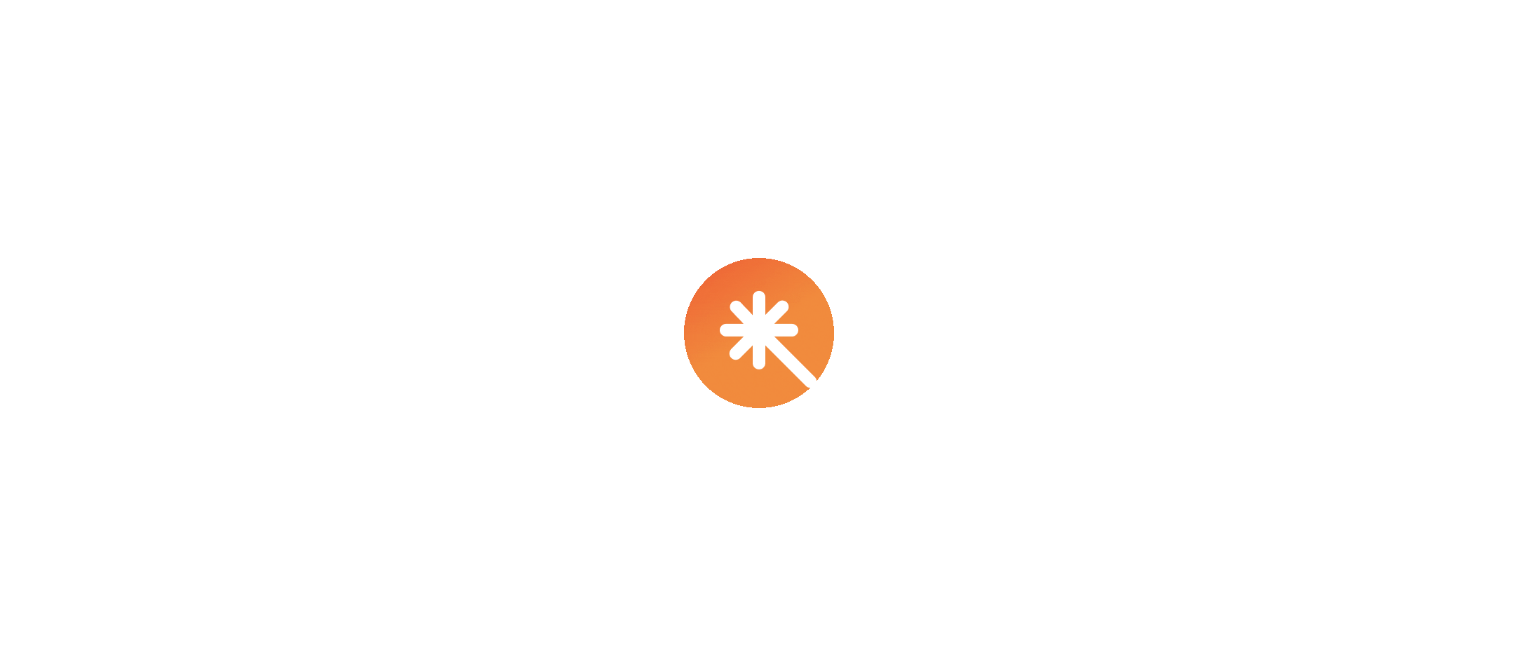 scroll, scrollTop: 0, scrollLeft: 0, axis: both 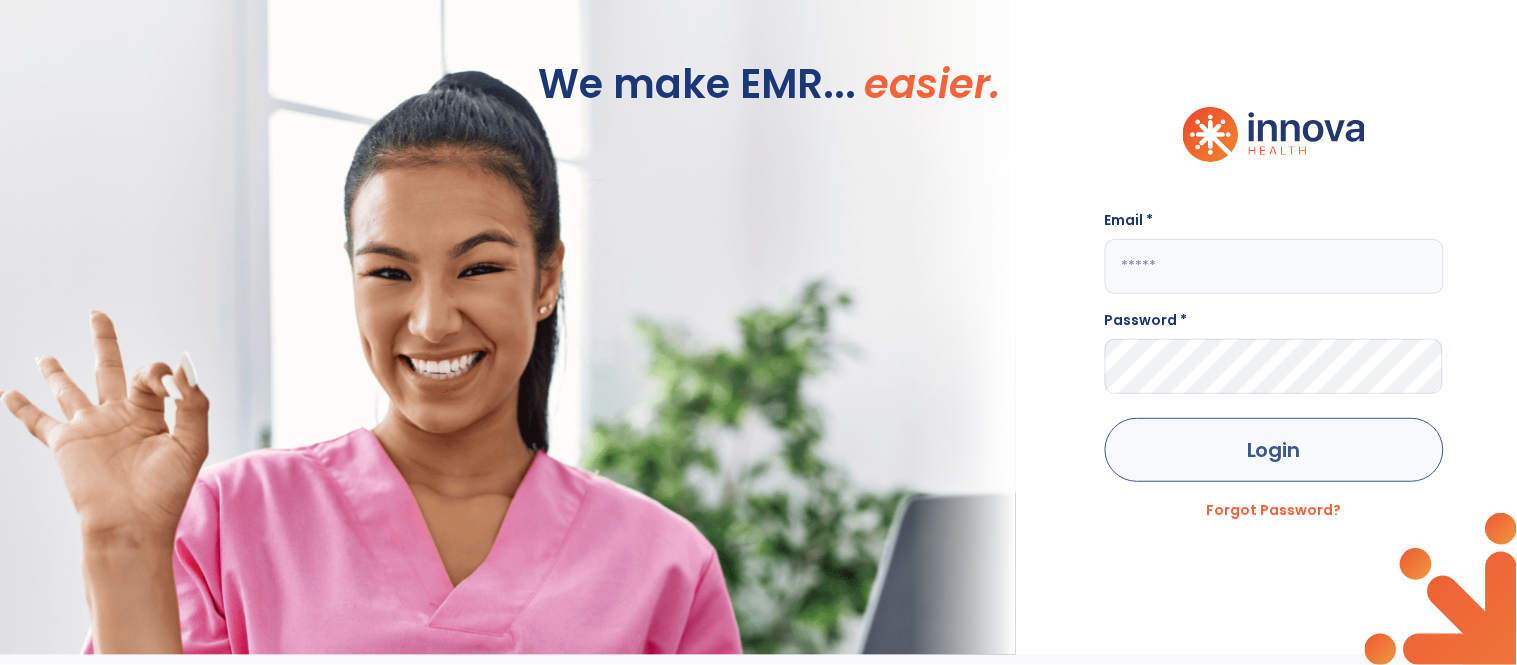 type on "**********" 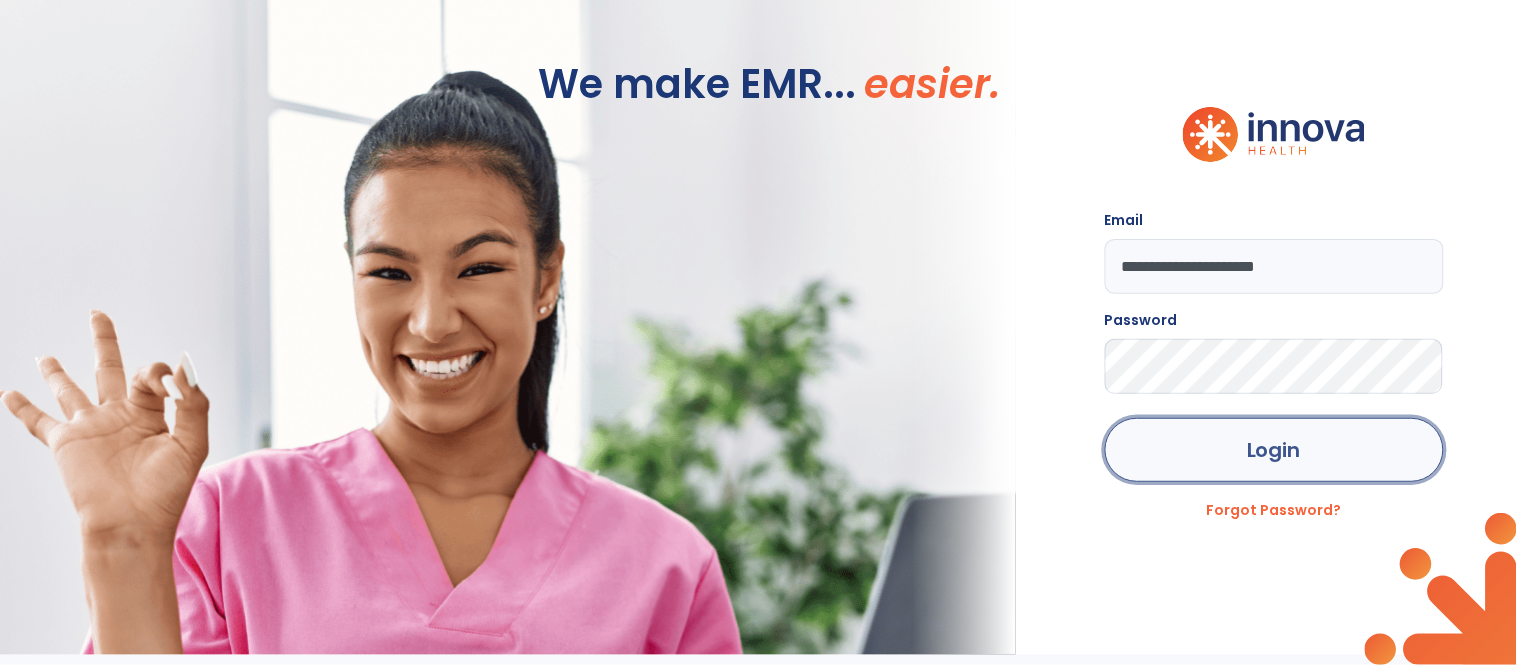click on "Login" 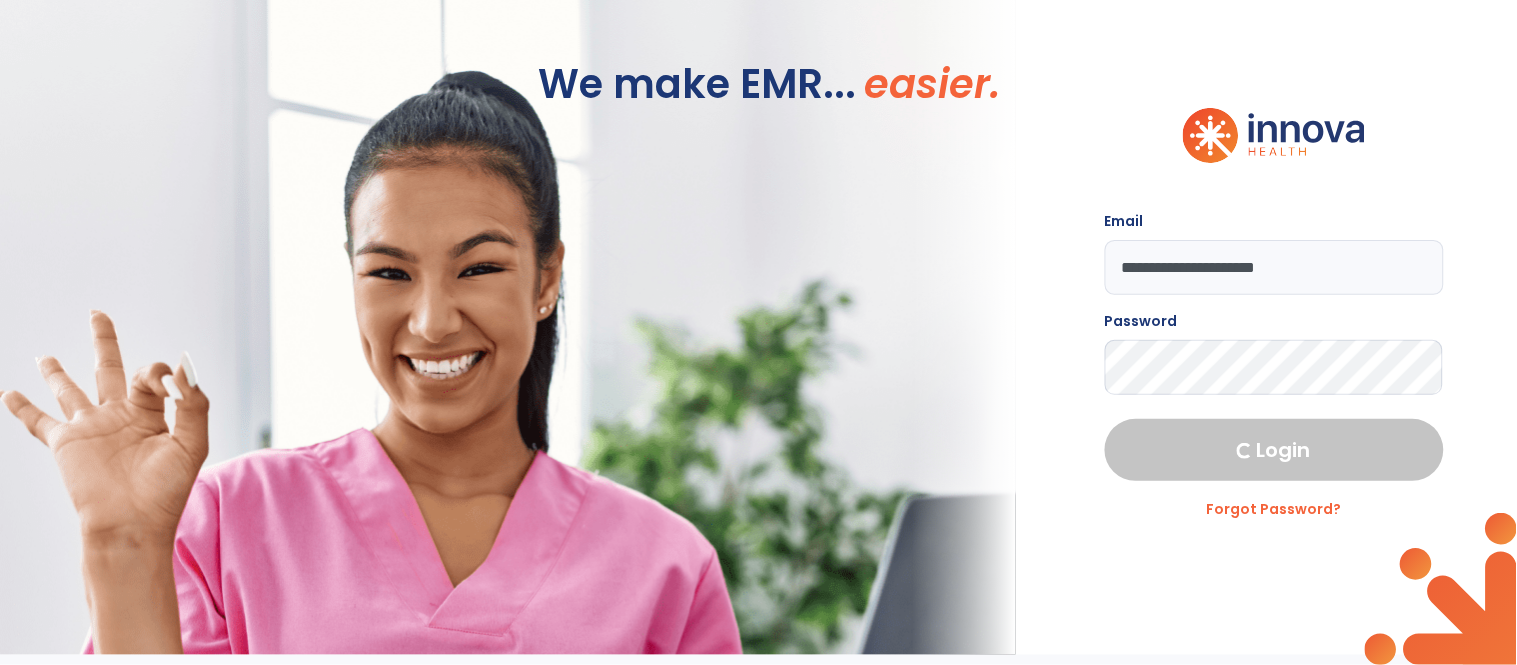 select on "****" 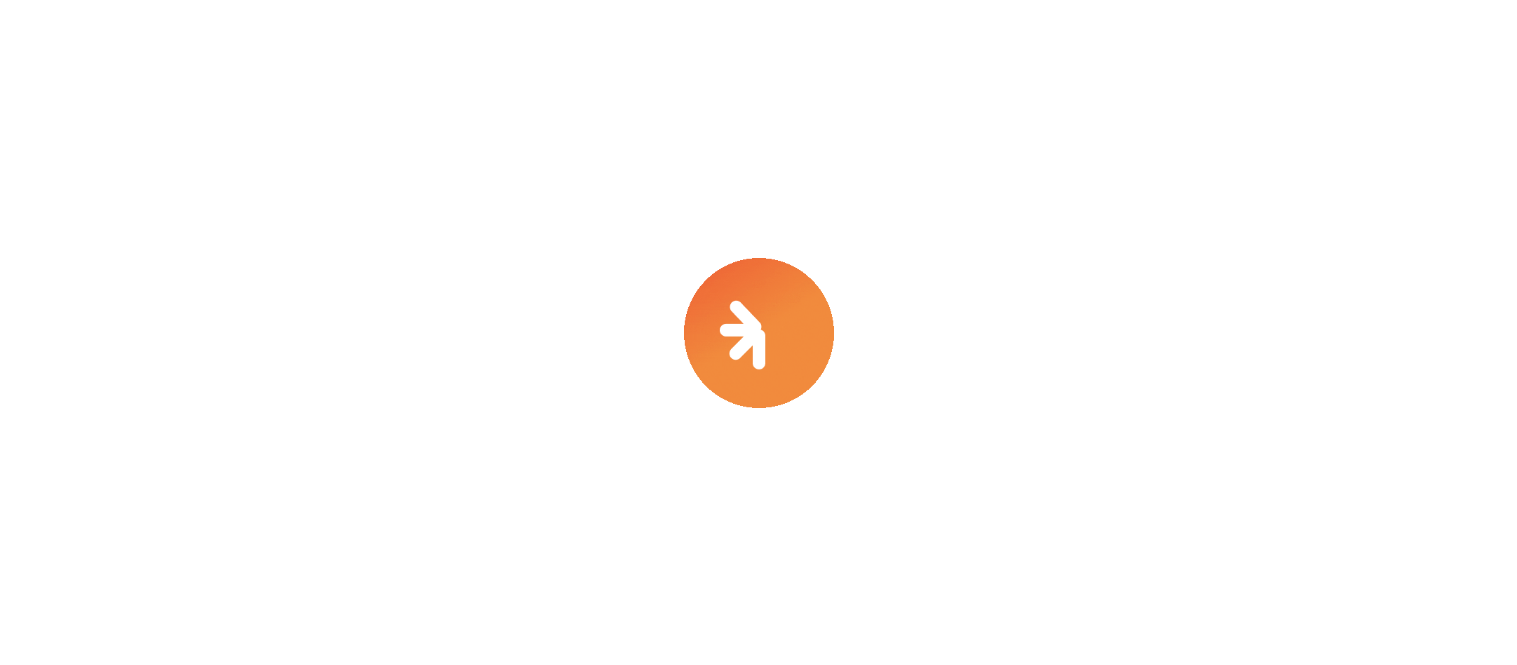 scroll, scrollTop: 0, scrollLeft: 0, axis: both 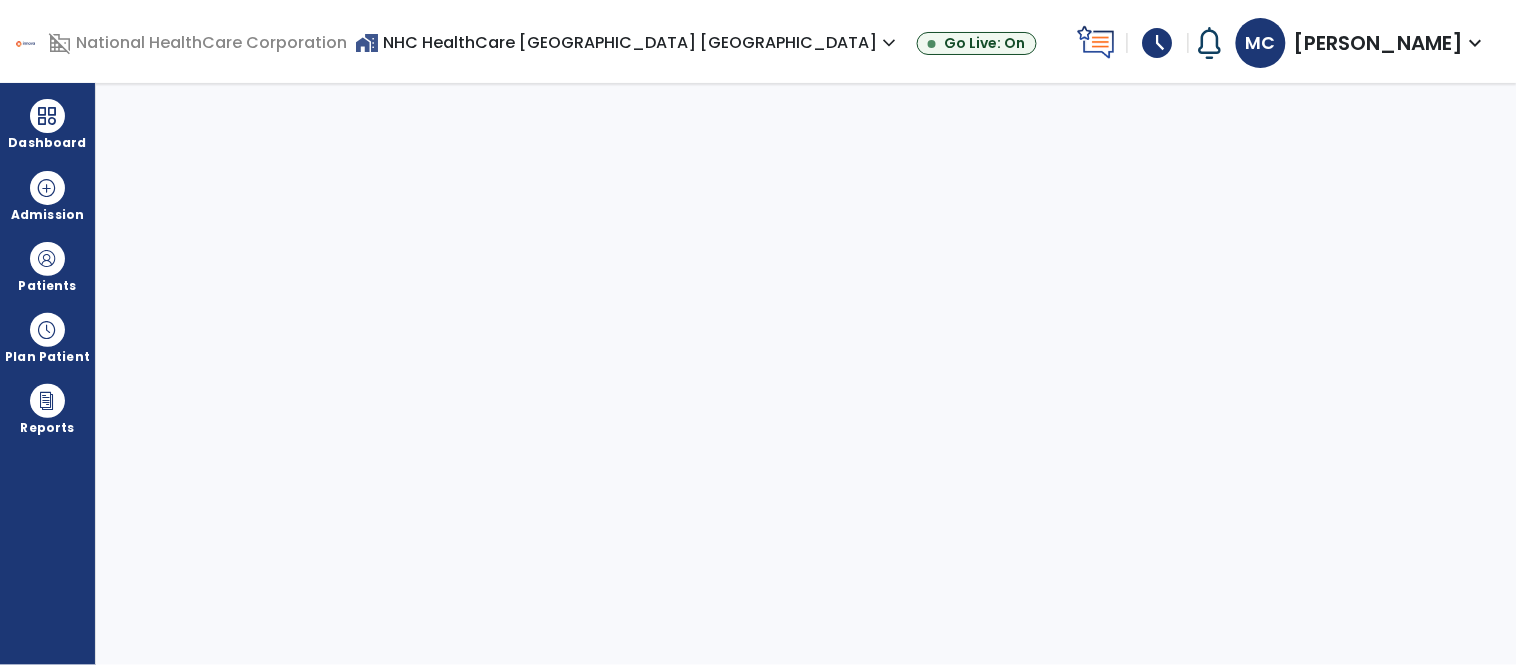 select on "****" 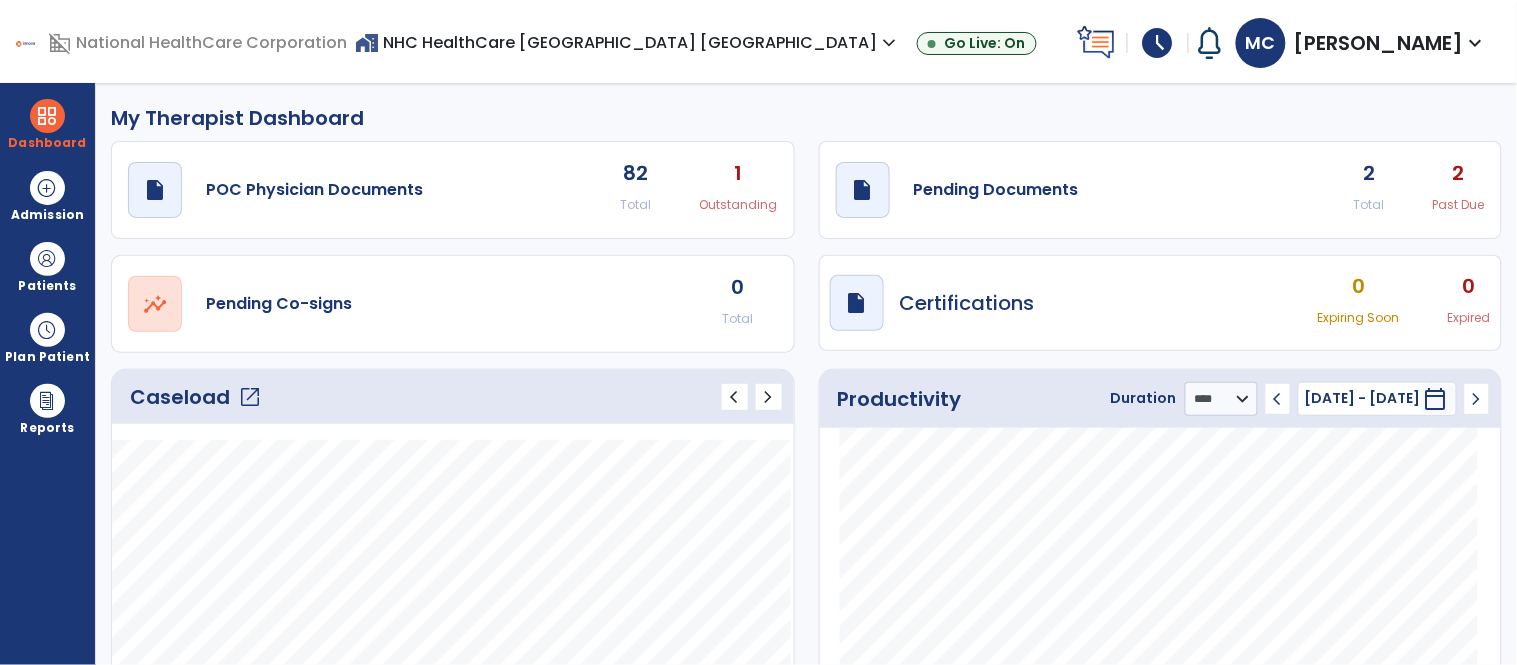 click on "home_work   NHC HealthCare Springfield TN   expand_more" at bounding box center (628, 42) 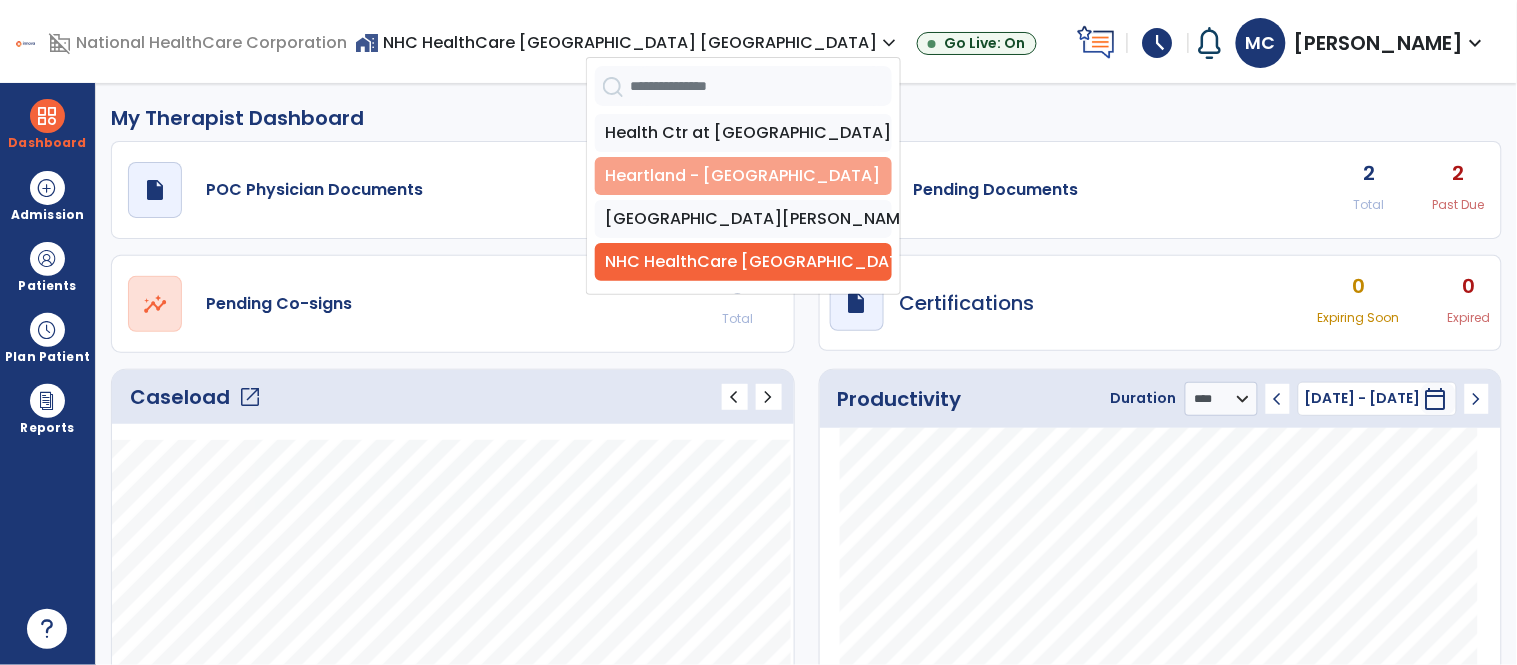 click on "Heartland - [GEOGRAPHIC_DATA]" at bounding box center (743, 176) 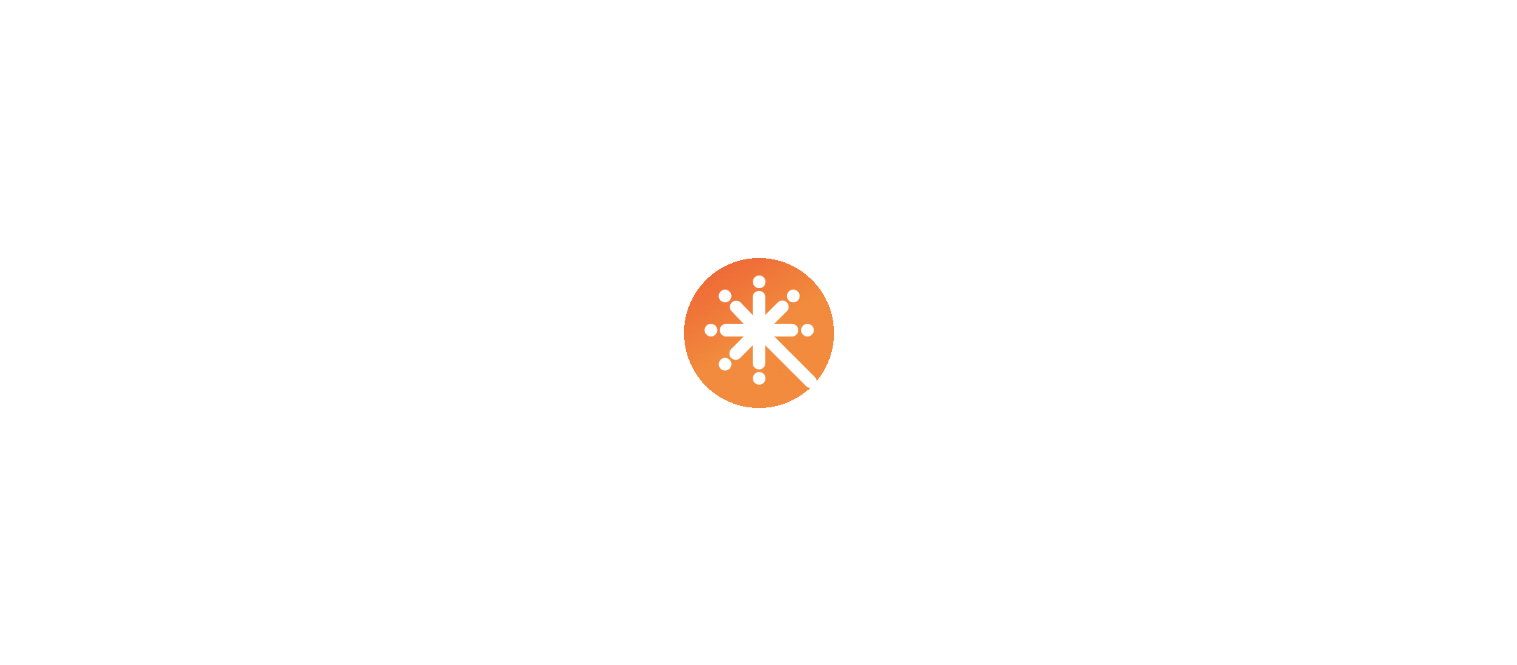 scroll, scrollTop: 0, scrollLeft: 0, axis: both 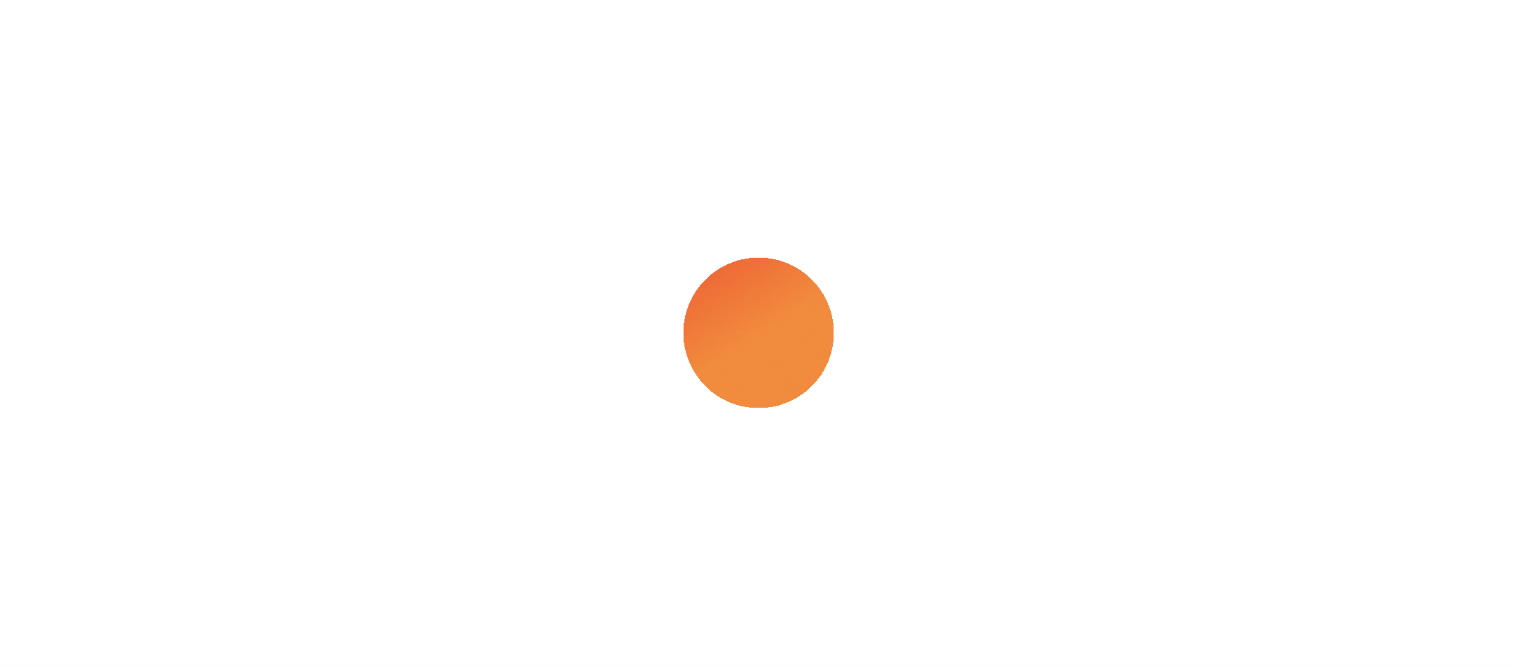 click at bounding box center (758, 332) 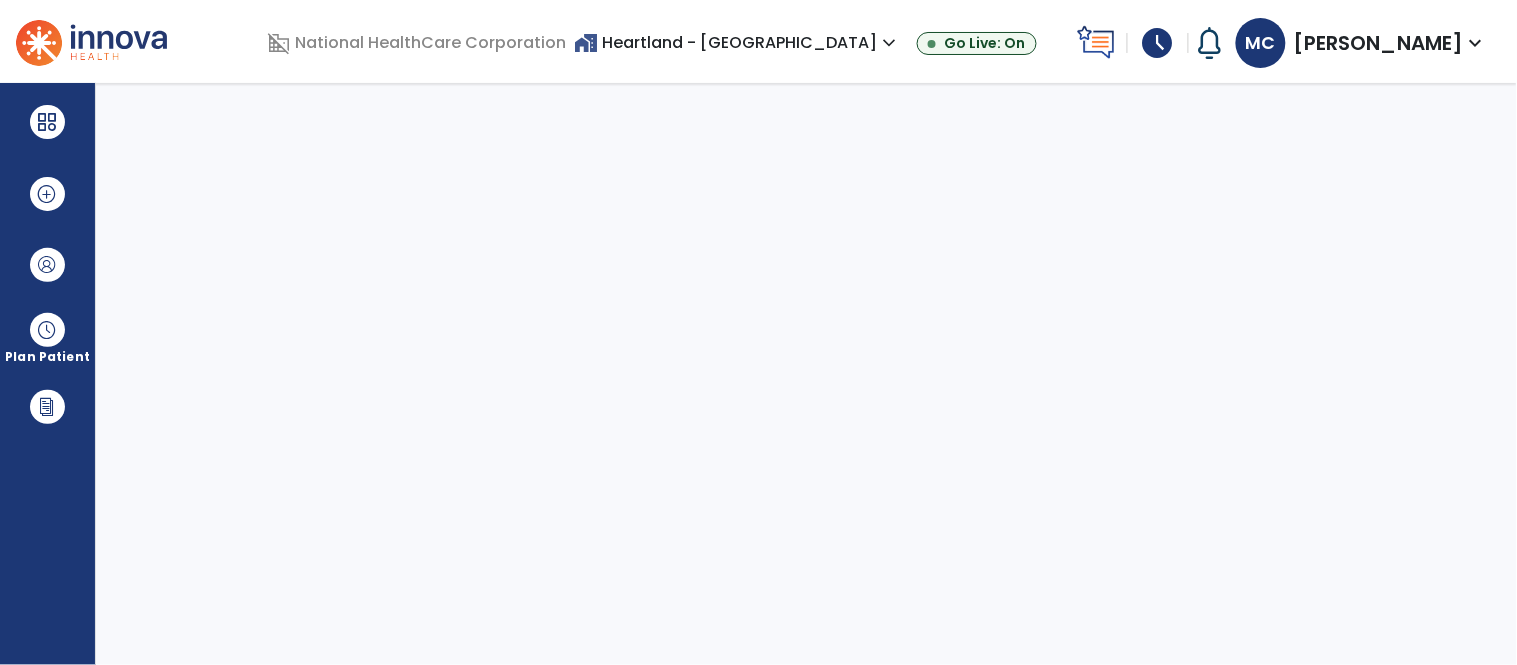 select on "****" 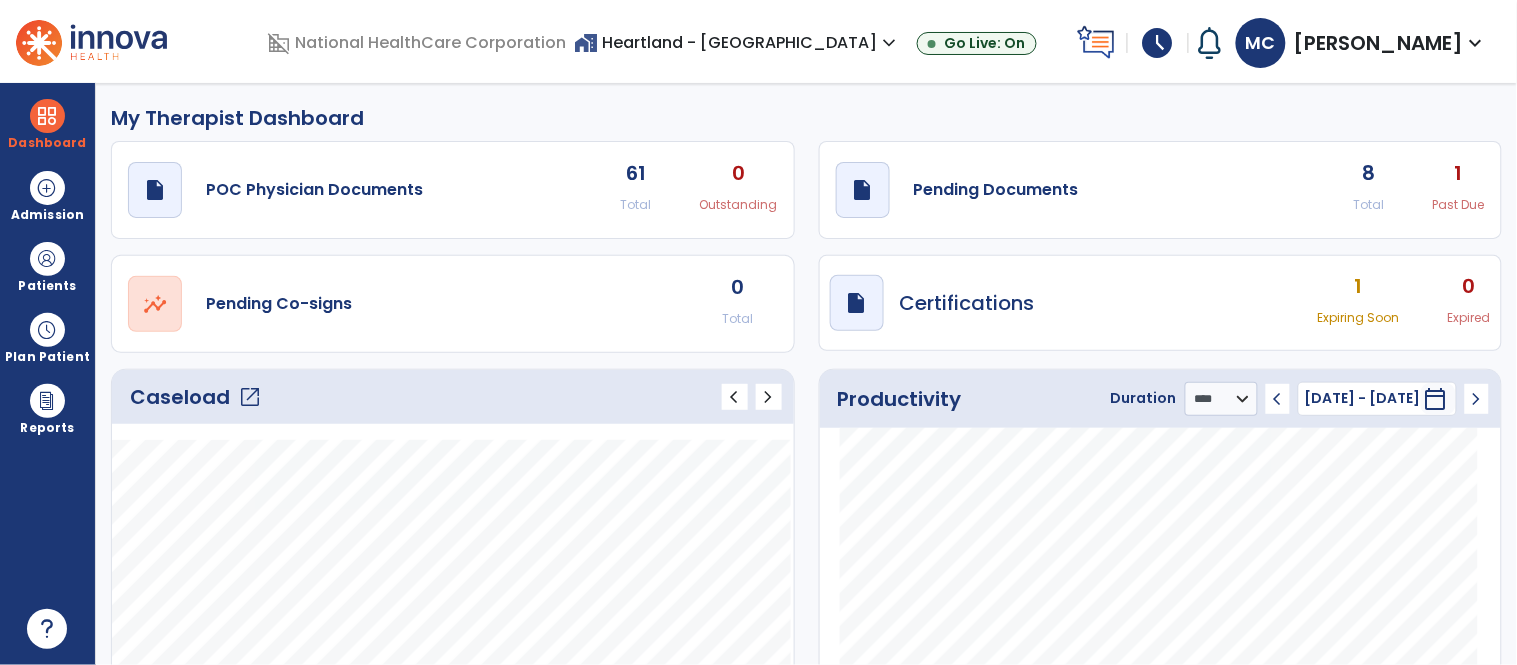 click on "open_in_new" 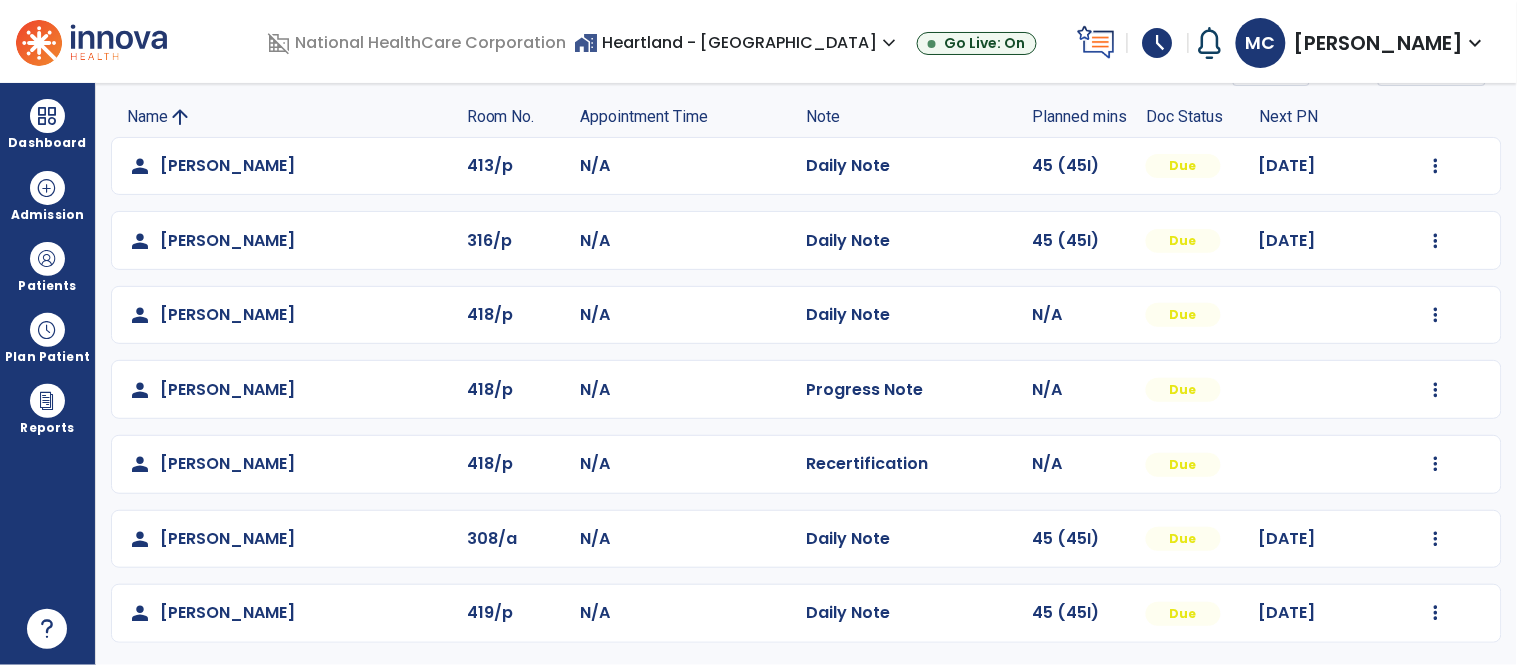scroll, scrollTop: 0, scrollLeft: 0, axis: both 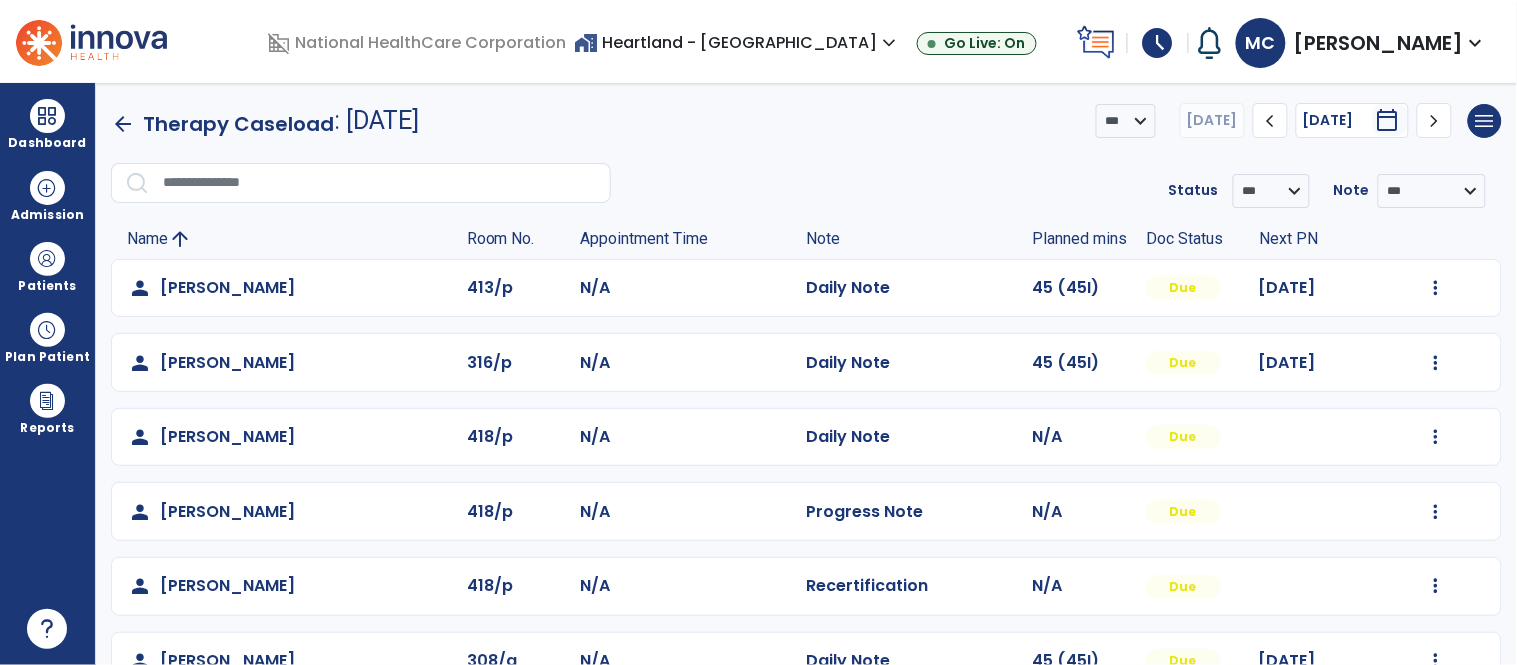 click on "chevron_left" 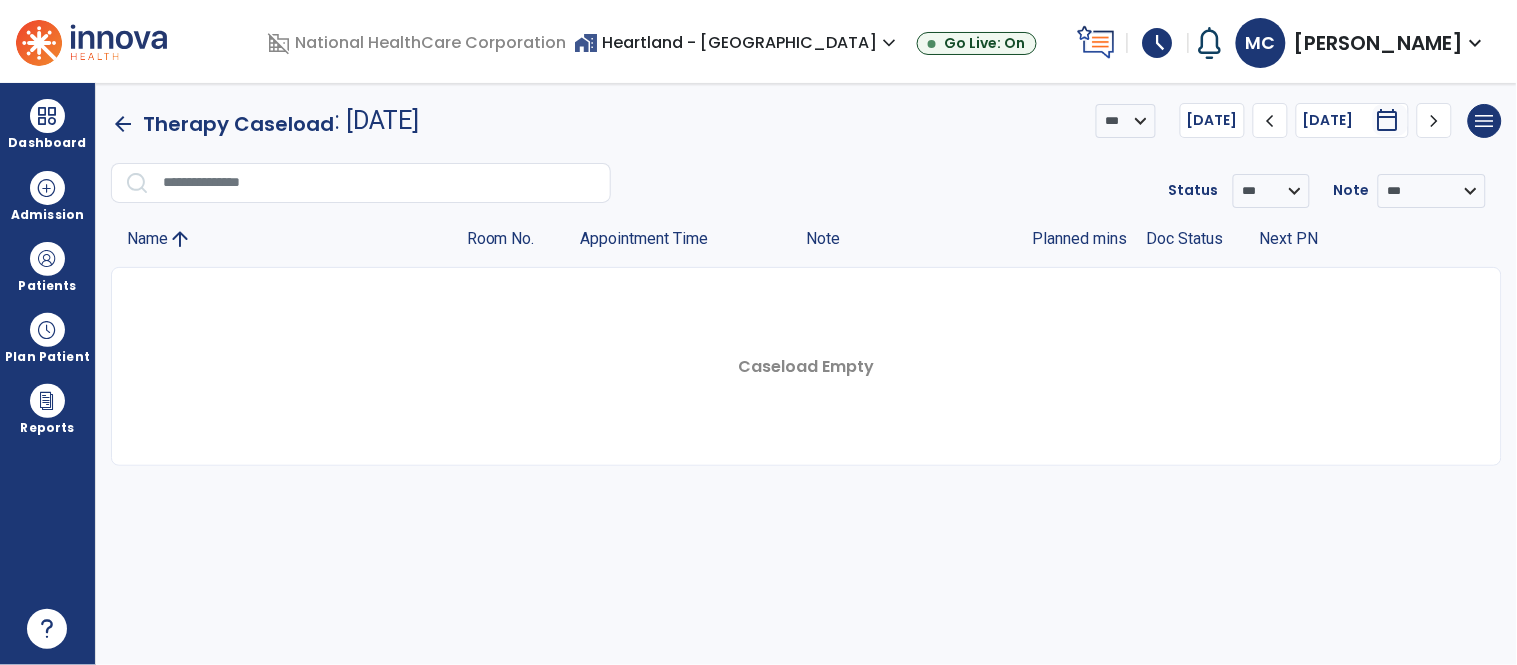 click on "chevron_right" 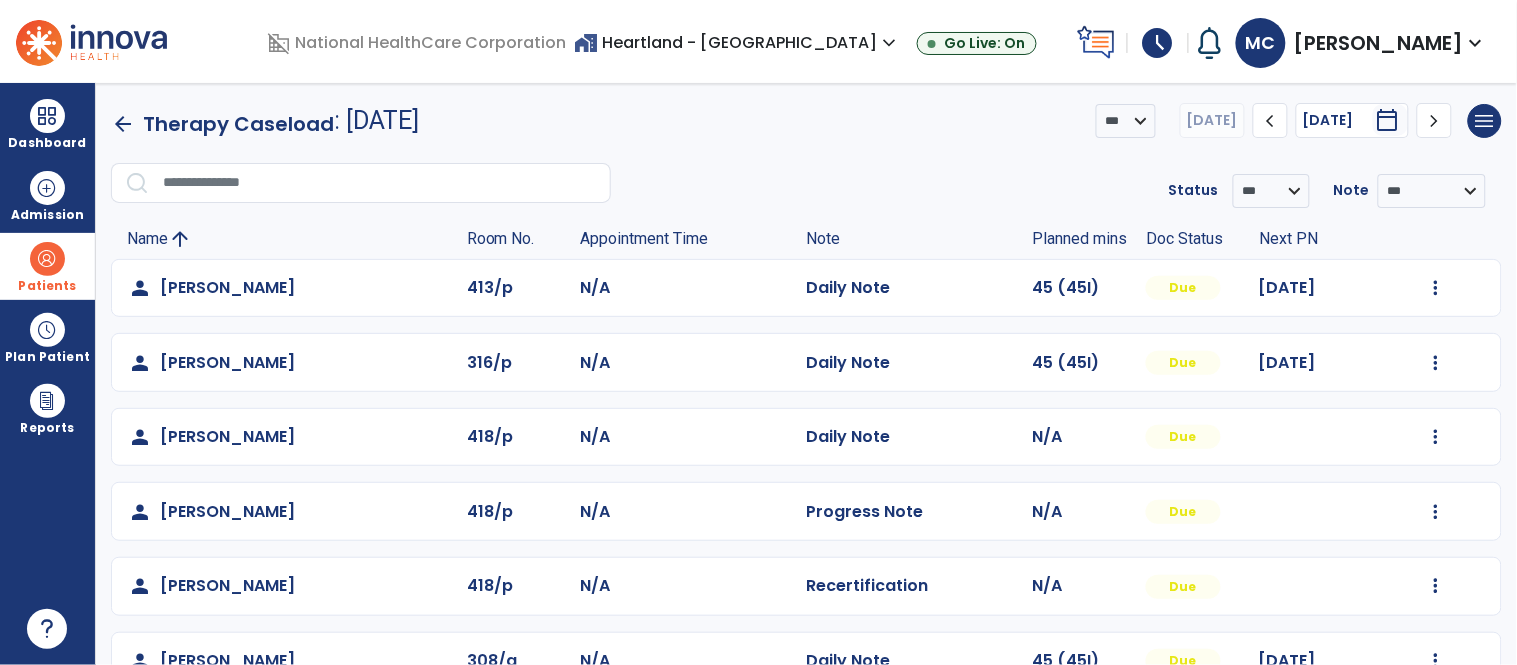 click on "Patients" at bounding box center [47, 266] 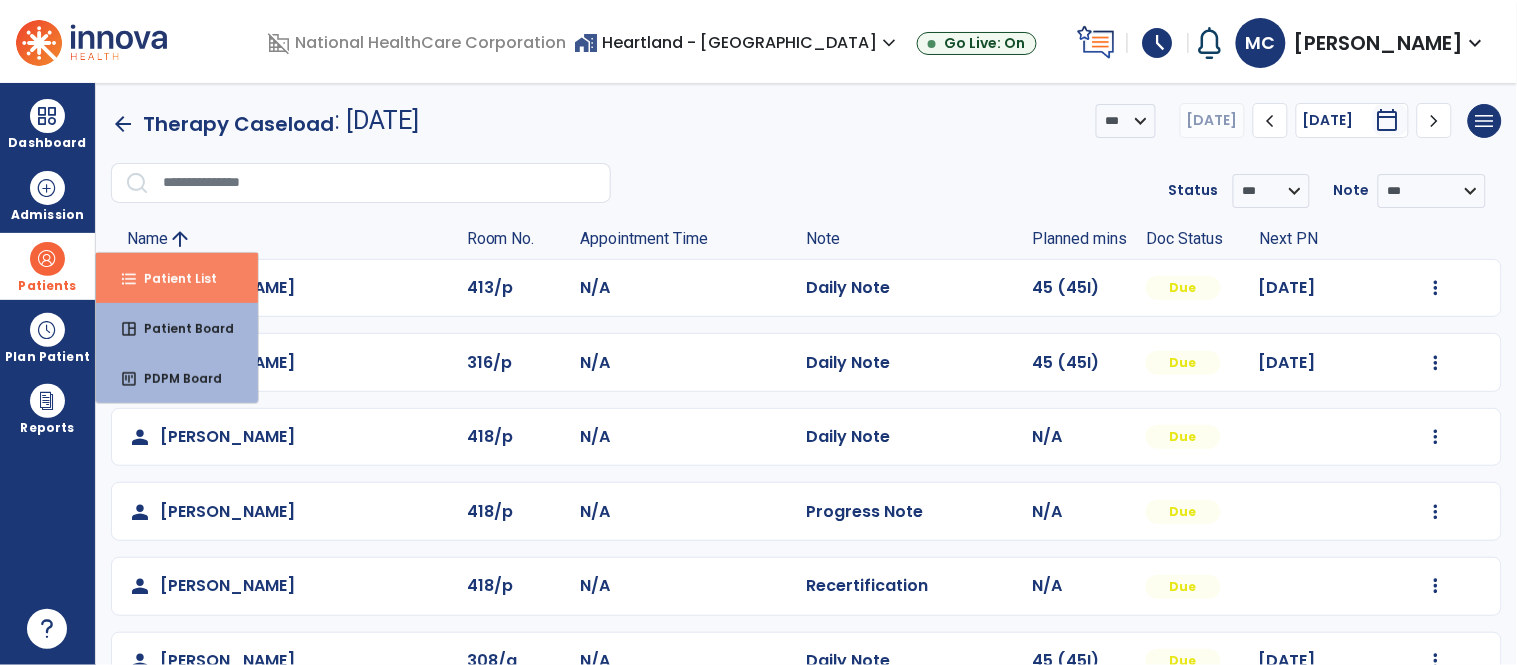 click on "format_list_bulleted" at bounding box center (129, 279) 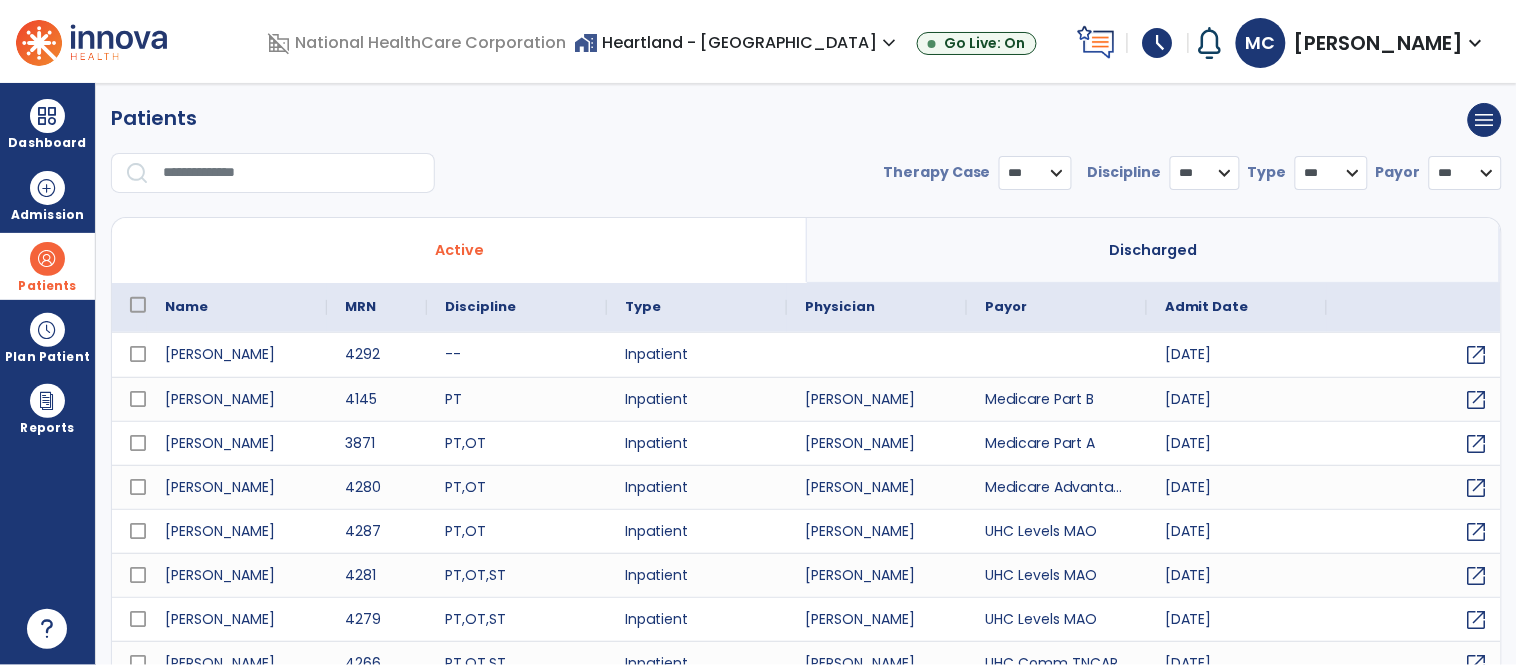 select on "***" 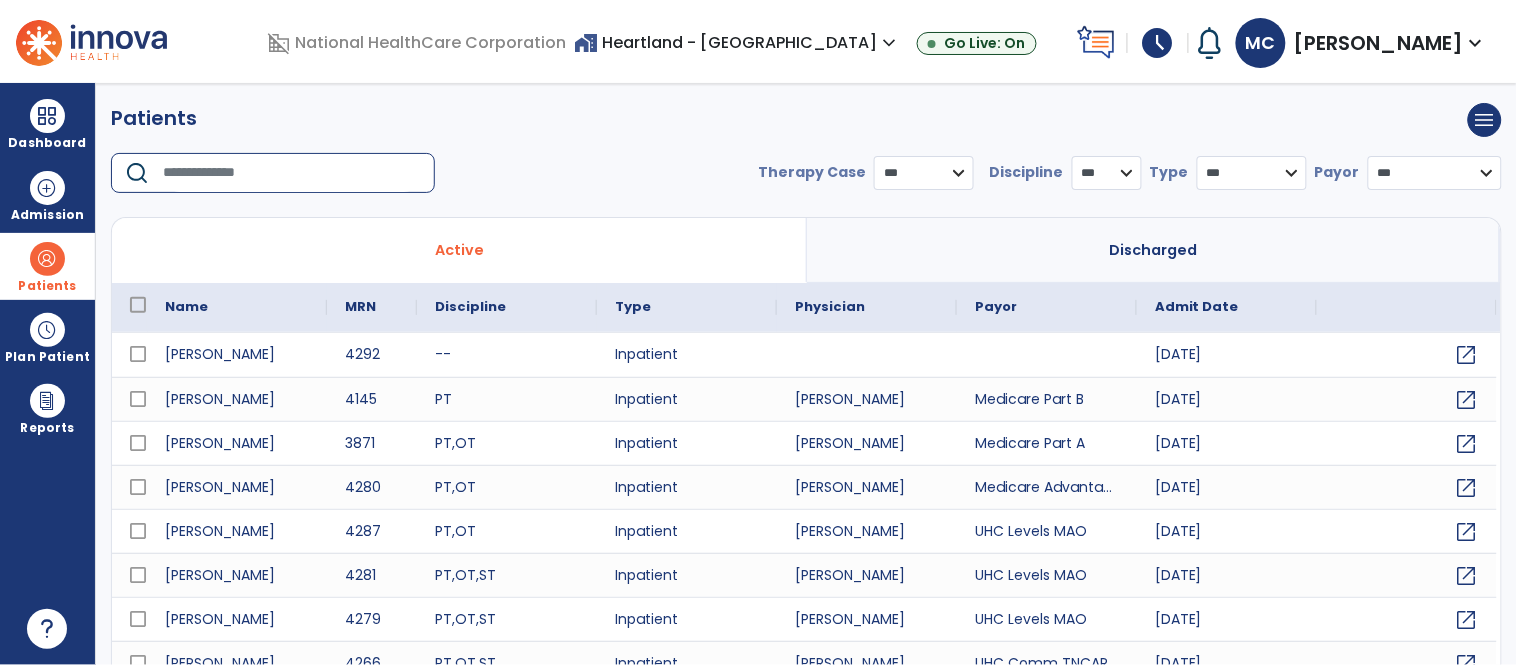 click at bounding box center [292, 173] 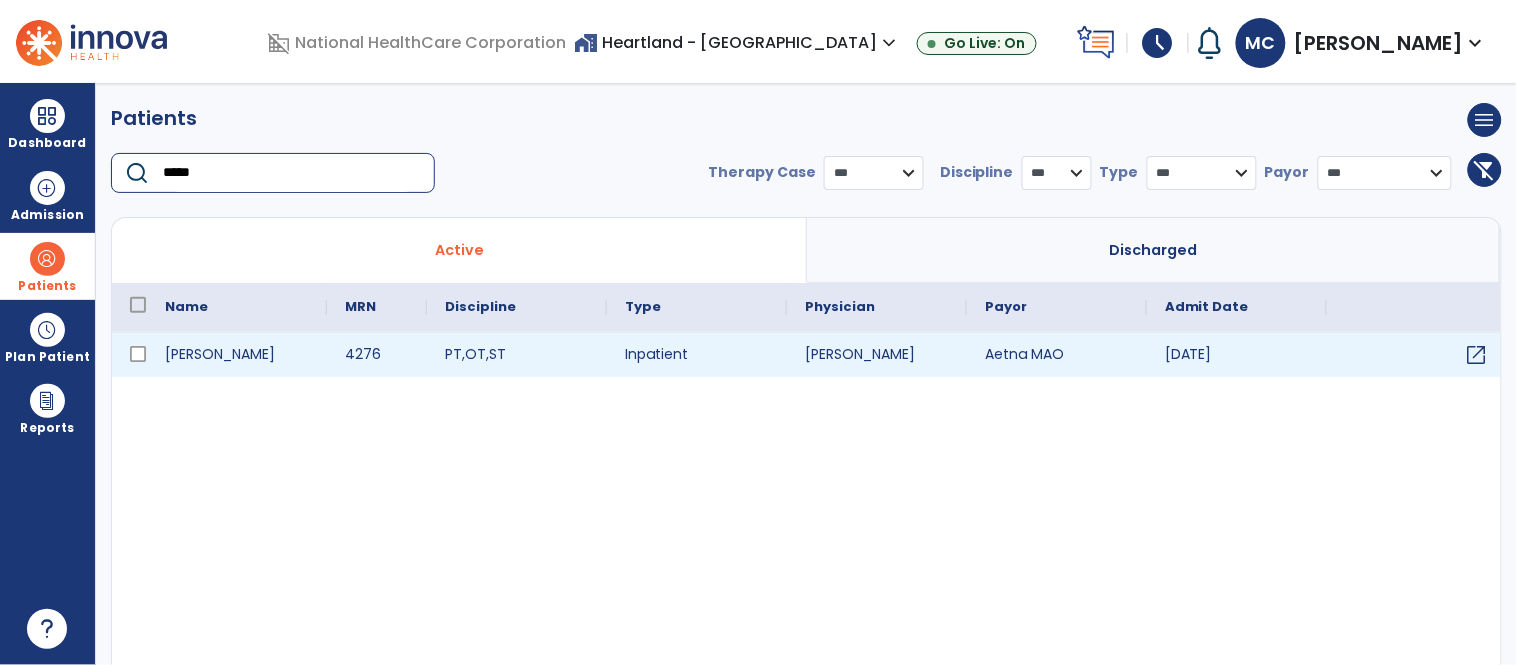 type on "*****" 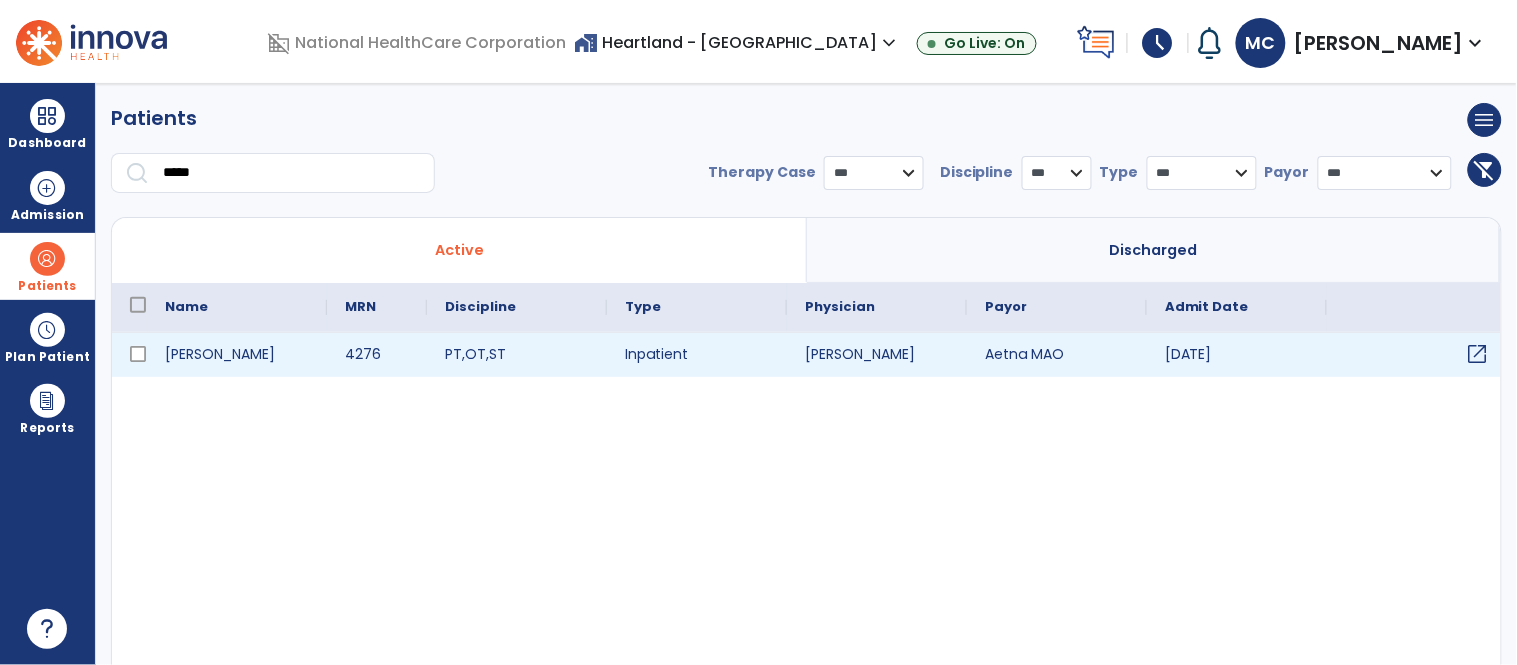 click on "open_in_new" at bounding box center [1478, 354] 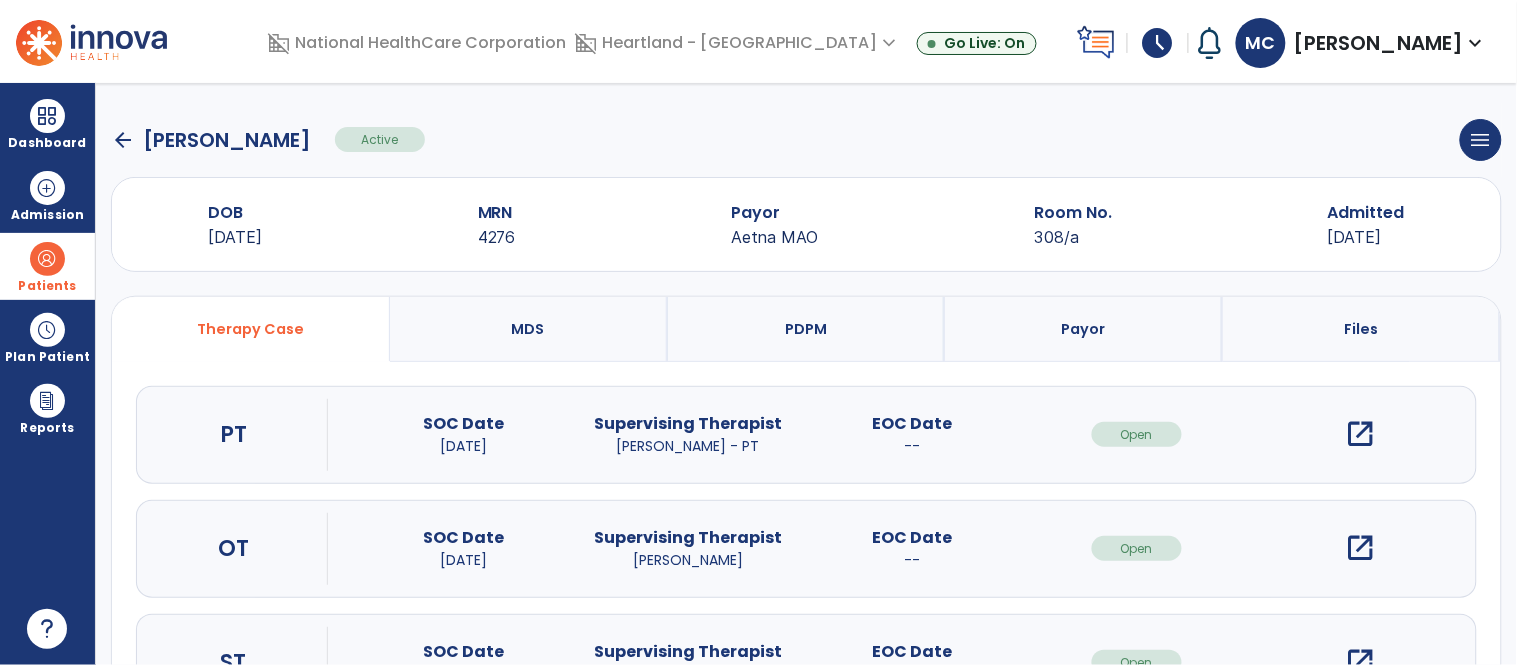 scroll, scrollTop: 96, scrollLeft: 0, axis: vertical 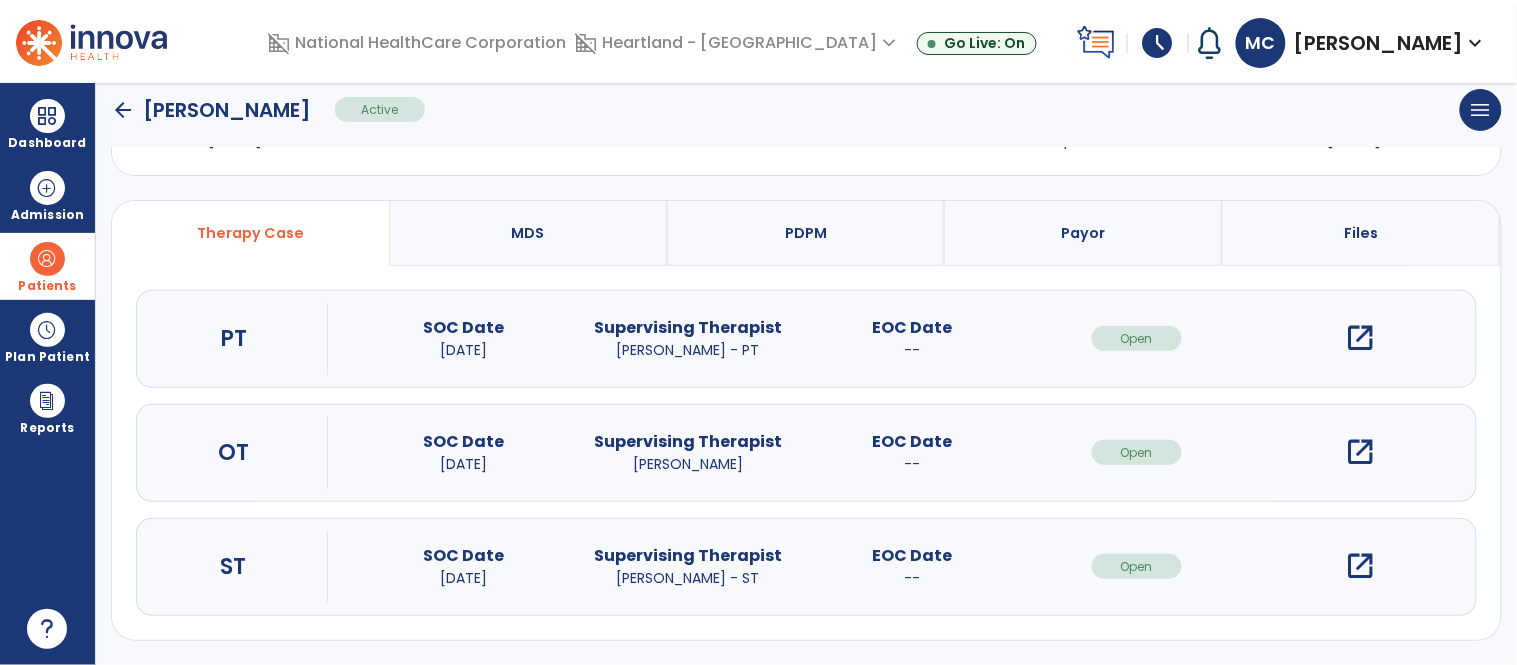 click on "open_in_new" at bounding box center [1361, 566] 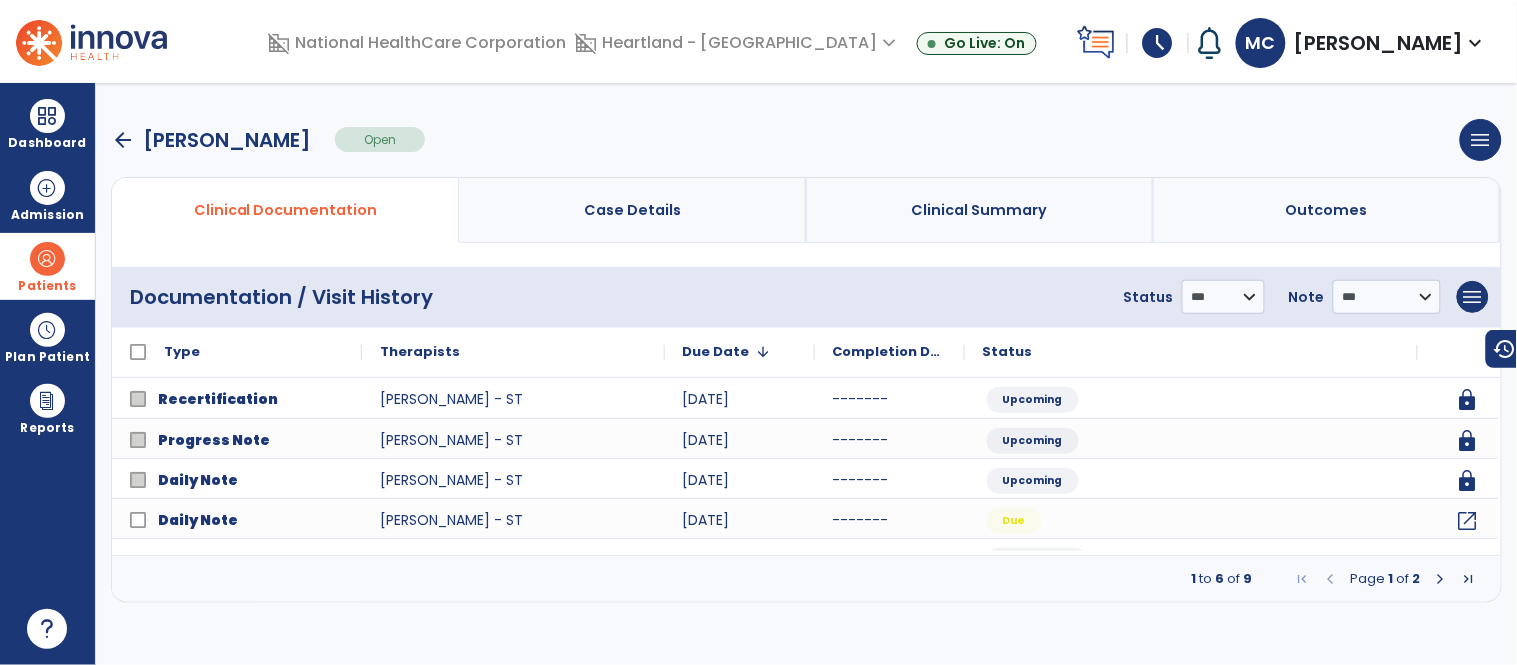 scroll, scrollTop: 0, scrollLeft: 0, axis: both 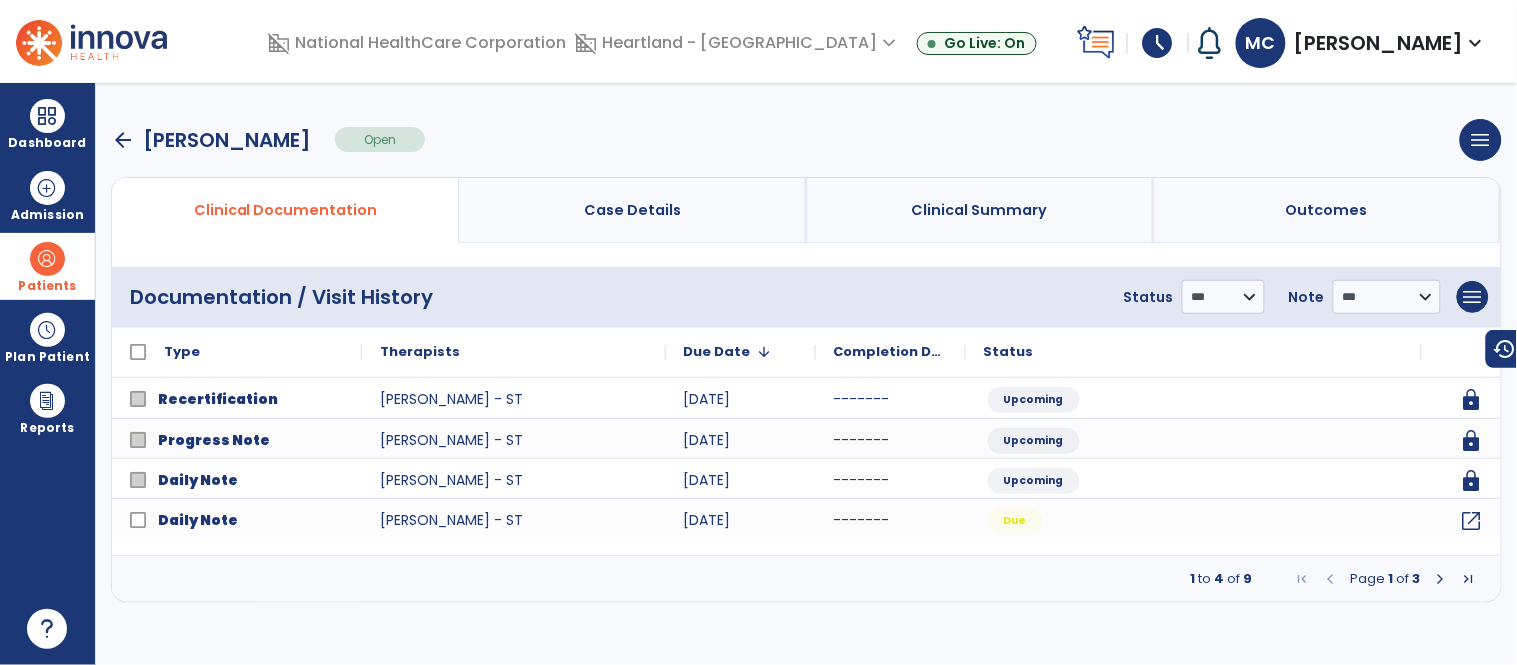 click at bounding box center (1441, 579) 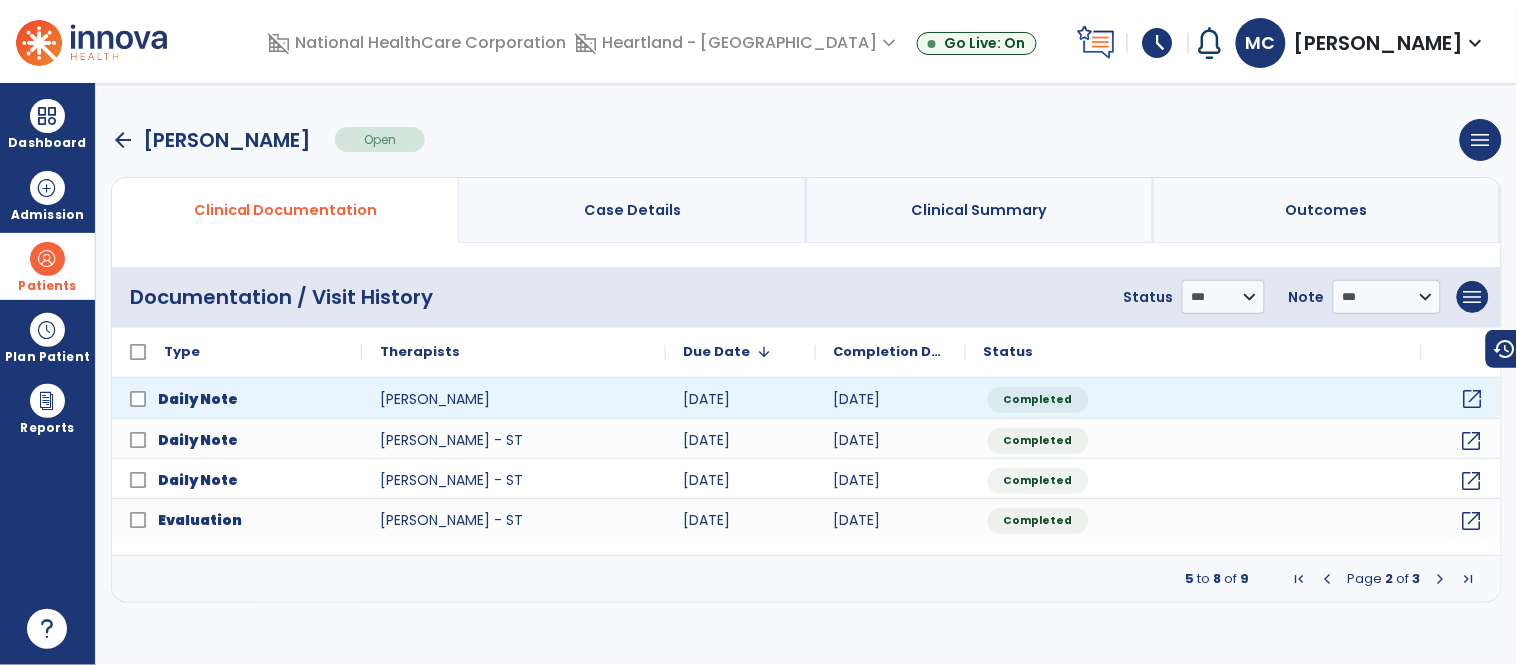 click on "open_in_new" 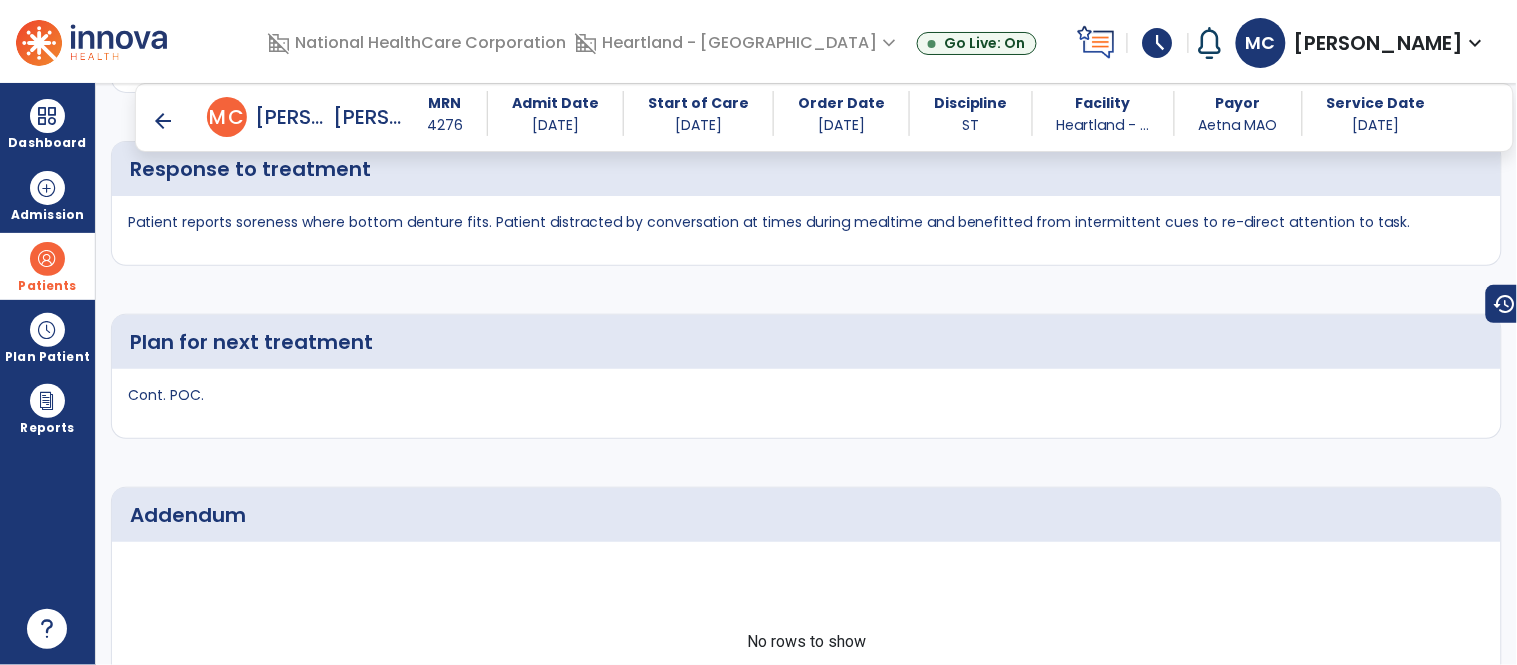 scroll, scrollTop: 3787, scrollLeft: 0, axis: vertical 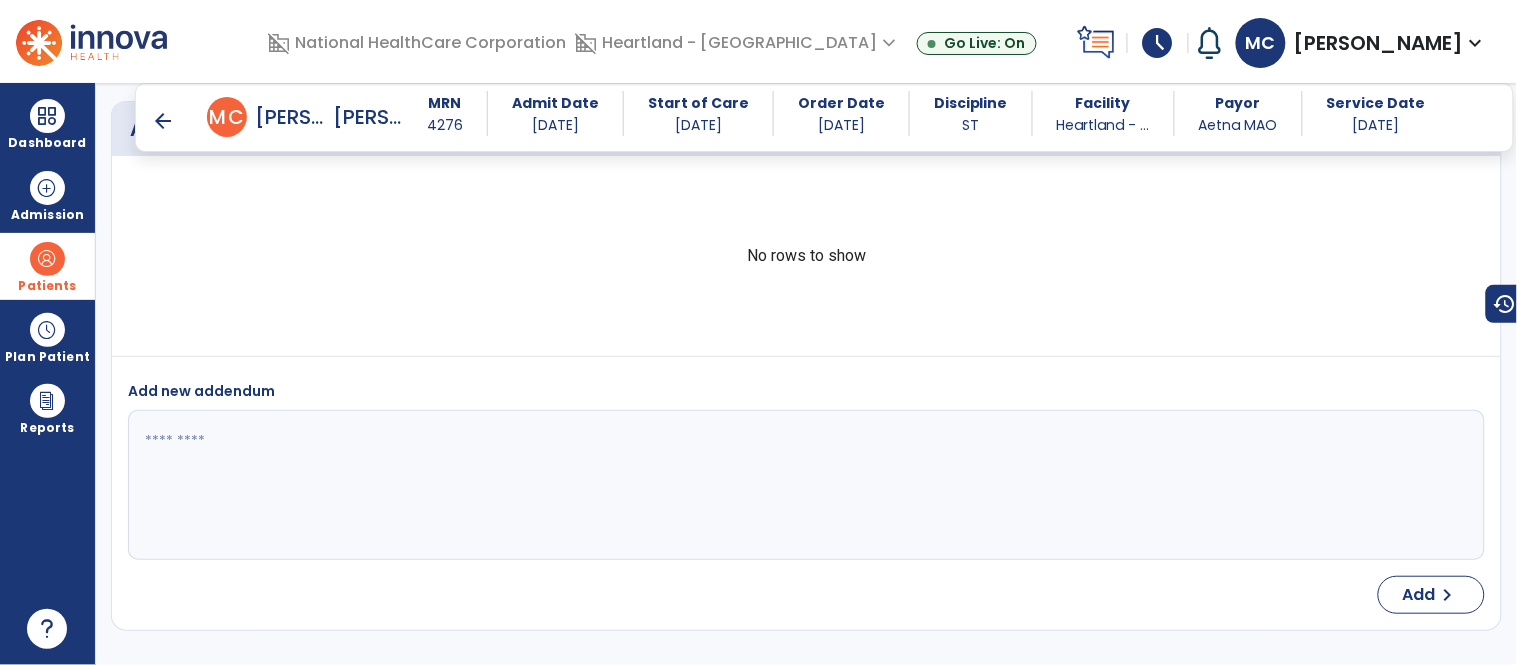 click on "arrow_back" at bounding box center [163, 121] 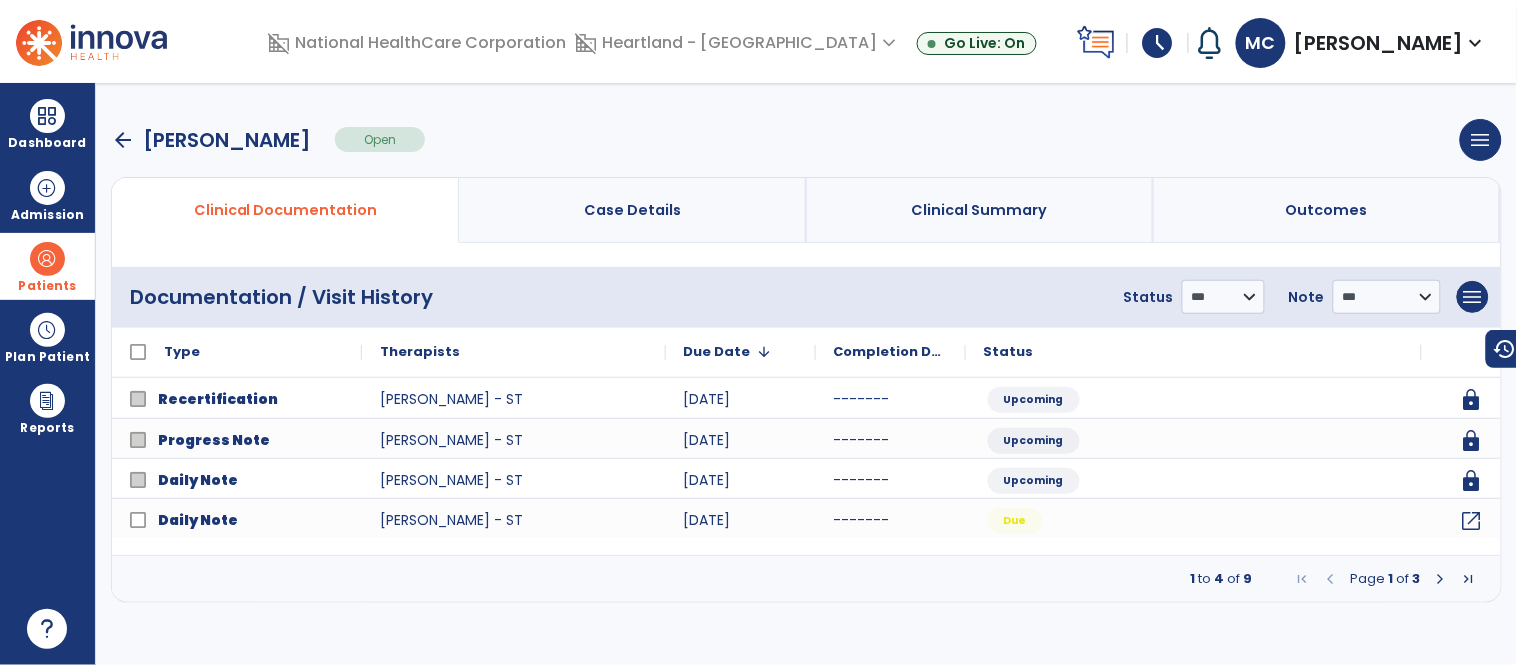 click at bounding box center [47, 259] 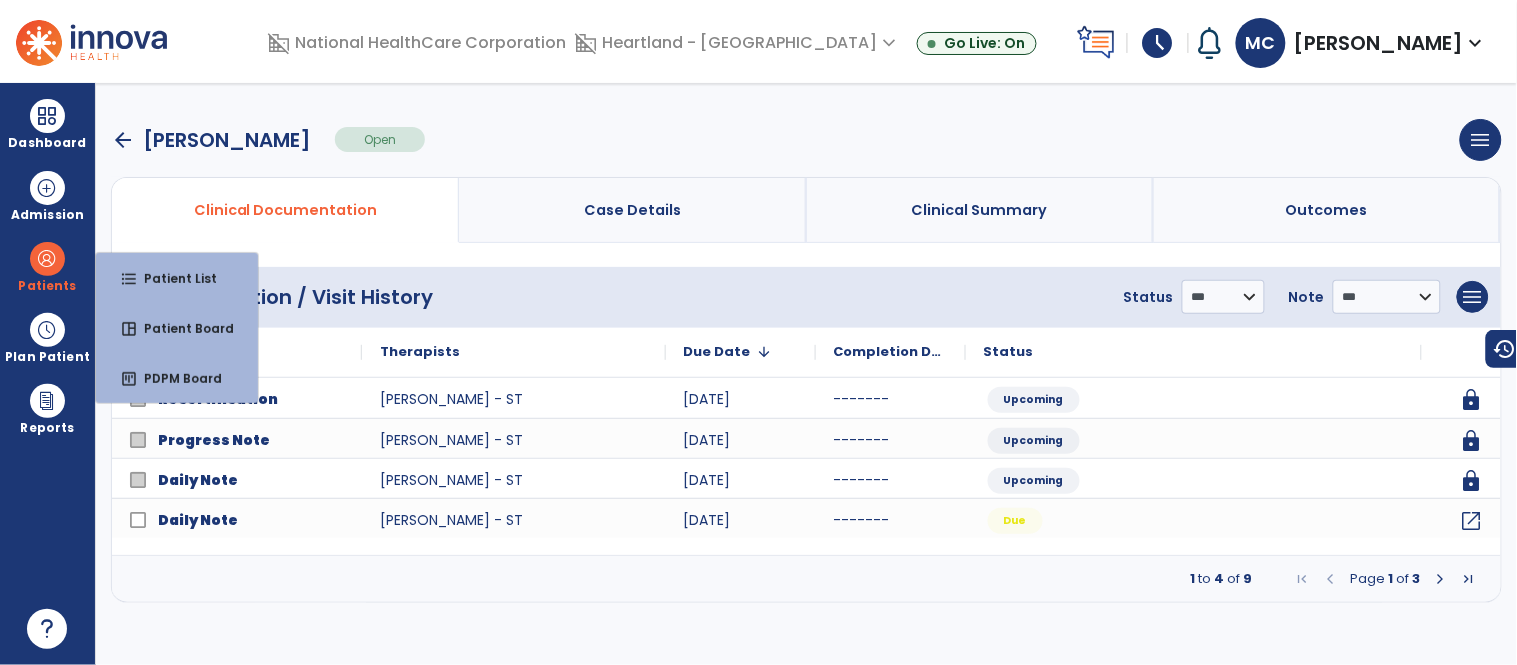 click on "**********" 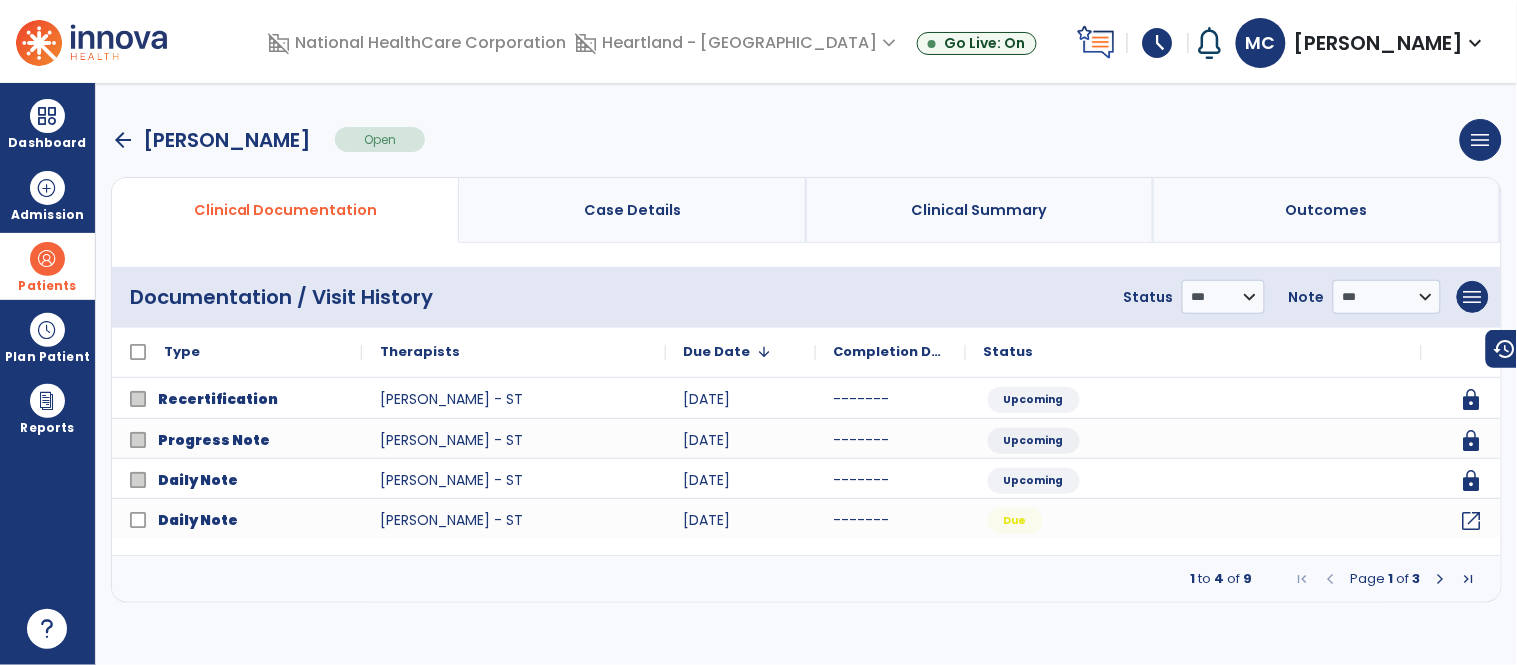 click at bounding box center (47, 259) 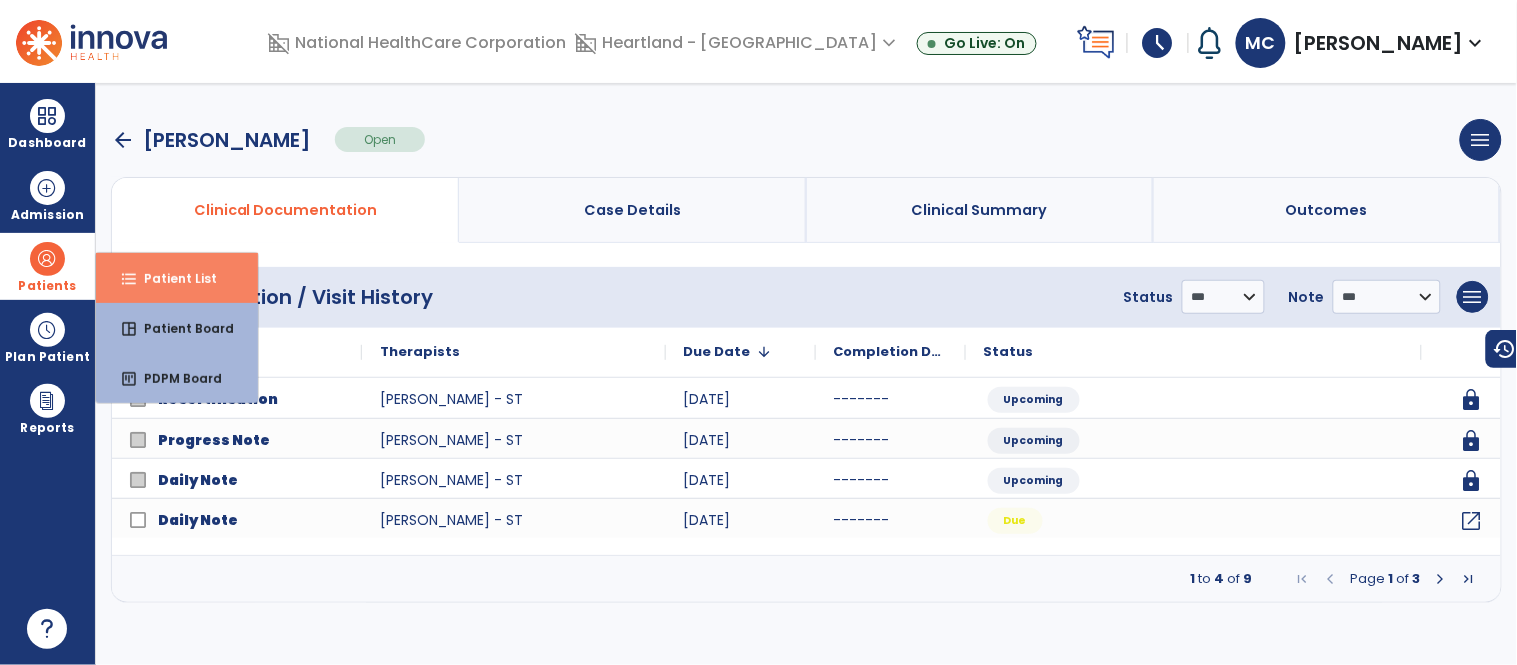 click on "format_list_bulleted" at bounding box center [129, 279] 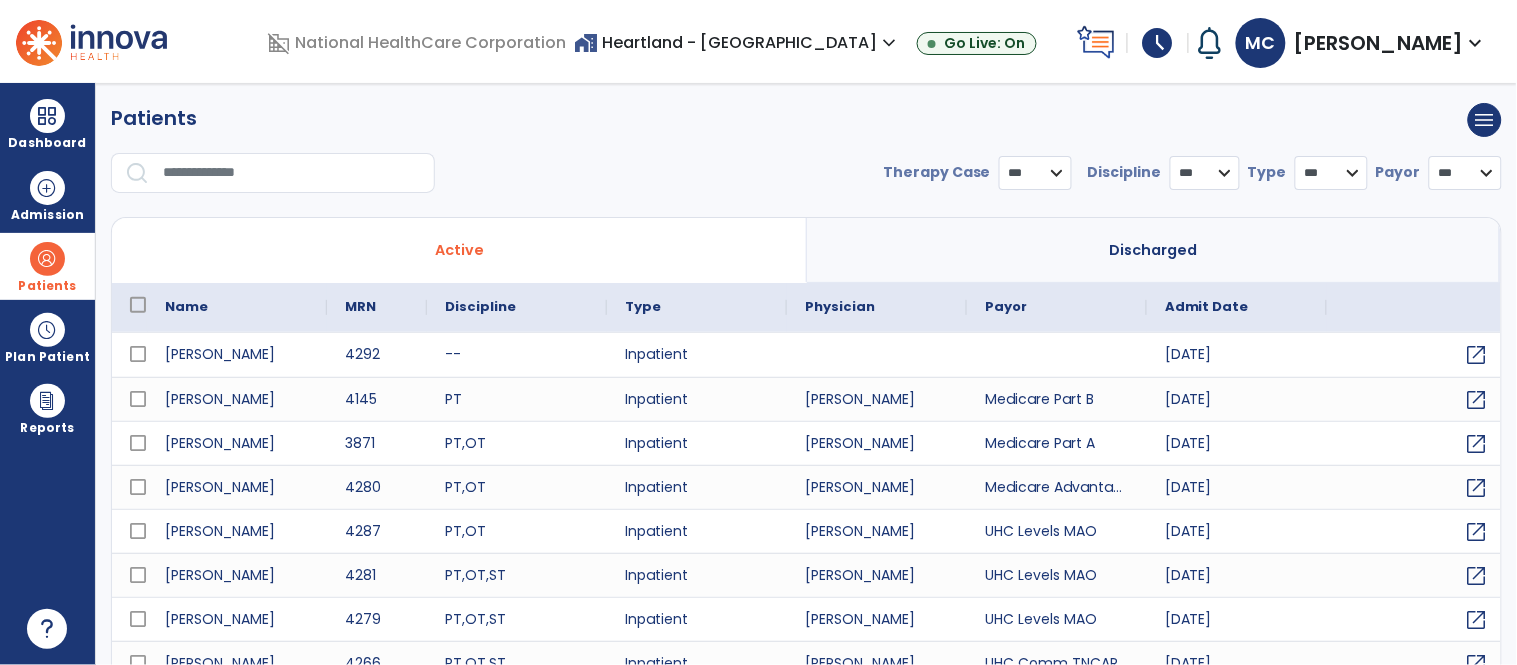 select on "***" 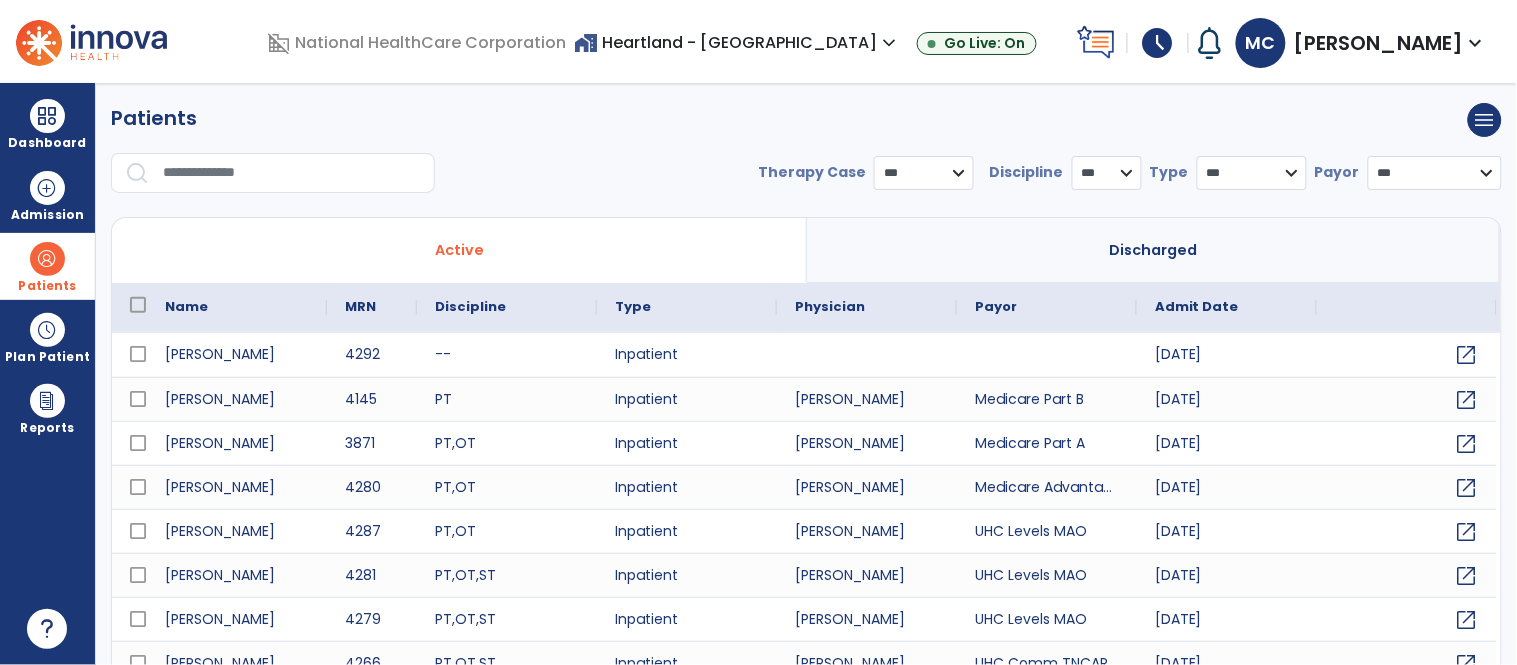 click at bounding box center (292, 173) 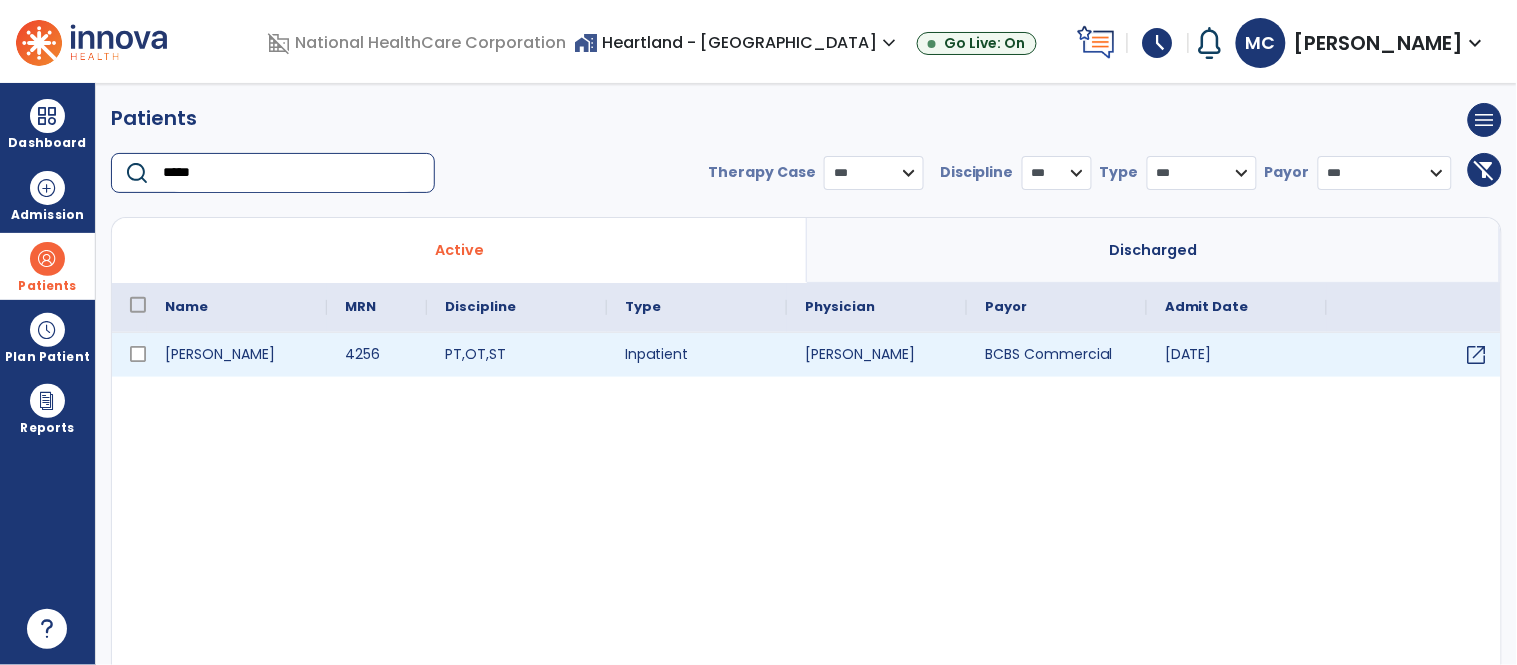 type on "*****" 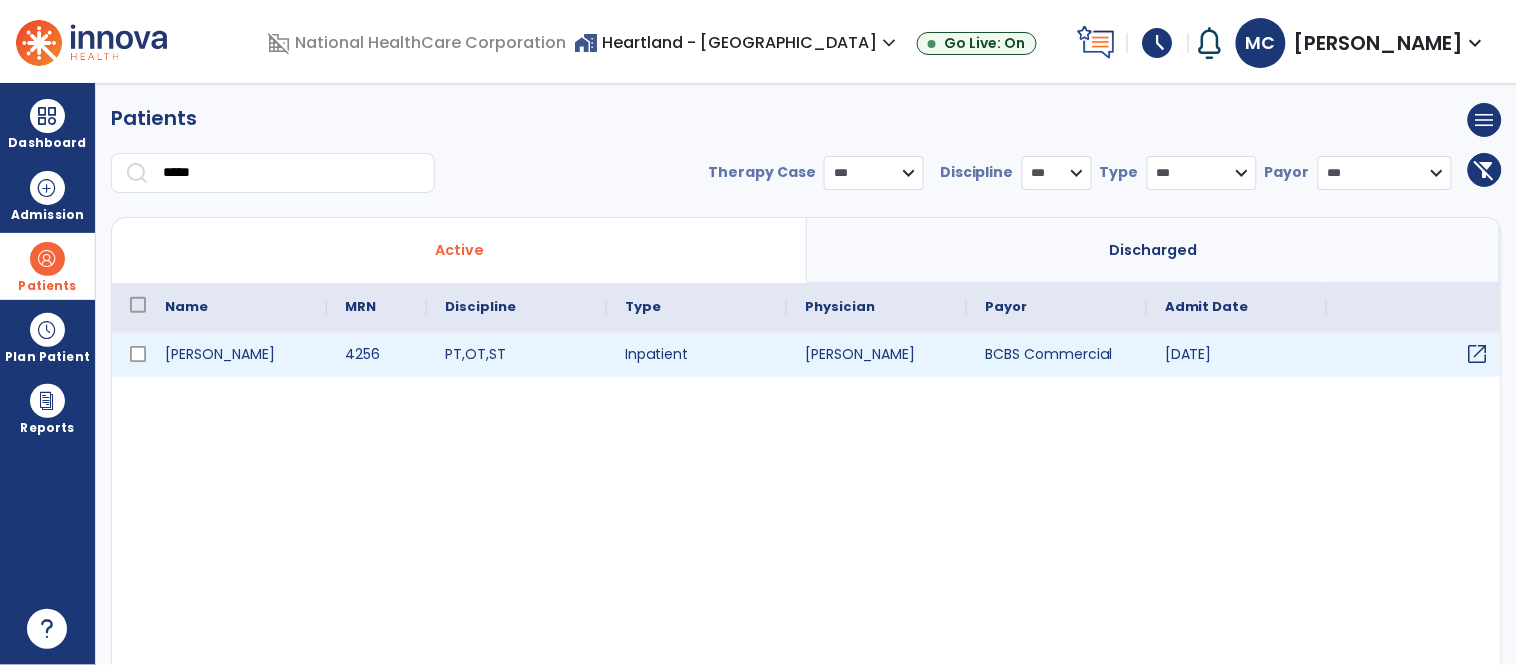 click on "open_in_new" at bounding box center [1478, 354] 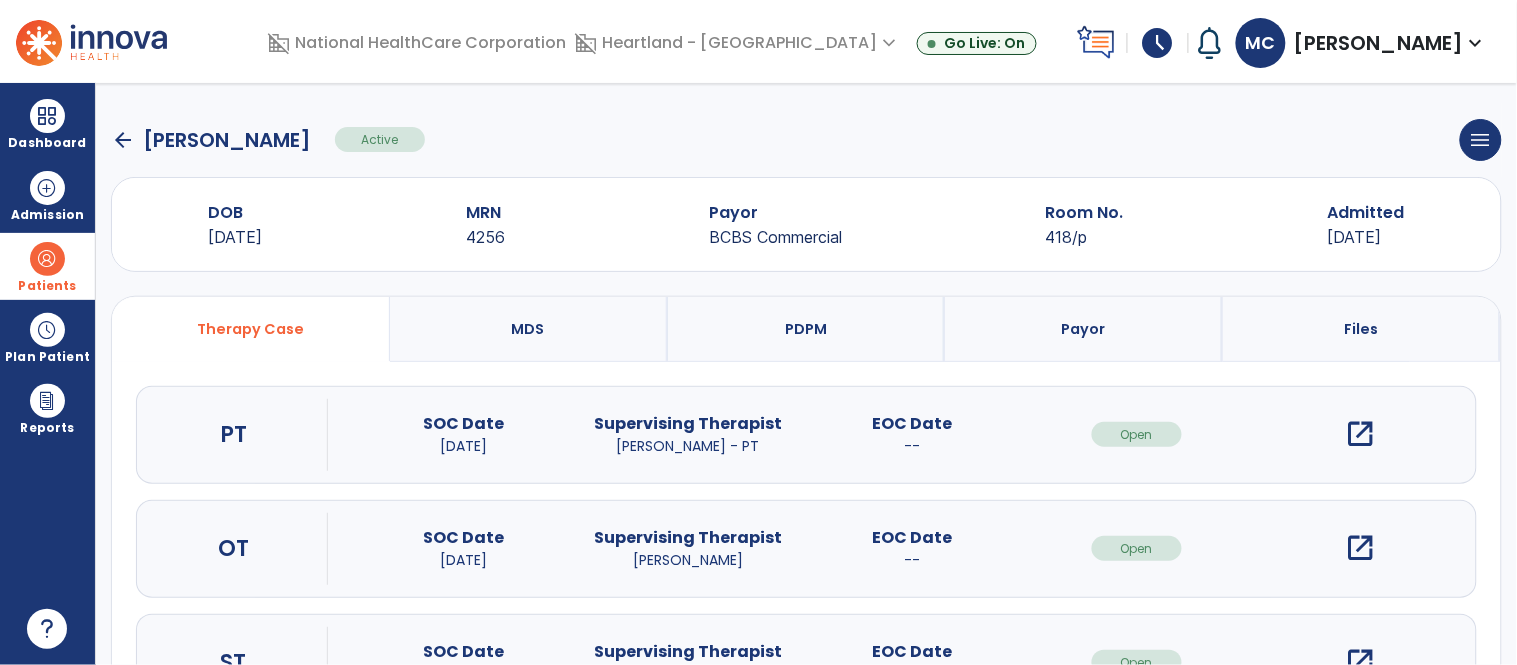 scroll, scrollTop: 96, scrollLeft: 0, axis: vertical 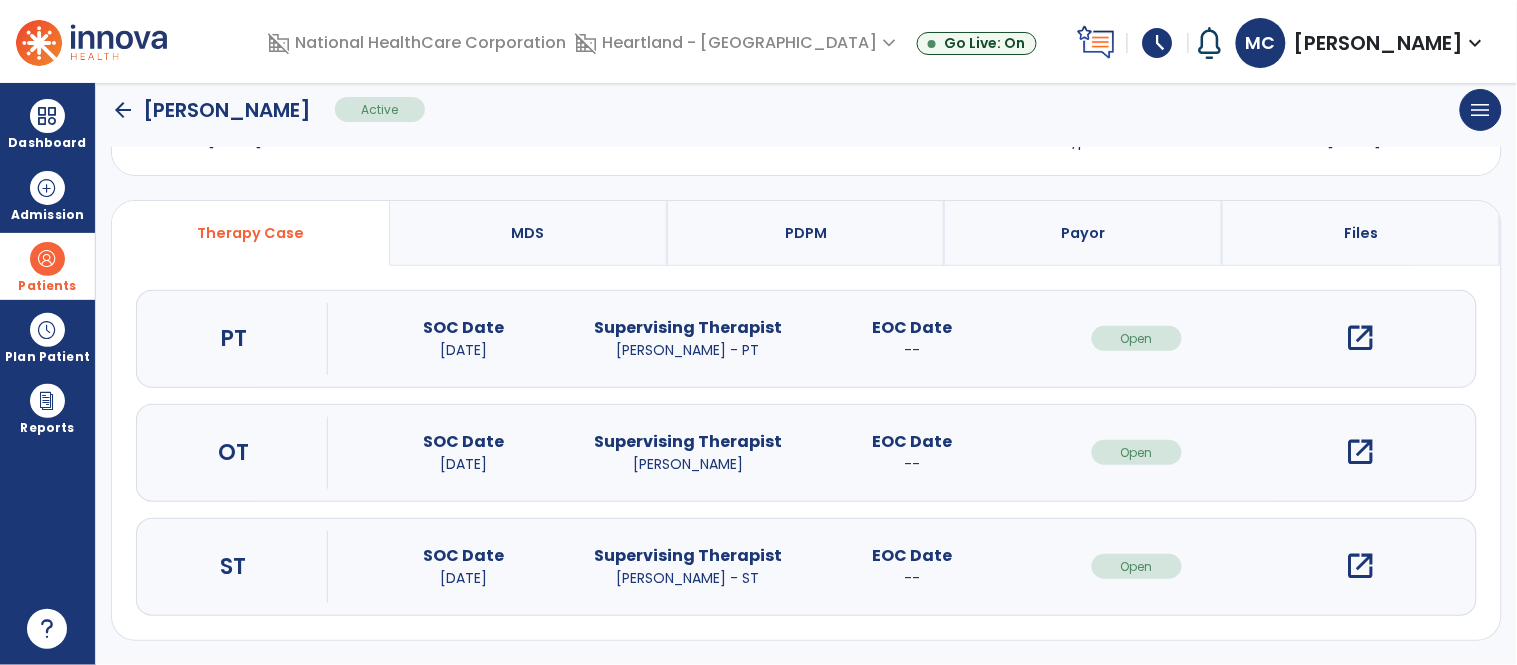 click on "open_in_new" at bounding box center (1361, 566) 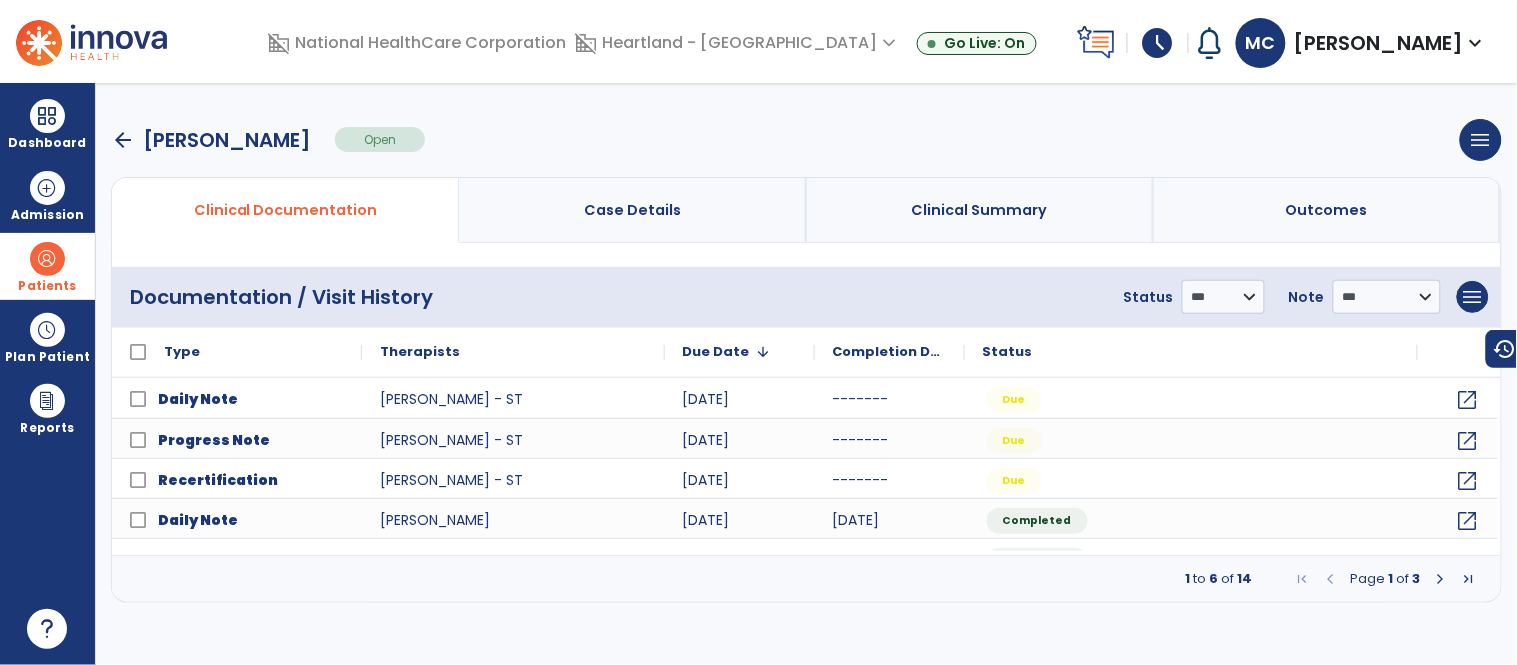 scroll, scrollTop: 0, scrollLeft: 0, axis: both 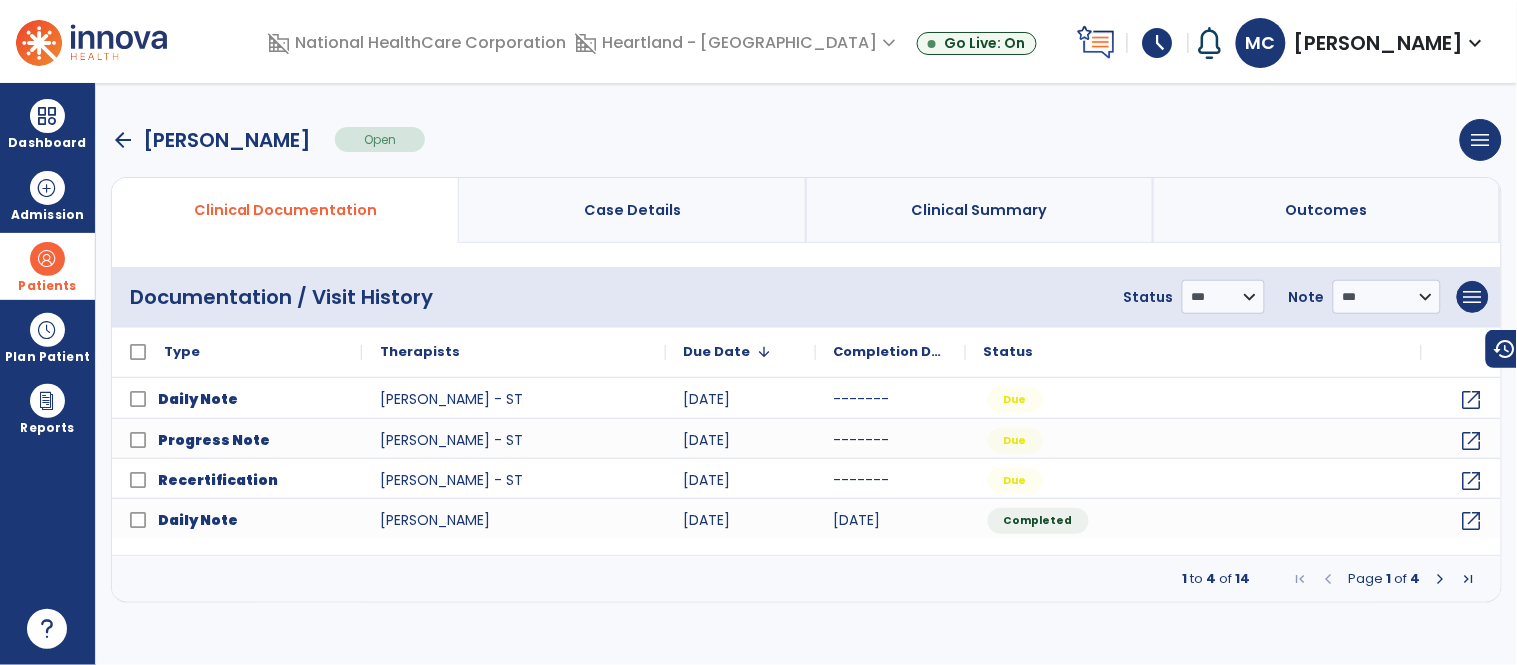 click on "arrow_back   [PERSON_NAME]  Open  menu   Edit Therapy Case   Delete Therapy Case   Close Therapy Case" at bounding box center [806, 140] 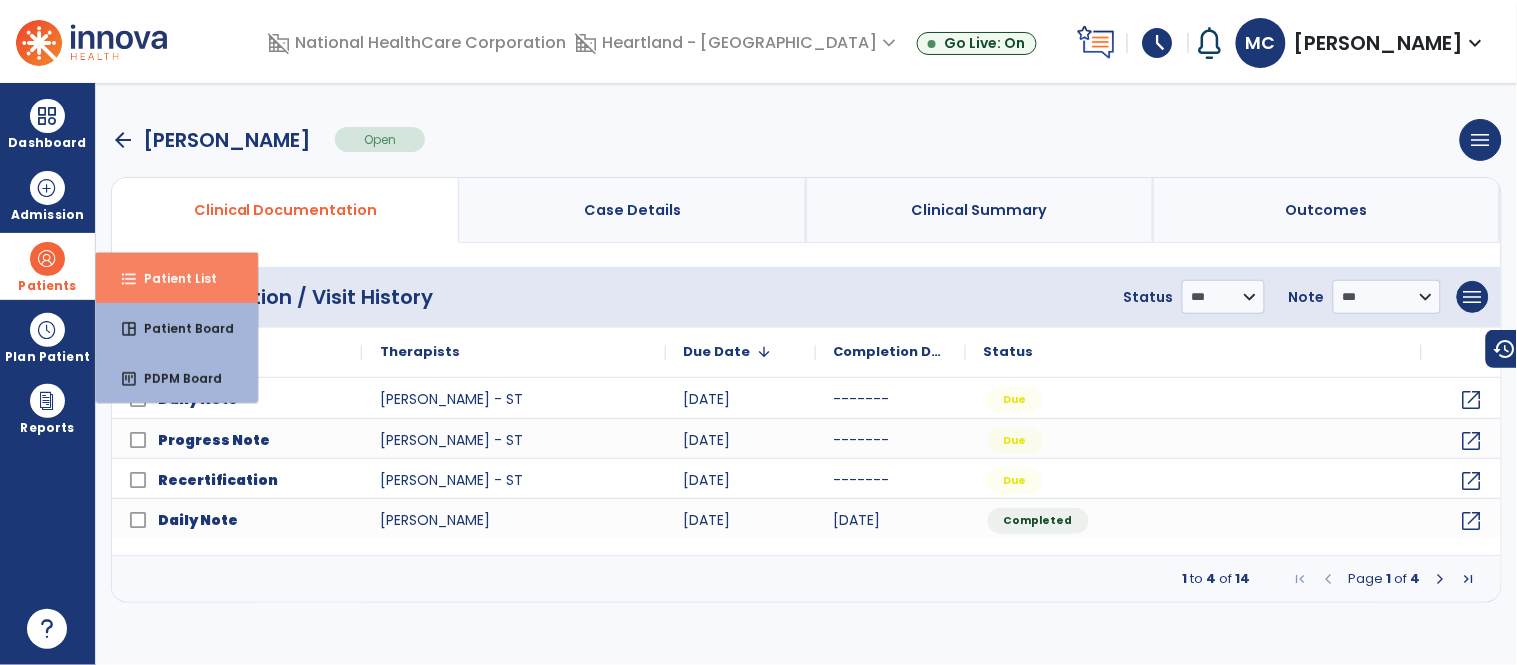 click on "Patient List" at bounding box center (172, 278) 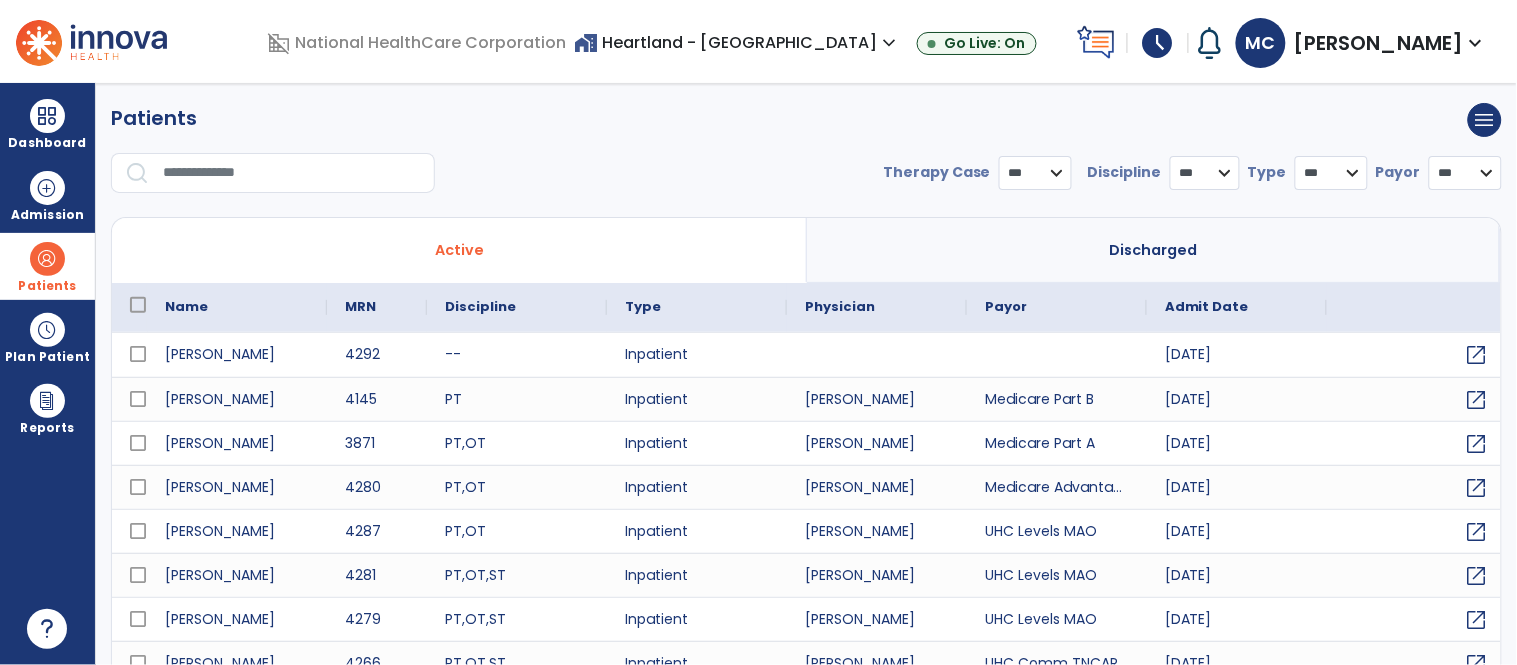 select on "***" 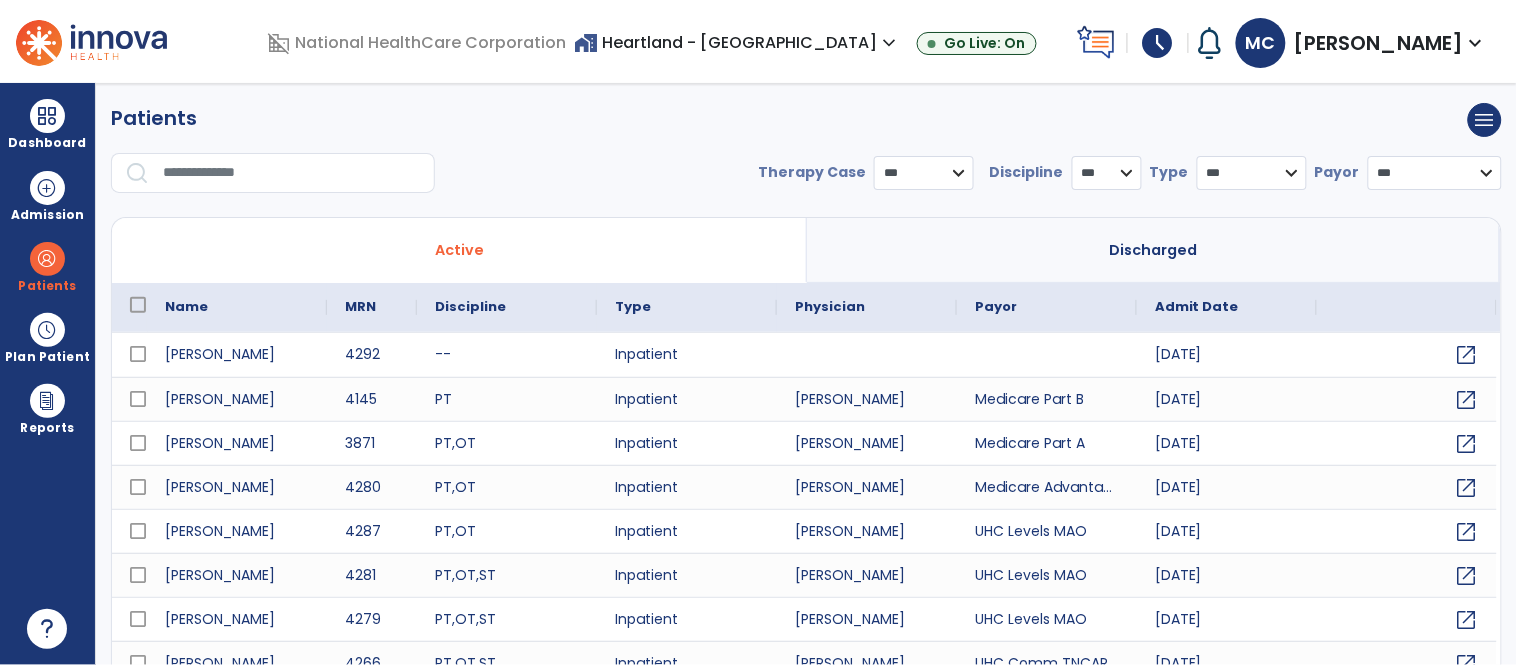 click at bounding box center (292, 173) 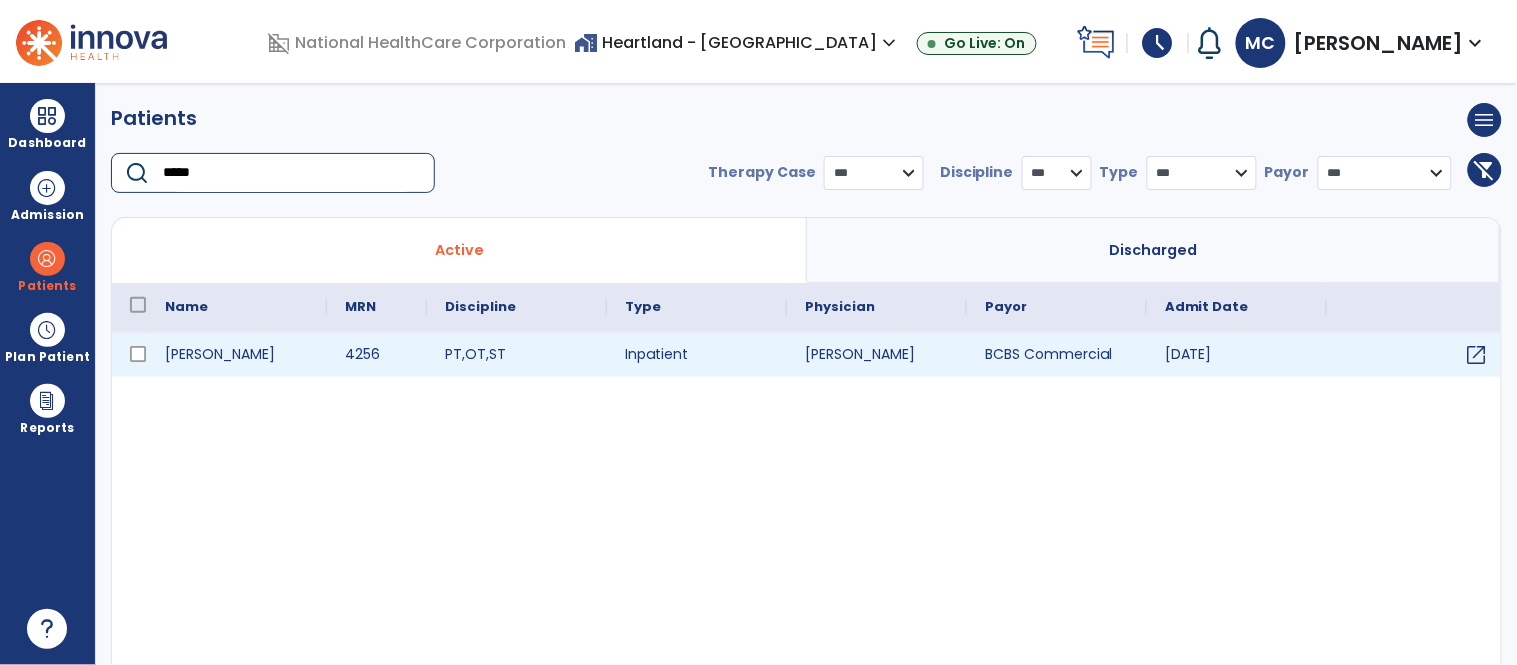 type on "*****" 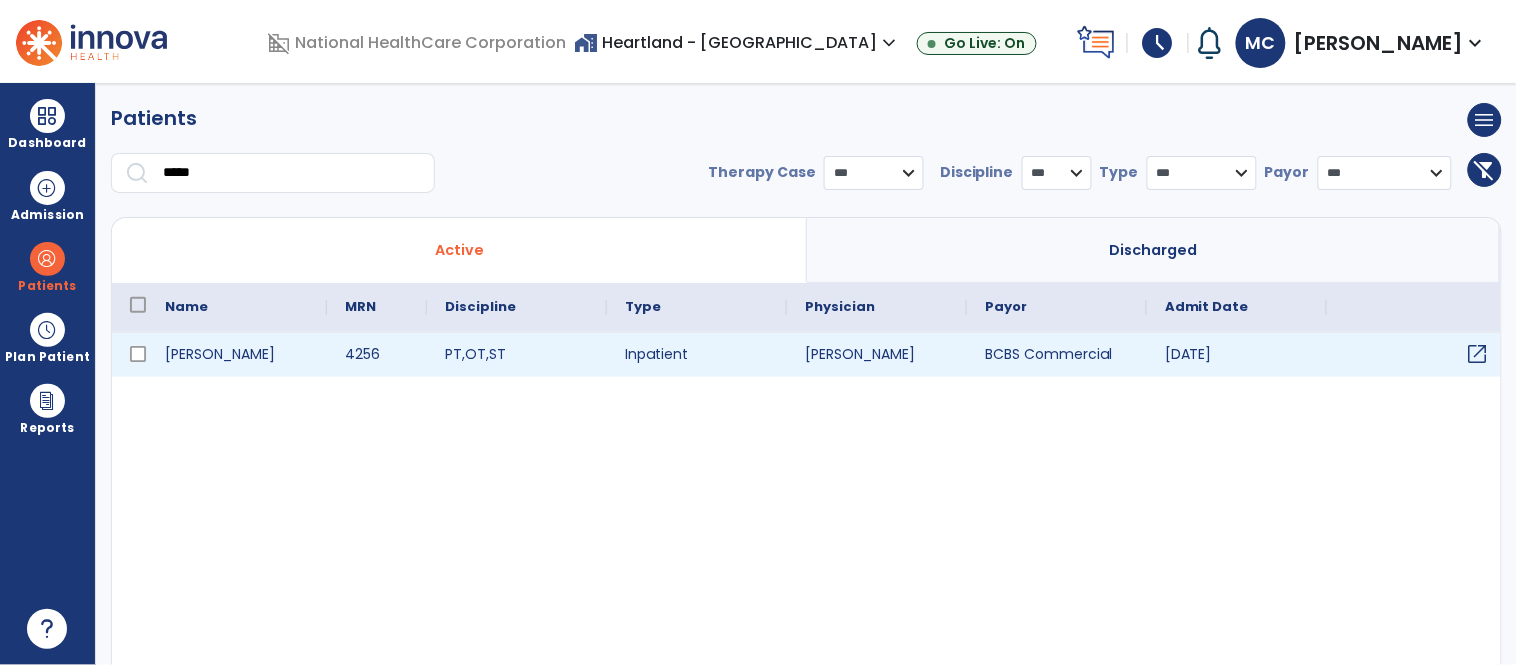 click on "open_in_new" at bounding box center (1478, 354) 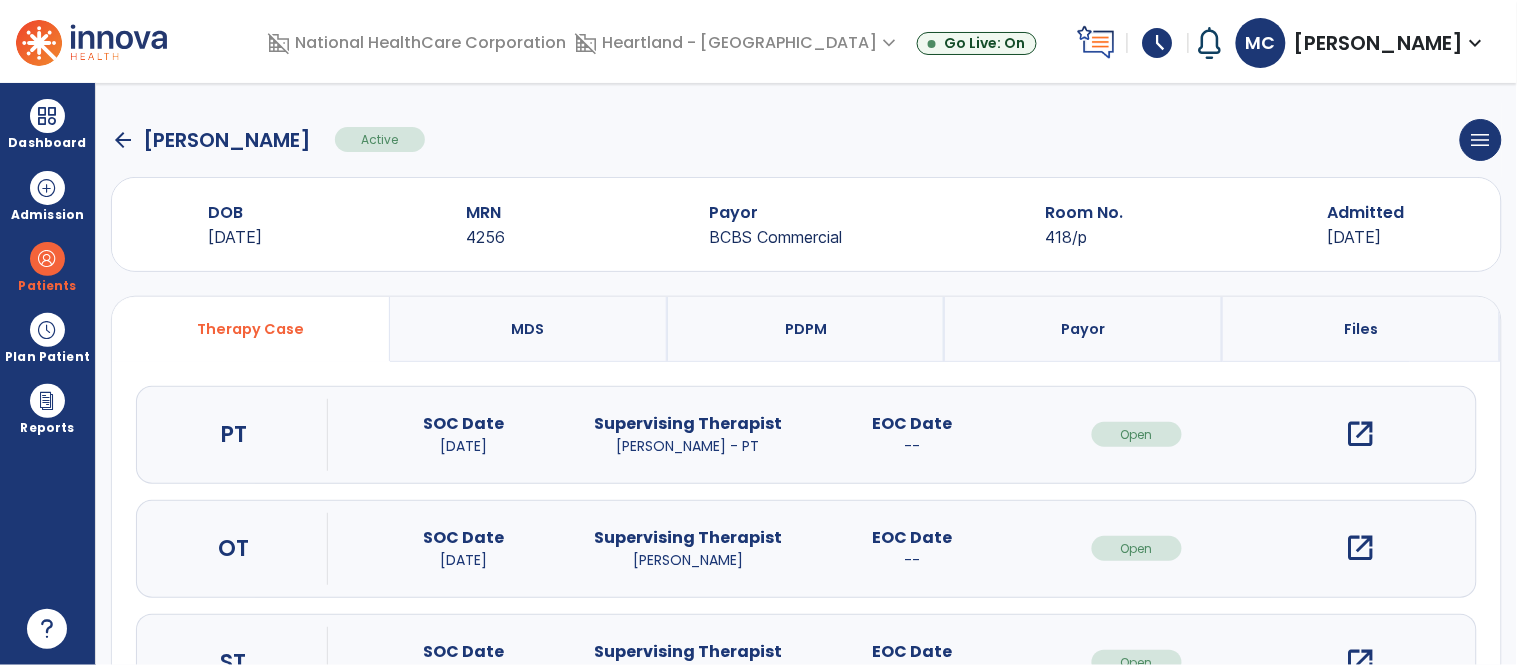 scroll, scrollTop: 96, scrollLeft: 0, axis: vertical 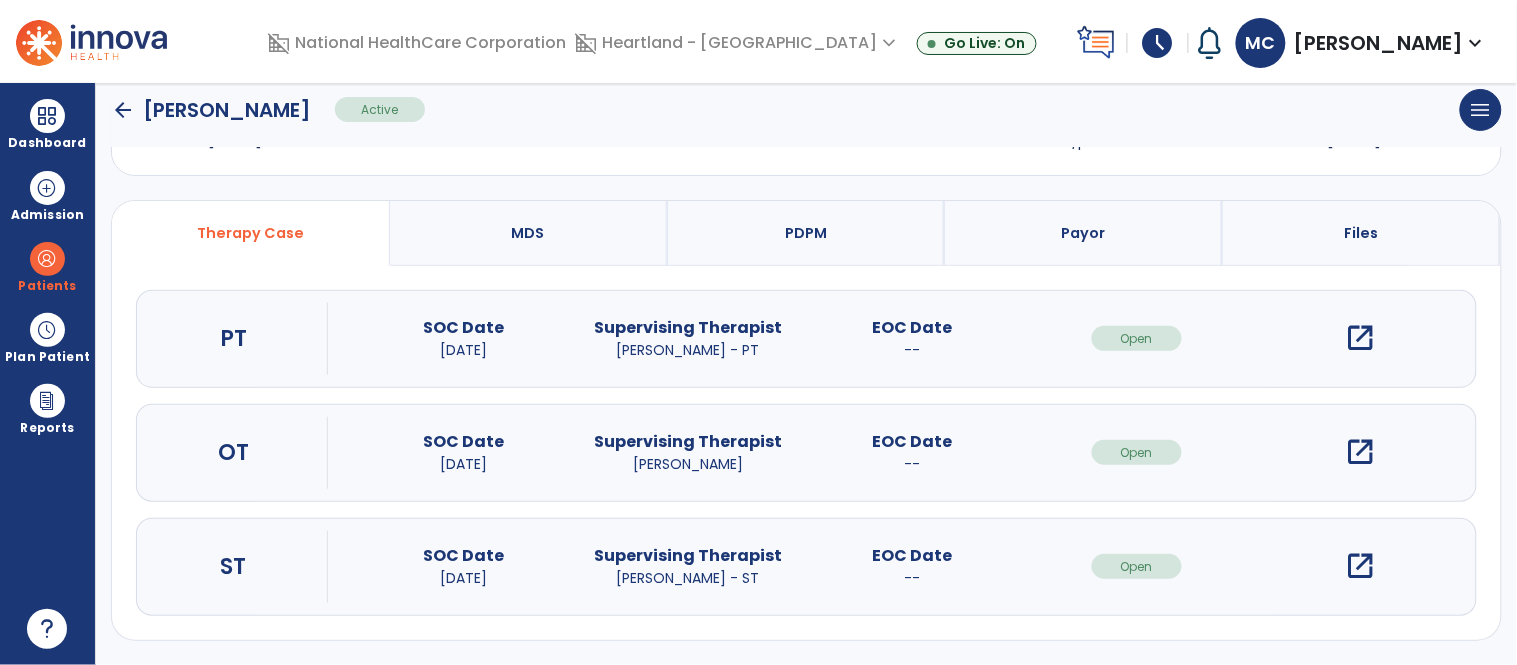 click on "open_in_new" at bounding box center [1361, 566] 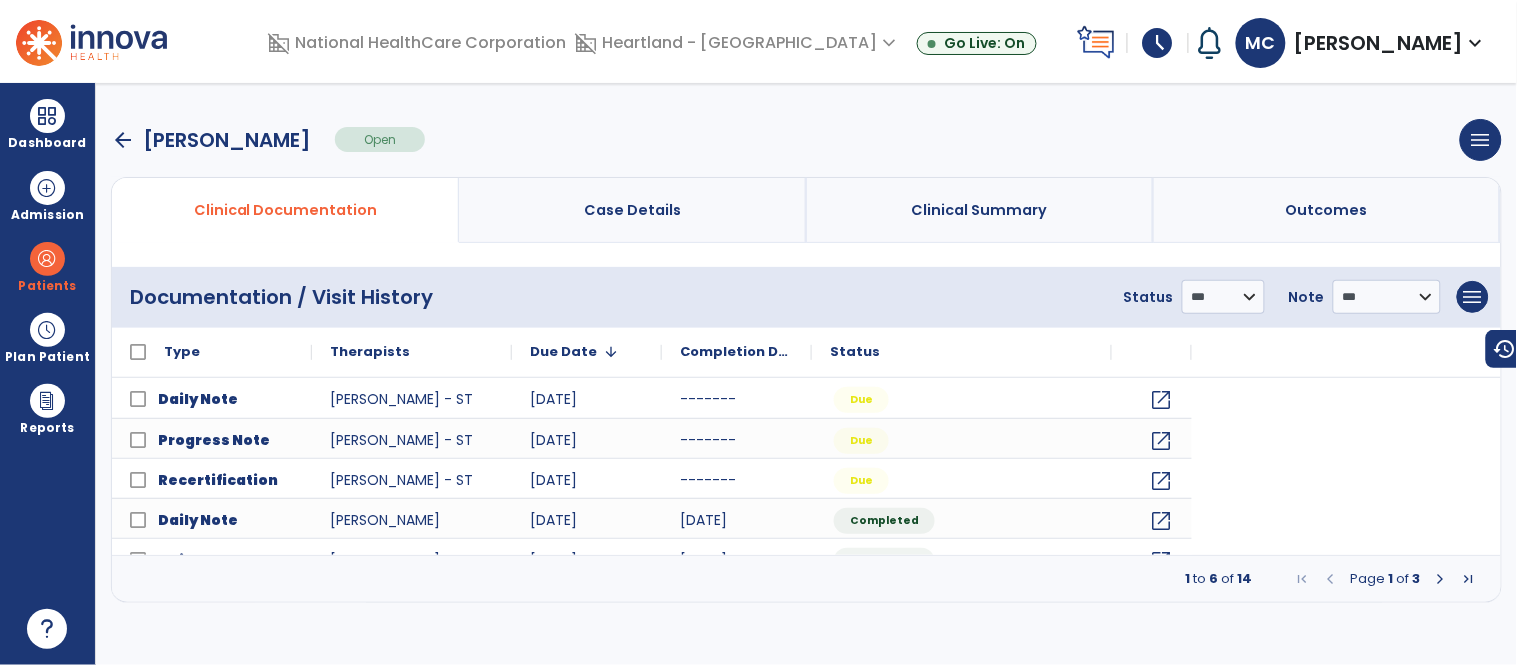 scroll, scrollTop: 0, scrollLeft: 0, axis: both 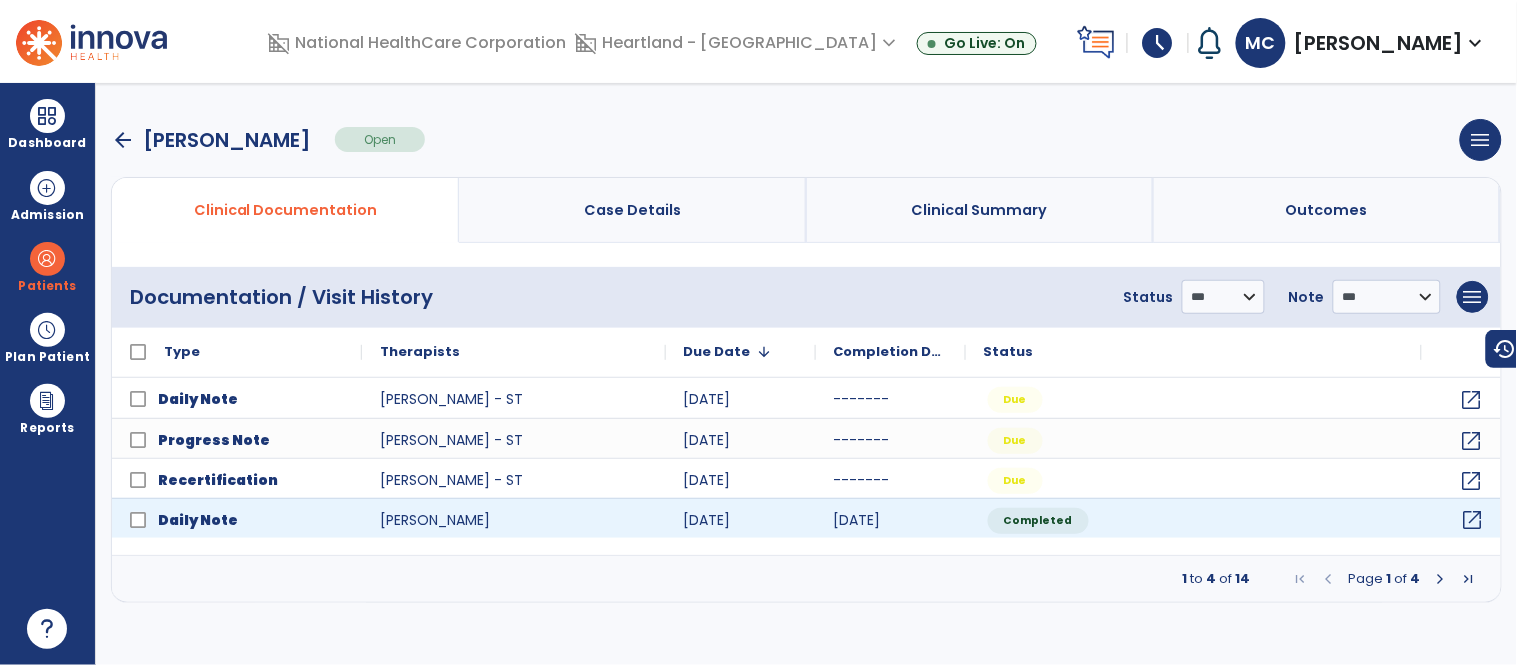 click on "open_in_new" 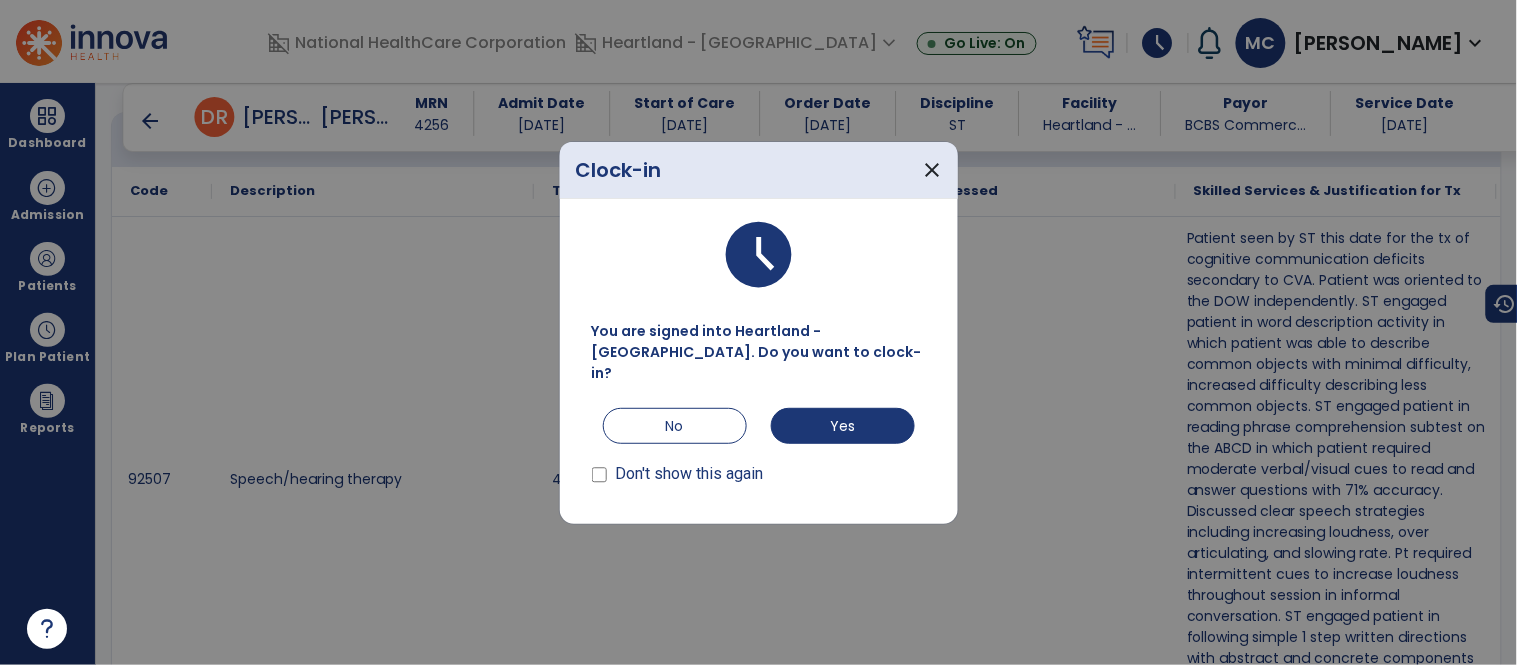 scroll, scrollTop: 1326, scrollLeft: 0, axis: vertical 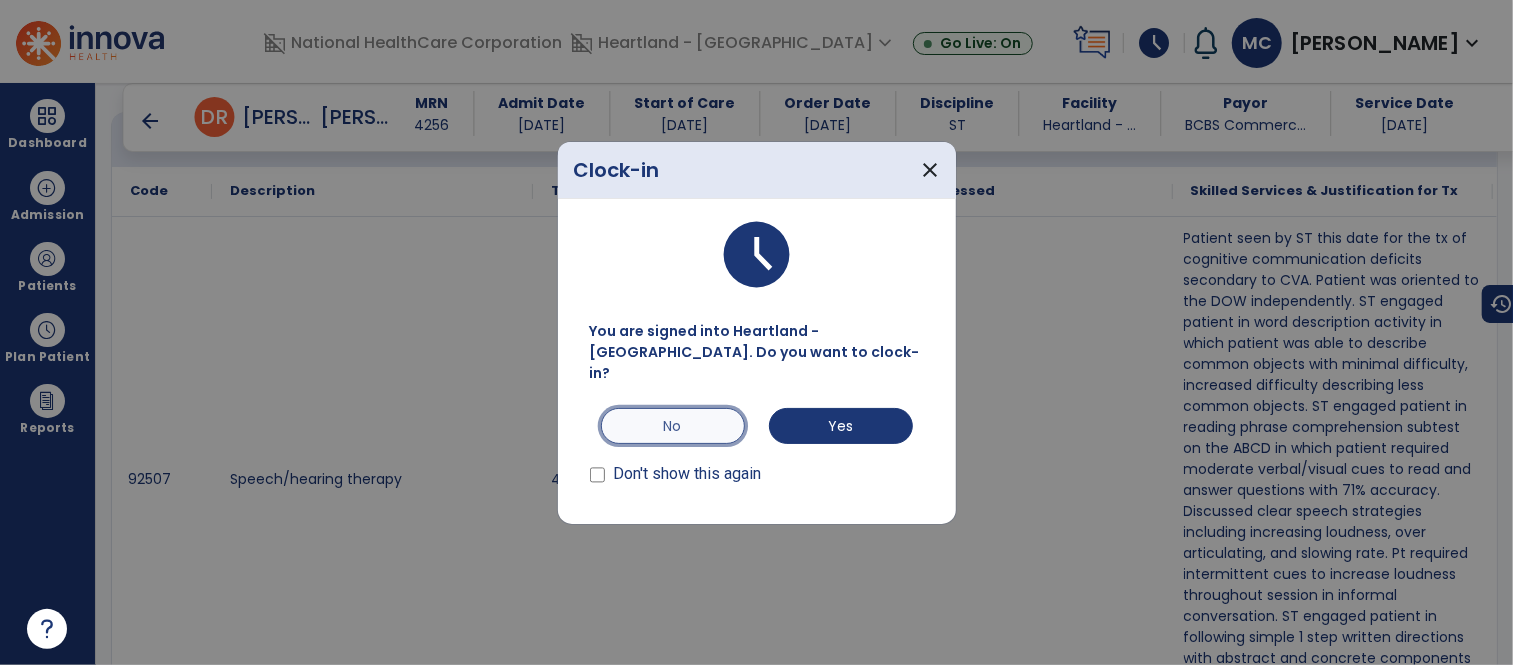 click on "No" at bounding box center (673, 426) 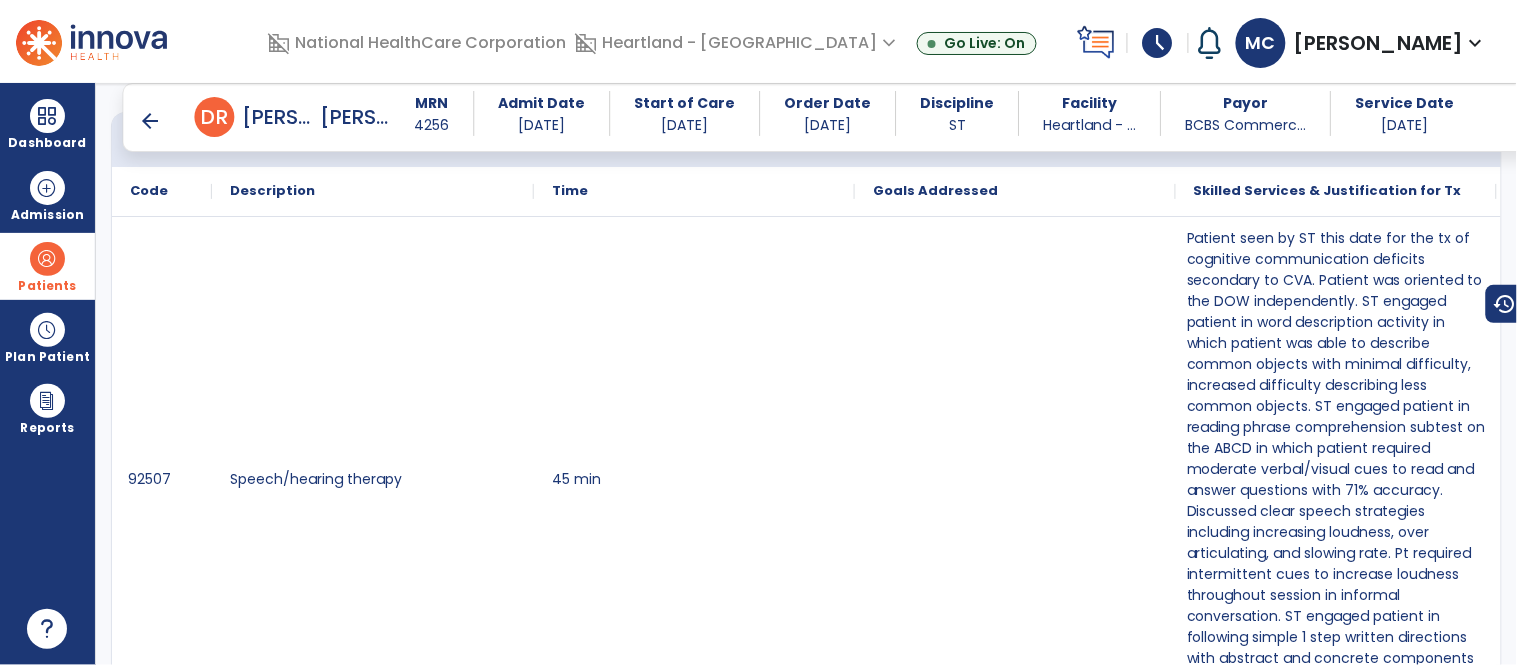 click at bounding box center (47, 259) 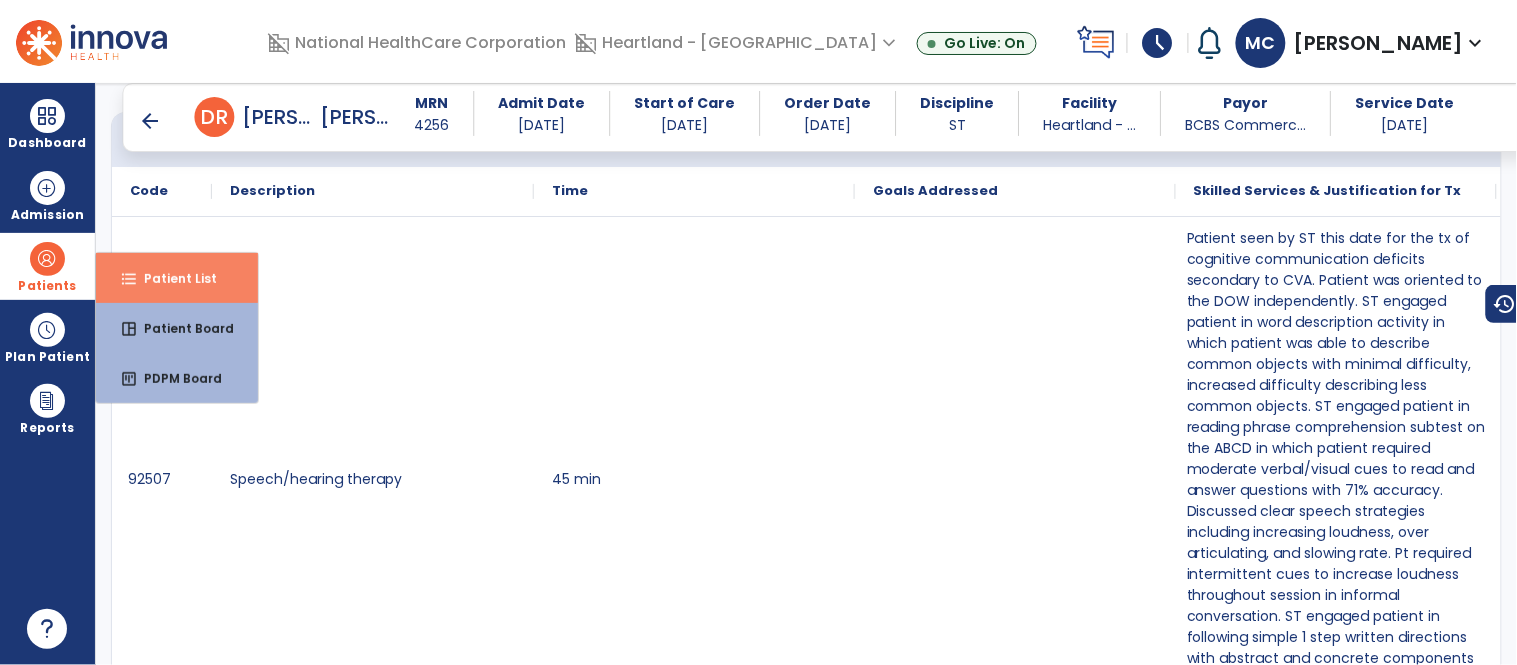 click on "format_list_bulleted  Patient List" at bounding box center (177, 278) 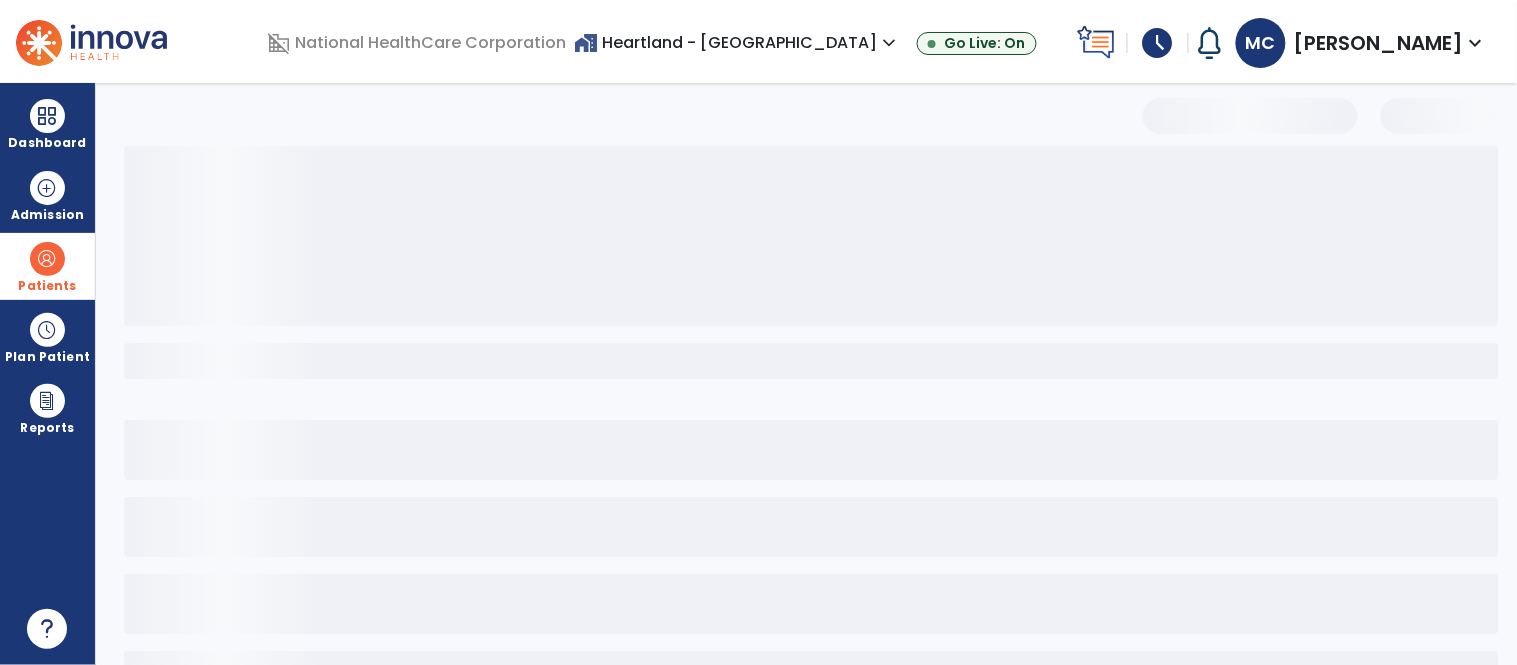 scroll, scrollTop: 77, scrollLeft: 0, axis: vertical 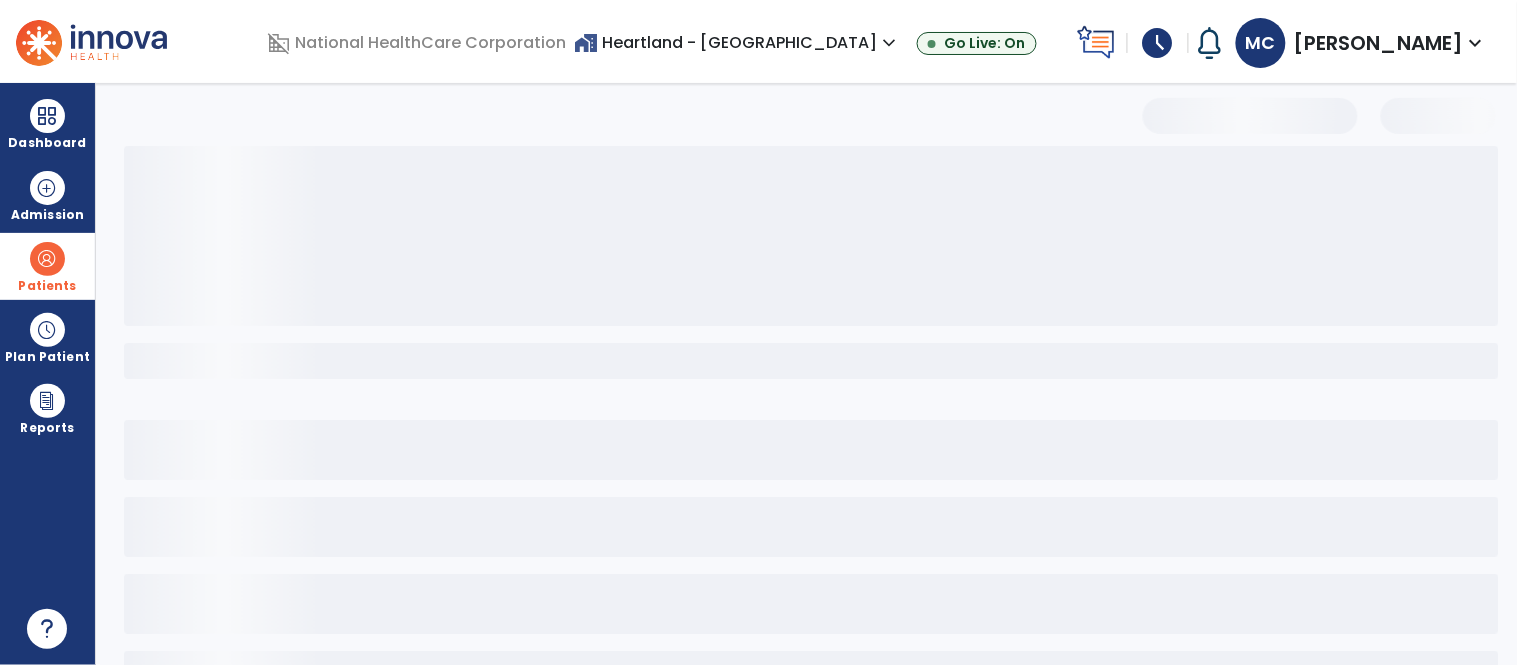 select on "***" 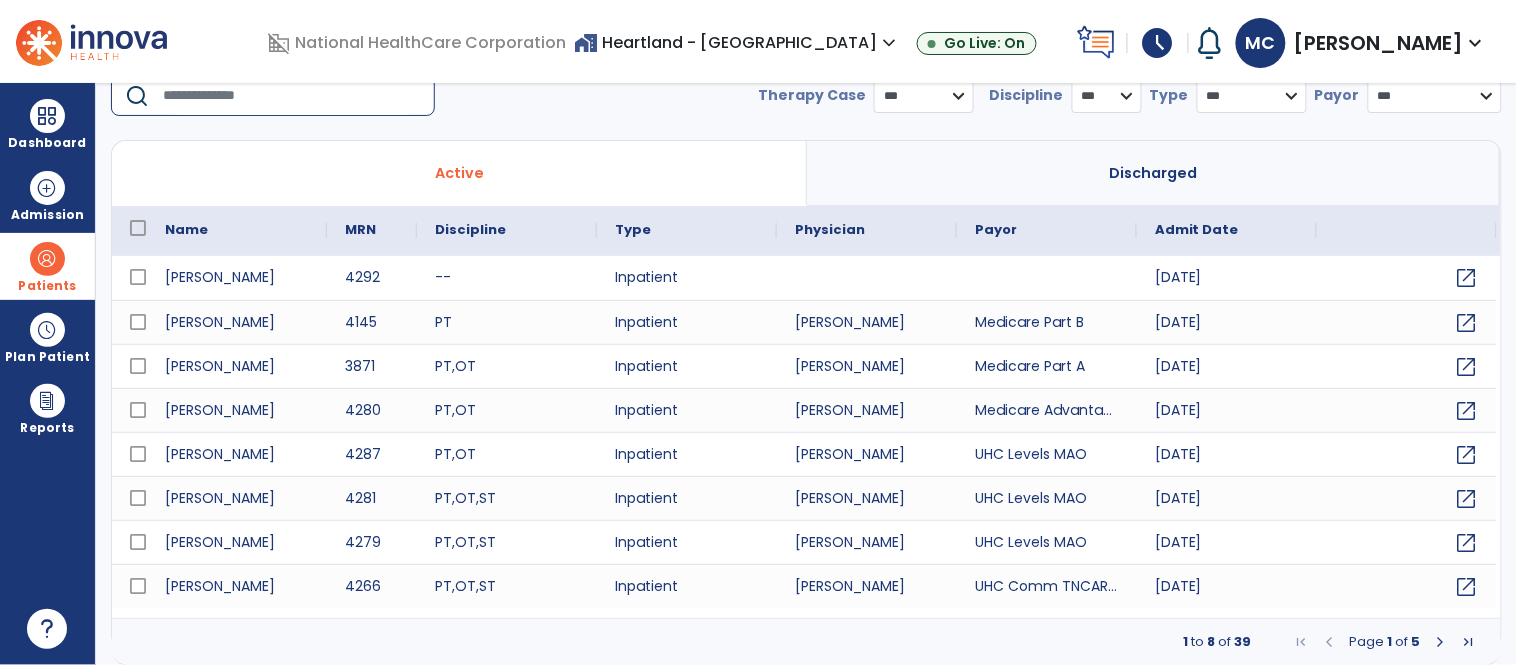 click at bounding box center (292, 96) 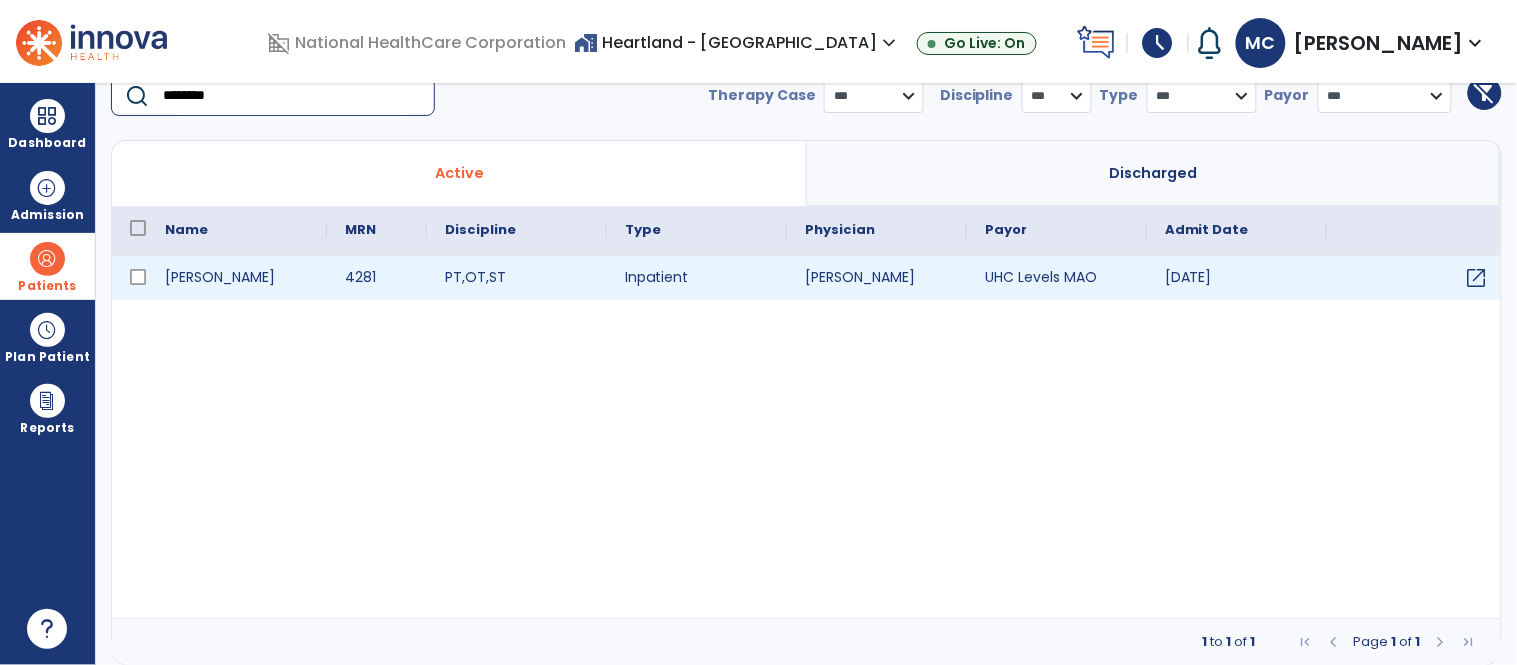 type on "********" 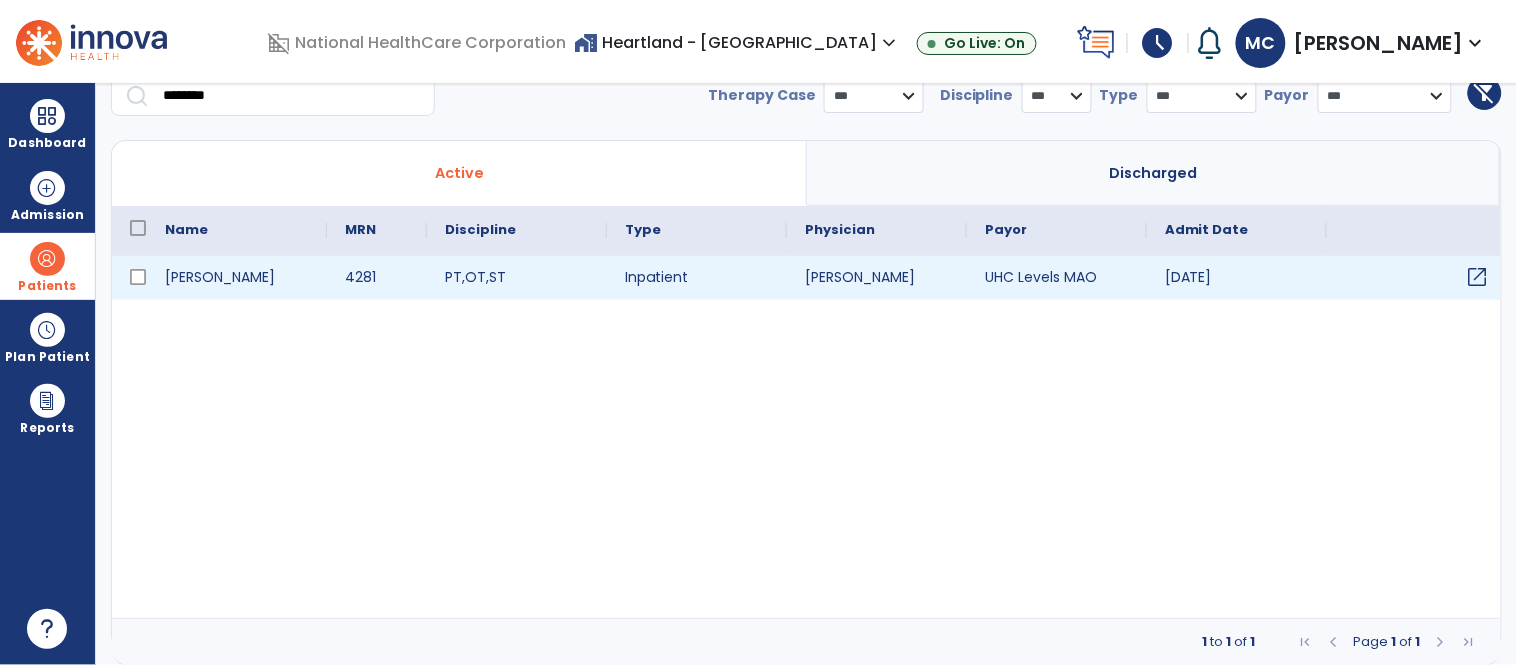 click on "open_in_new" at bounding box center (1478, 277) 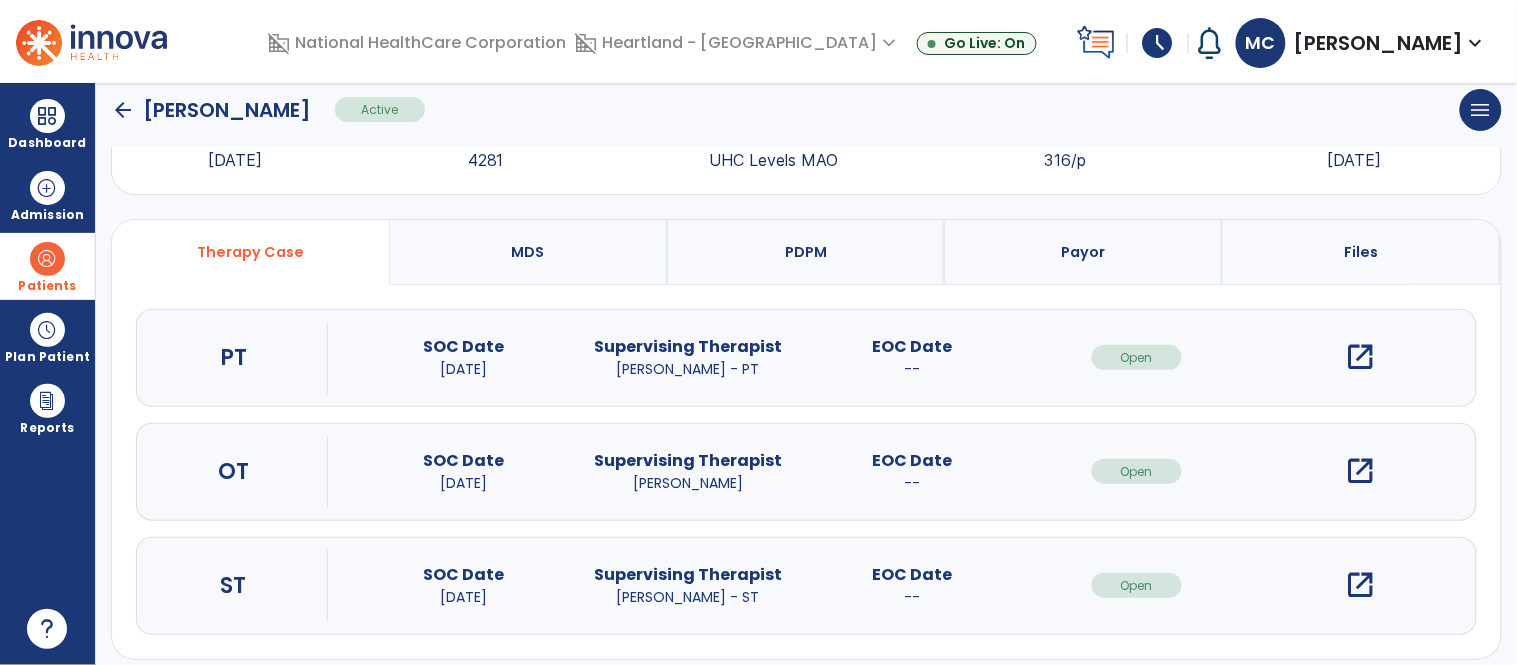 scroll, scrollTop: 96, scrollLeft: 0, axis: vertical 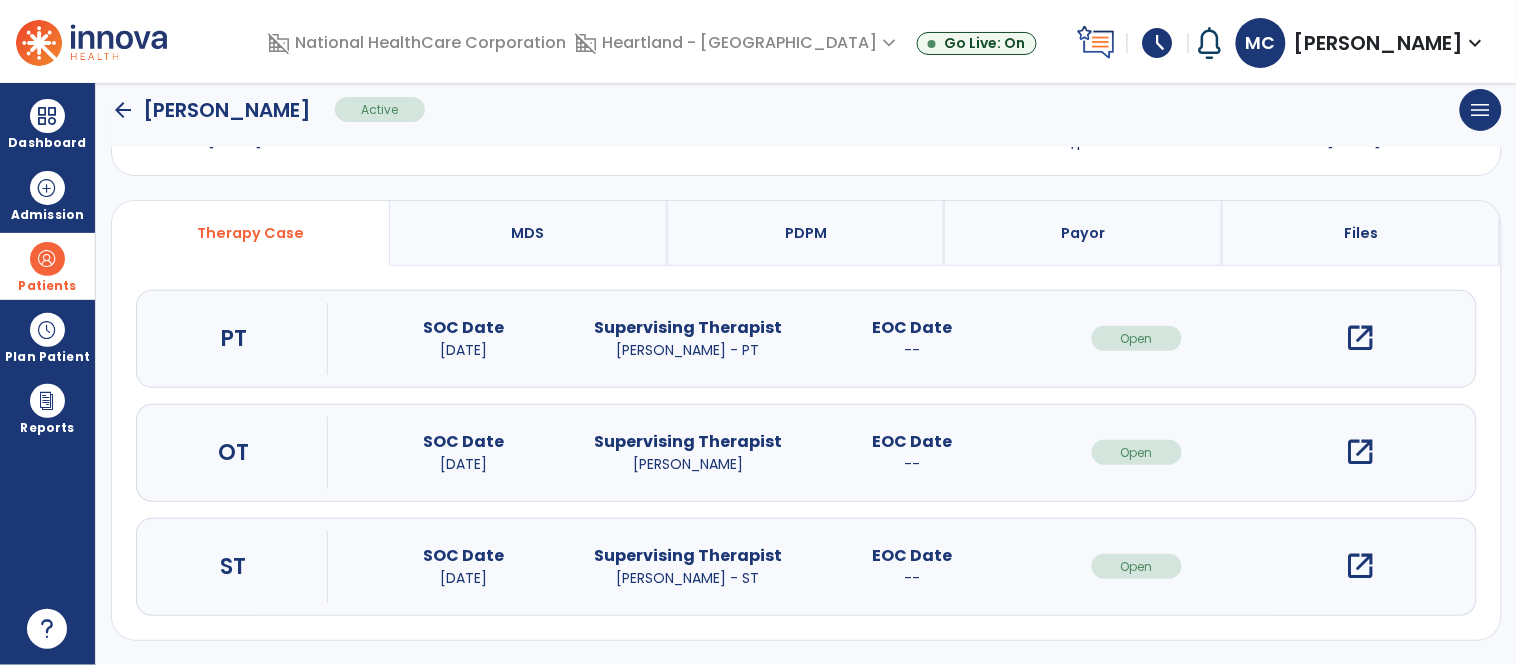 click on "open_in_new" at bounding box center (1361, 566) 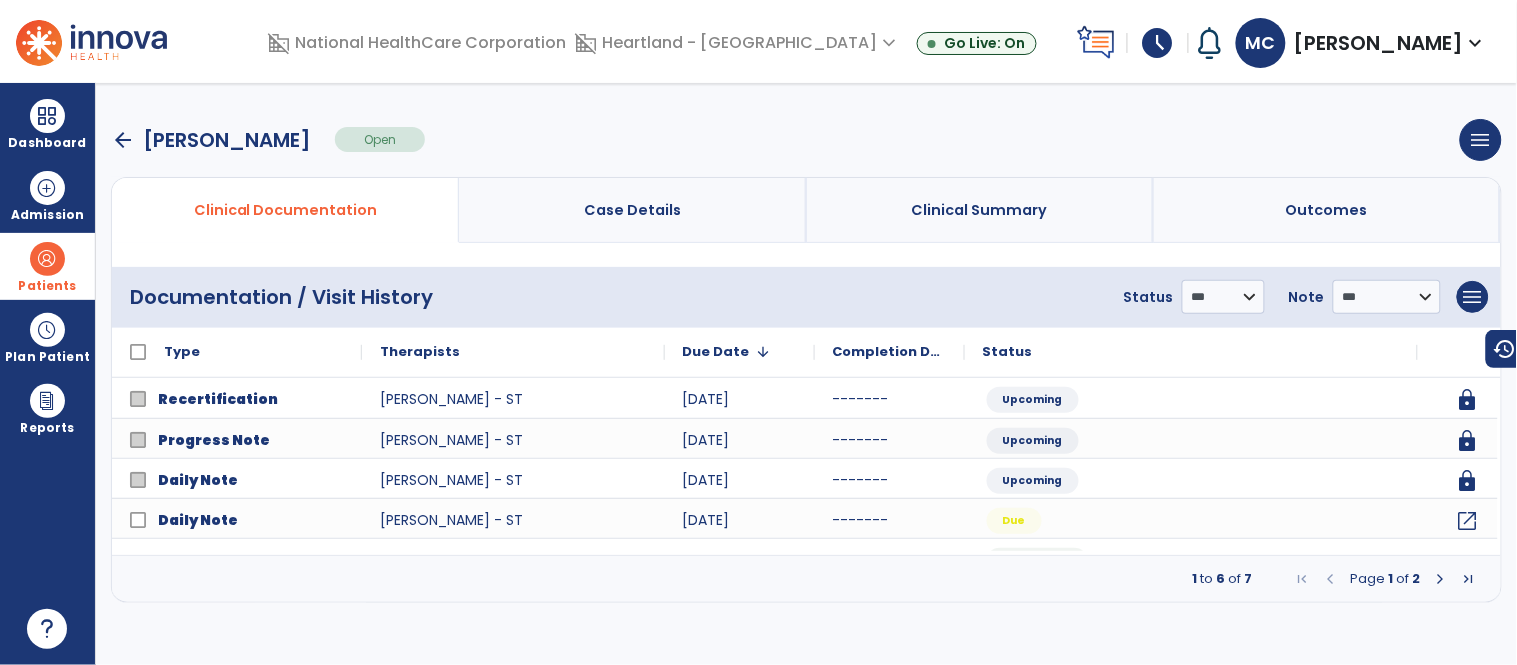 scroll, scrollTop: 0, scrollLeft: 0, axis: both 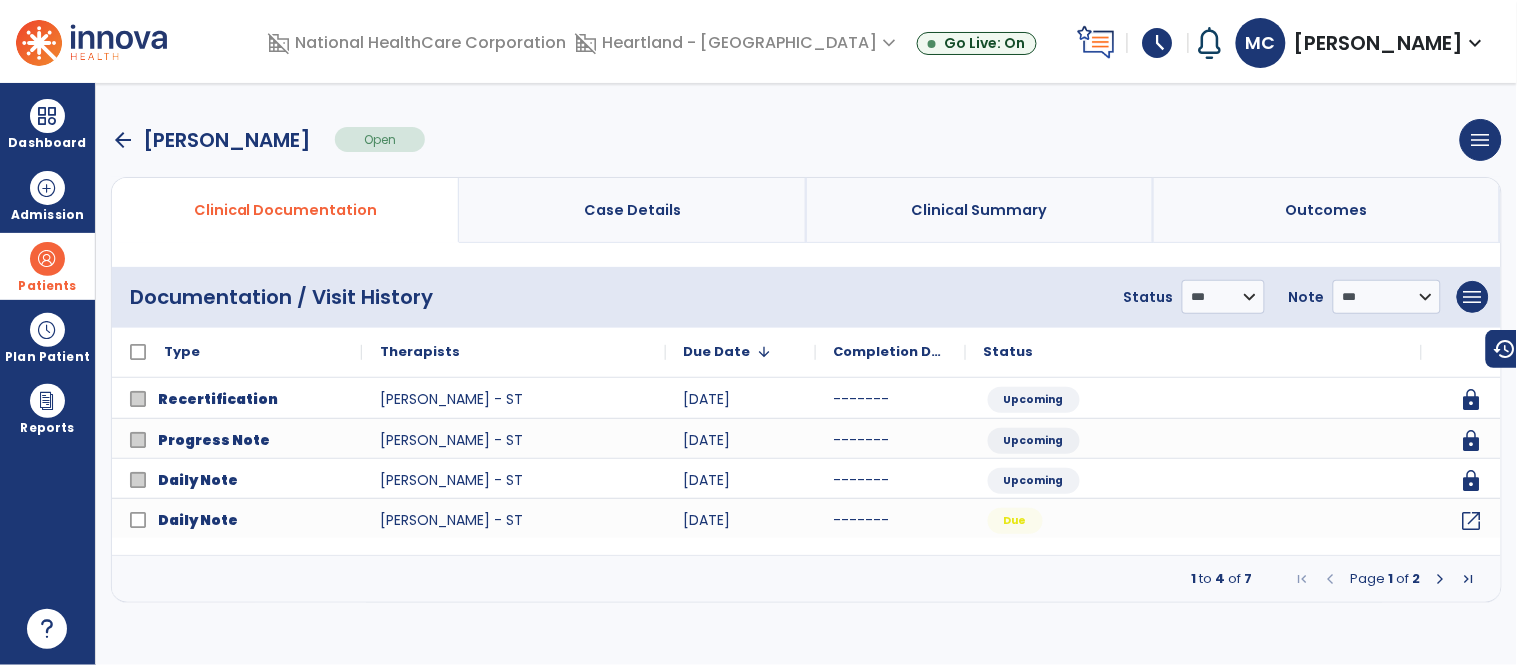 click at bounding box center (1441, 579) 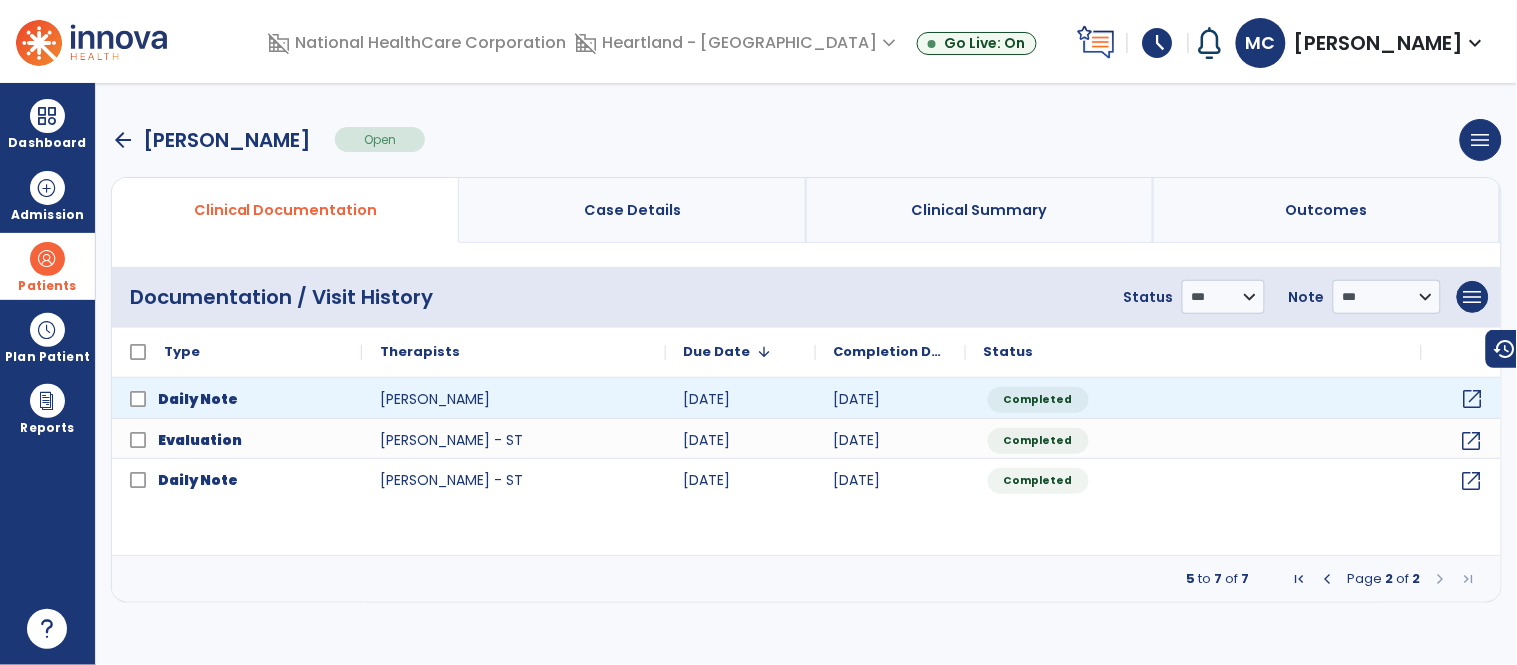 click on "open_in_new" 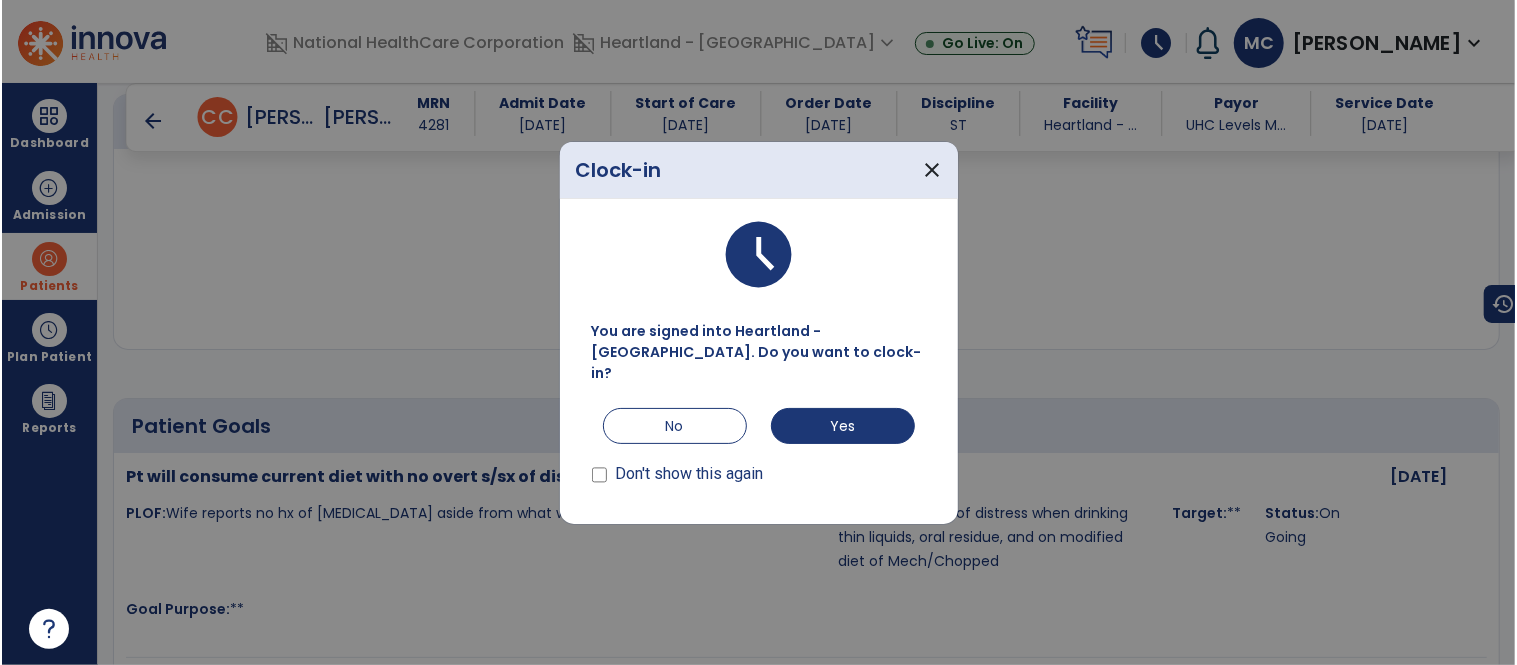scroll, scrollTop: 2168, scrollLeft: 0, axis: vertical 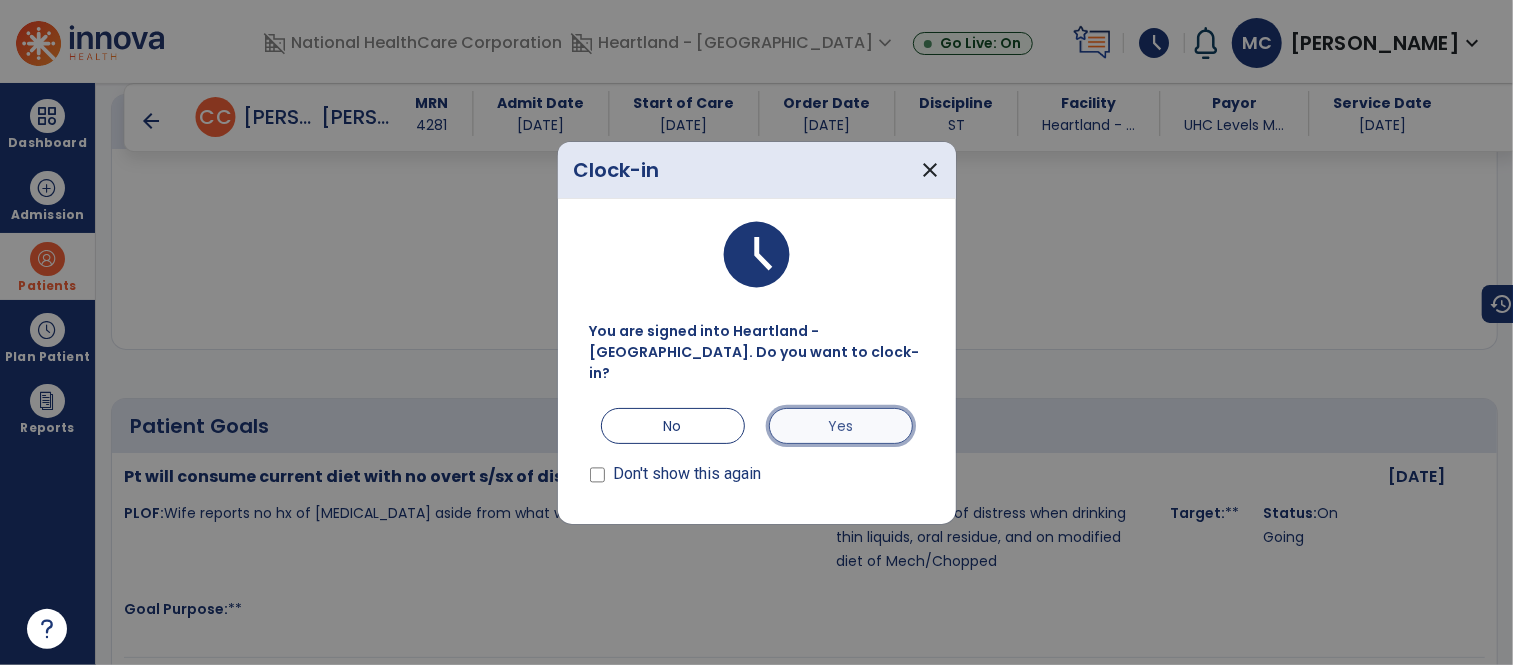 click on "Yes" at bounding box center (841, 426) 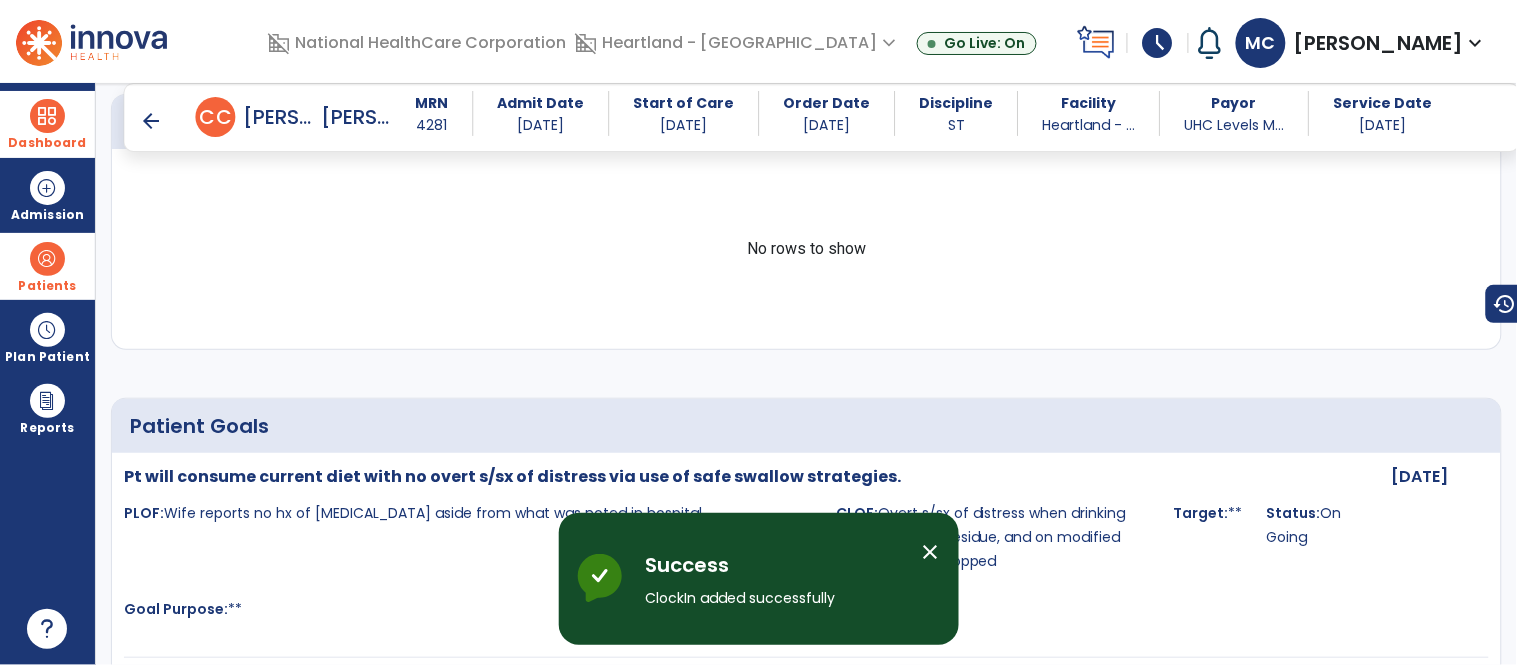 click on "Dashboard" at bounding box center (47, 143) 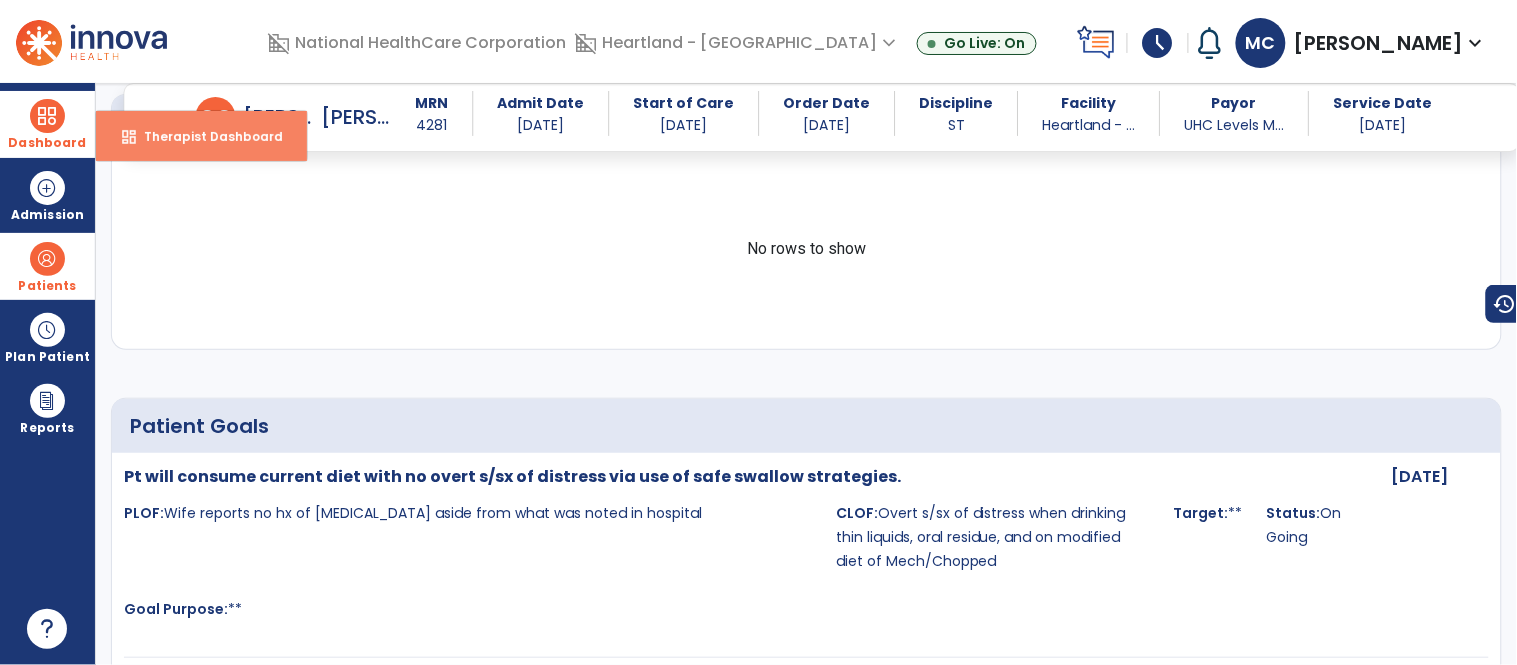 click on "Therapist Dashboard" at bounding box center [205, 136] 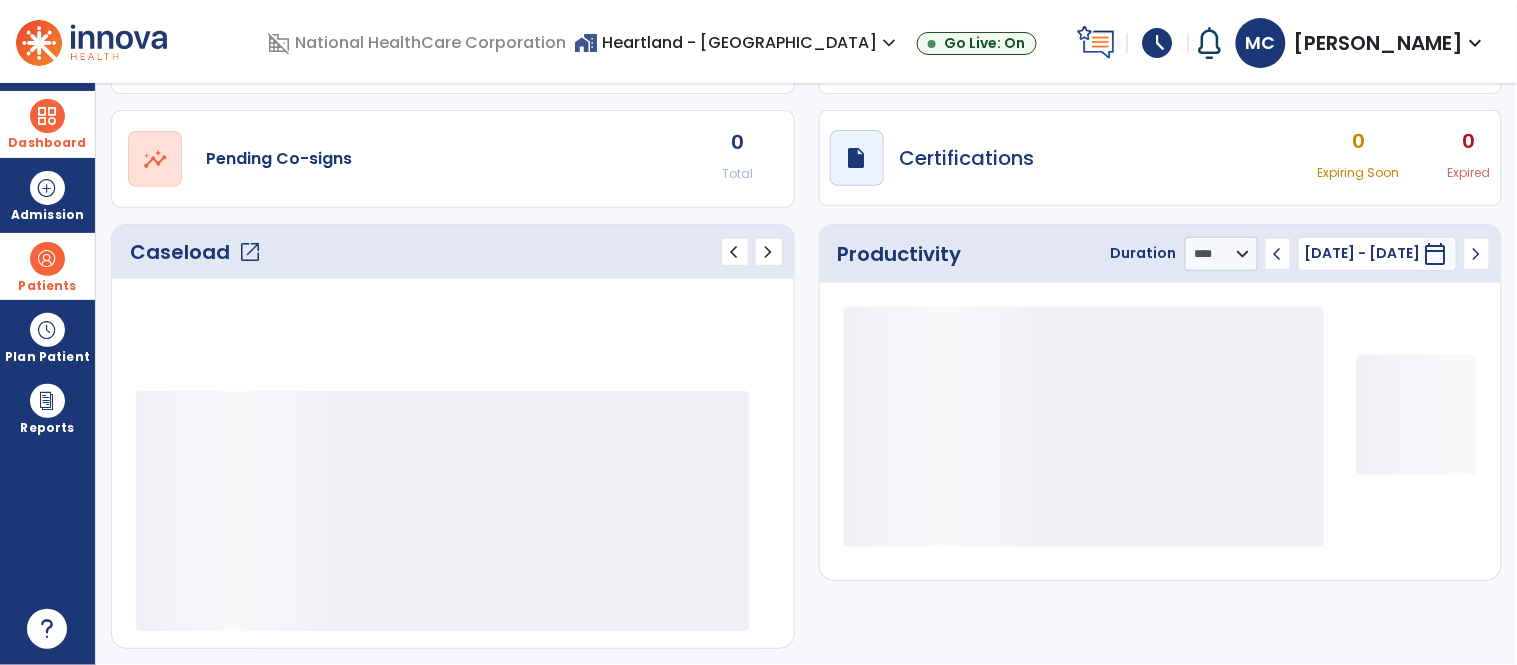 scroll, scrollTop: 144, scrollLeft: 0, axis: vertical 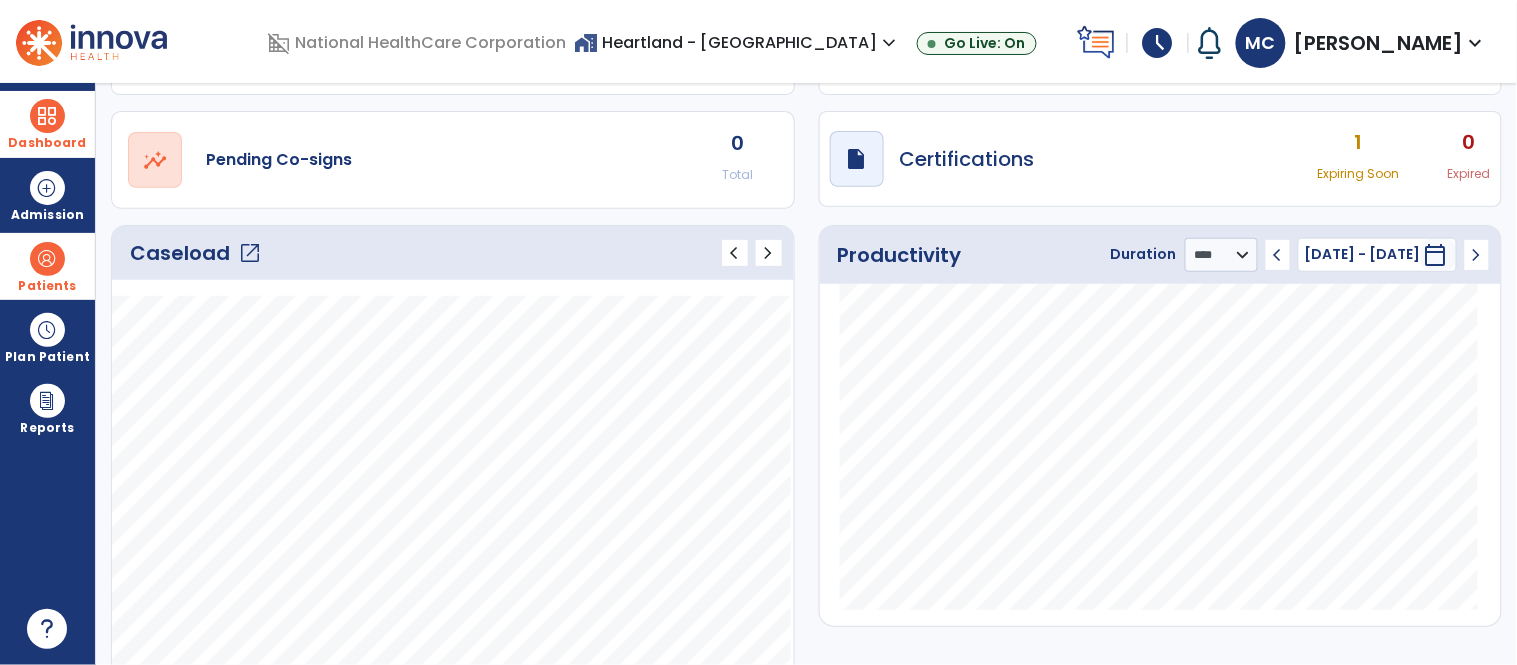 click on "open_in_new" 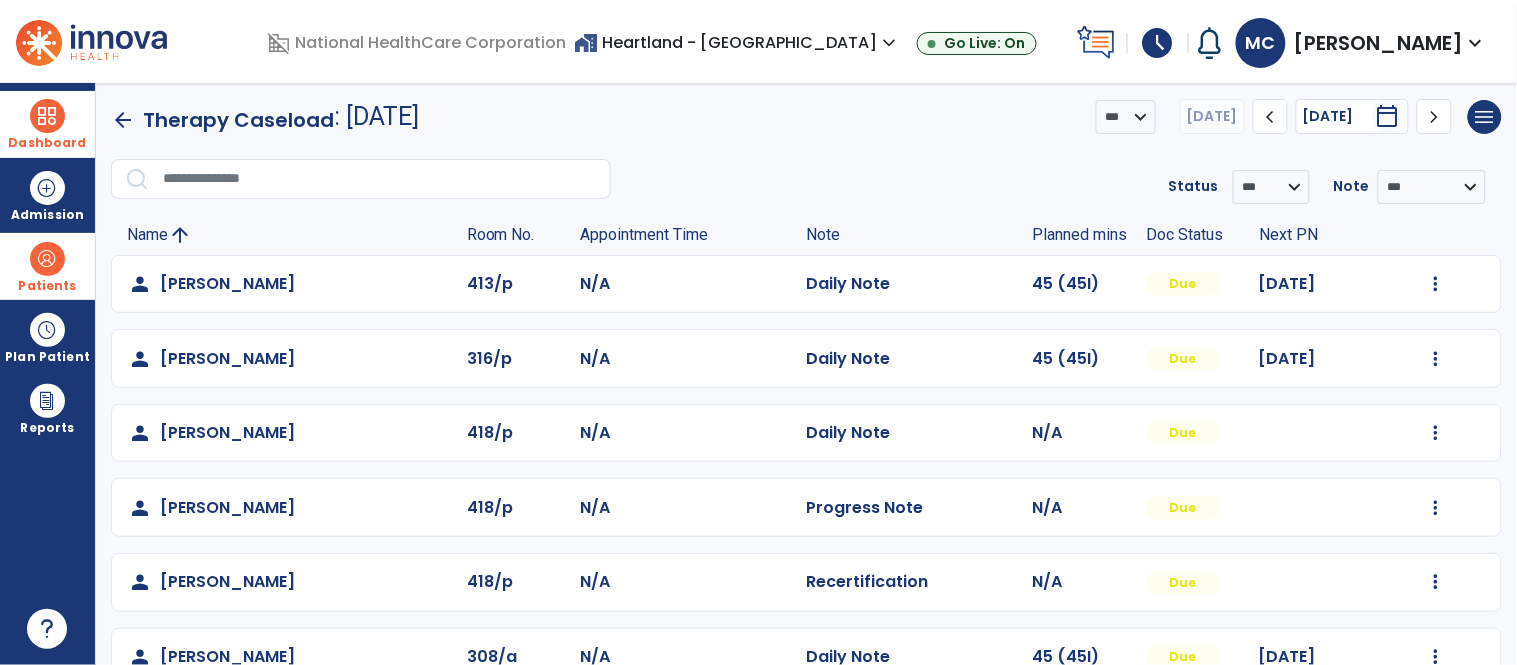 click on "Dashboard" at bounding box center [47, 124] 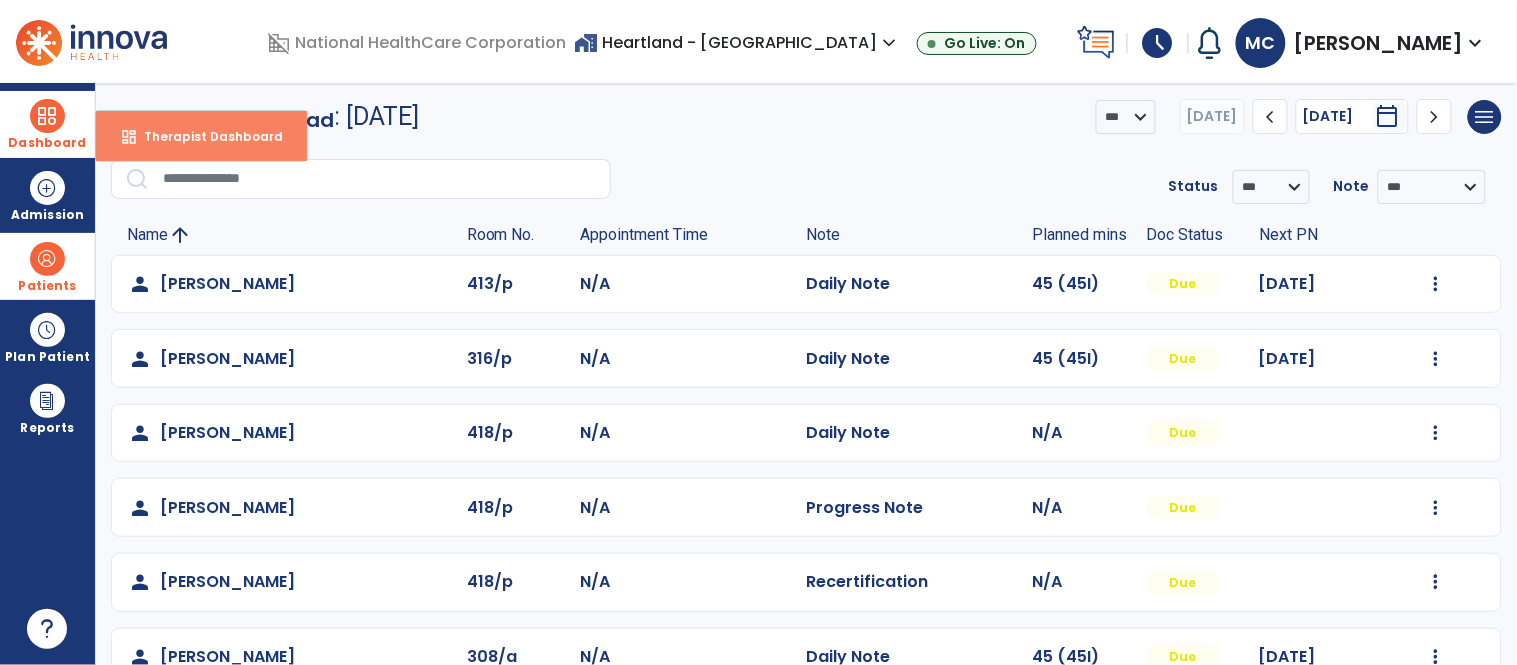 click on "Therapist Dashboard" at bounding box center [205, 136] 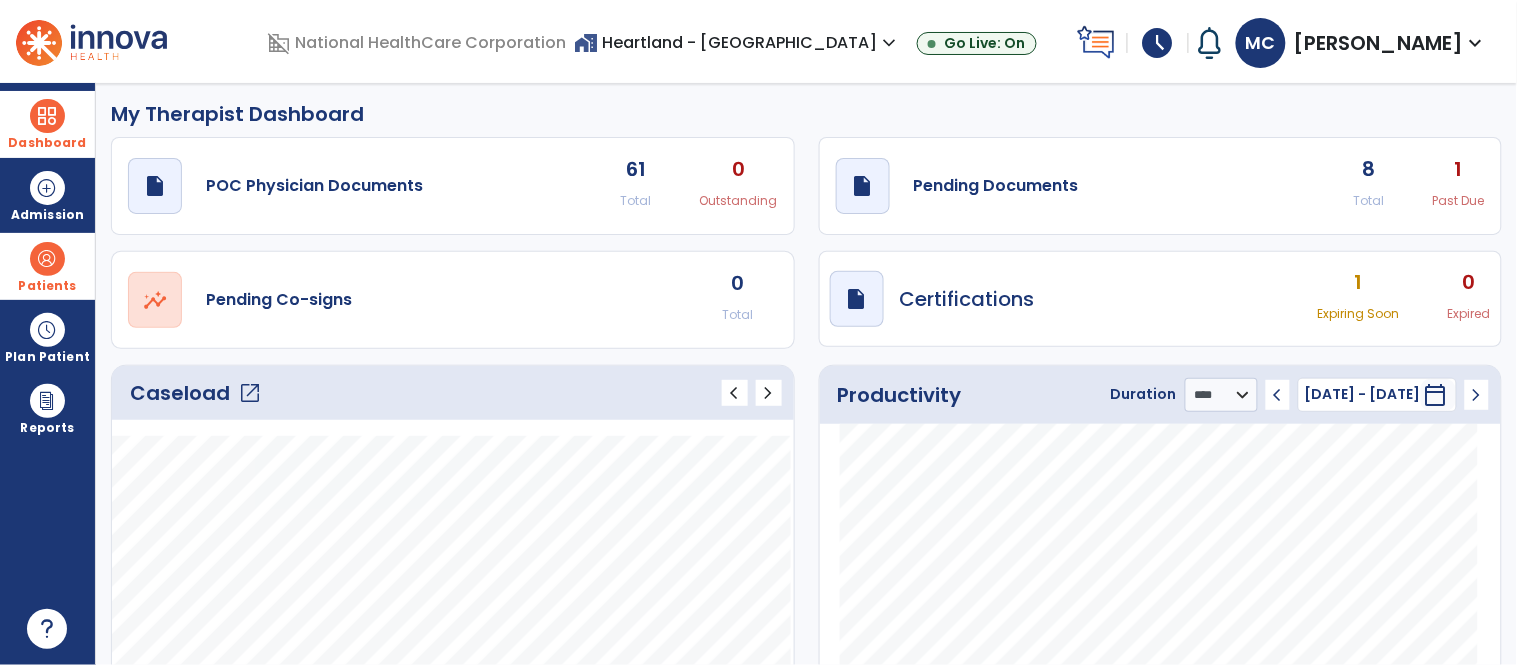 scroll, scrollTop: 182, scrollLeft: 0, axis: vertical 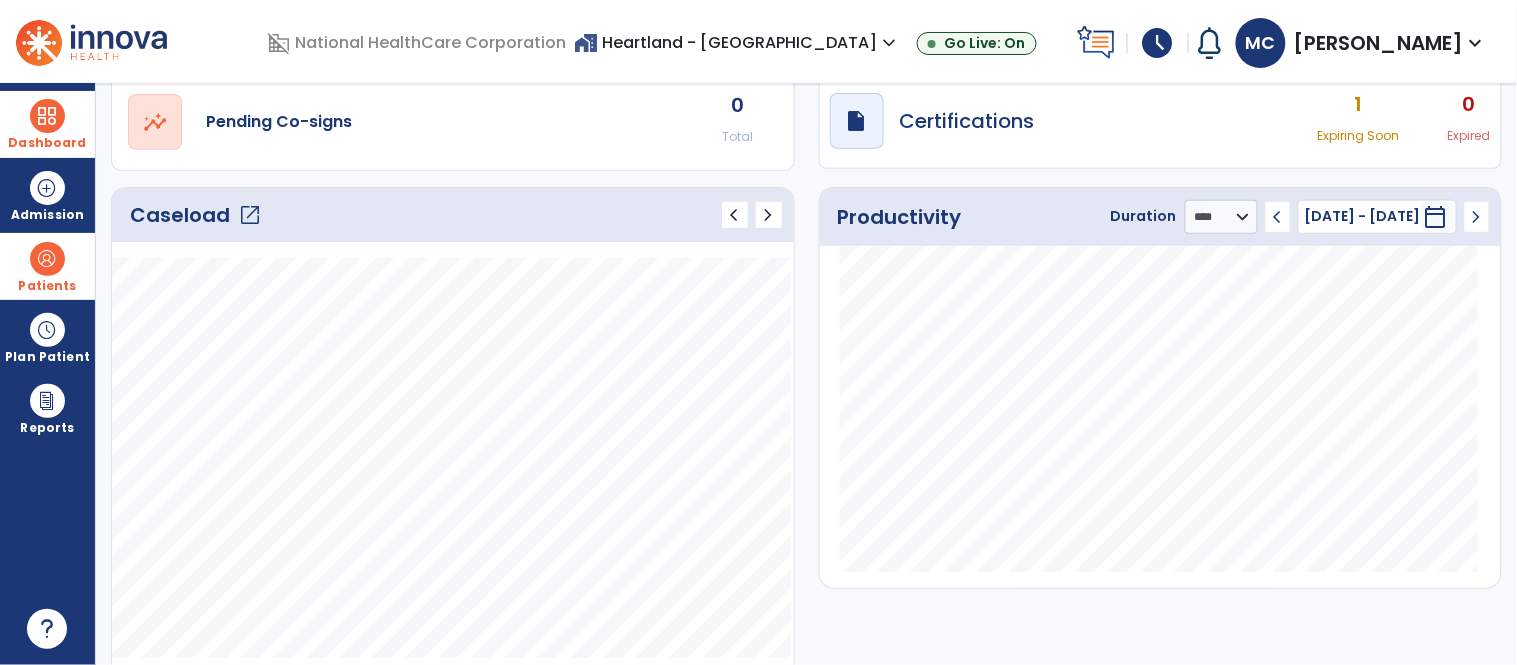 click on "open_in_new" 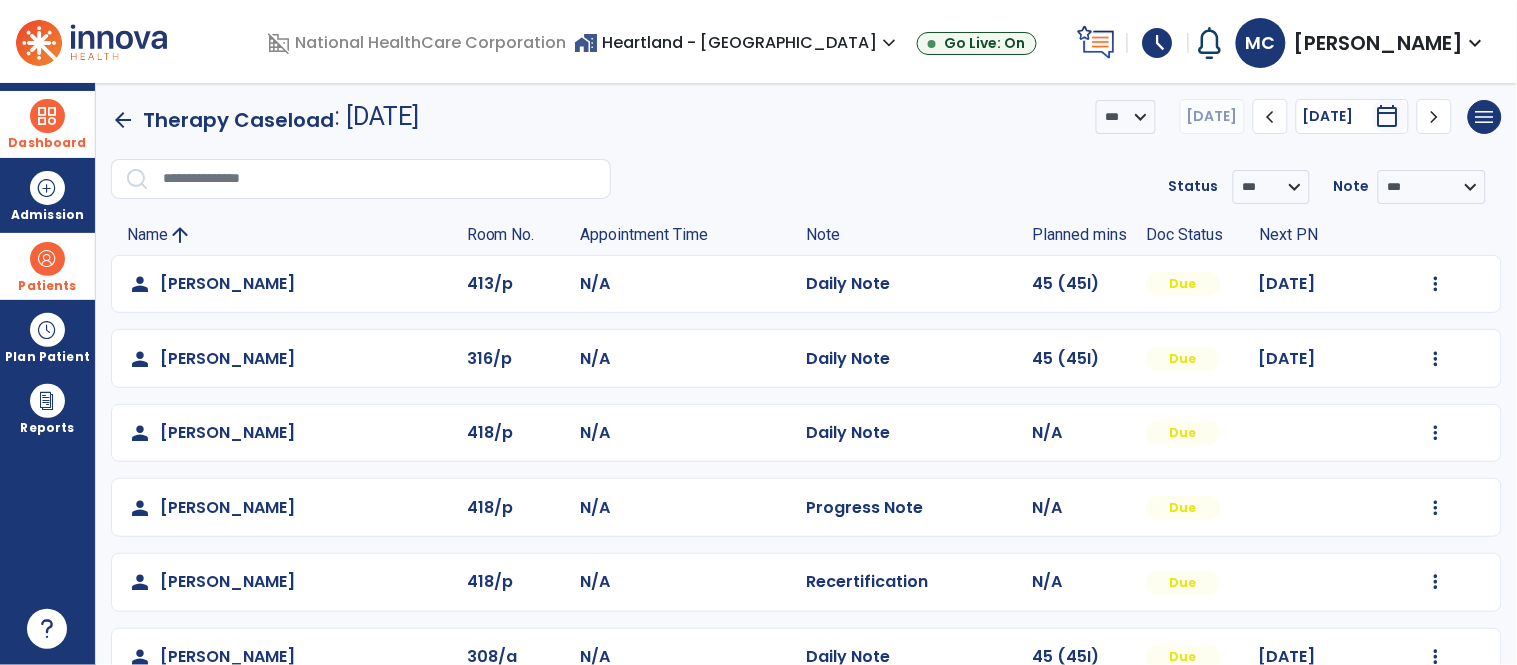 scroll, scrollTop: 122, scrollLeft: 0, axis: vertical 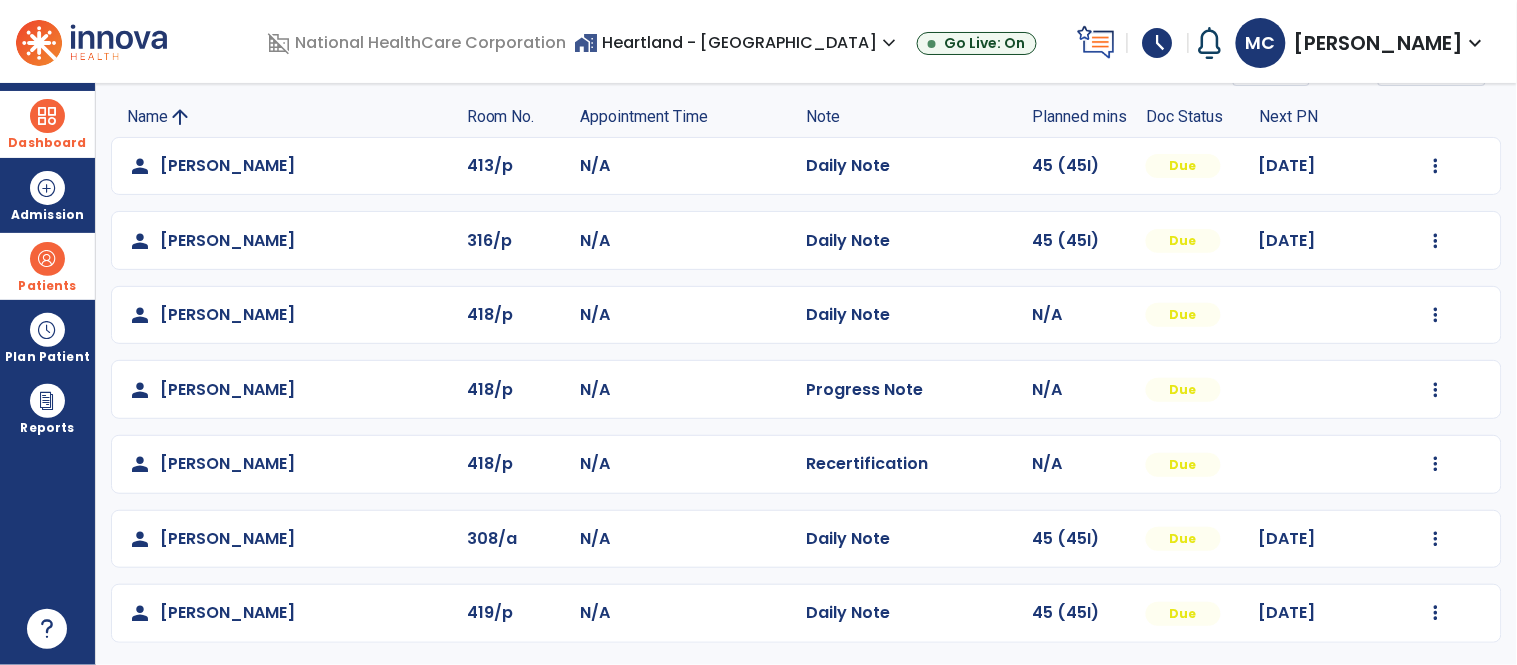 click on "N/A" 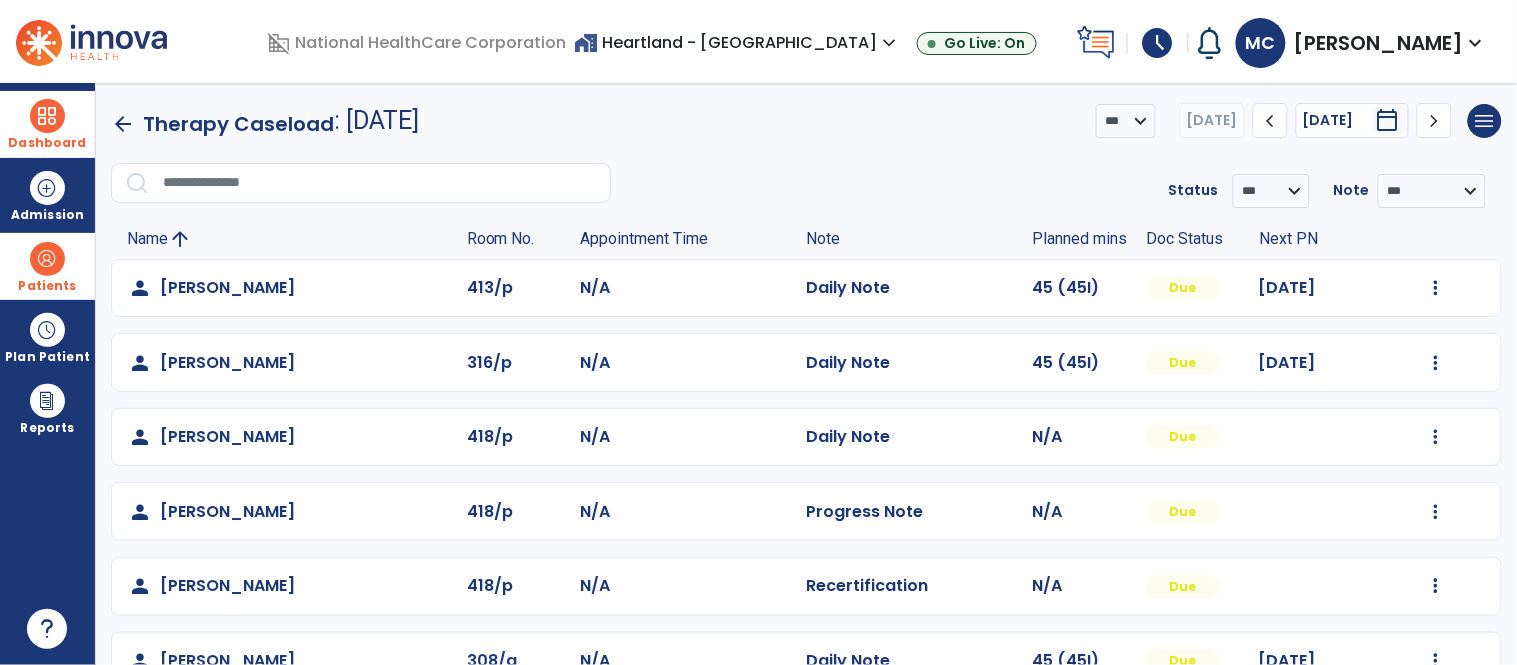 scroll, scrollTop: 122, scrollLeft: 0, axis: vertical 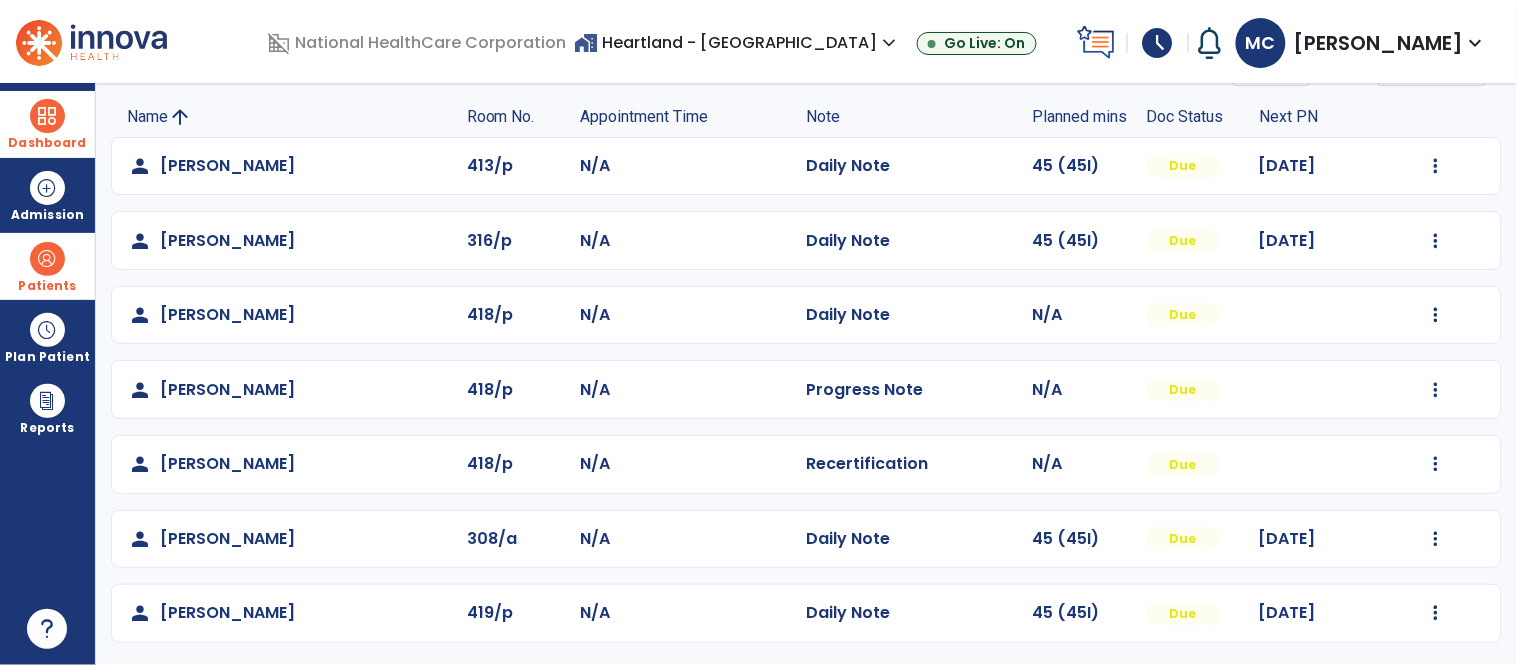 click on "Mark Visit As Complete   Reset Note   Open Document   G + C Mins" 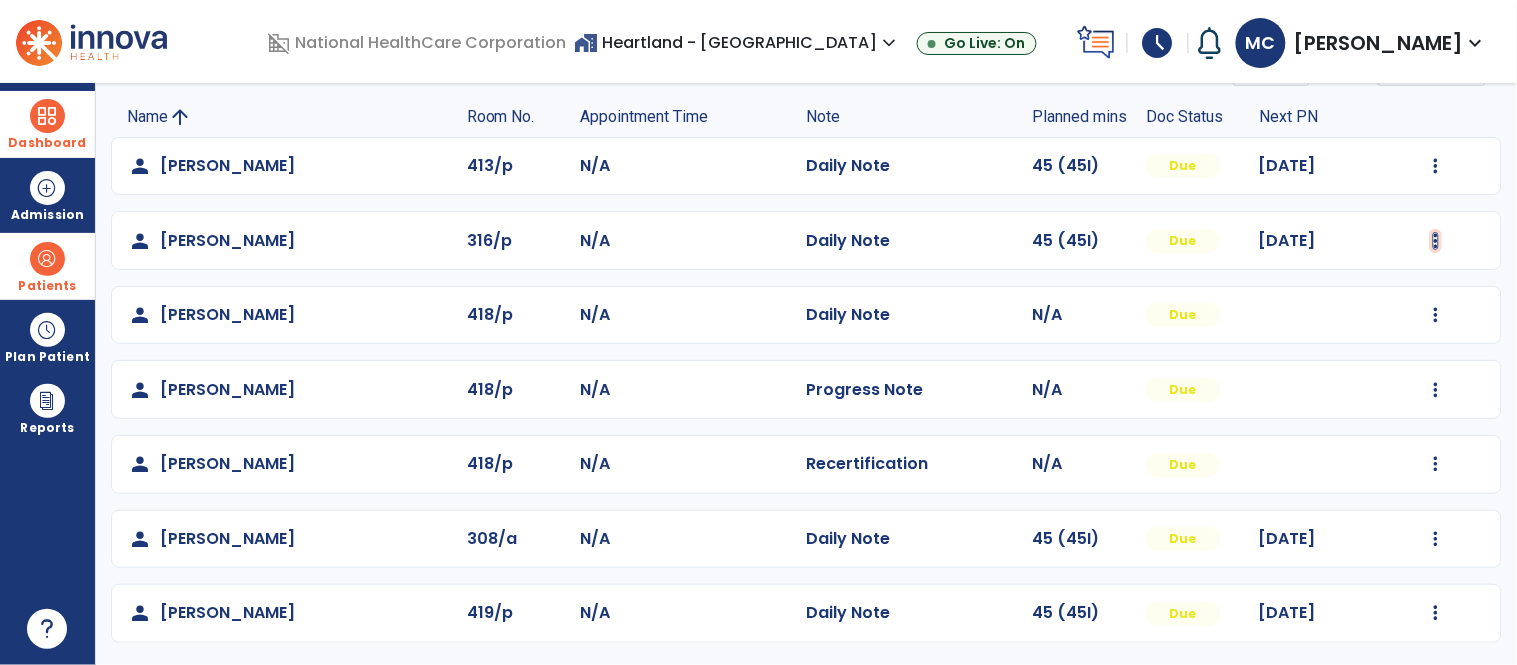 click at bounding box center (1436, 166) 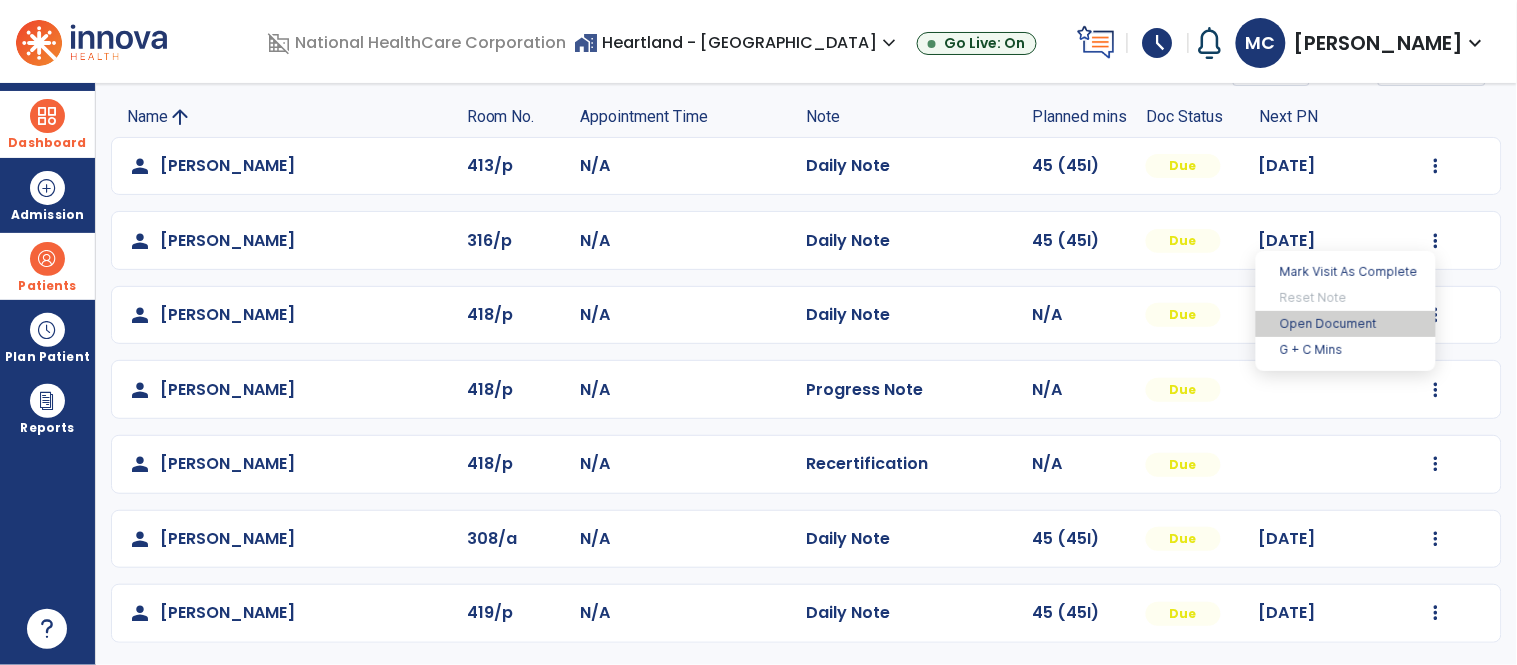 click on "Open Document" at bounding box center [1346, 324] 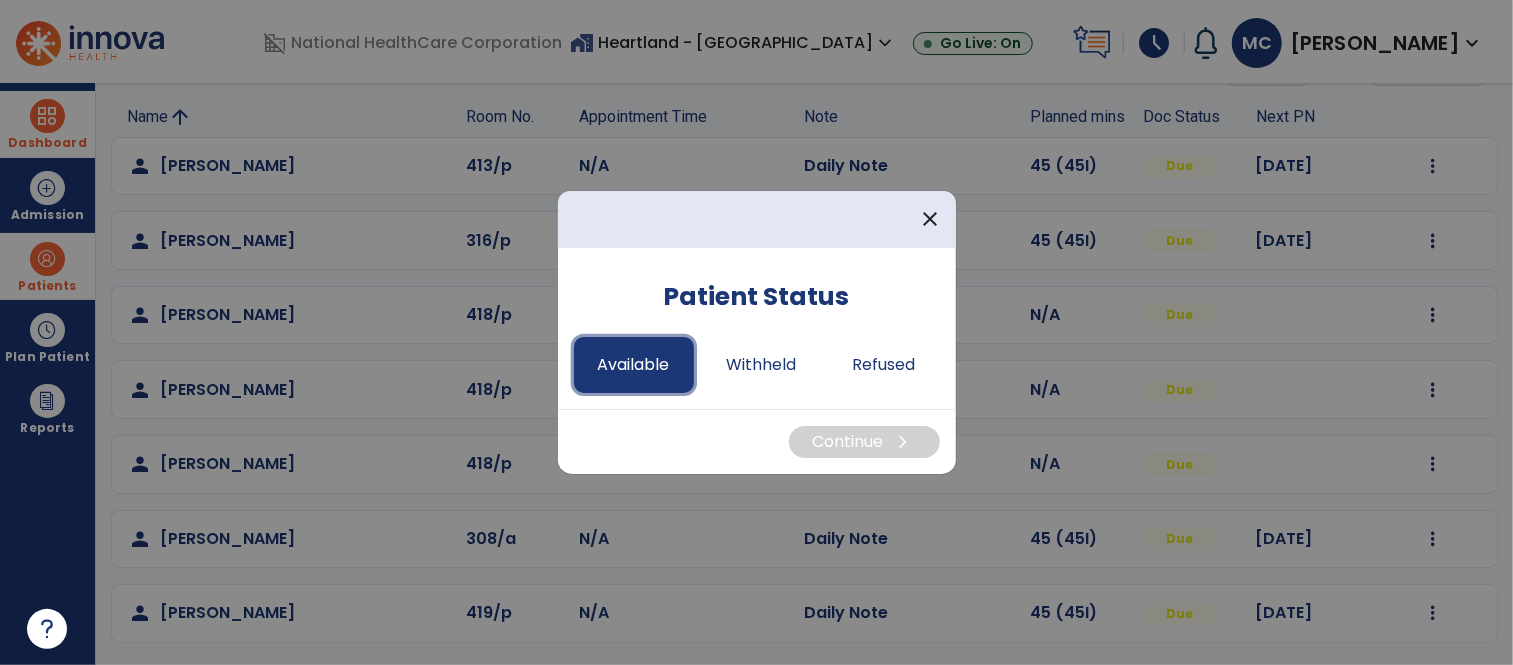 click on "Available" at bounding box center (634, 365) 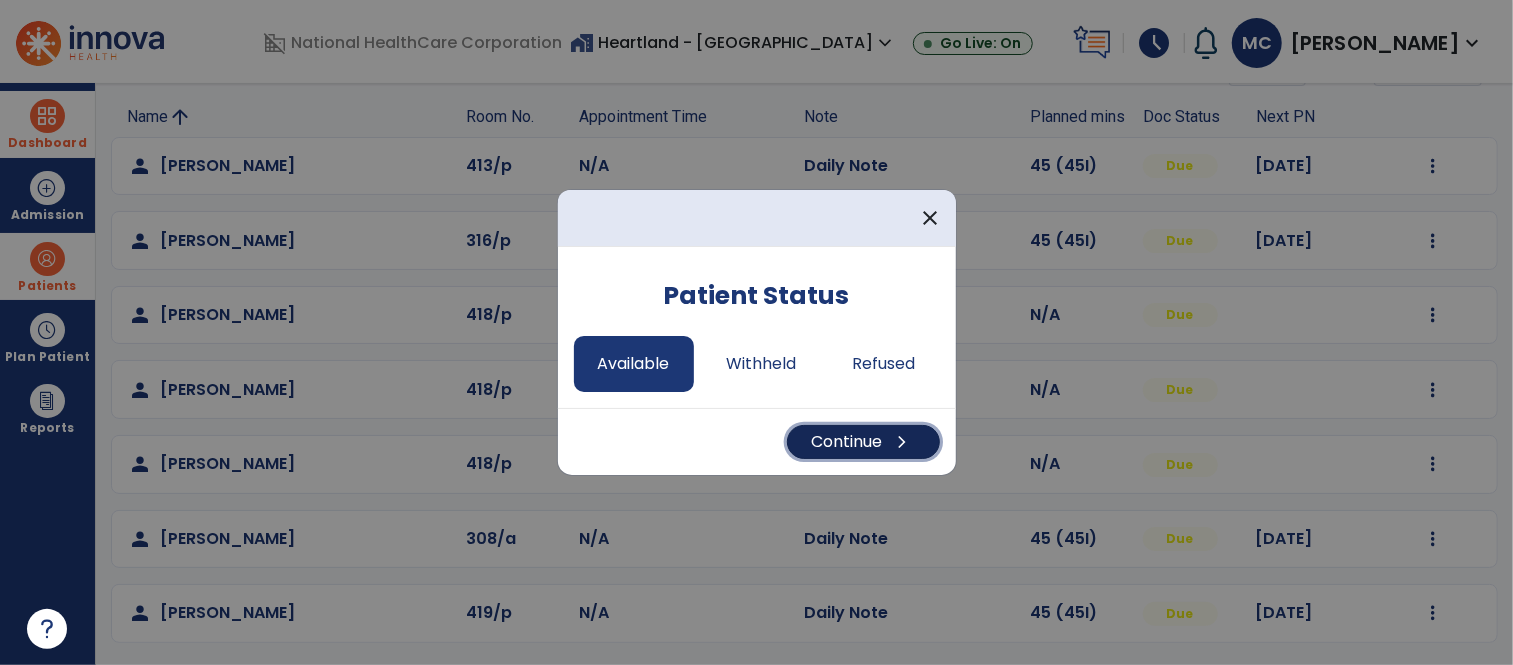 click on "Continue   chevron_right" at bounding box center (863, 442) 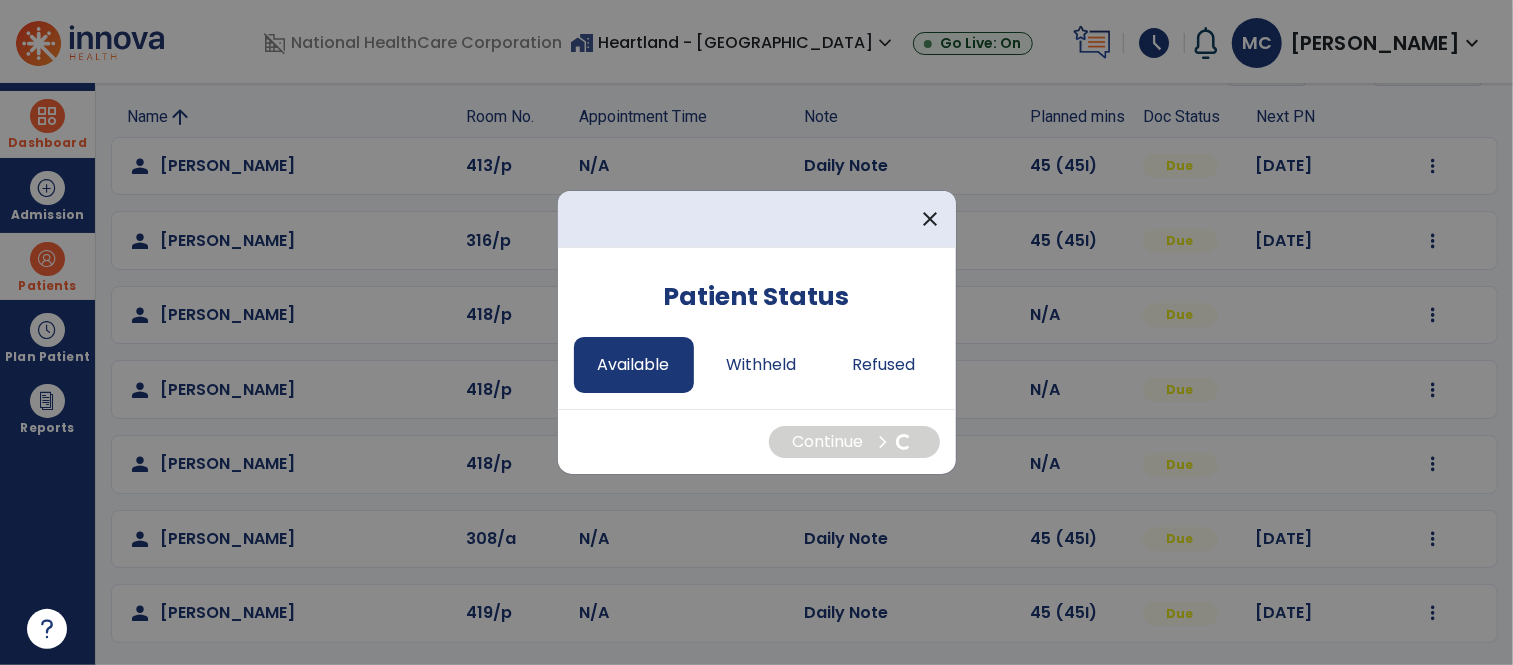 select on "*" 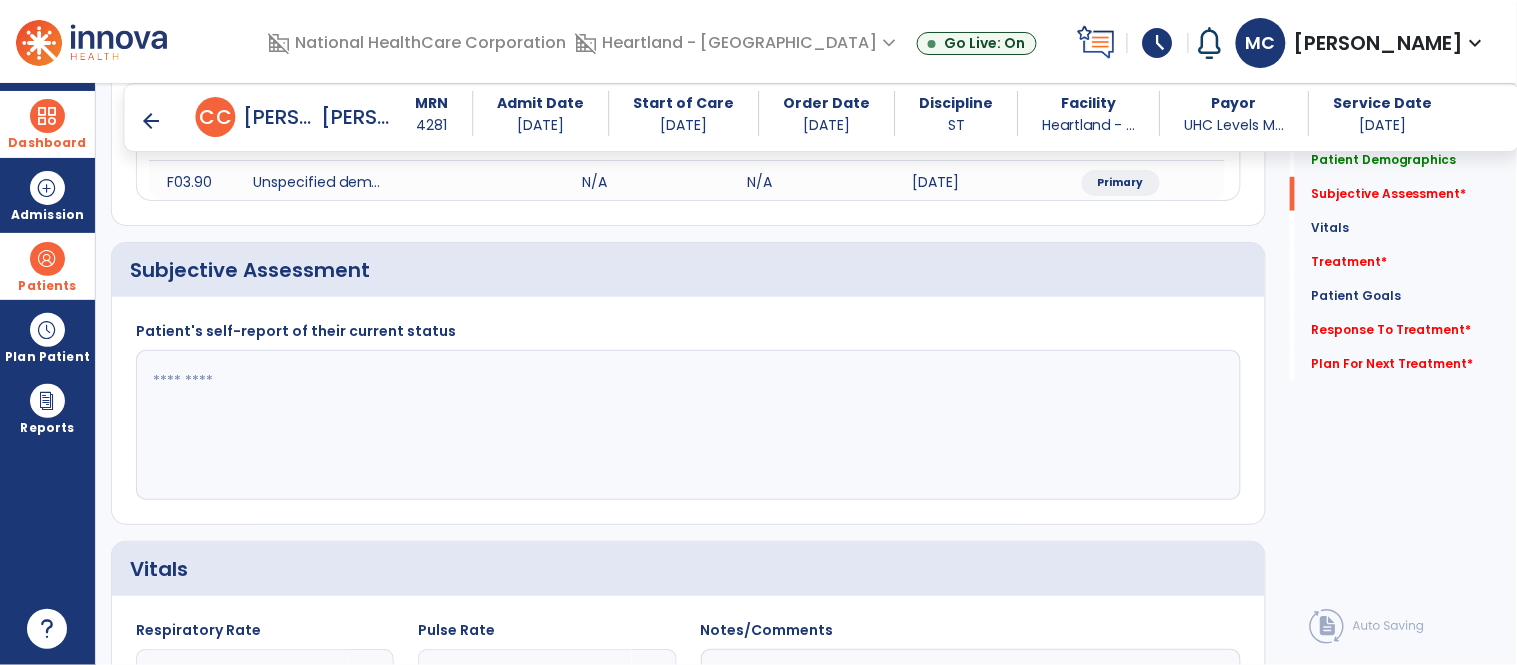 scroll, scrollTop: 327, scrollLeft: 0, axis: vertical 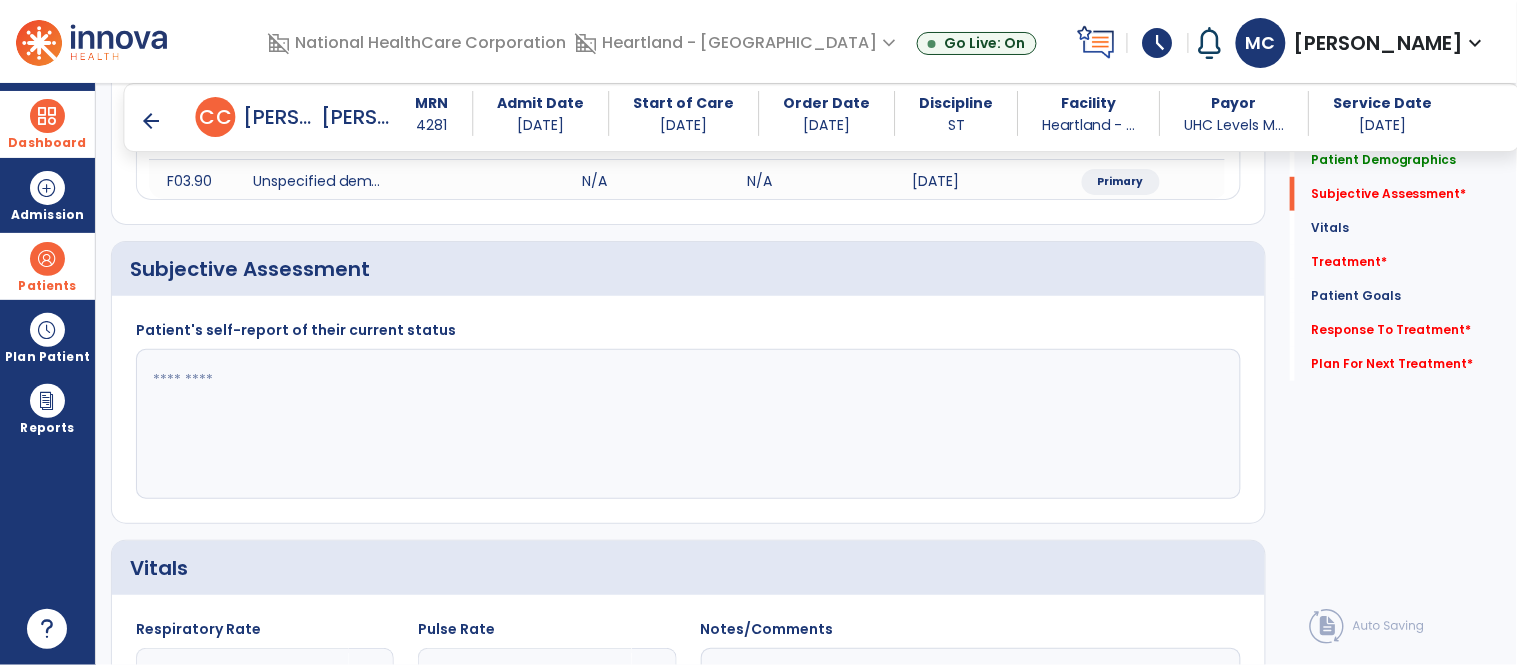 click 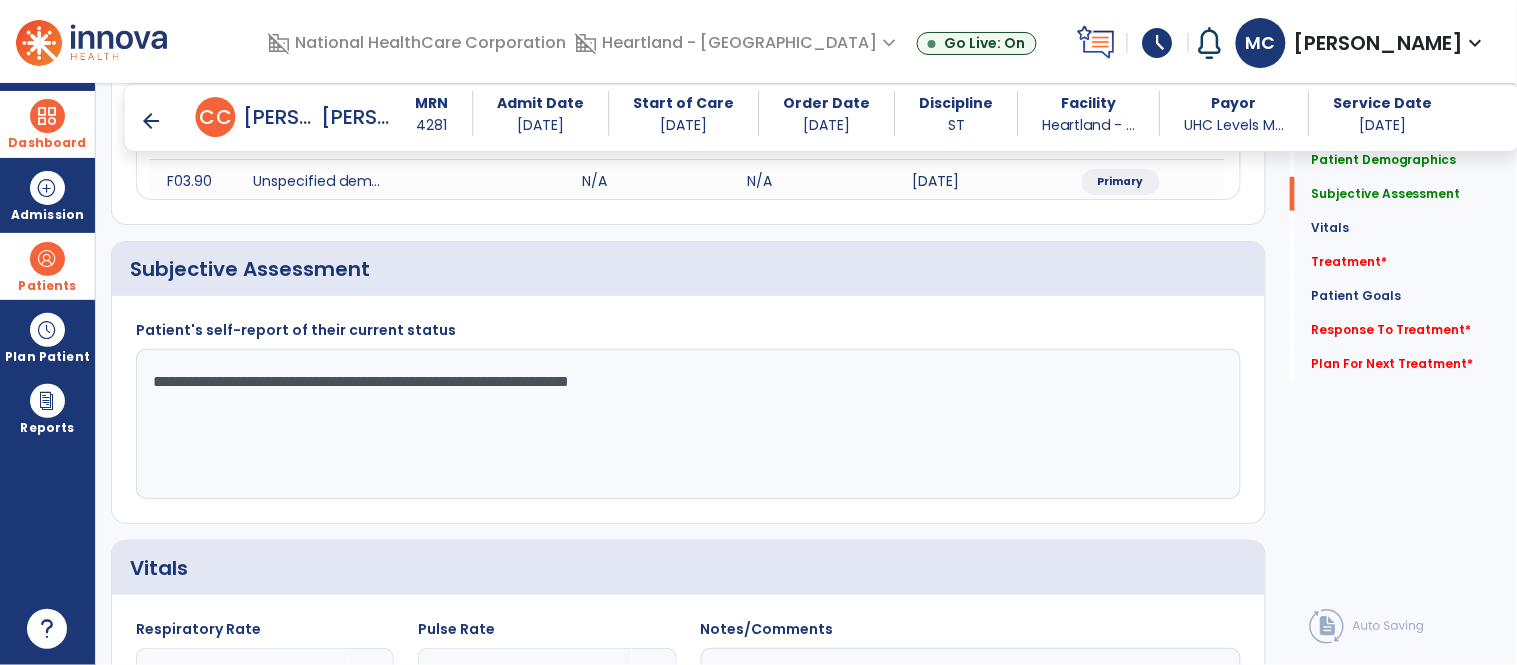 drag, startPoint x: 444, startPoint y: 382, endPoint x: 378, endPoint y: 313, distance: 95.48299 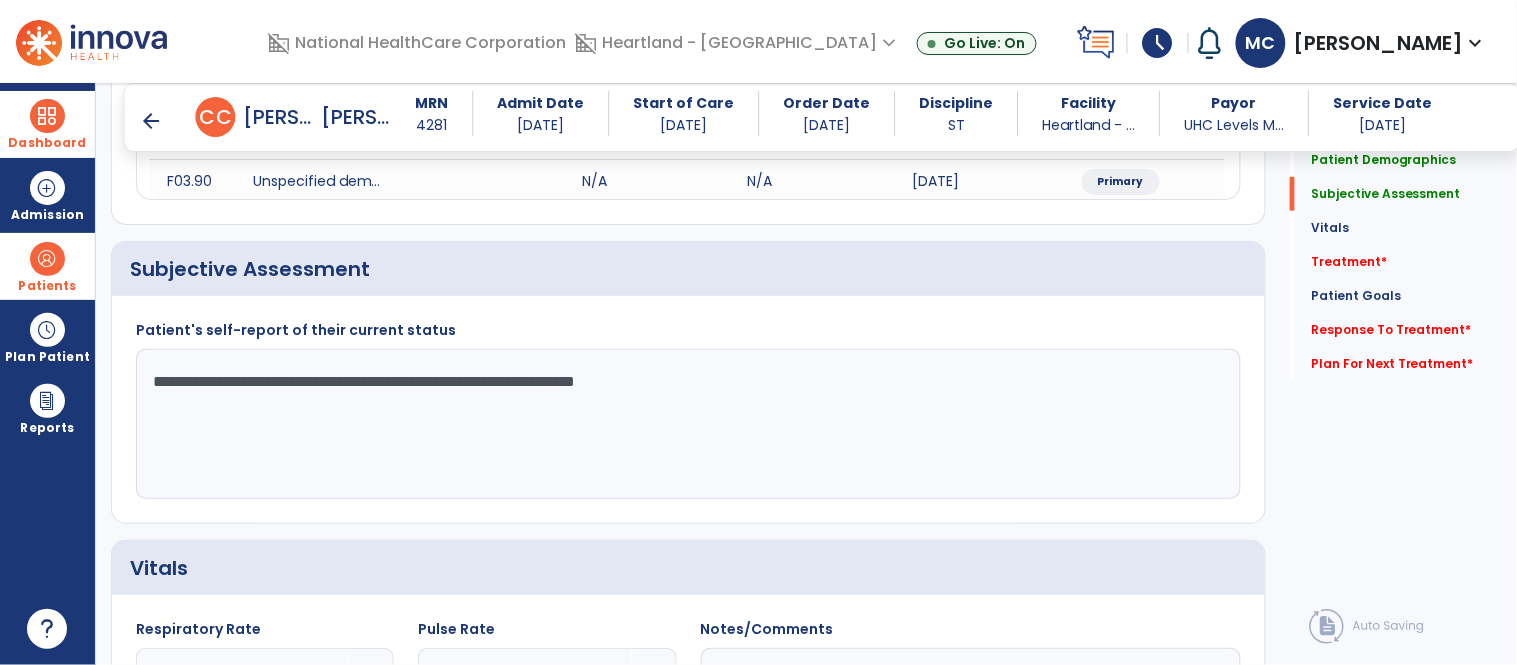 click on "**********" 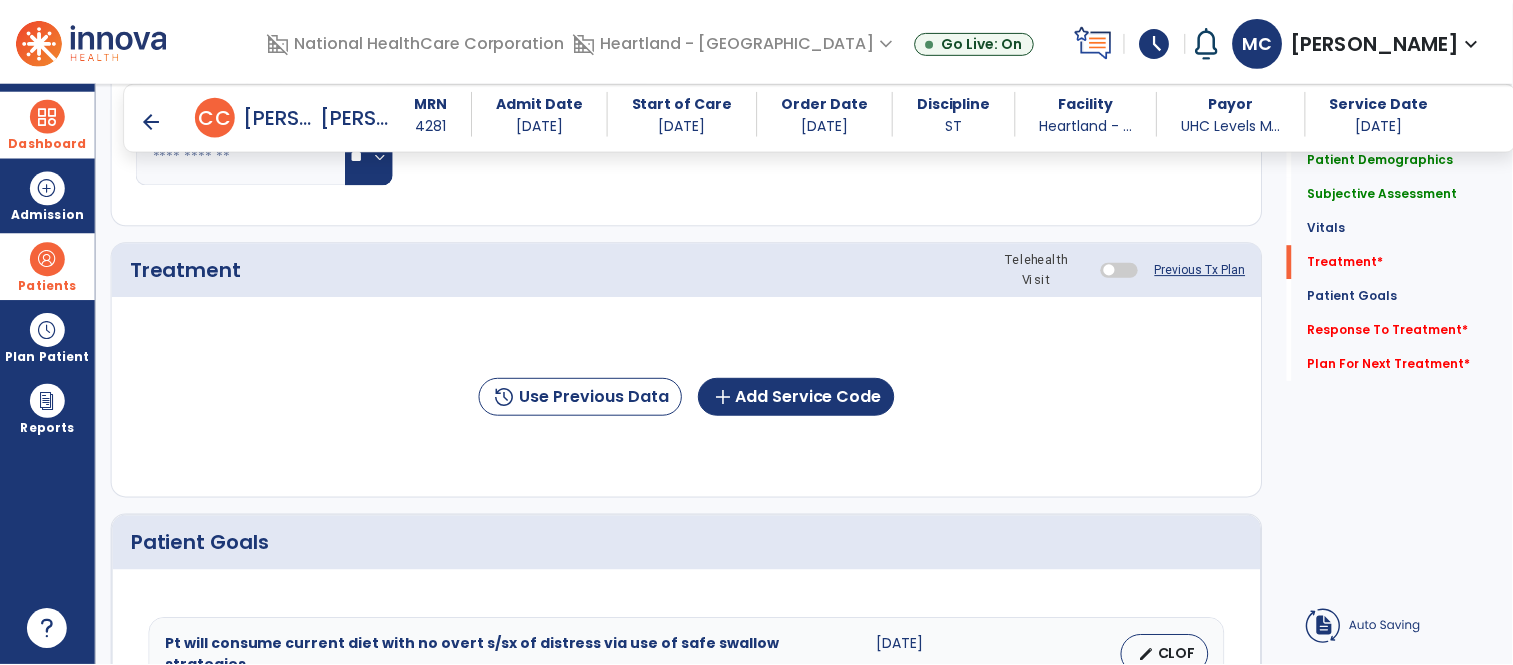 scroll, scrollTop: 1086, scrollLeft: 0, axis: vertical 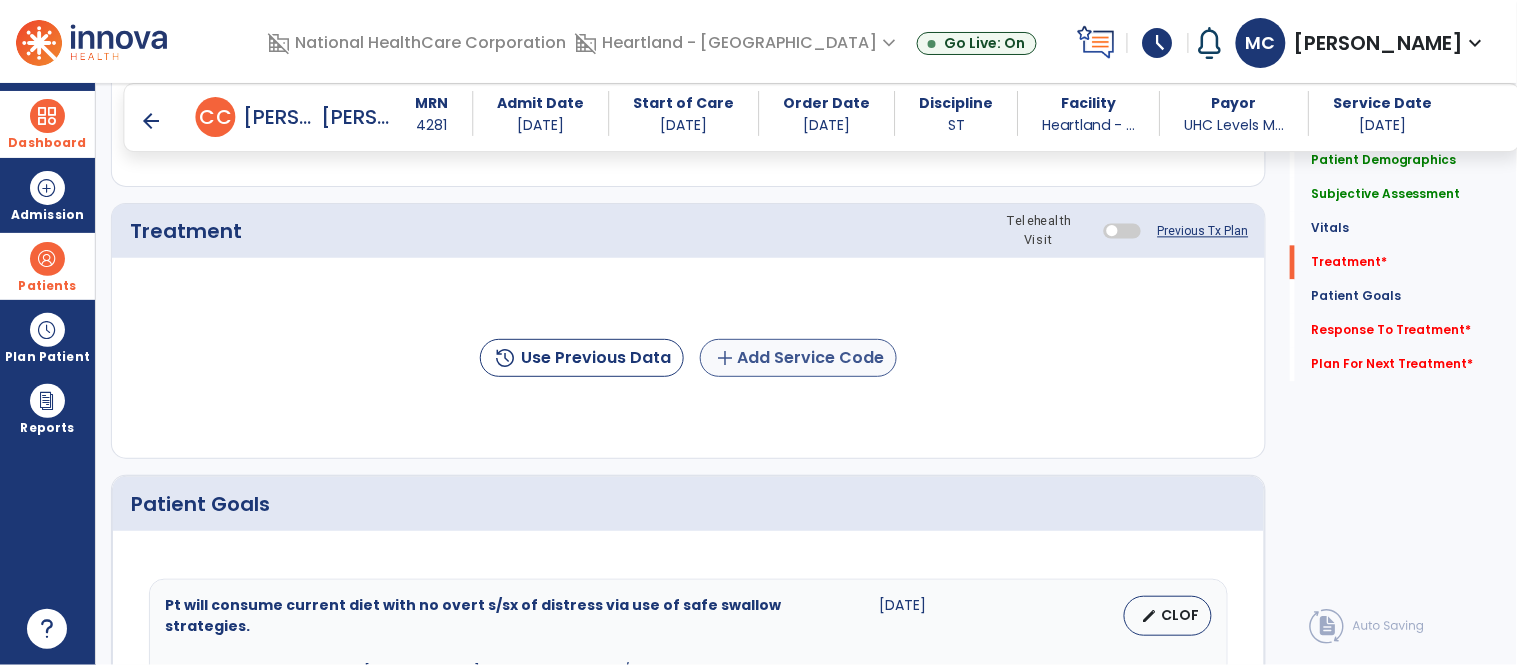 type on "**********" 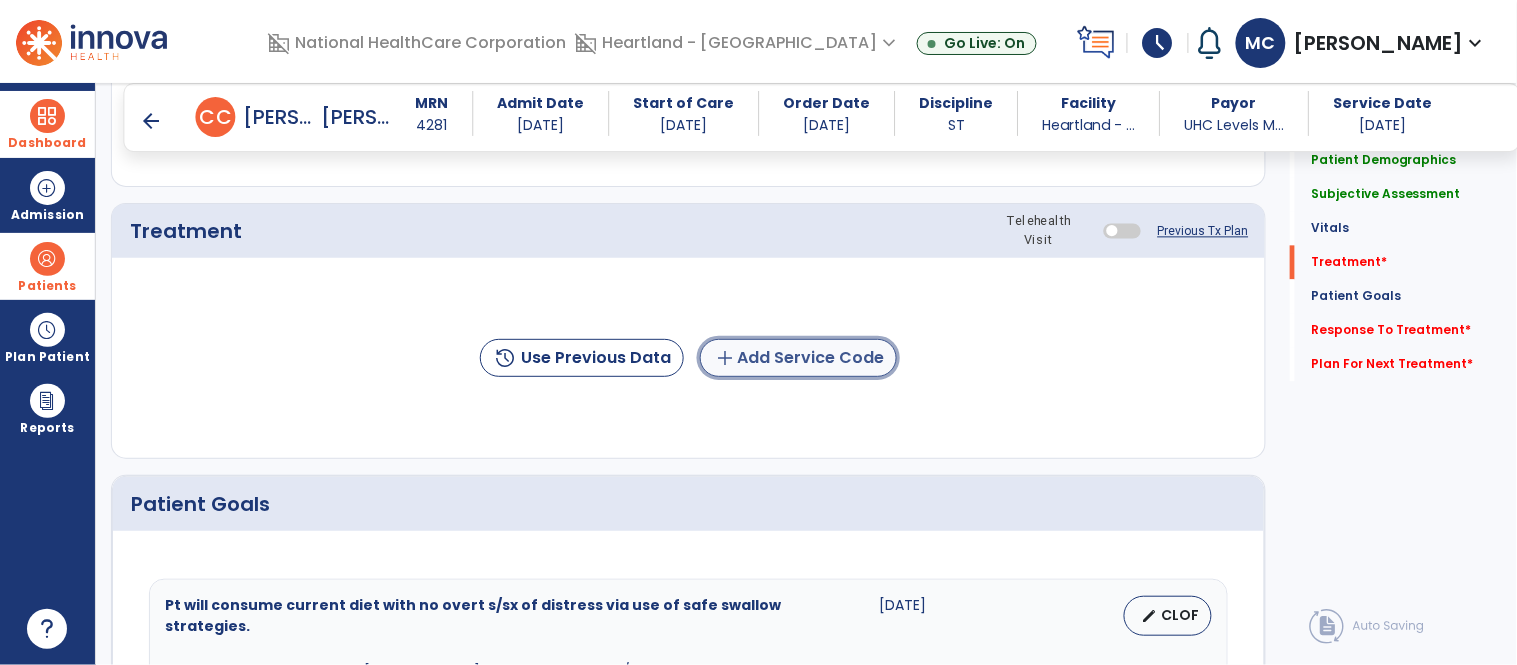 click on "add  Add Service Code" 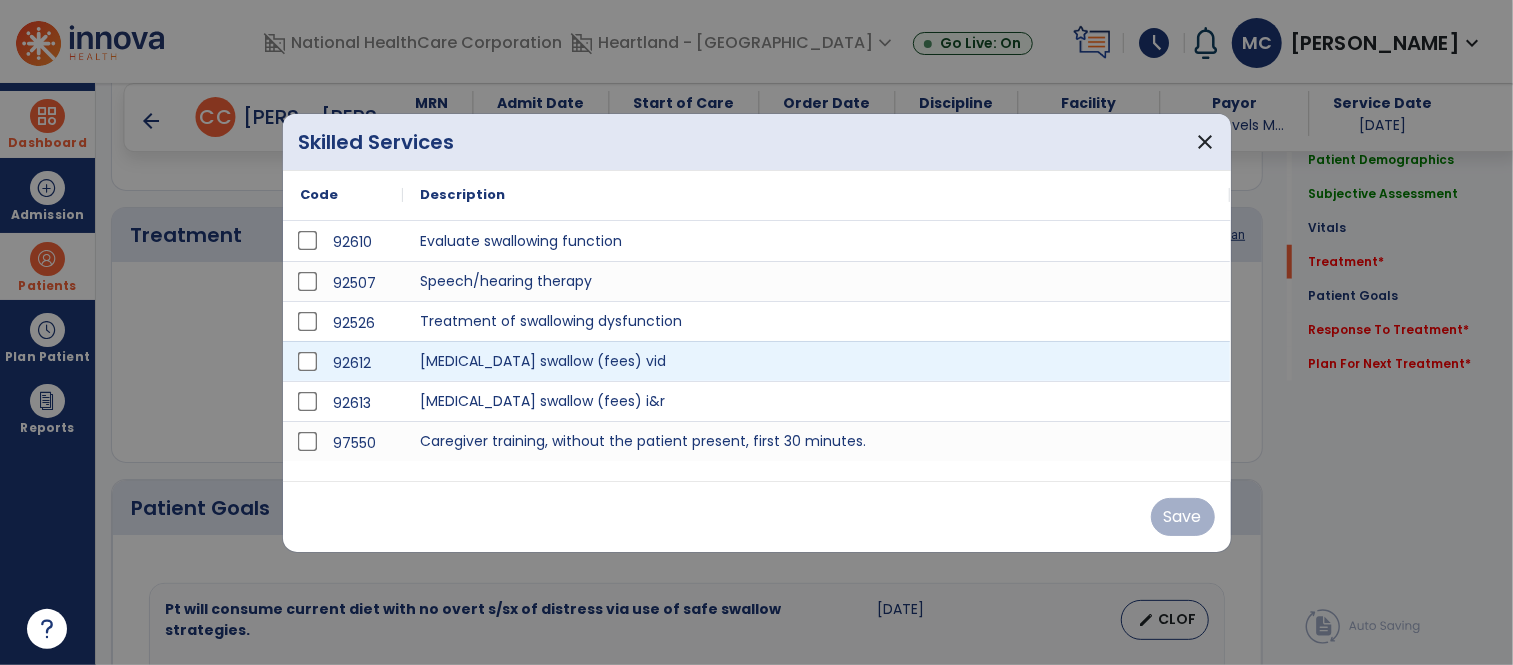 scroll, scrollTop: 1086, scrollLeft: 0, axis: vertical 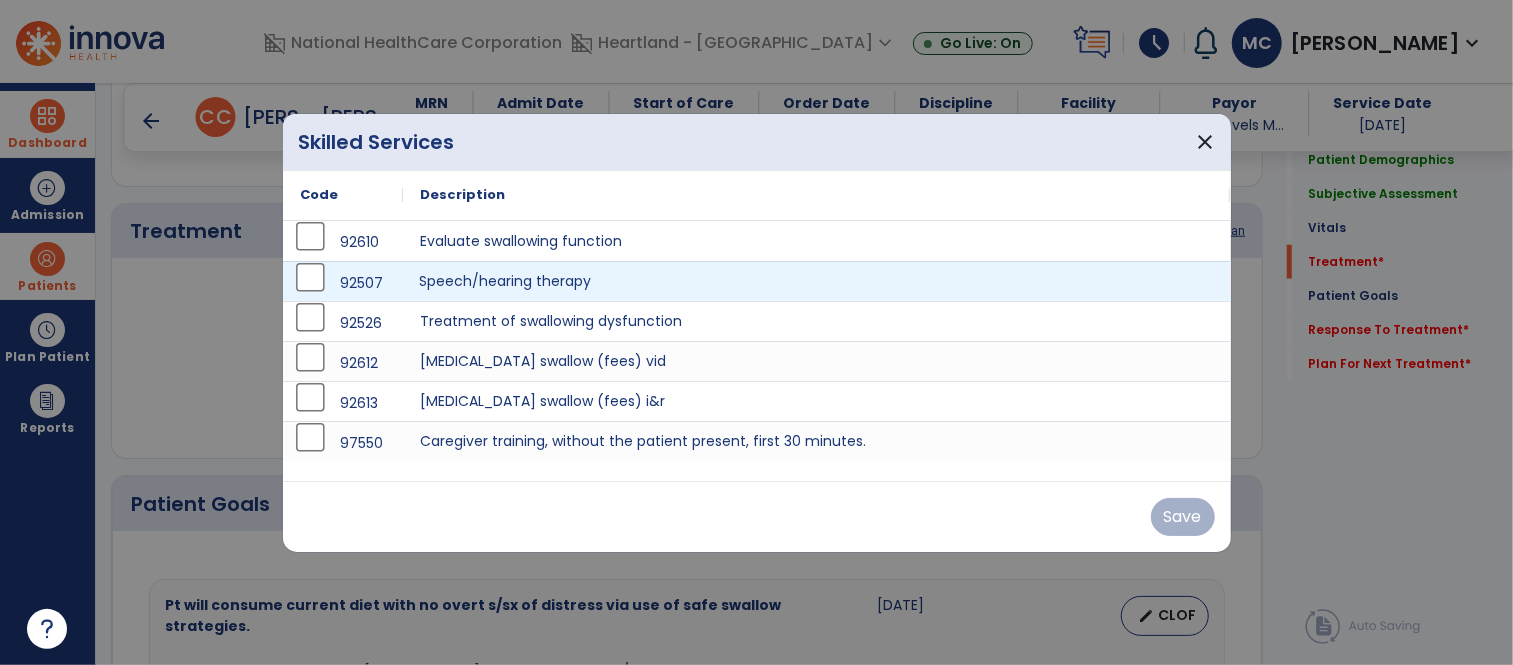 click on "Speech/hearing therapy" at bounding box center (817, 281) 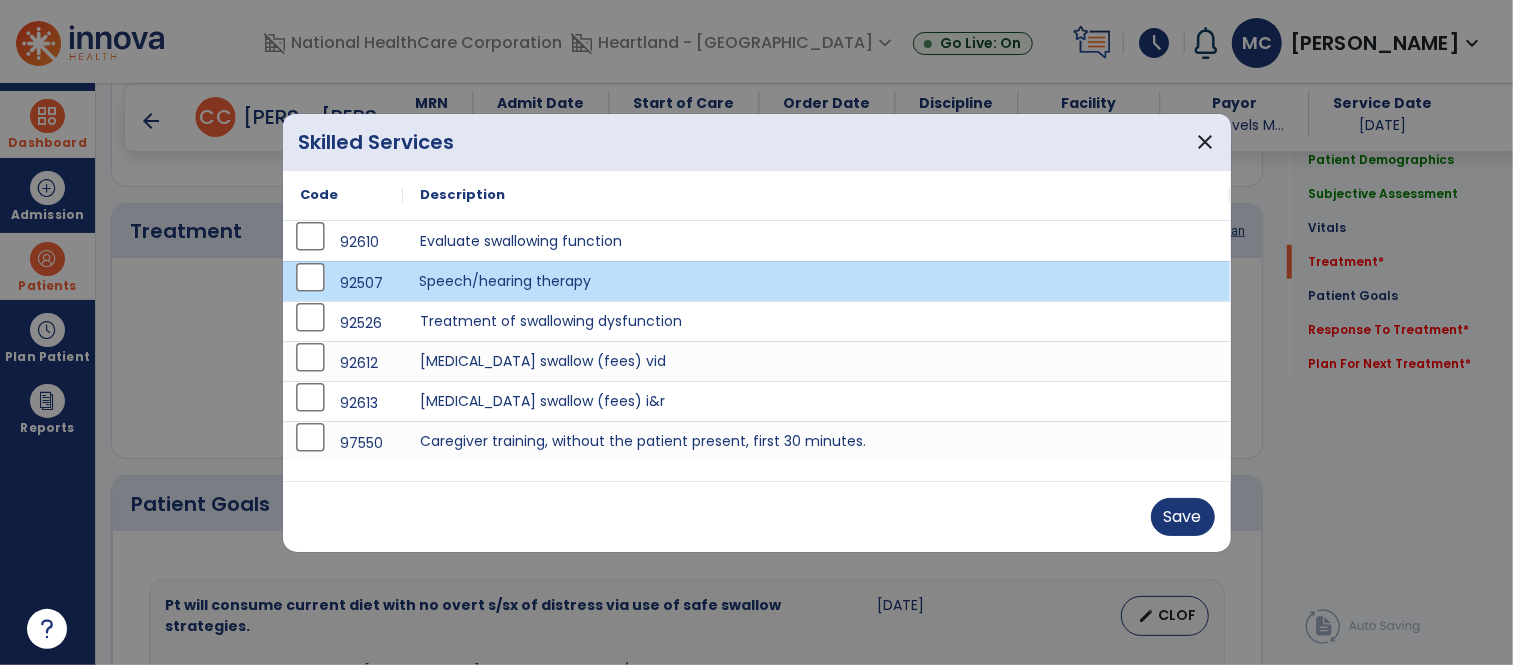 click on "Speech/hearing therapy" at bounding box center (817, 281) 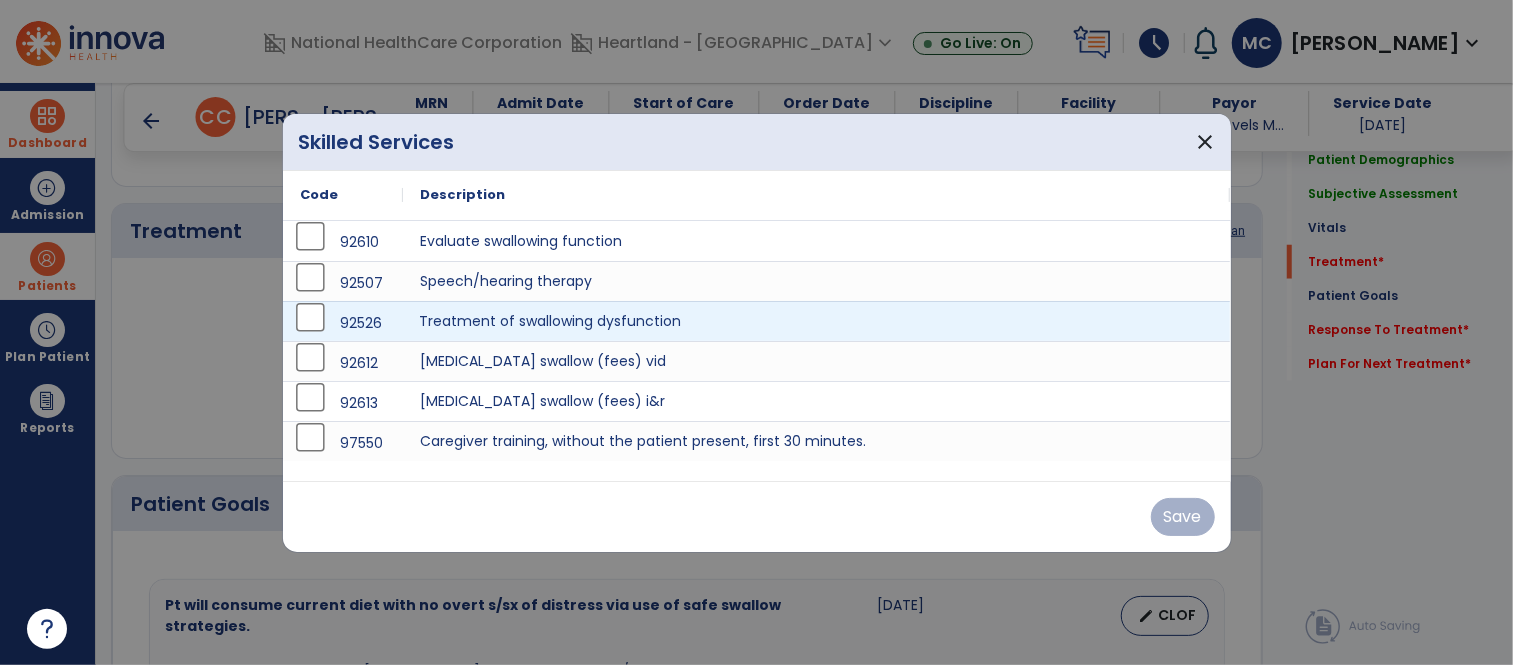 click on "Treatment of swallowing dysfunction" at bounding box center [817, 321] 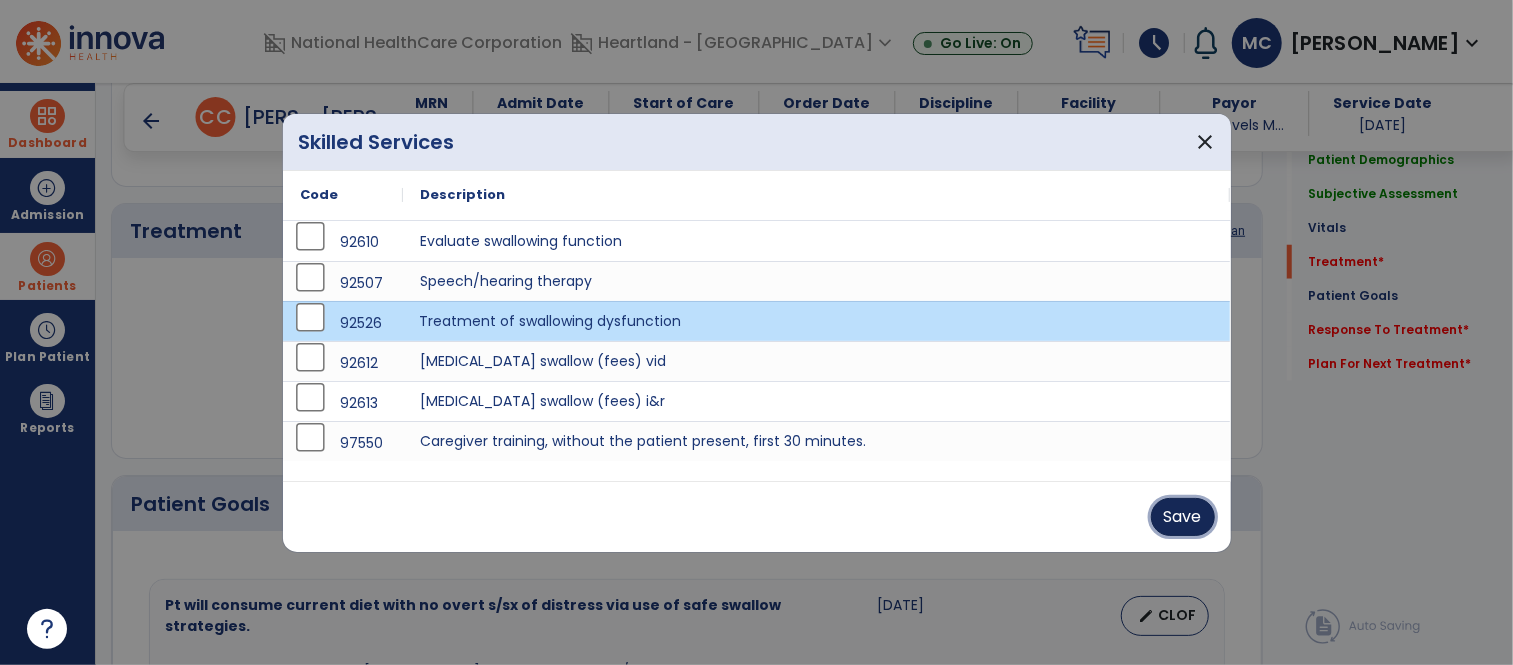 click on "Save" at bounding box center [1183, 517] 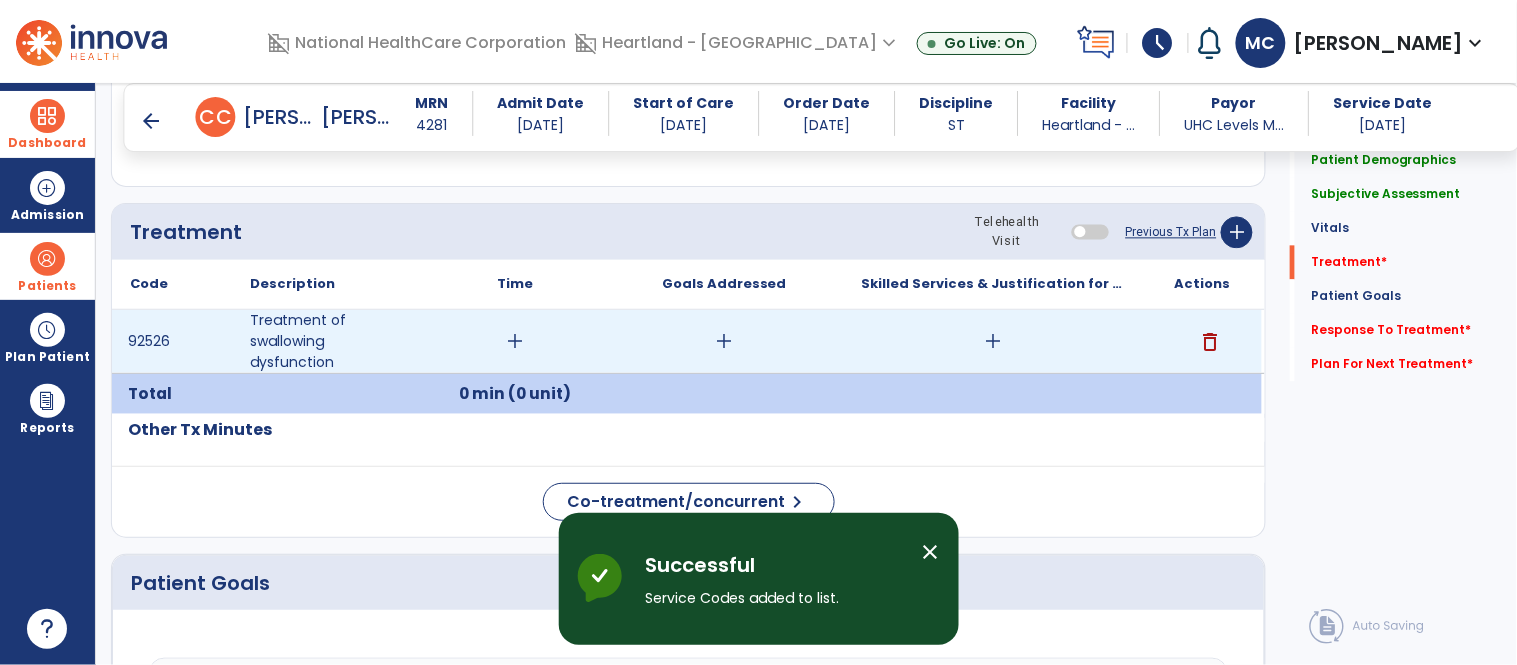 click on "add" at bounding box center [515, 341] 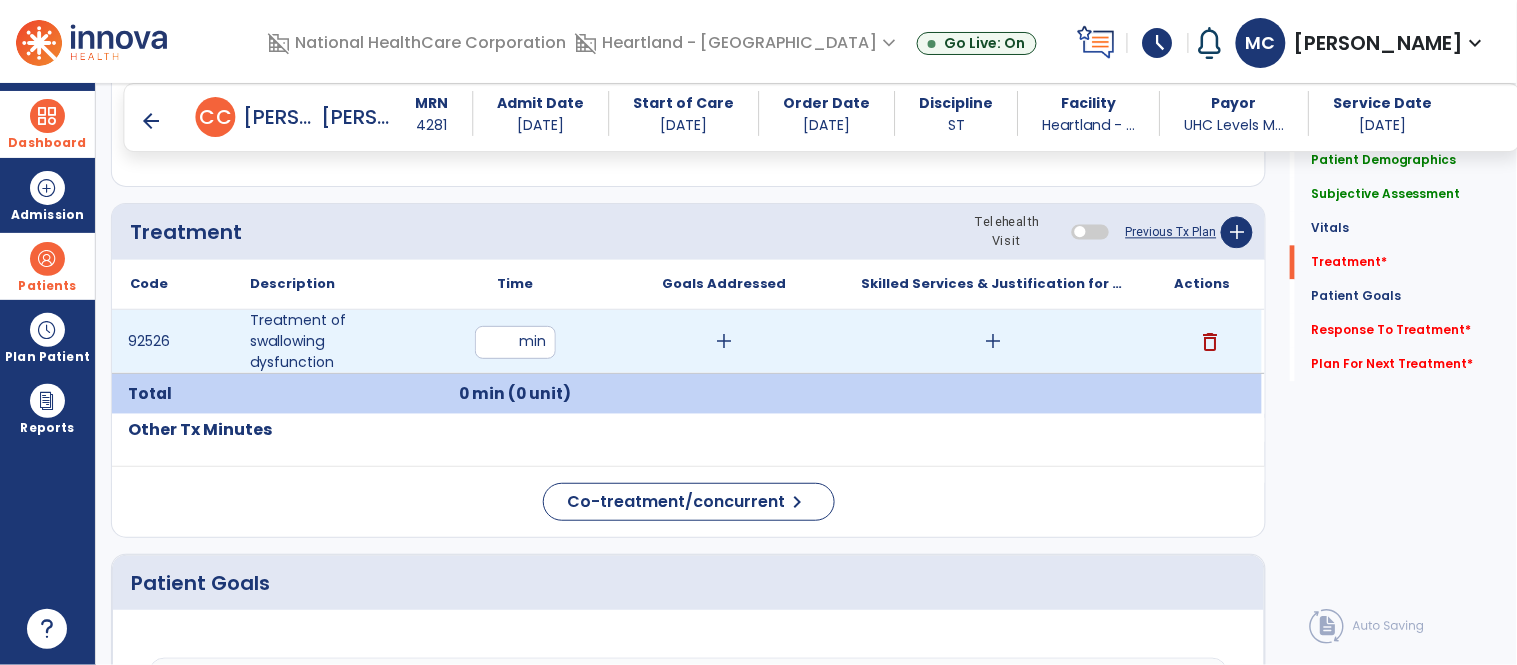 type on "**" 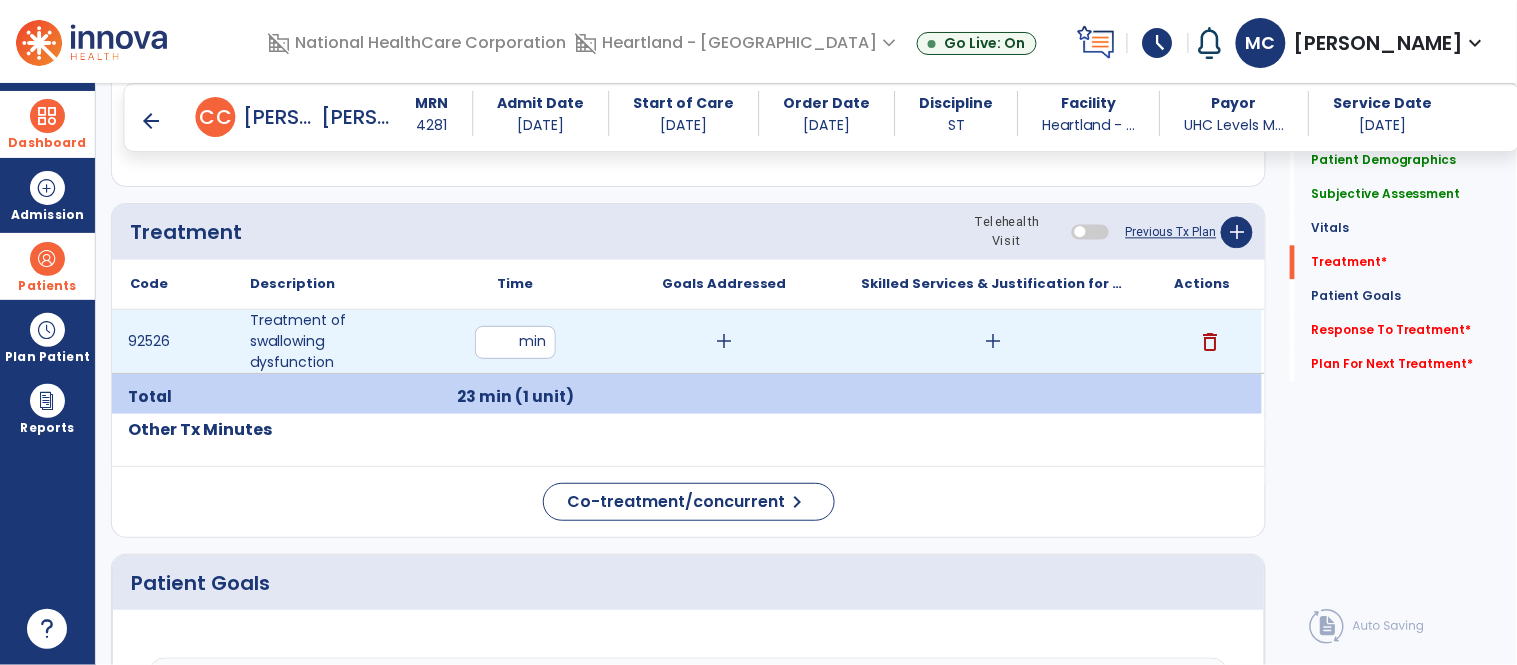 click on "add" at bounding box center [724, 341] 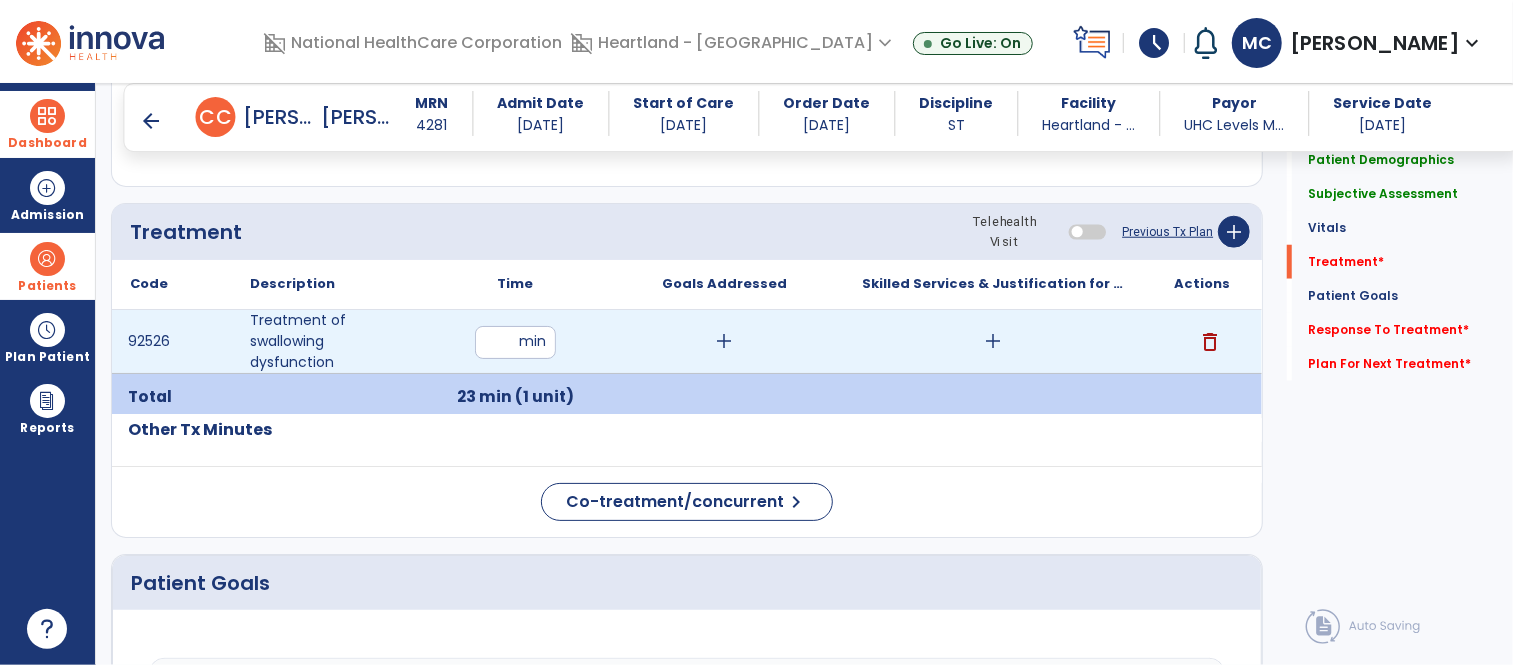 scroll, scrollTop: 1086, scrollLeft: 0, axis: vertical 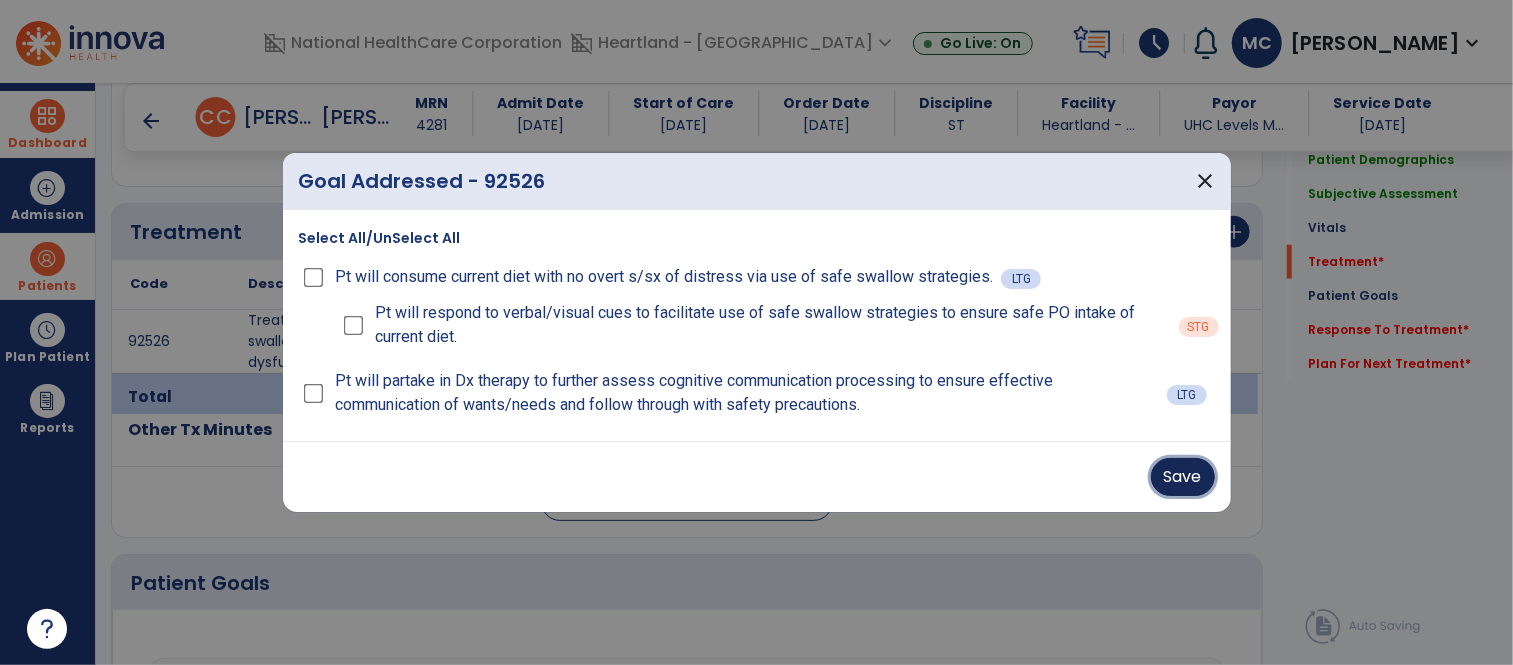 click on "Save" at bounding box center (1183, 477) 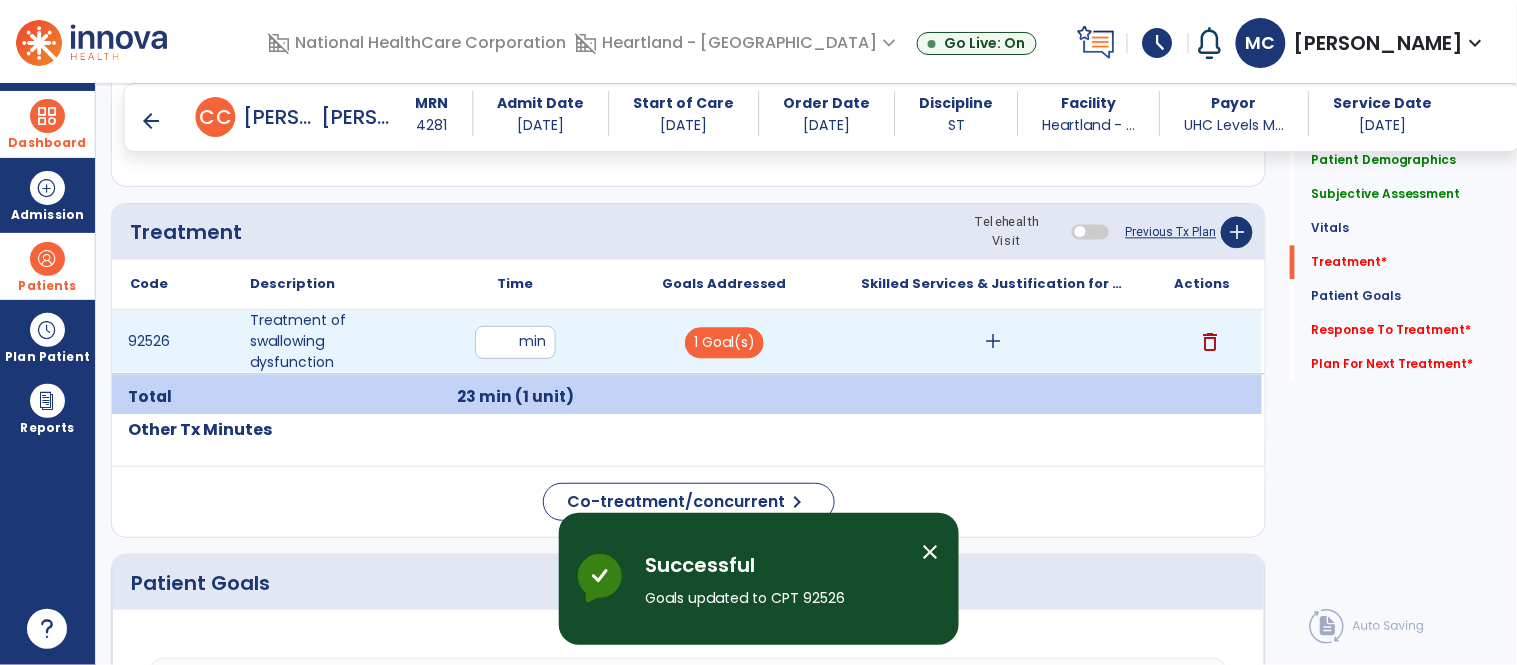 click on "add" at bounding box center [993, 341] 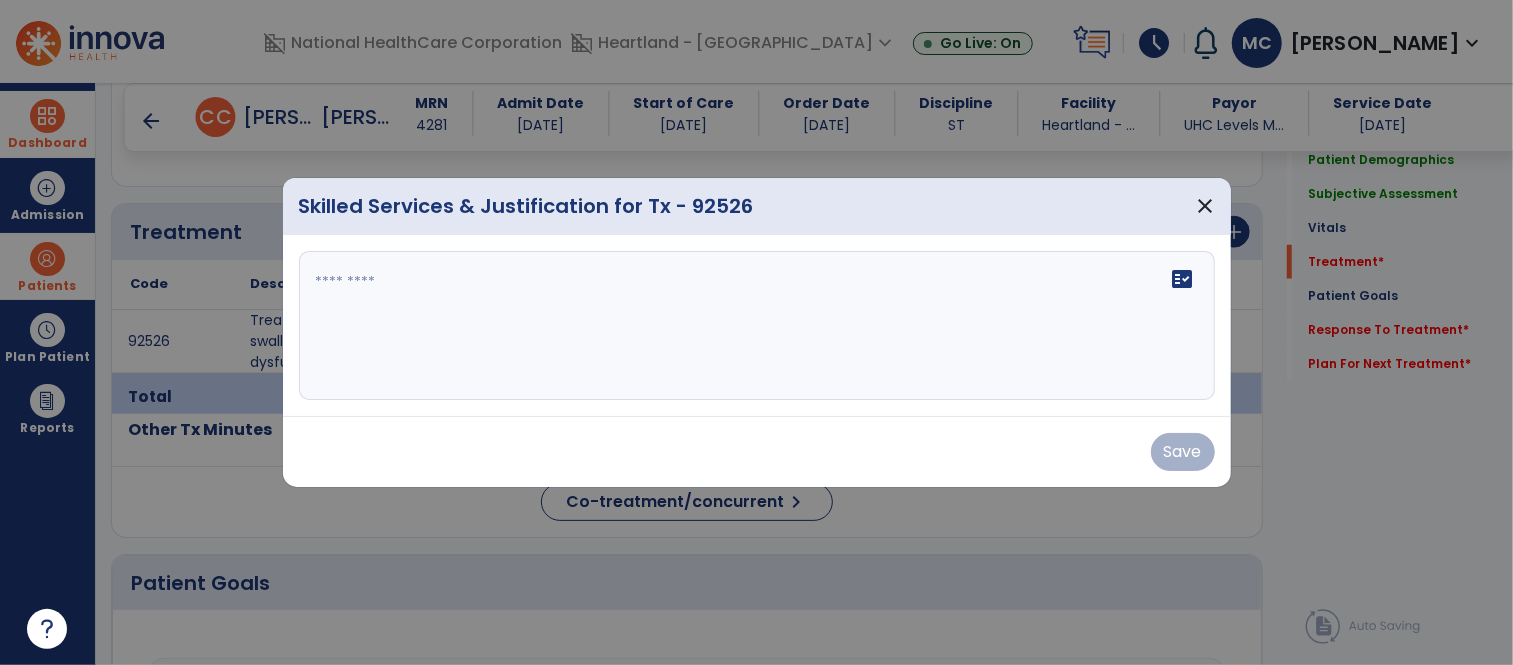 scroll, scrollTop: 1086, scrollLeft: 0, axis: vertical 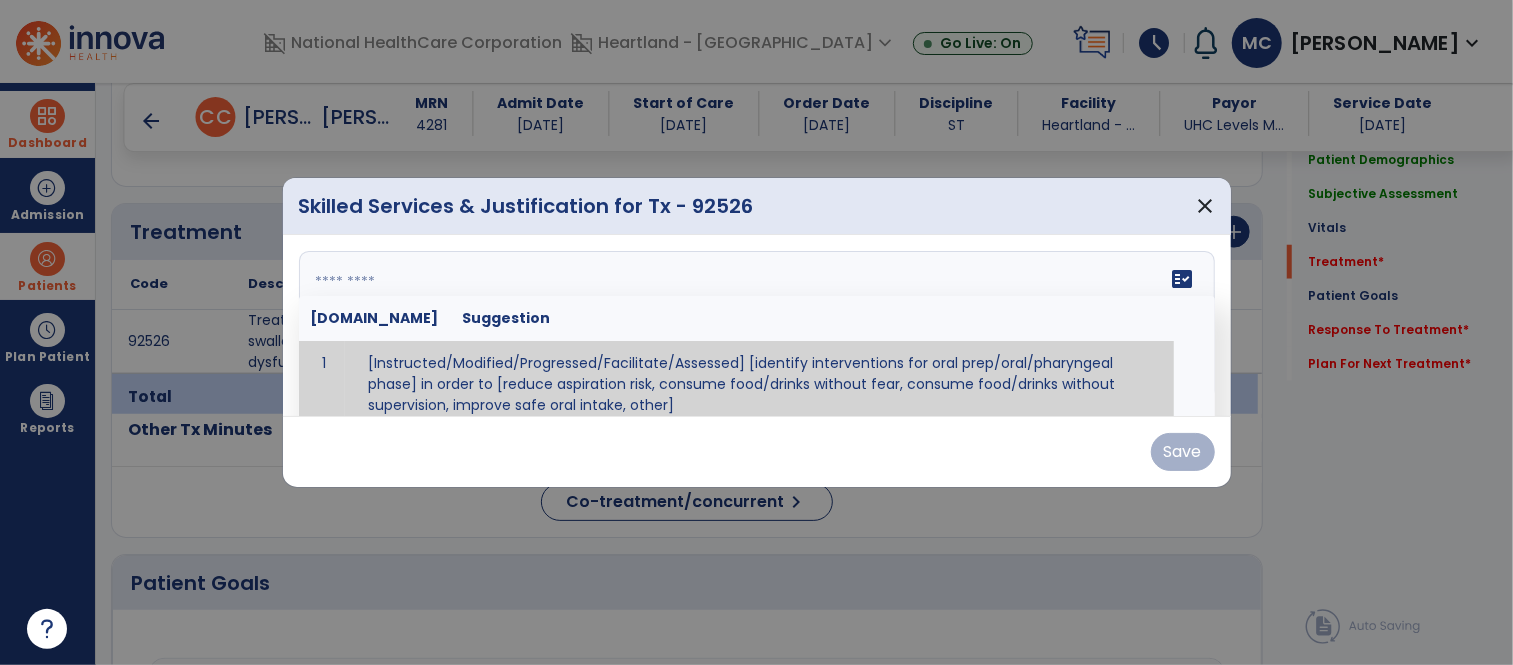 click on "fact_check  [DOMAIN_NAME] Suggestion 1 [Instructed/Modified/Progressed/Facilitate/Assessed] [identify interventions for oral prep/oral/pharyngeal phase] in order to [reduce aspiration risk, consume food/drinks without fear, consume food/drinks without supervision, improve safe oral intake, other] 2 [Instructed/Modified/Progressed/Facilitate/Assessed] [identify compensatory methods such as alternating bites/sips, effortful swallow, other] in order to [reduce aspiration risk, consume food/drinks without fear, consume food/drinks without supervision, improve safe oral intake, other] 3 [Instructed/Modified/Progressed/Assessed] trials of [identify IDDSI Food/Drink Level or NDD Solid/Liquid Level] in order to [reduce aspiration risk, consume food/drinks without fear, consume food/drinks without supervision, improve safe oral intake, other] 4 5 Assessed swallow with administration of [identify test]" at bounding box center [757, 326] 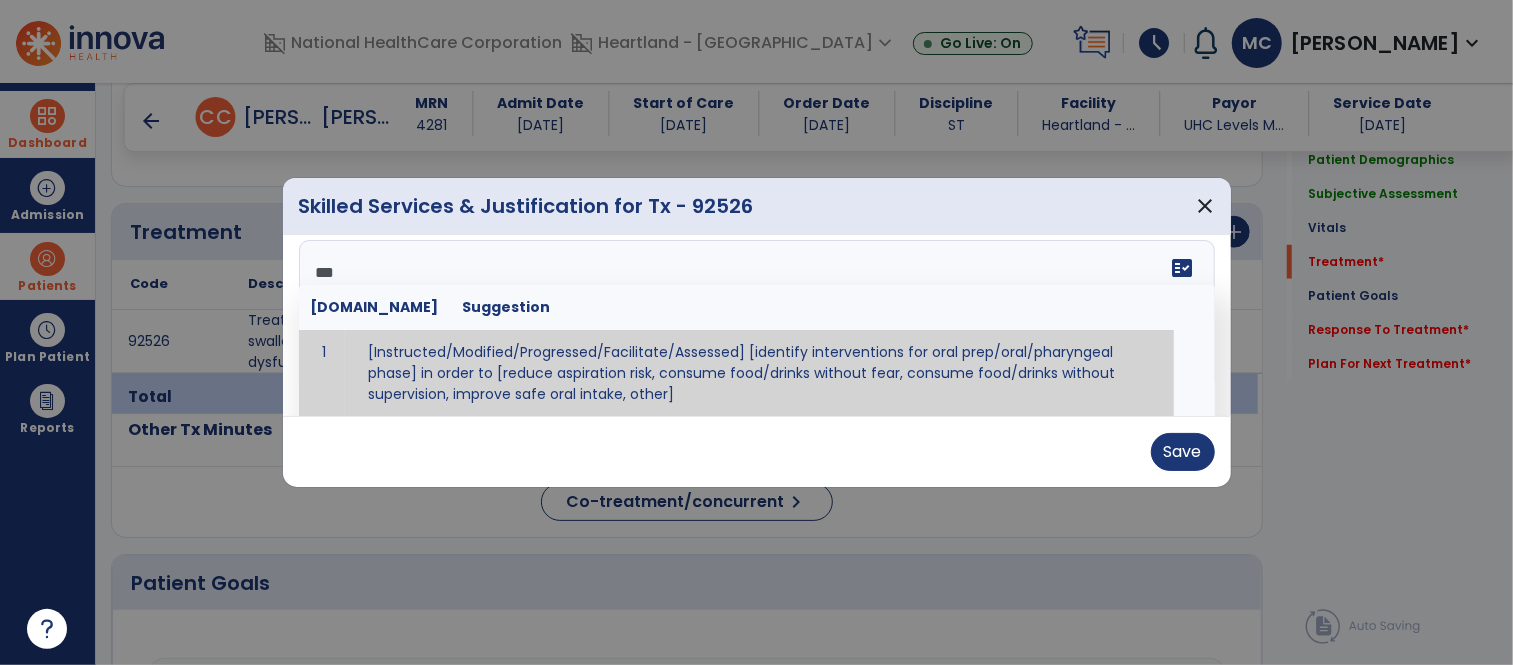 scroll, scrollTop: 0, scrollLeft: 0, axis: both 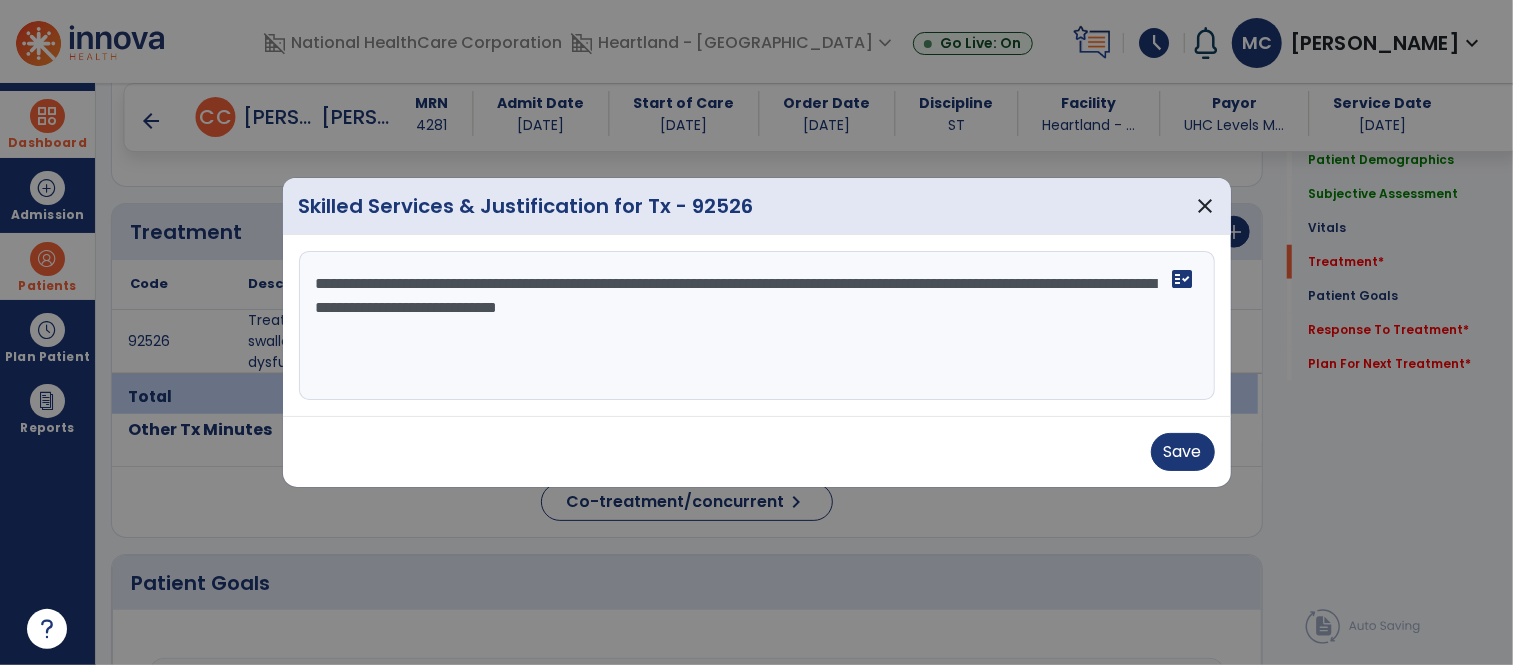 click on "**********" at bounding box center [757, 326] 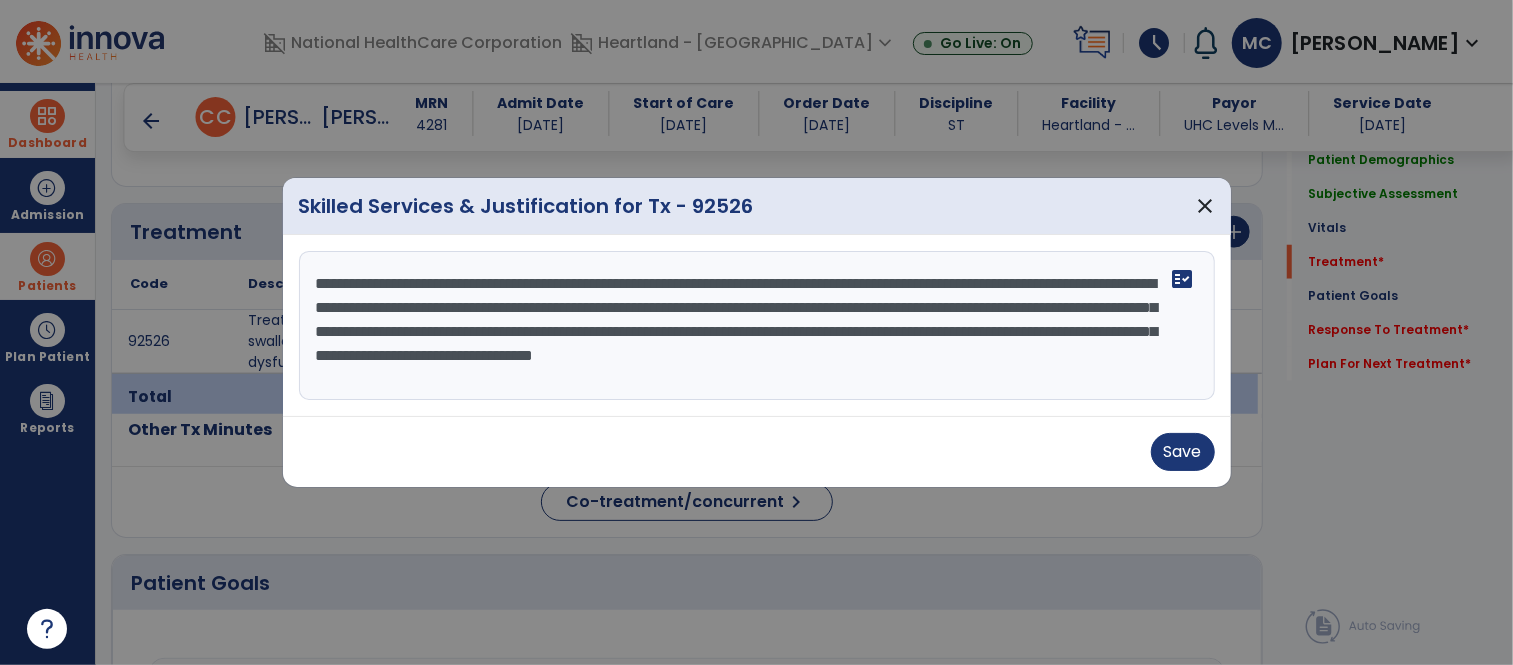 click on "**********" at bounding box center [757, 326] 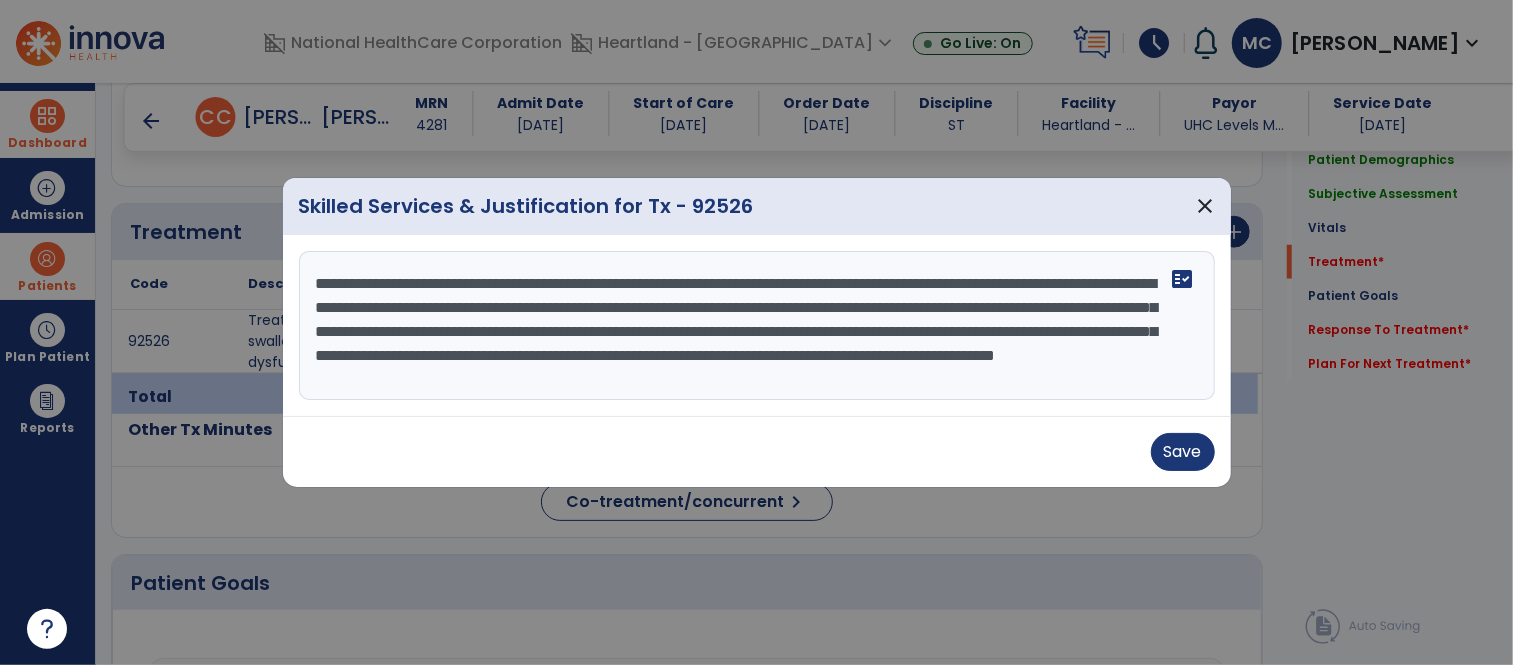 scroll, scrollTop: 14, scrollLeft: 0, axis: vertical 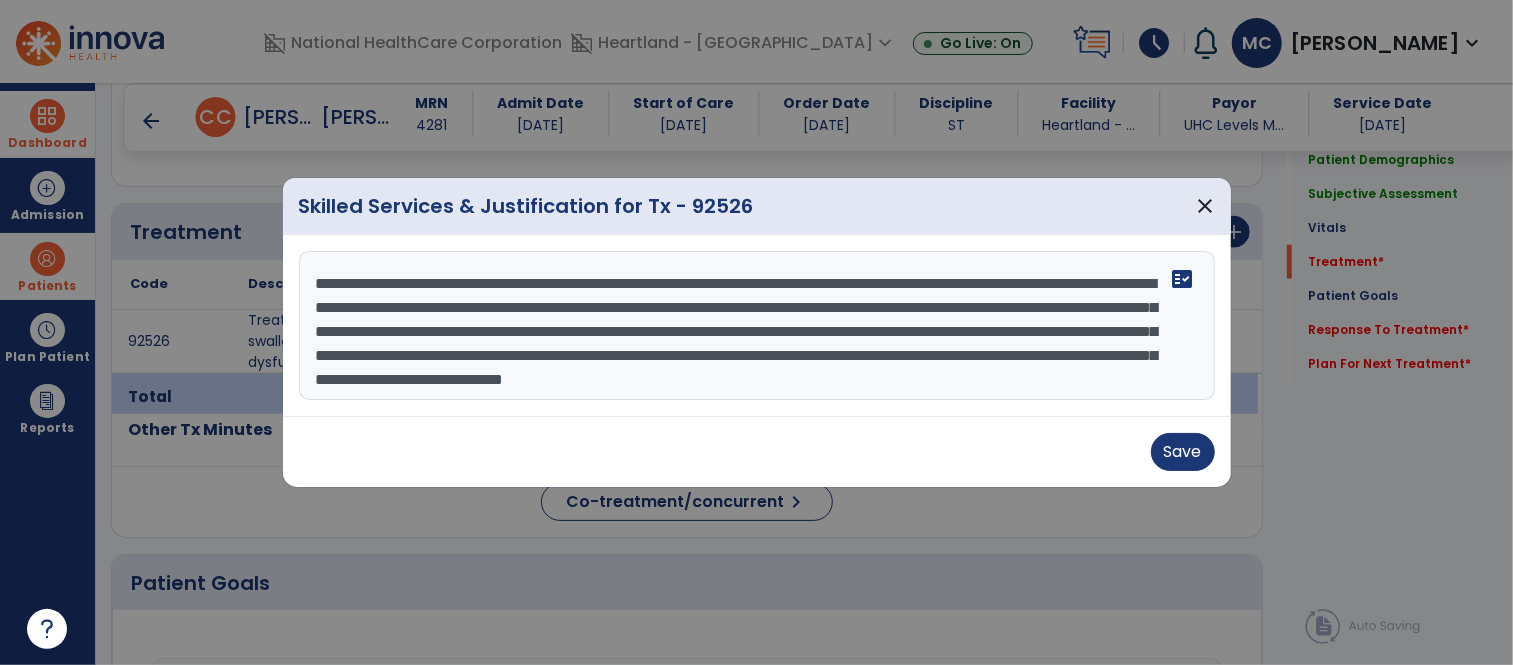 click on "**********" at bounding box center (757, 326) 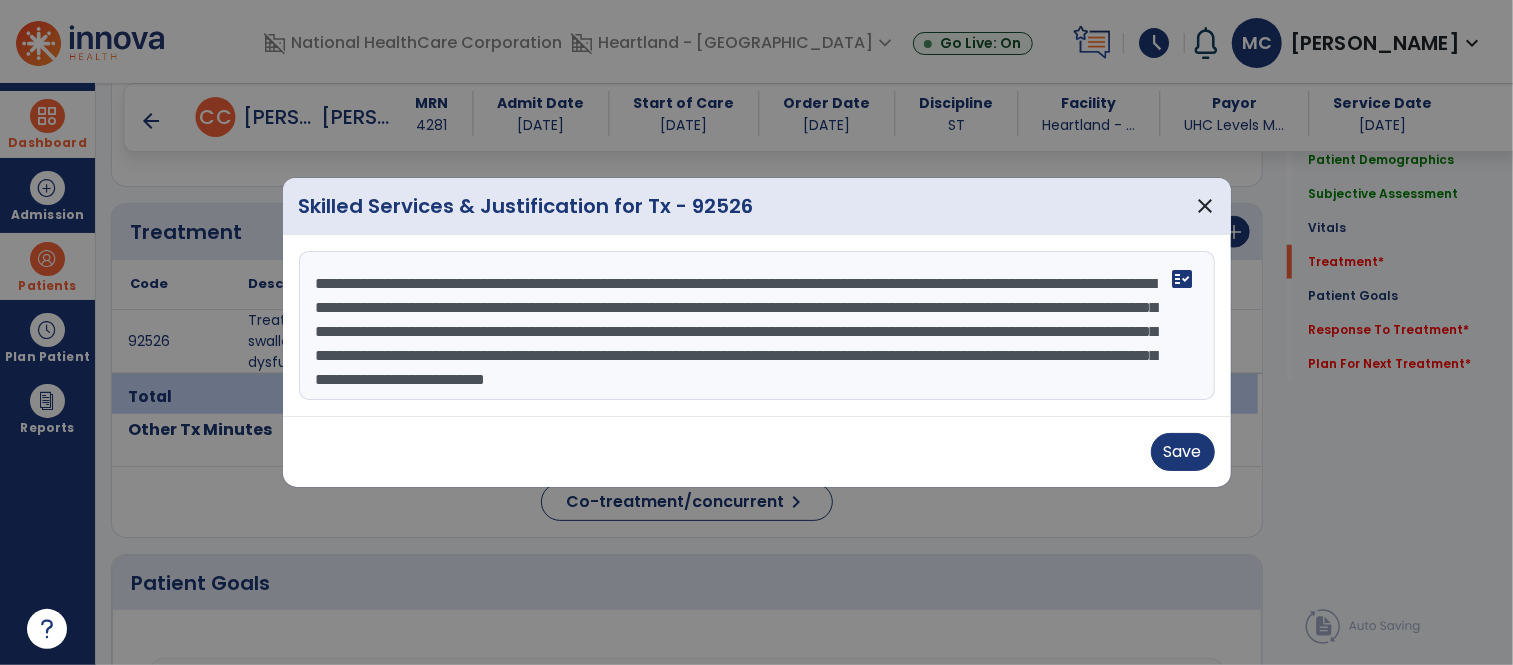 click on "**********" at bounding box center [757, 326] 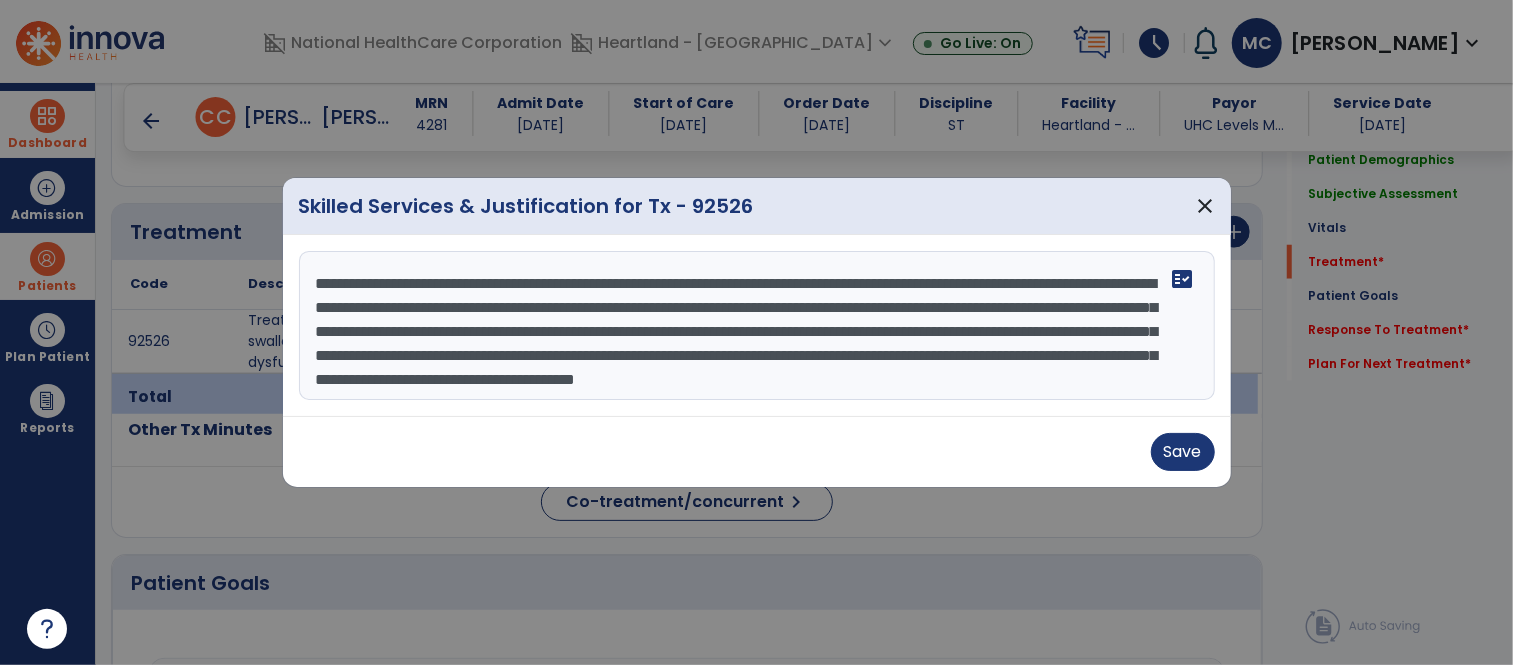click on "Save" at bounding box center (757, 451) 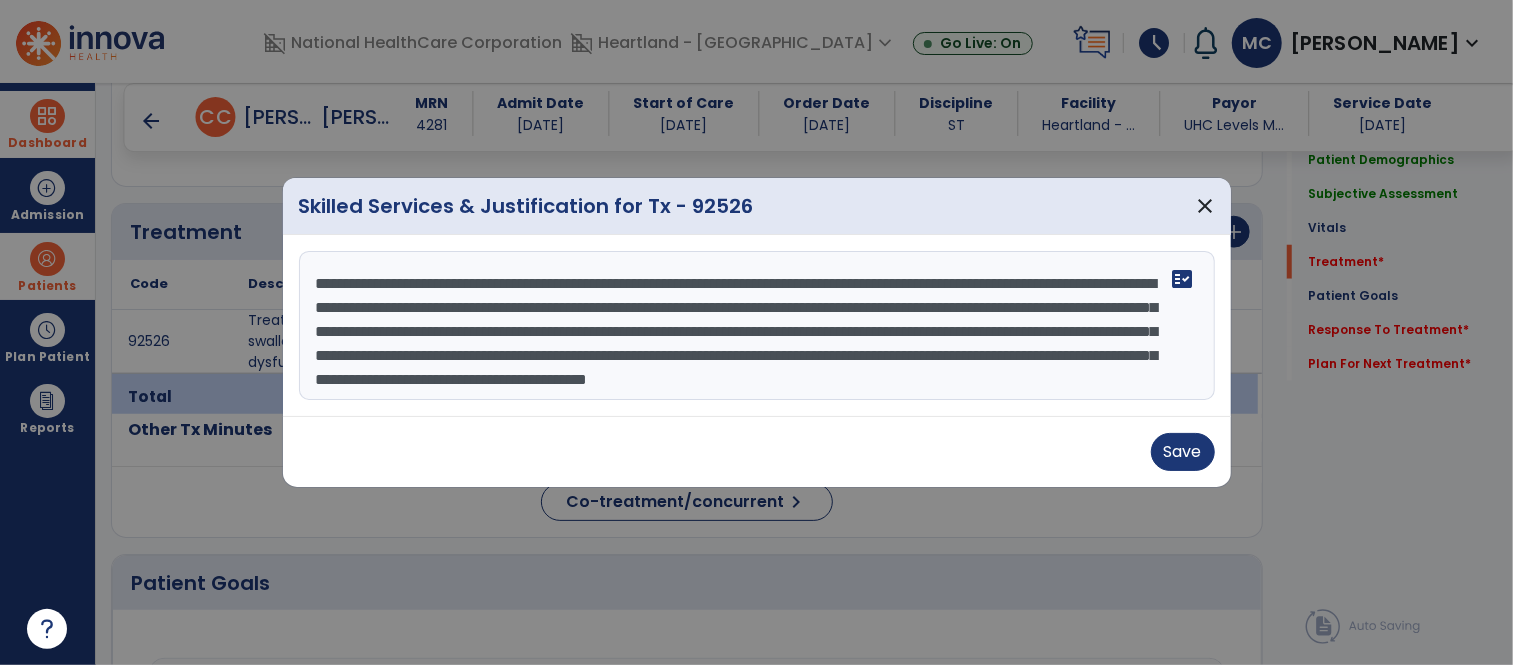 click on "**********" at bounding box center [757, 326] 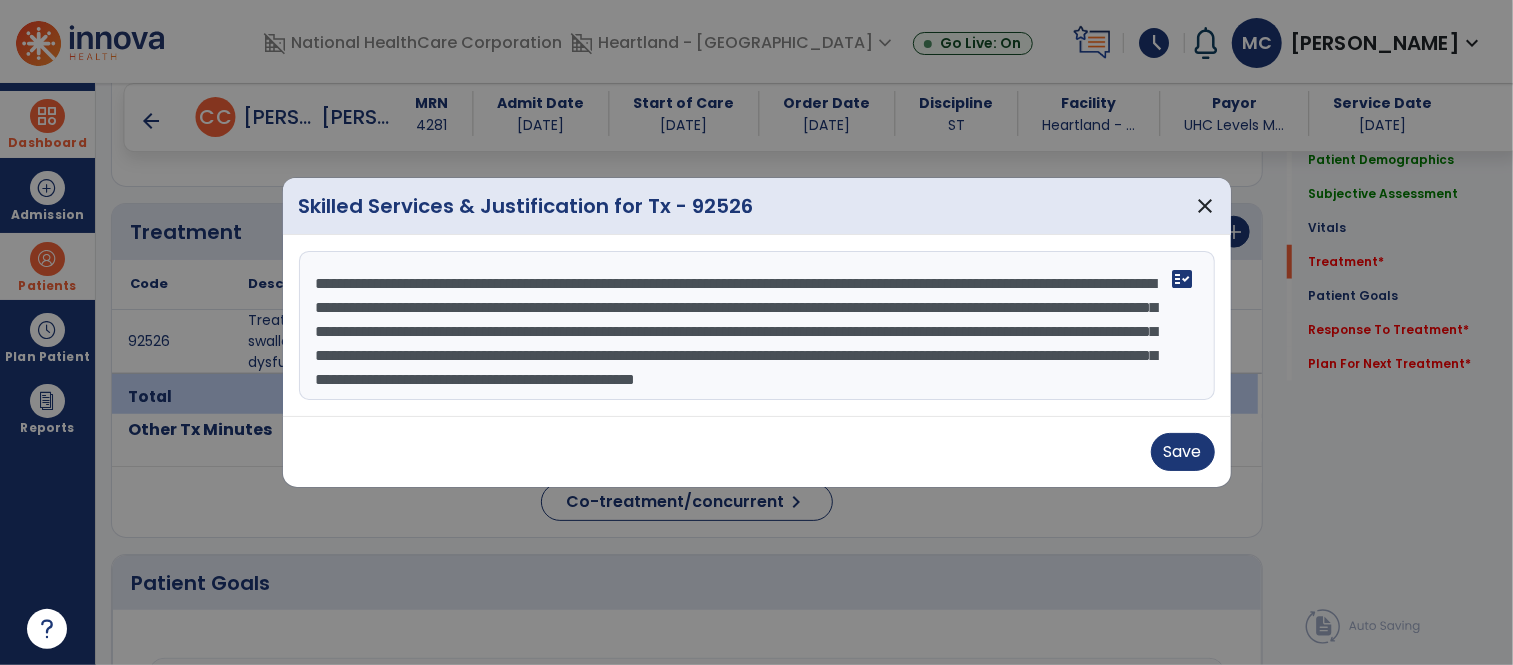 click on "**********" at bounding box center (757, 326) 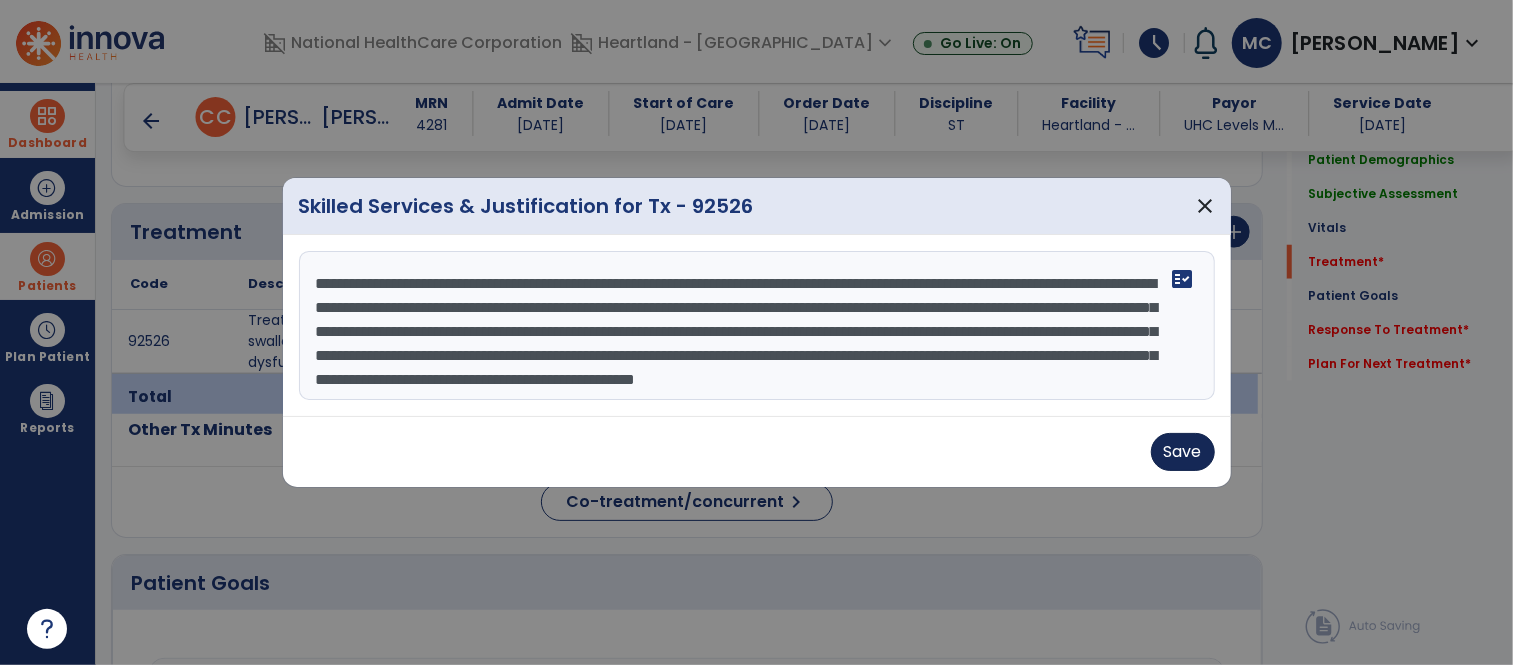 type on "**********" 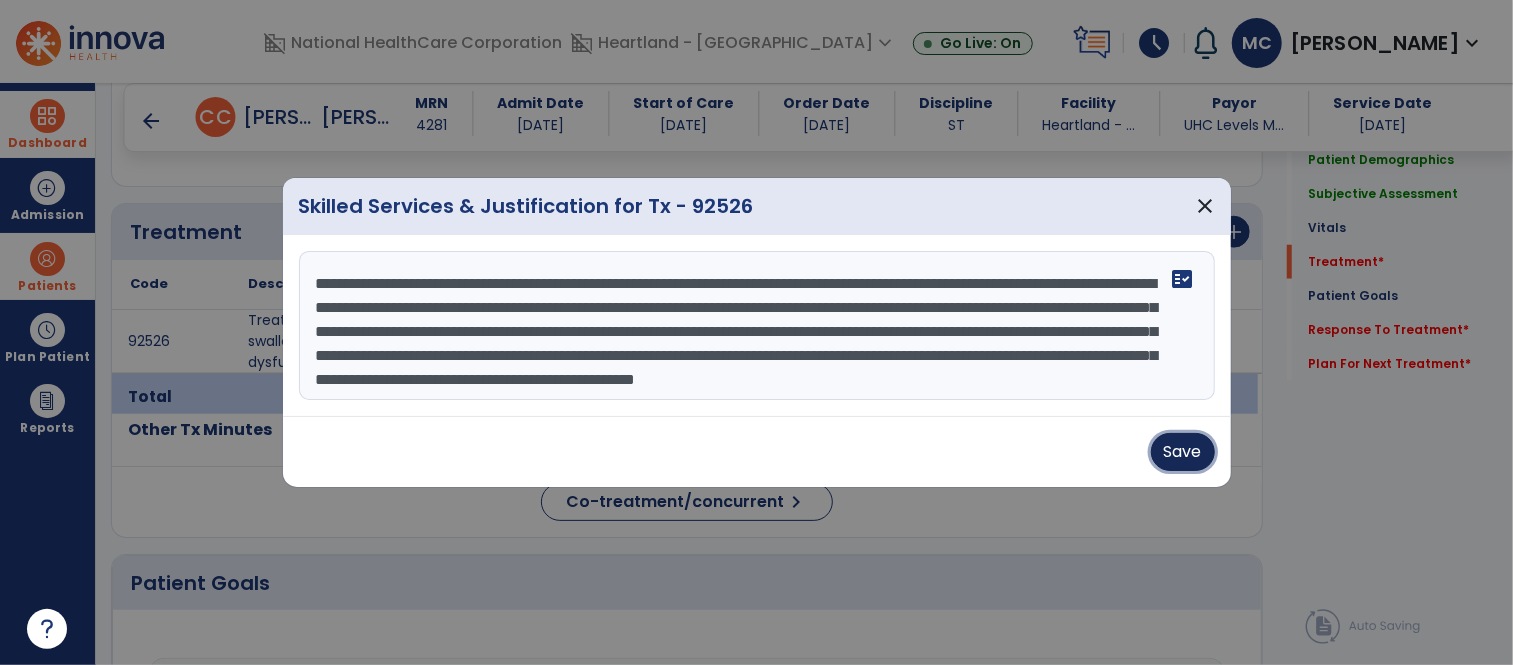 click on "Save" at bounding box center [1183, 452] 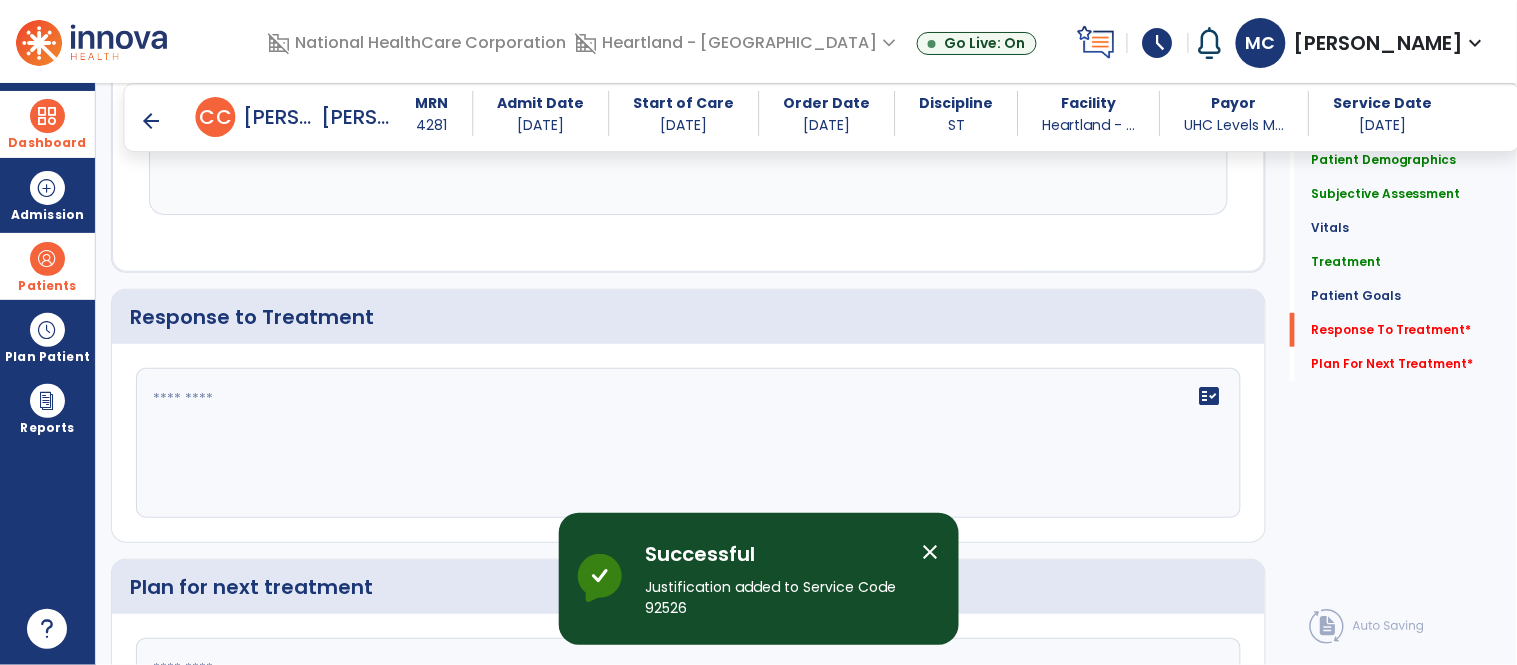 scroll, scrollTop: 2110, scrollLeft: 0, axis: vertical 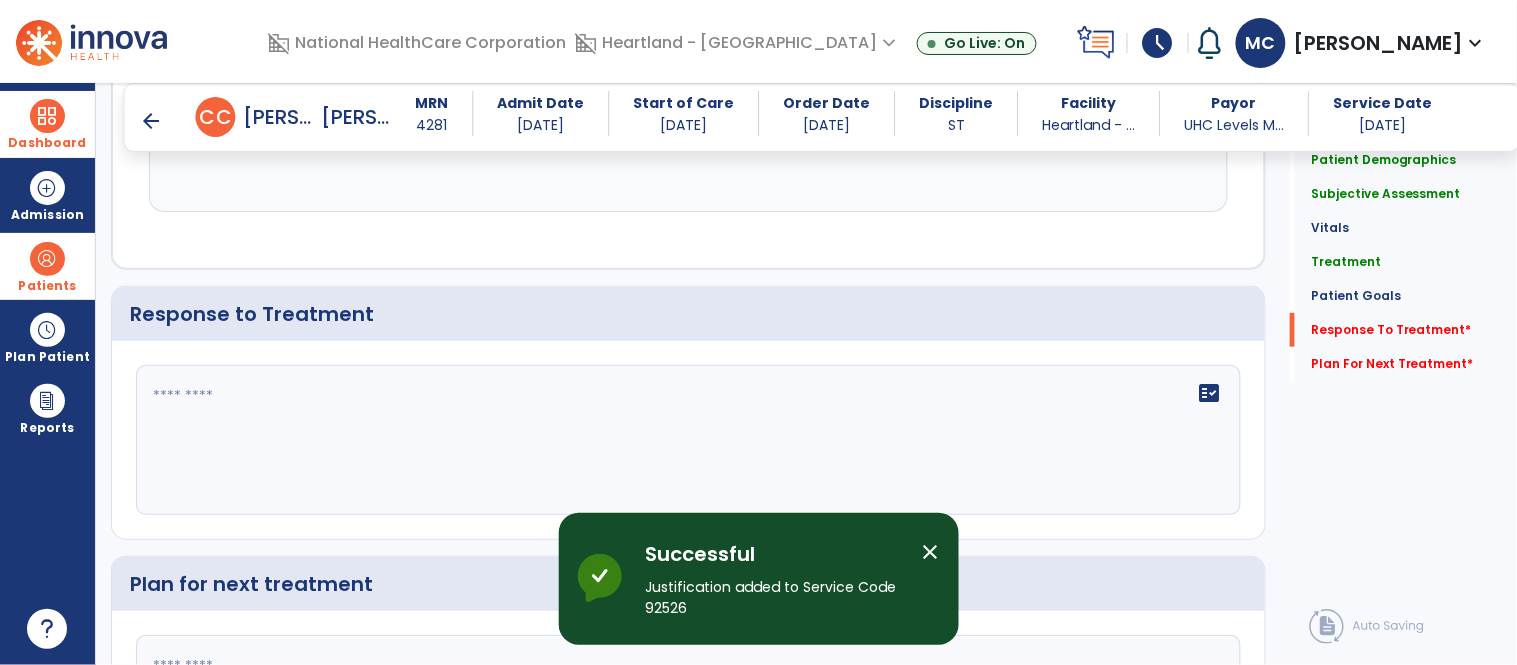 click on "fact_check" 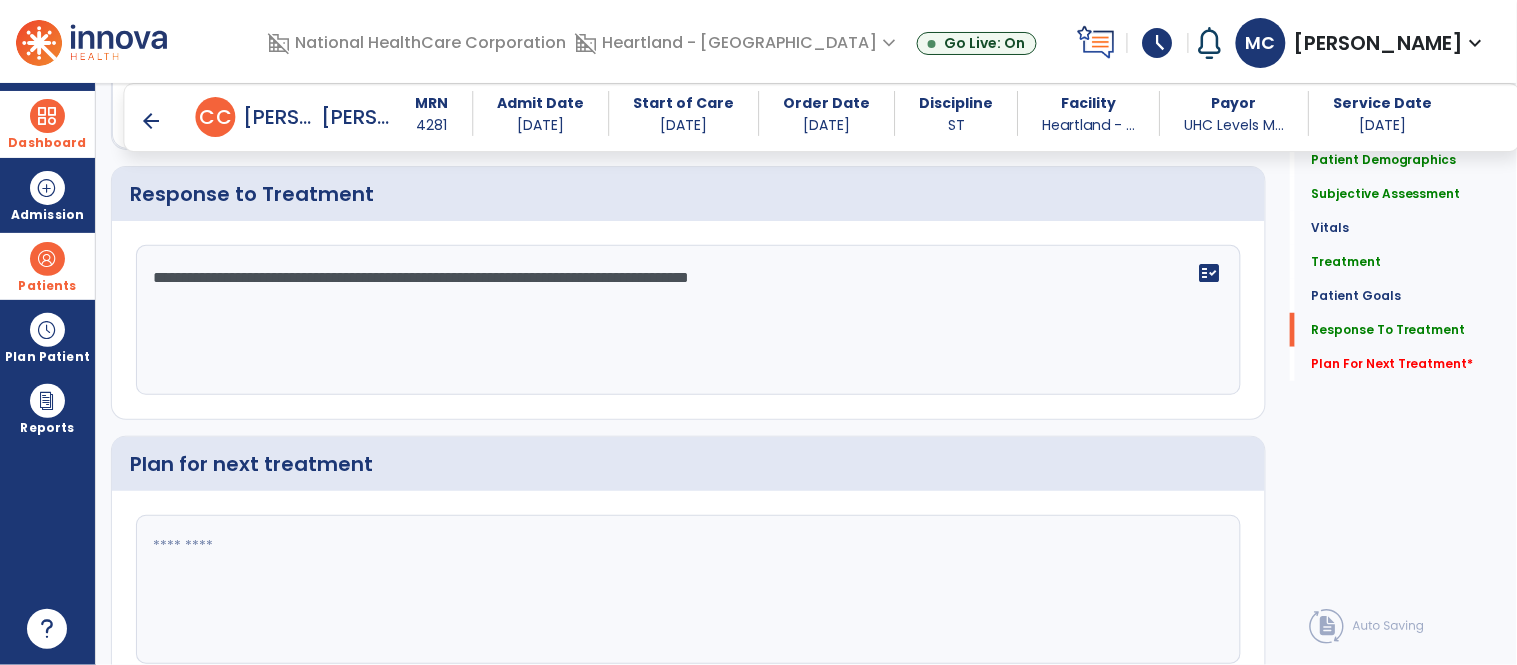 scroll, scrollTop: 2252, scrollLeft: 0, axis: vertical 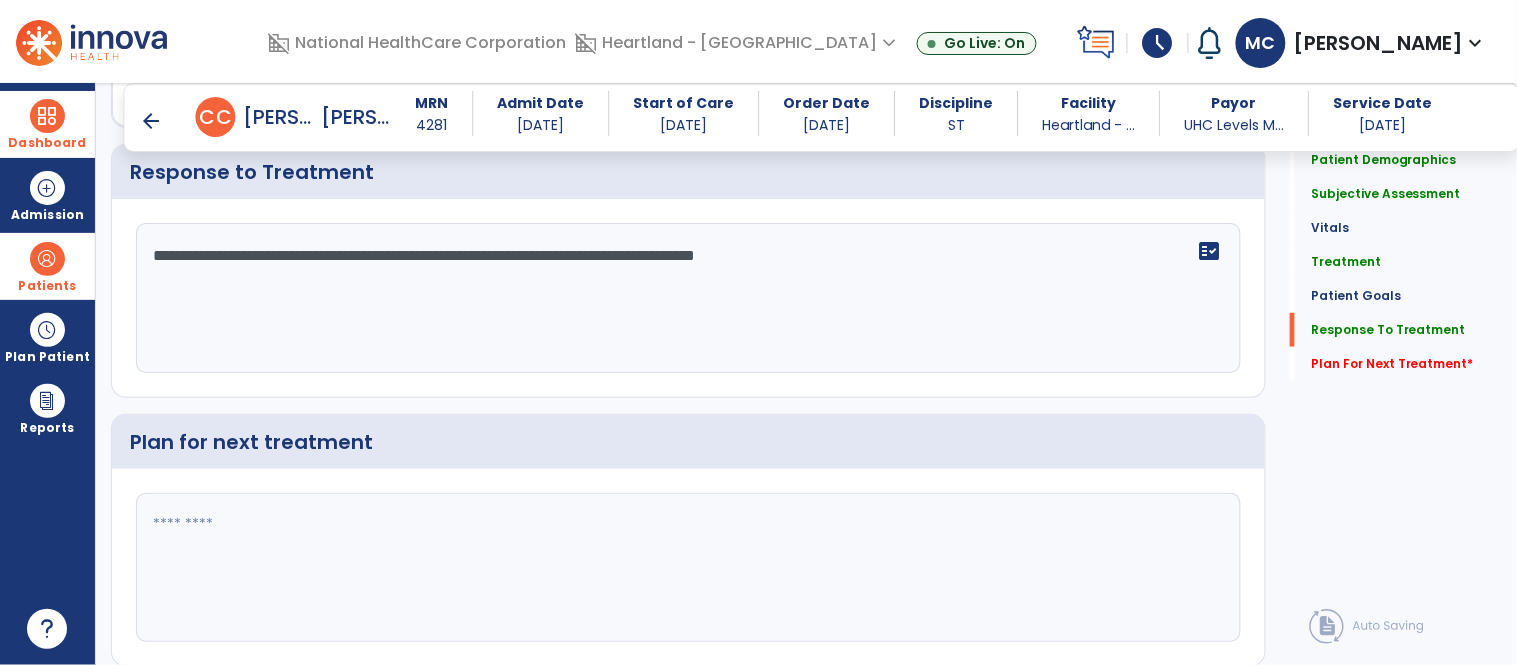 click on "**********" 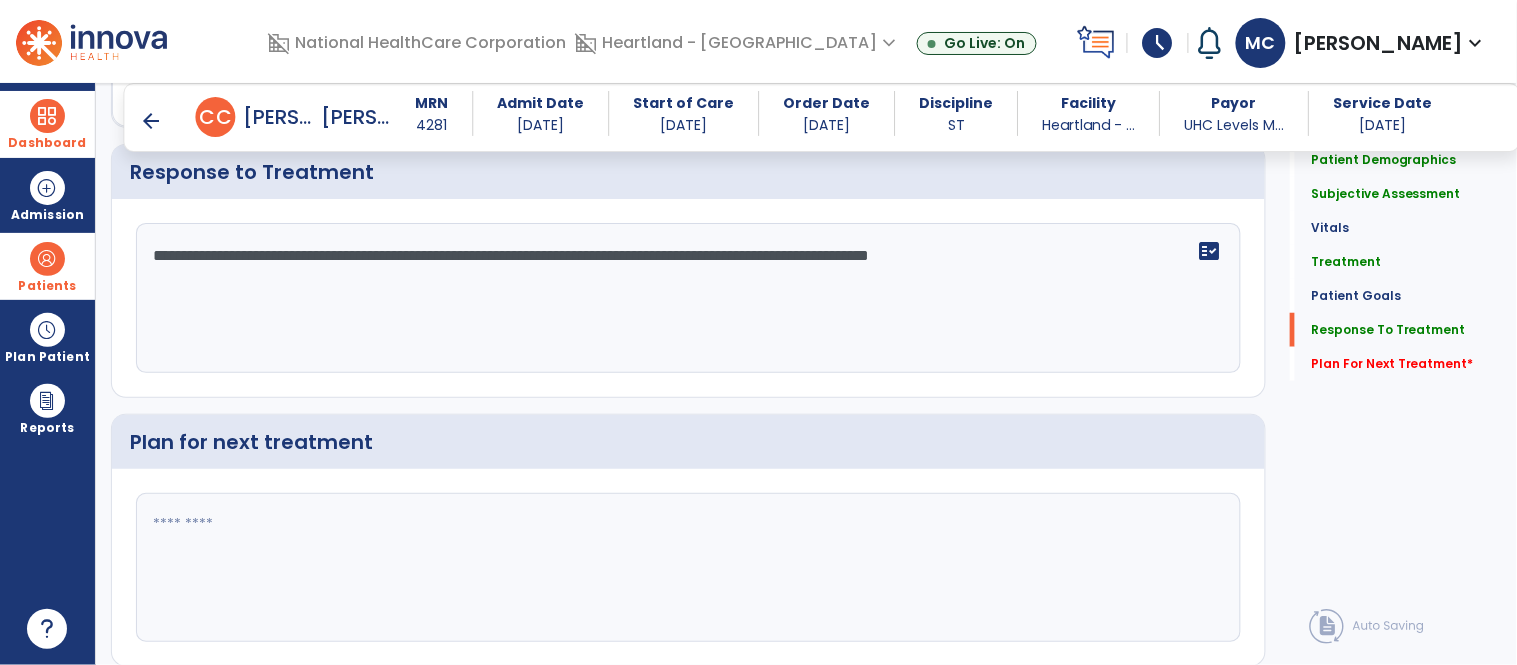 type on "**********" 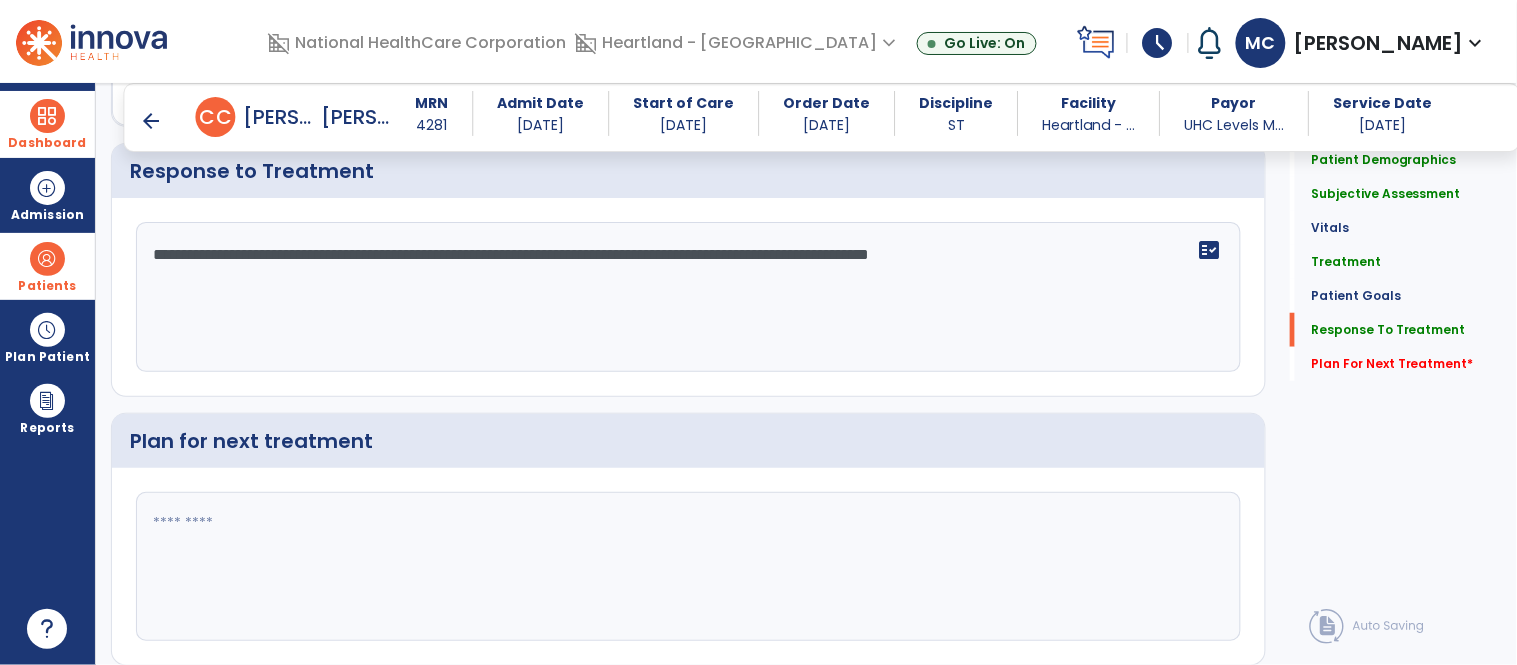 scroll, scrollTop: 2252, scrollLeft: 0, axis: vertical 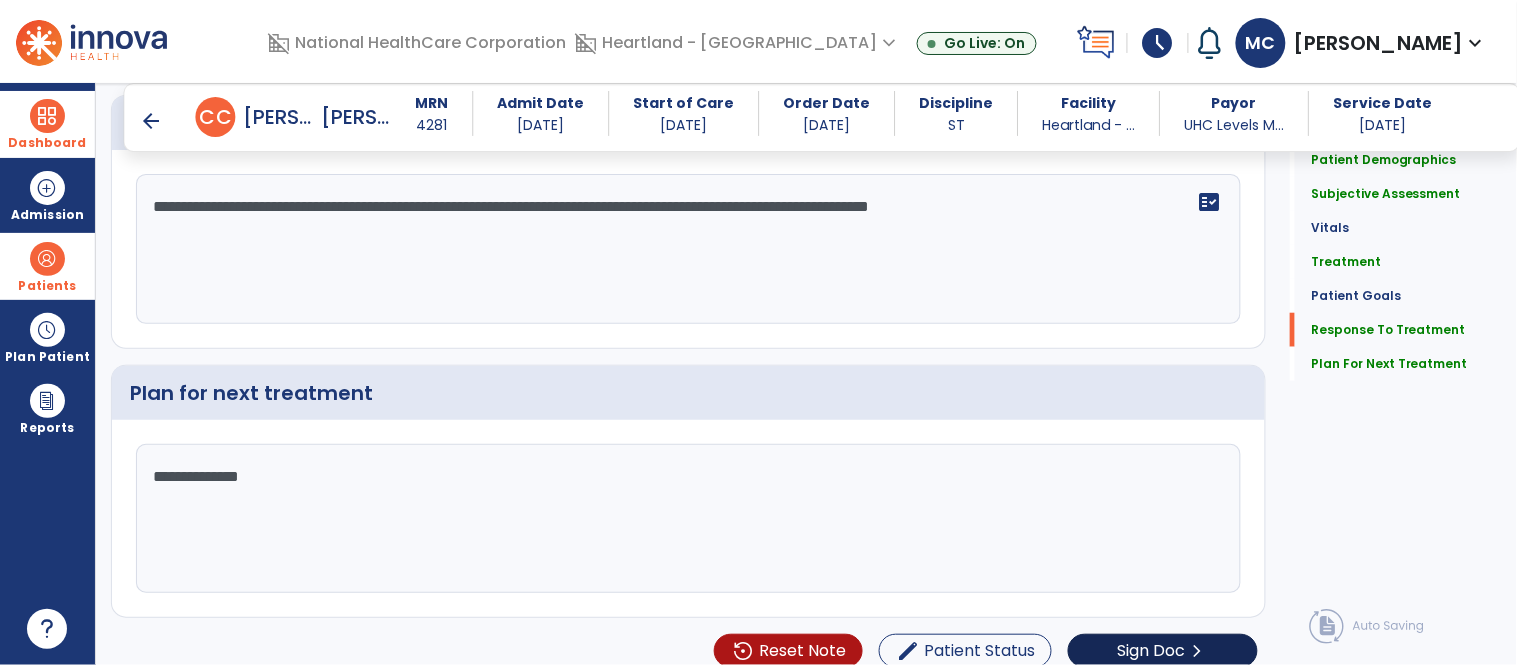 type on "**********" 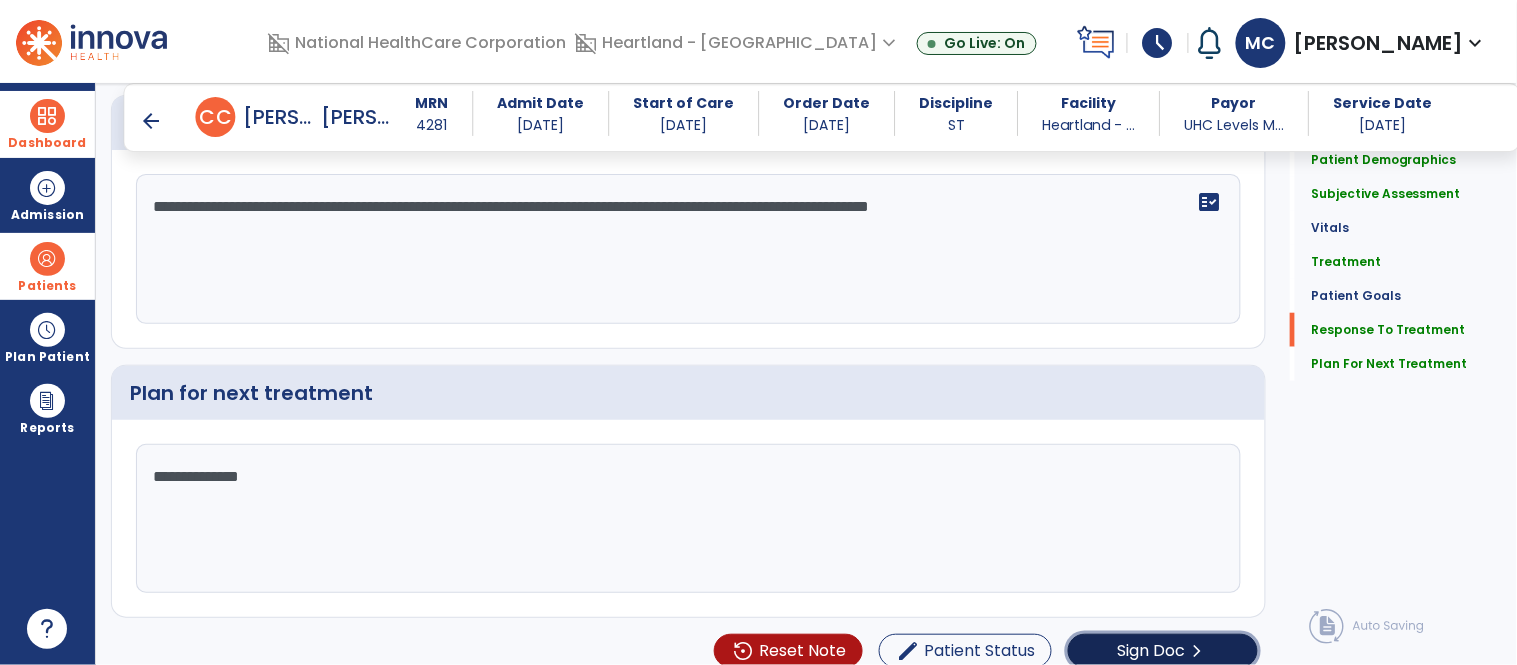 click on "Sign Doc  chevron_right" 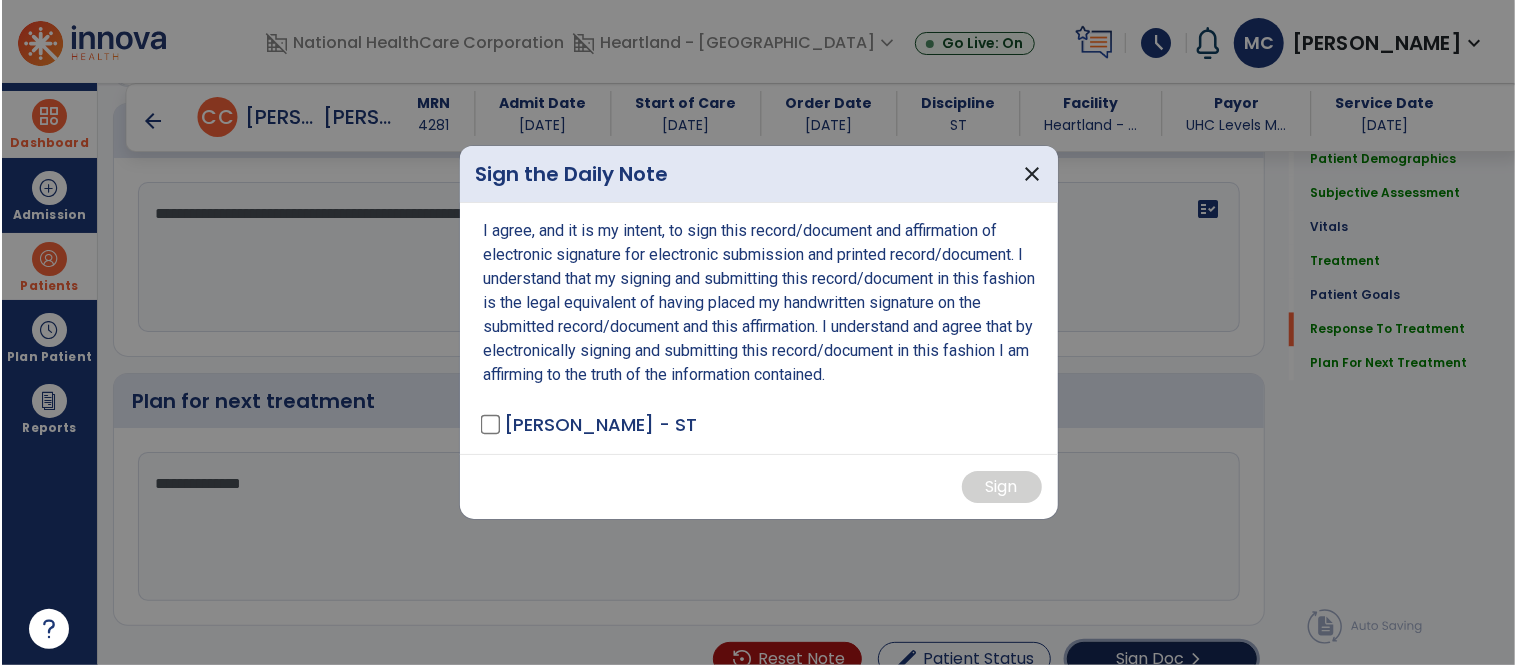 scroll, scrollTop: 2301, scrollLeft: 0, axis: vertical 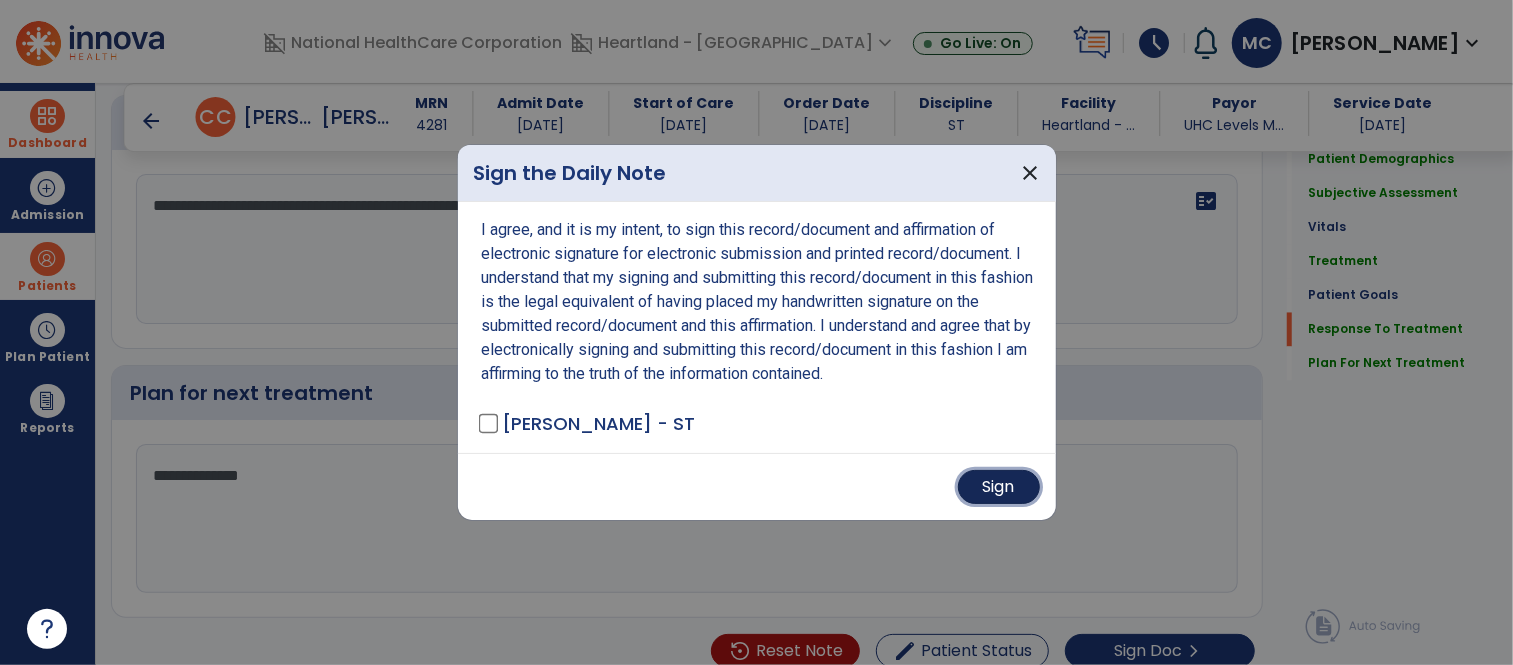 click on "Sign" at bounding box center (999, 487) 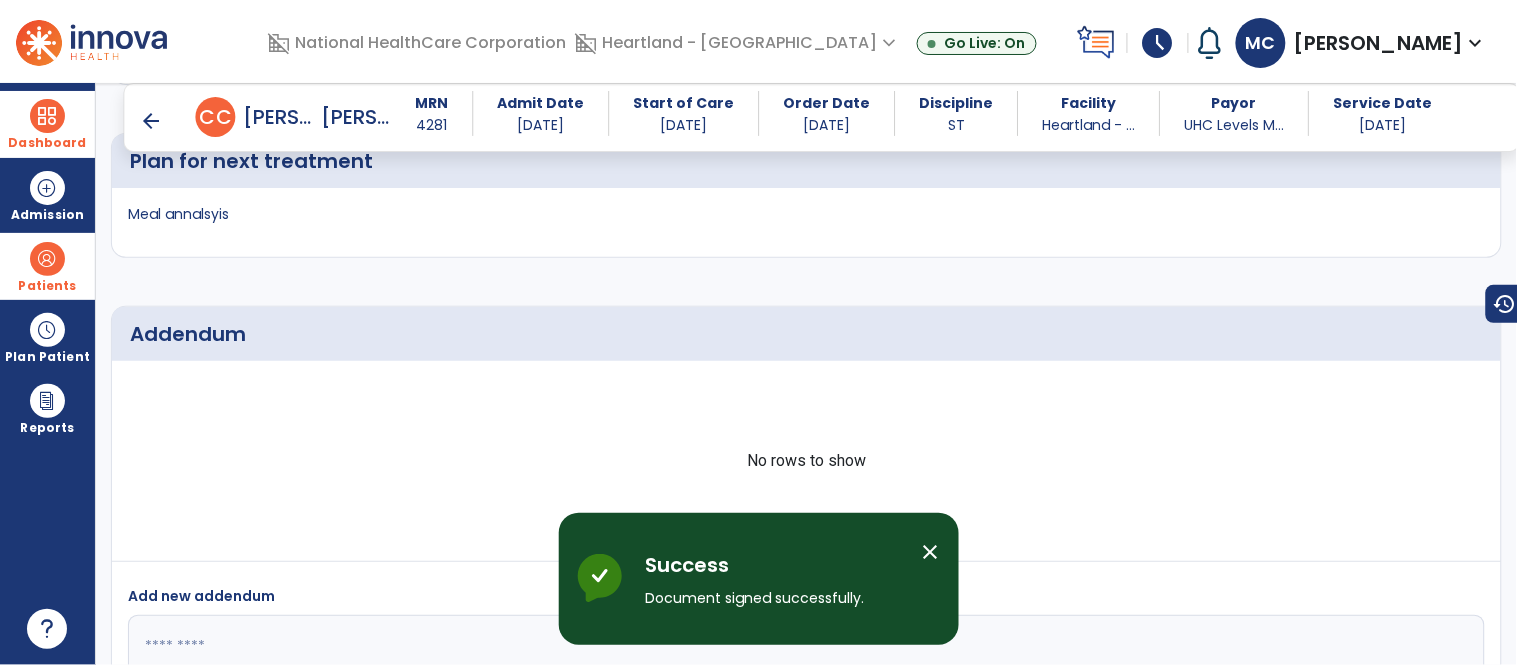 click on "Dashboard" at bounding box center (47, 124) 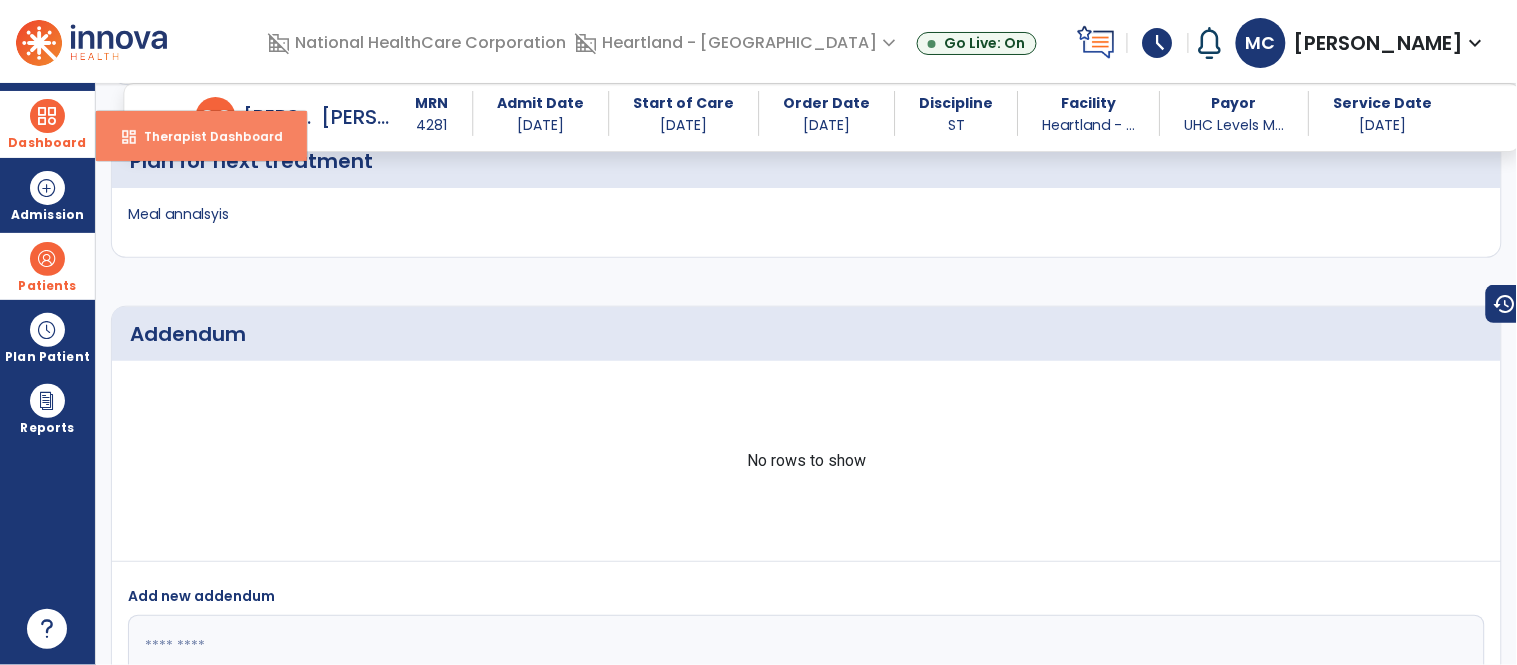 click on "Therapist Dashboard" at bounding box center (205, 136) 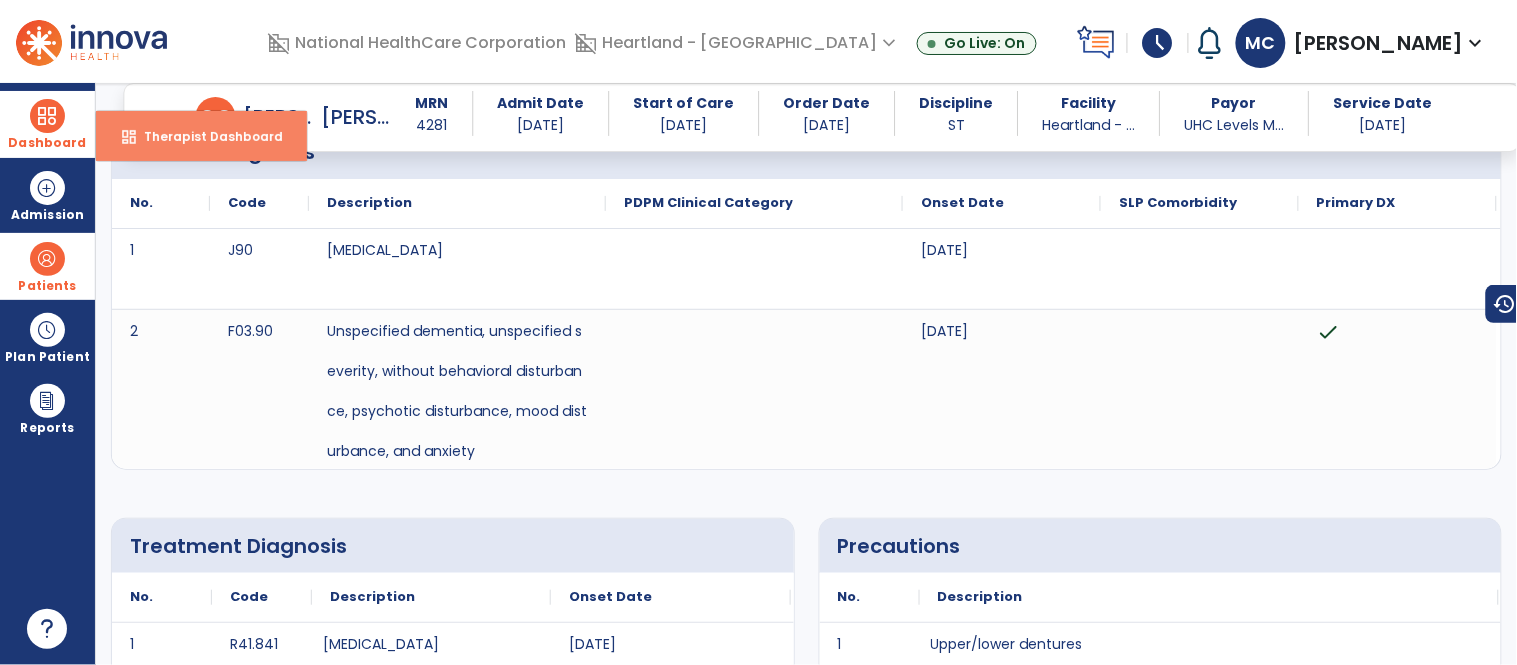 select on "****" 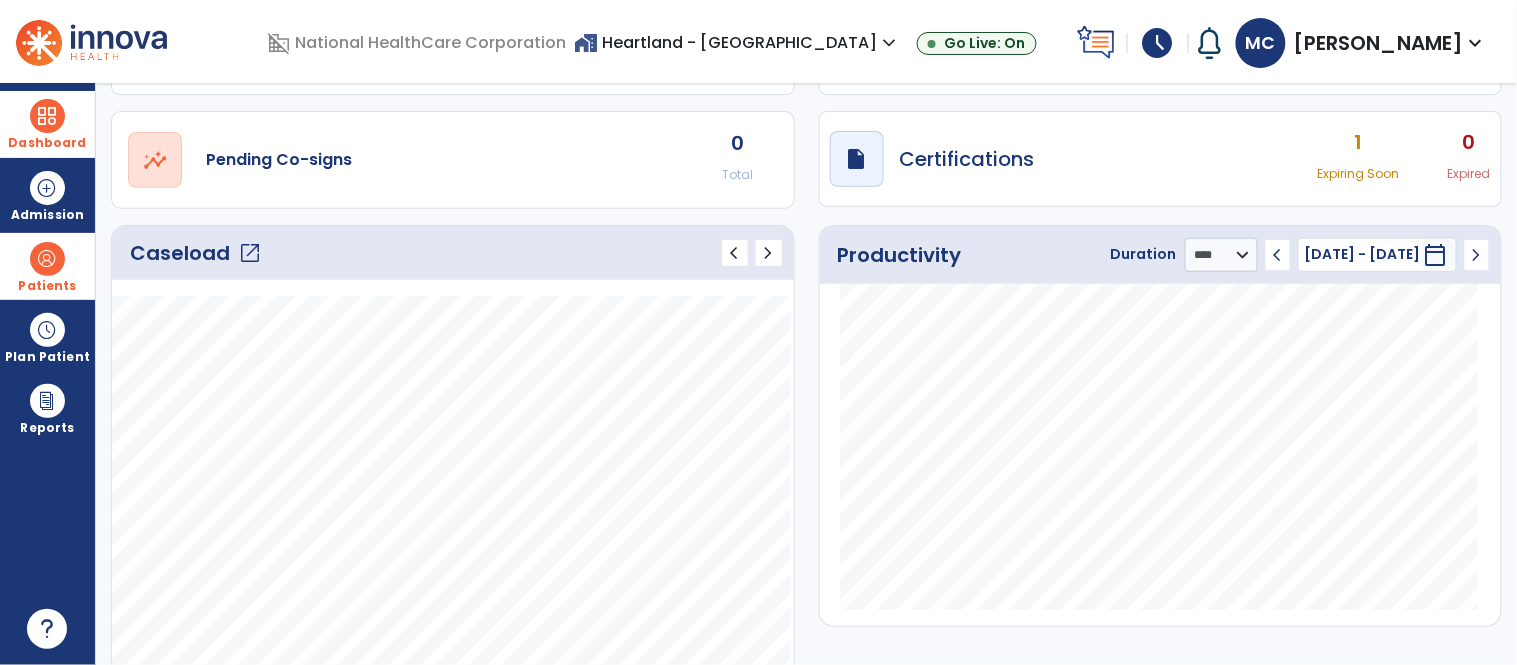 click on "schedule" at bounding box center (1158, 43) 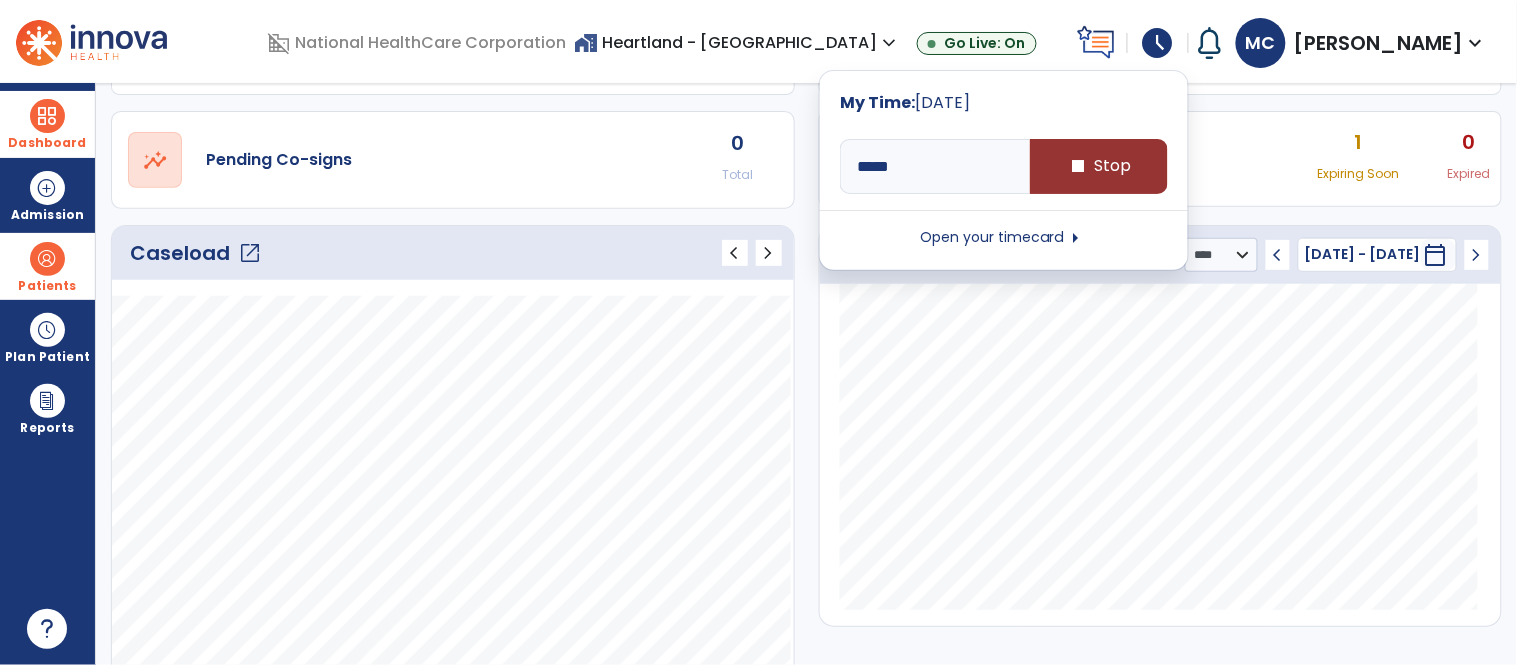 click on "stop  Stop" at bounding box center (1099, 166) 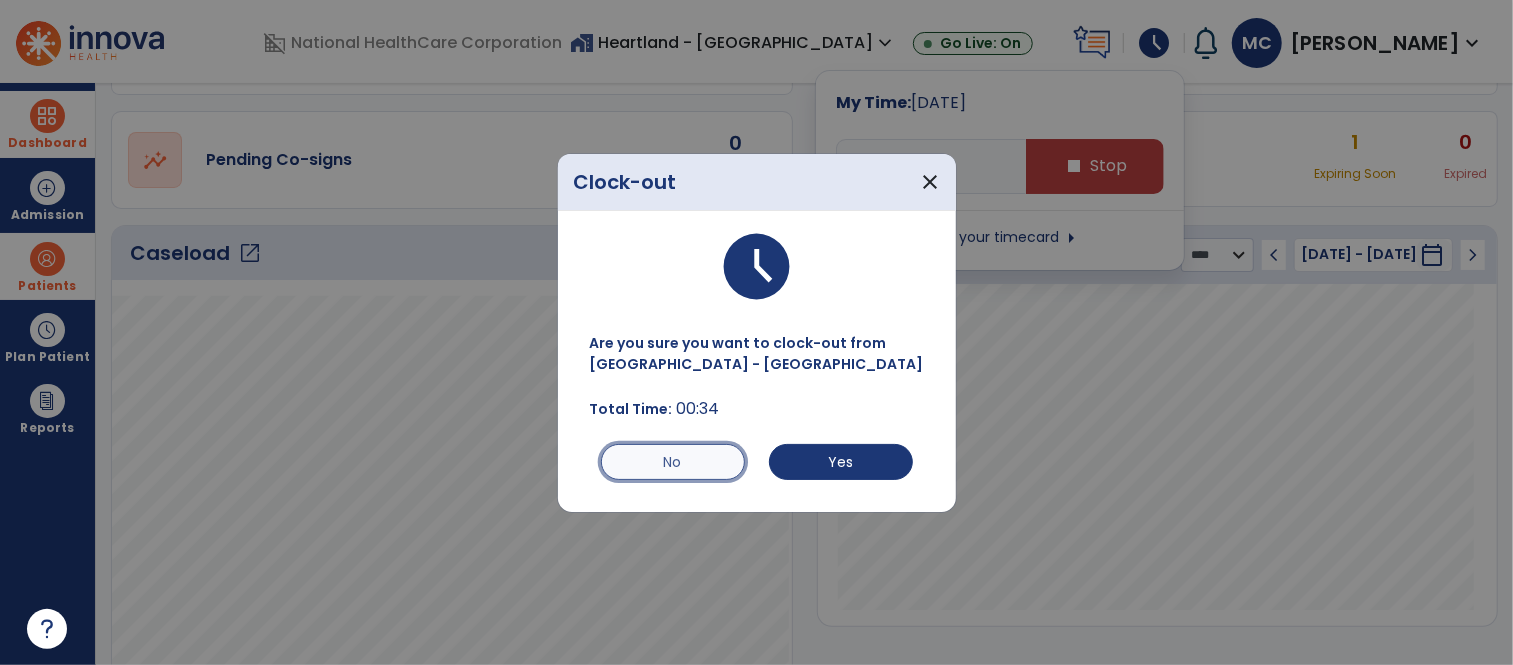 click on "No" at bounding box center [673, 462] 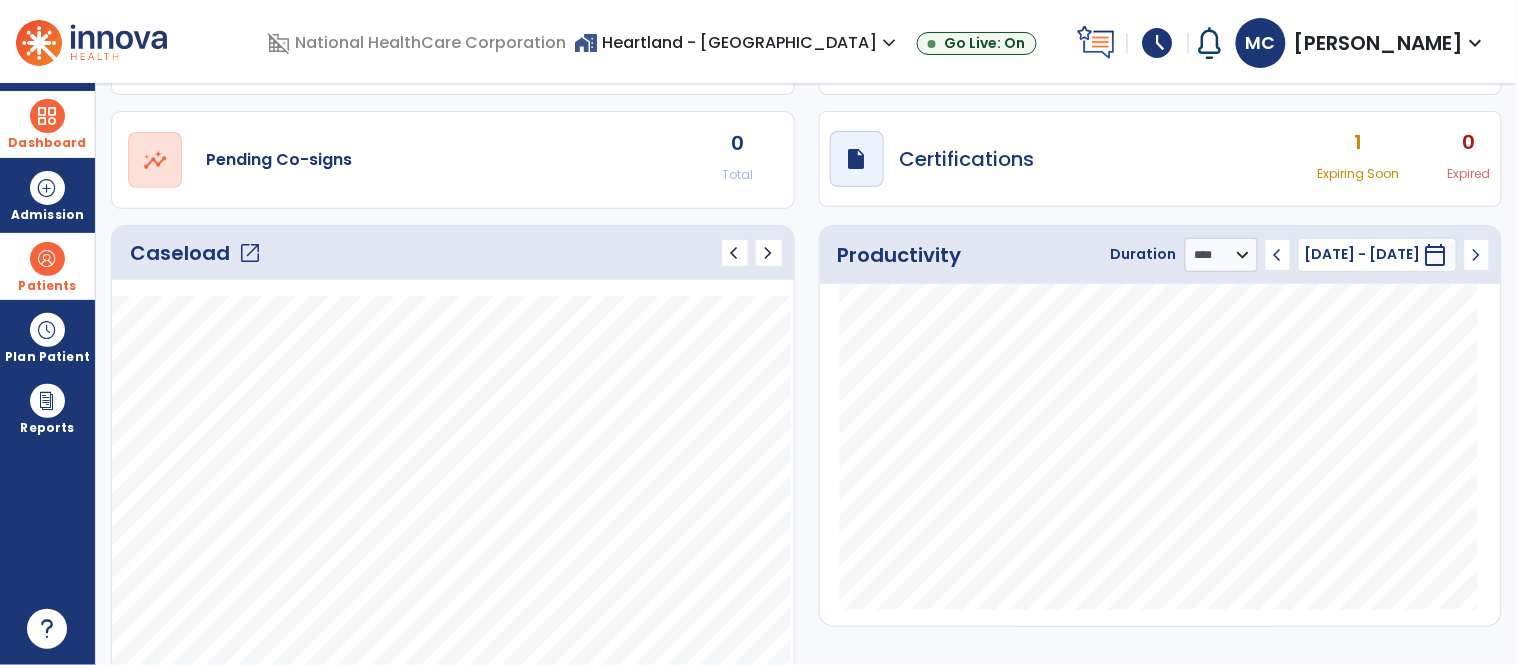 click on "schedule" at bounding box center [1158, 43] 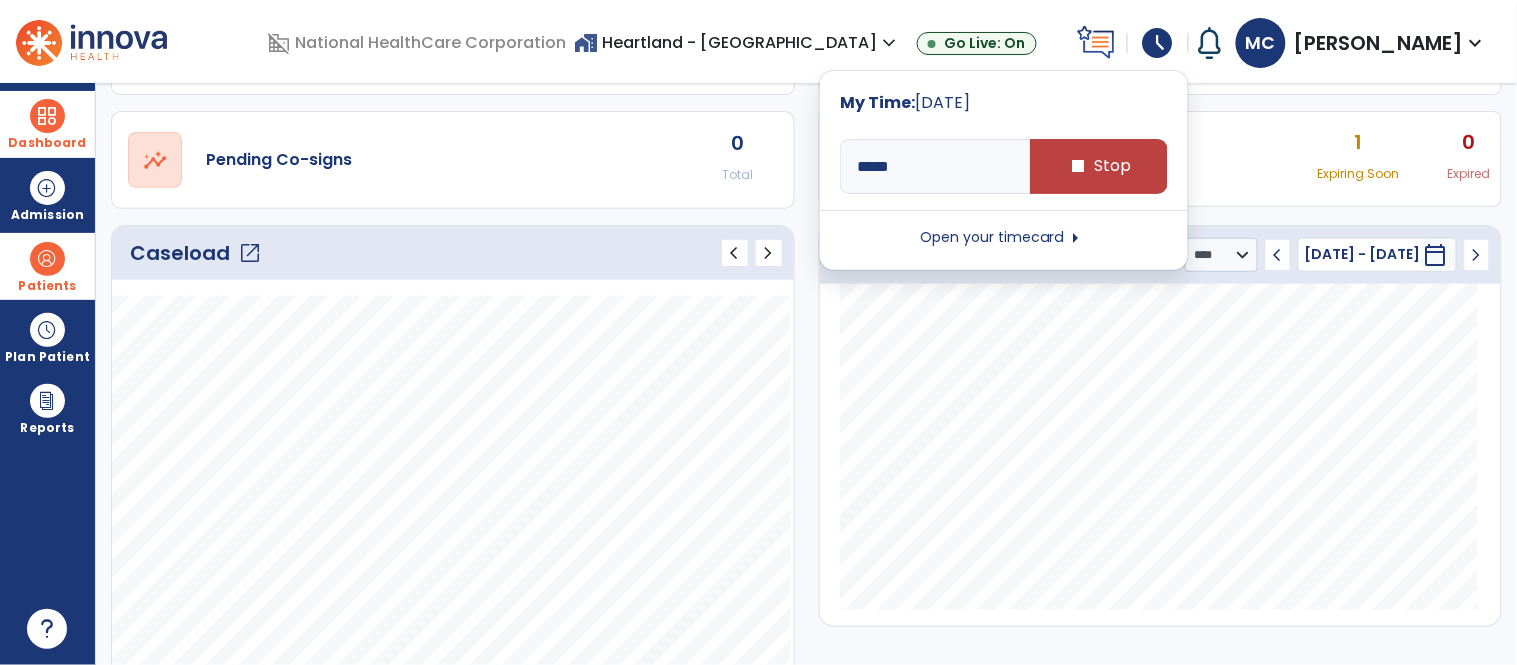 click on "schedule" at bounding box center (1158, 43) 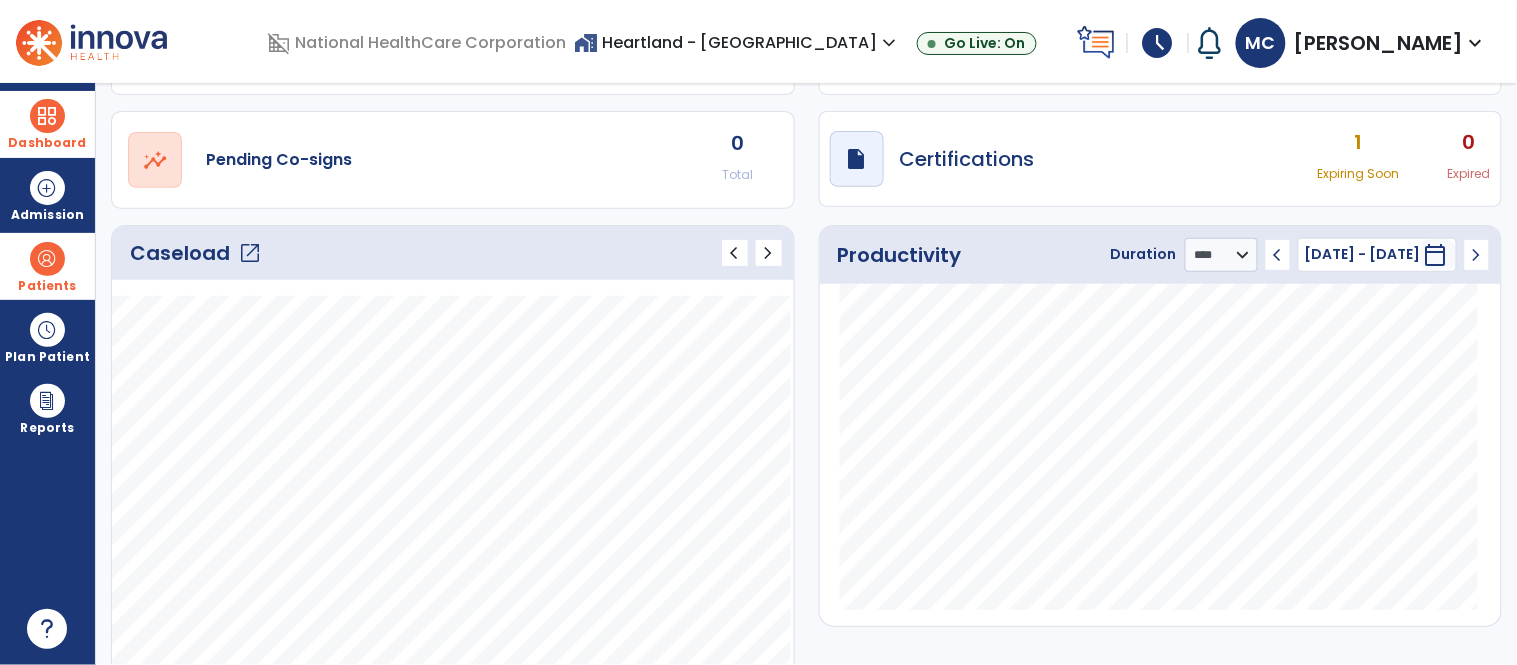 click on "open_in_new" 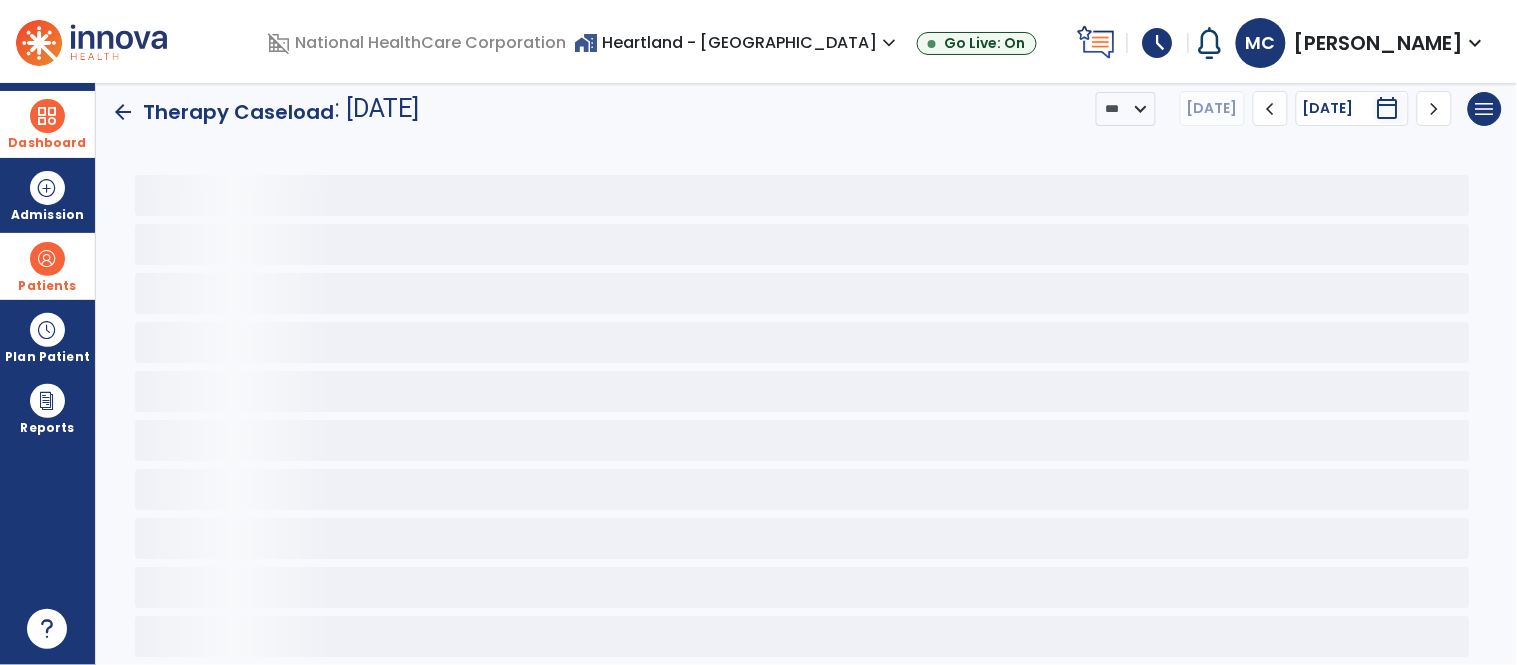 scroll, scrollTop: 4, scrollLeft: 0, axis: vertical 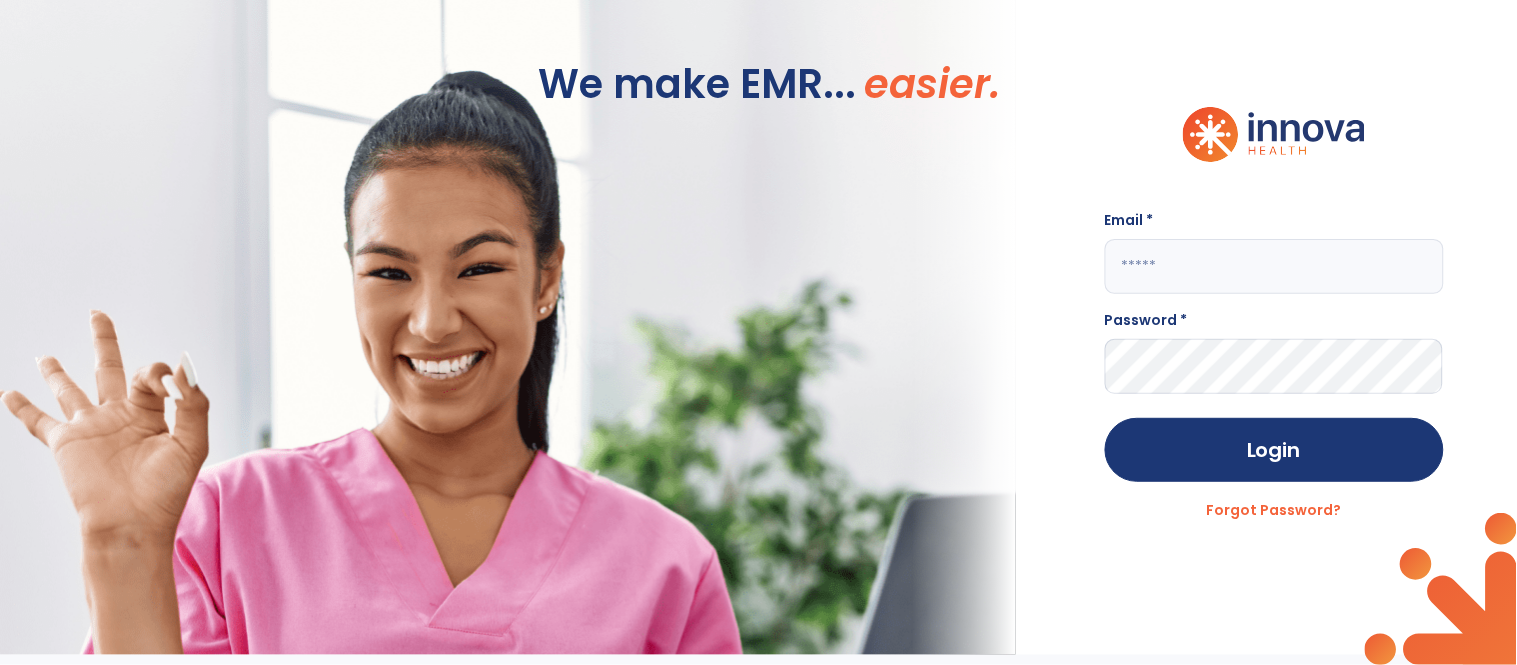 type on "**********" 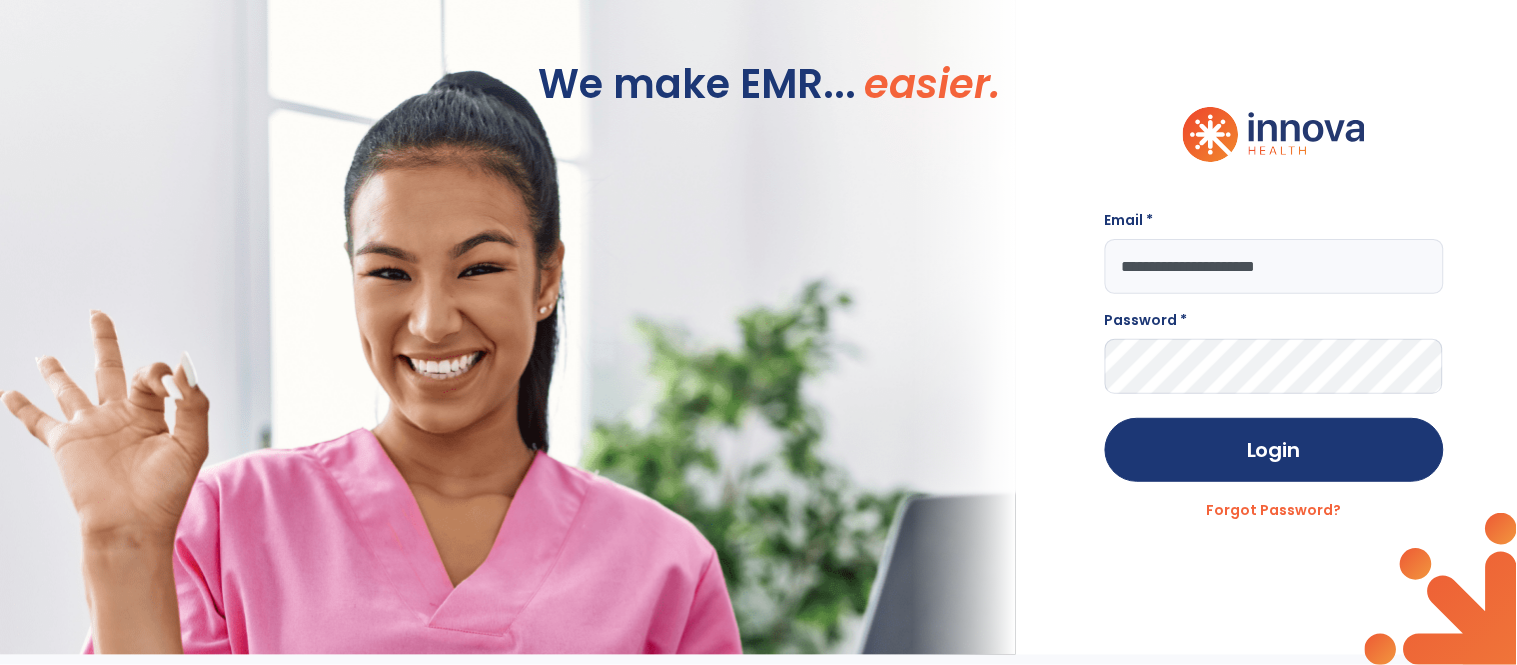 scroll, scrollTop: 0, scrollLeft: 0, axis: both 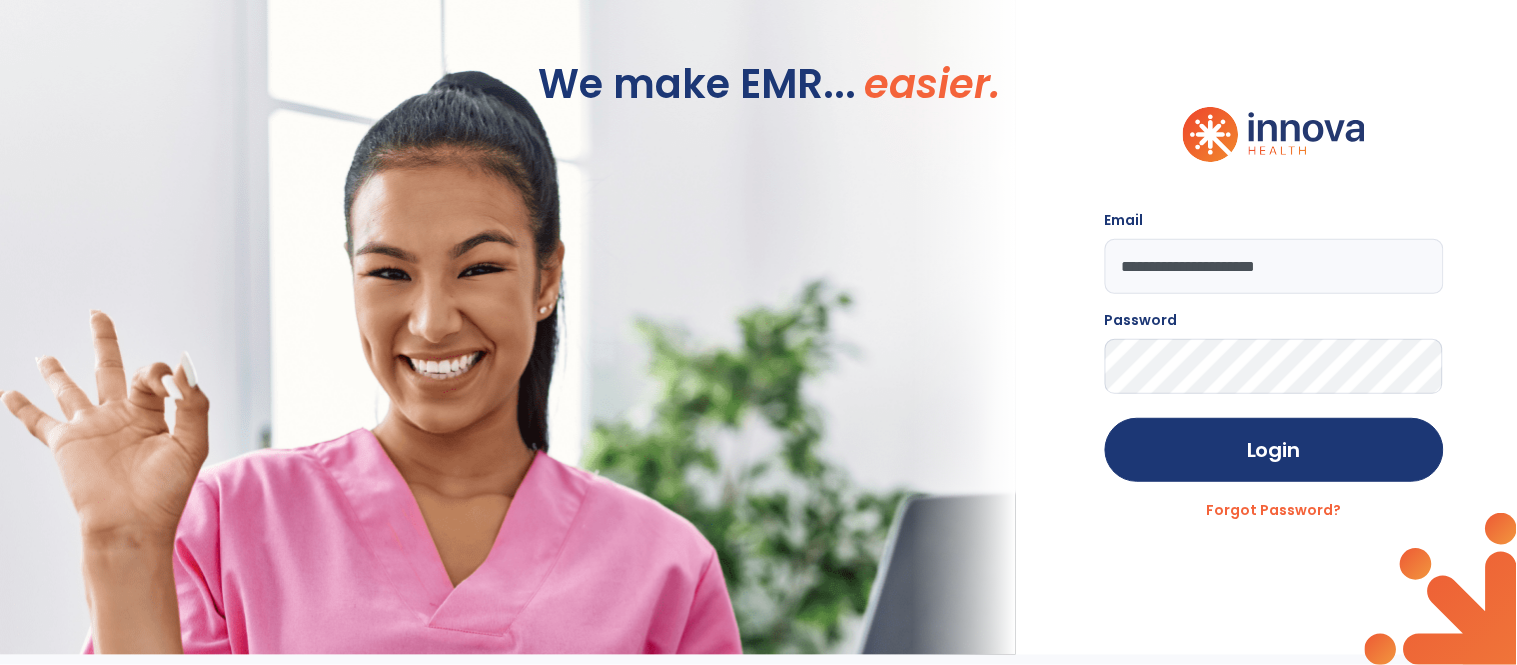 click on "We make EMR... easier." 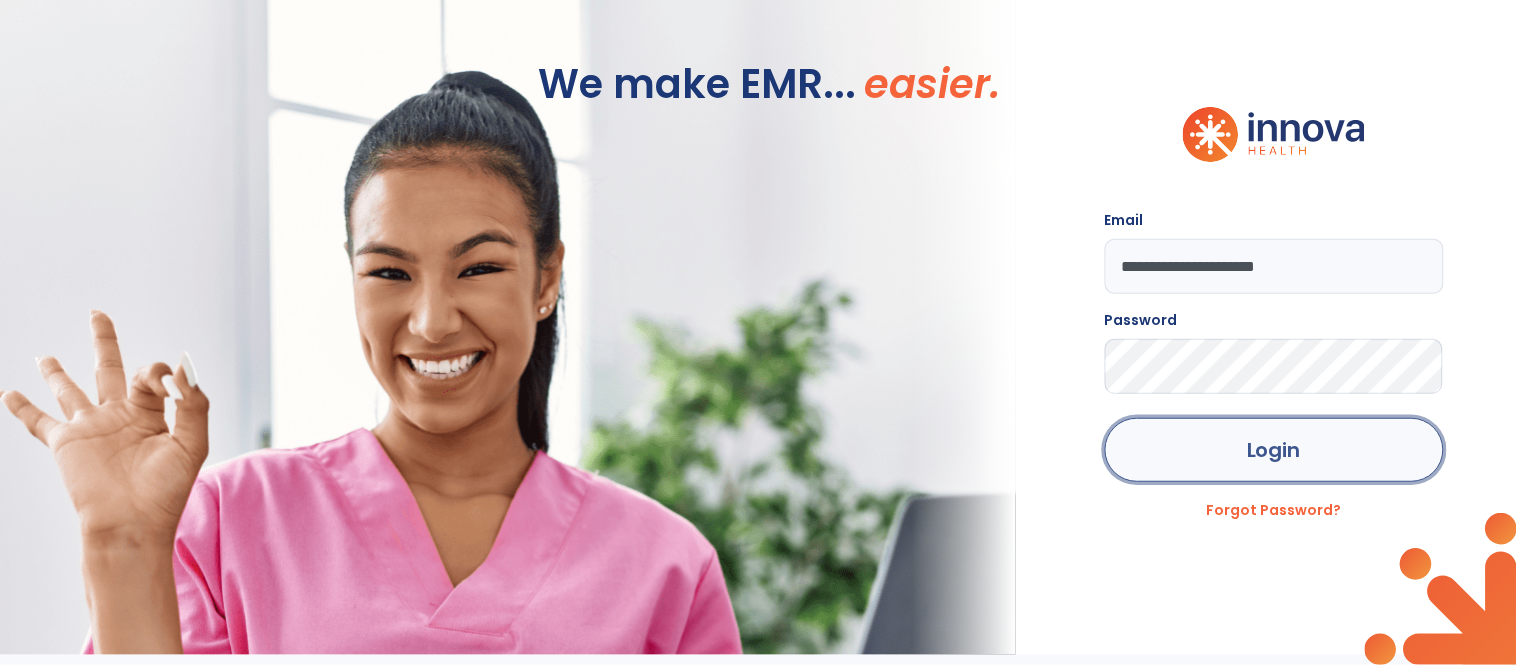 click on "Login" 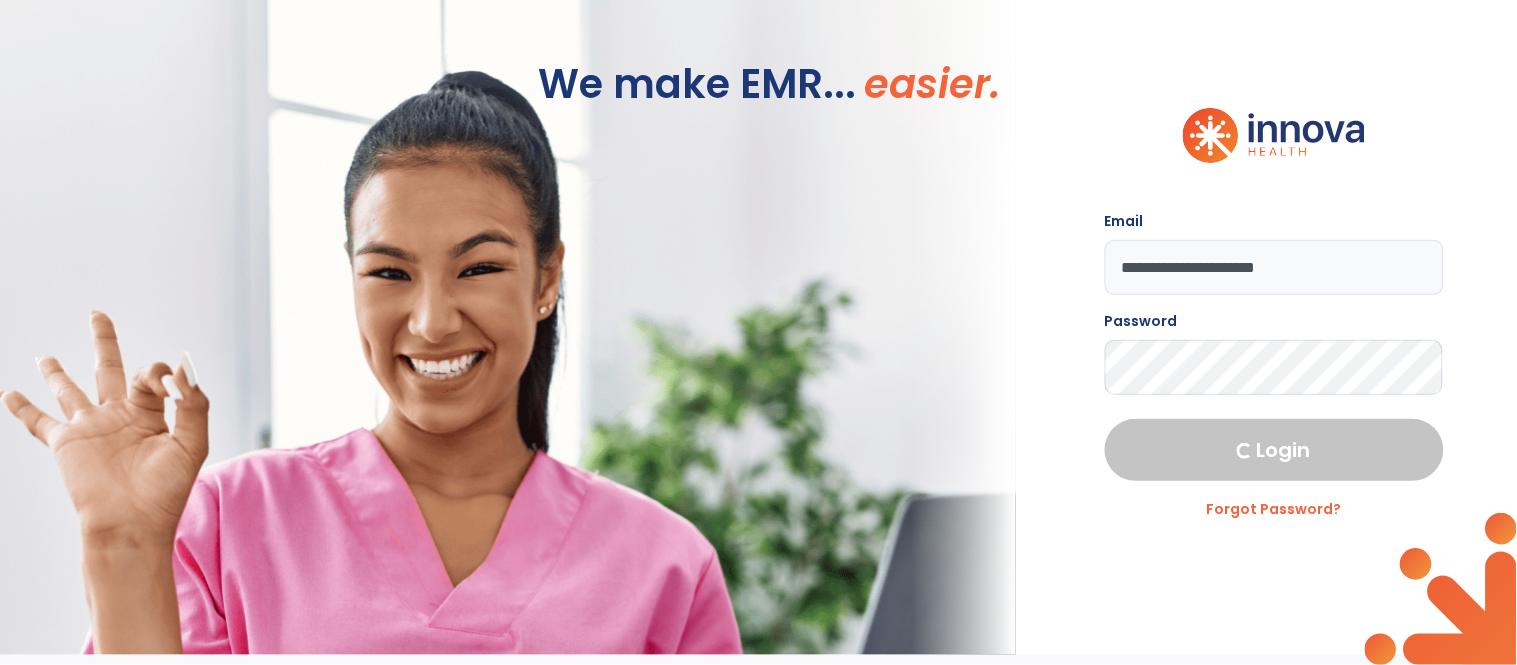 select on "****" 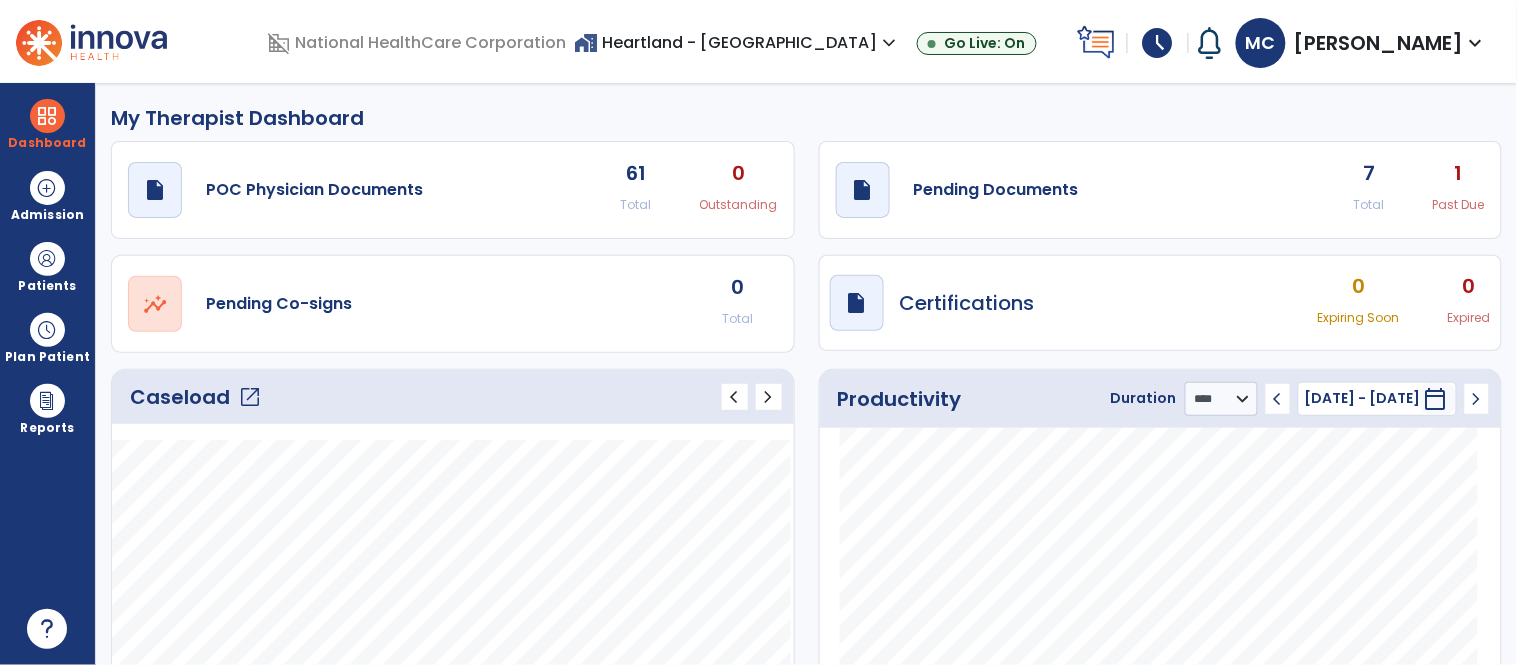 click on "open_in_new" 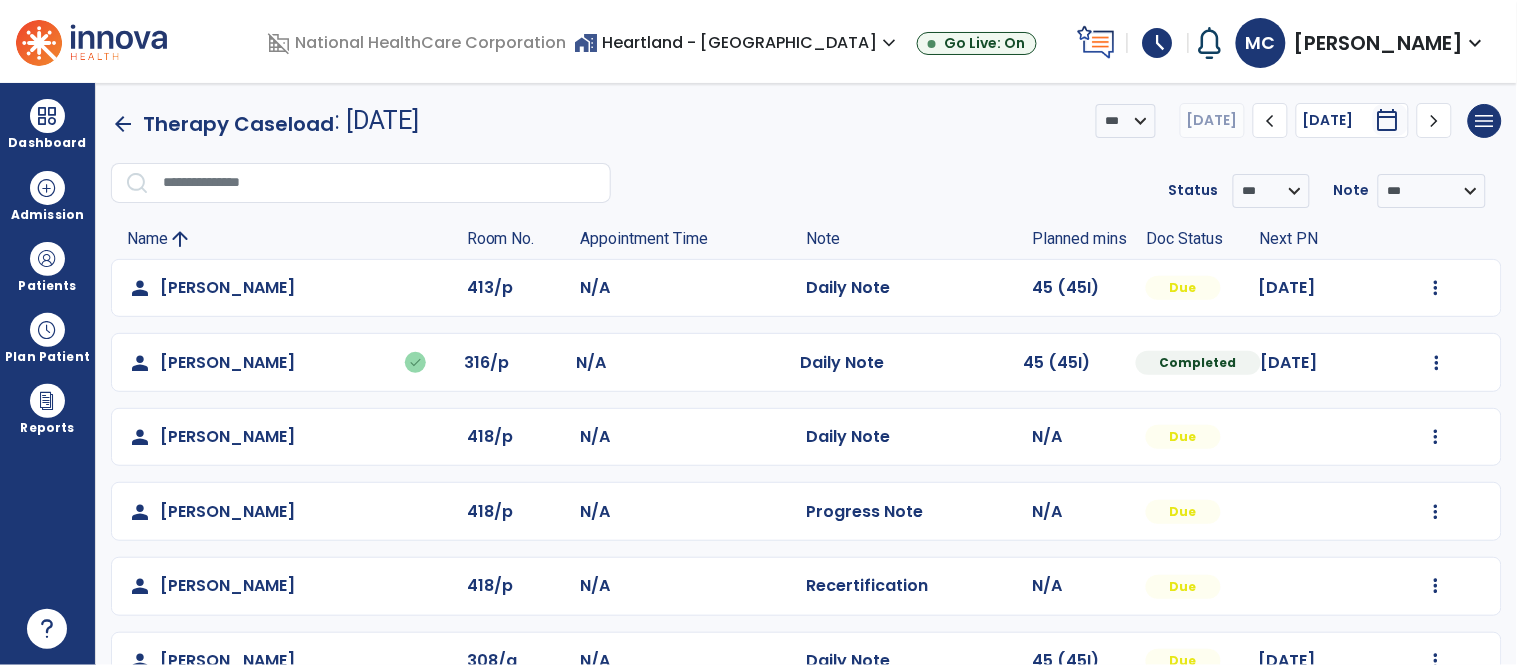 scroll, scrollTop: 122, scrollLeft: 0, axis: vertical 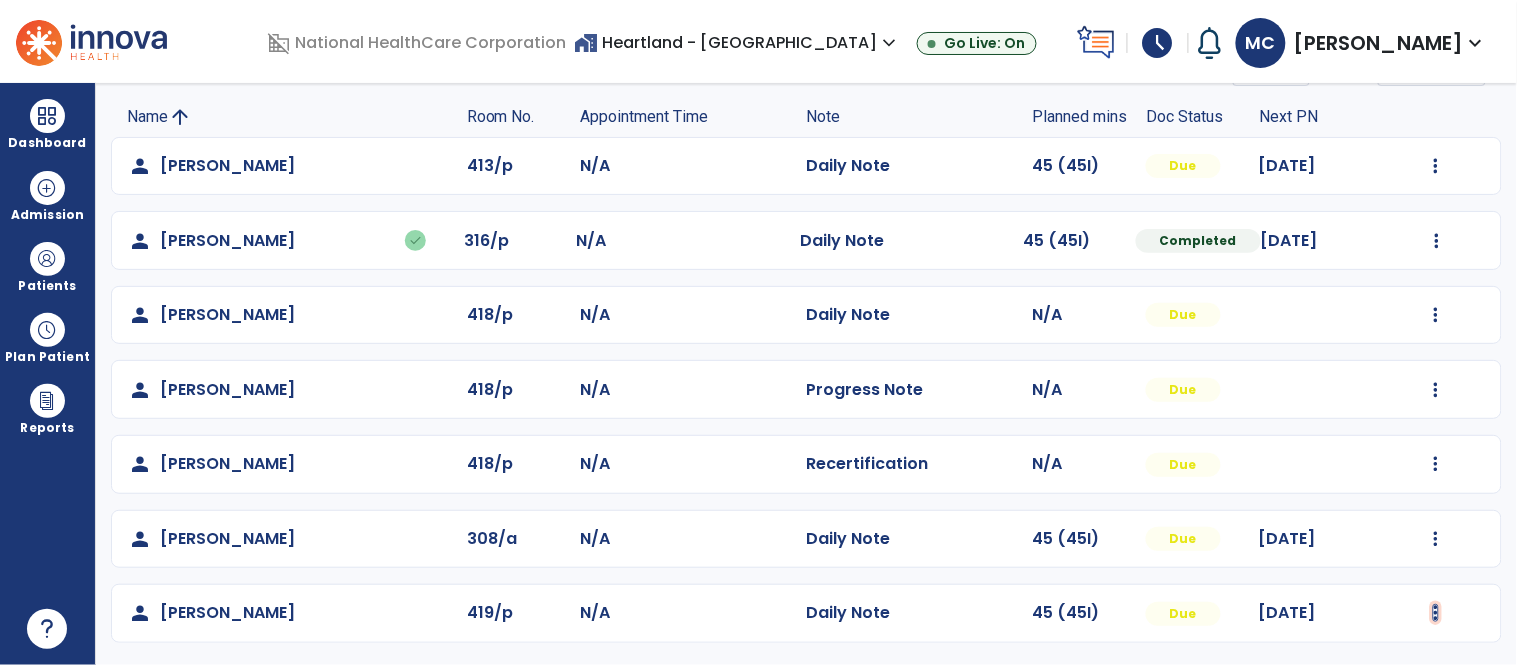 click at bounding box center (1436, 166) 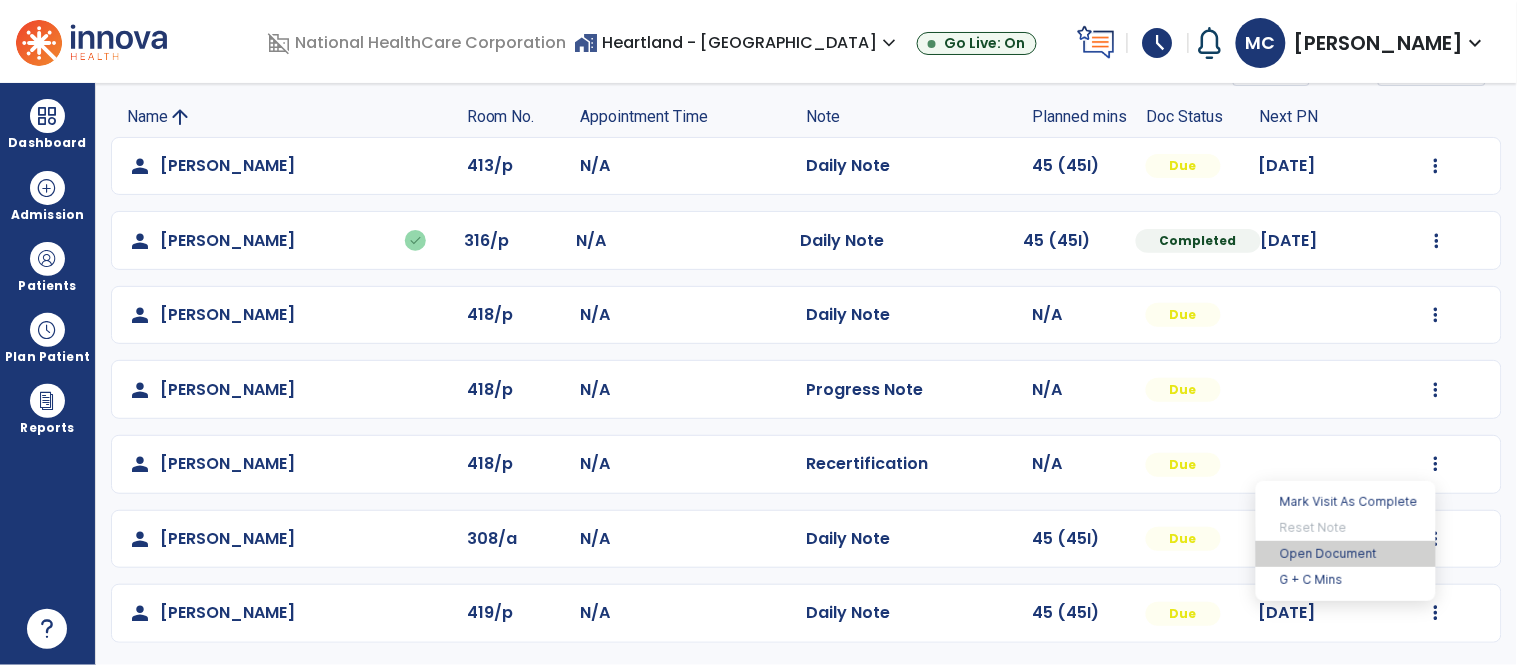 click on "Open Document" at bounding box center (1346, 554) 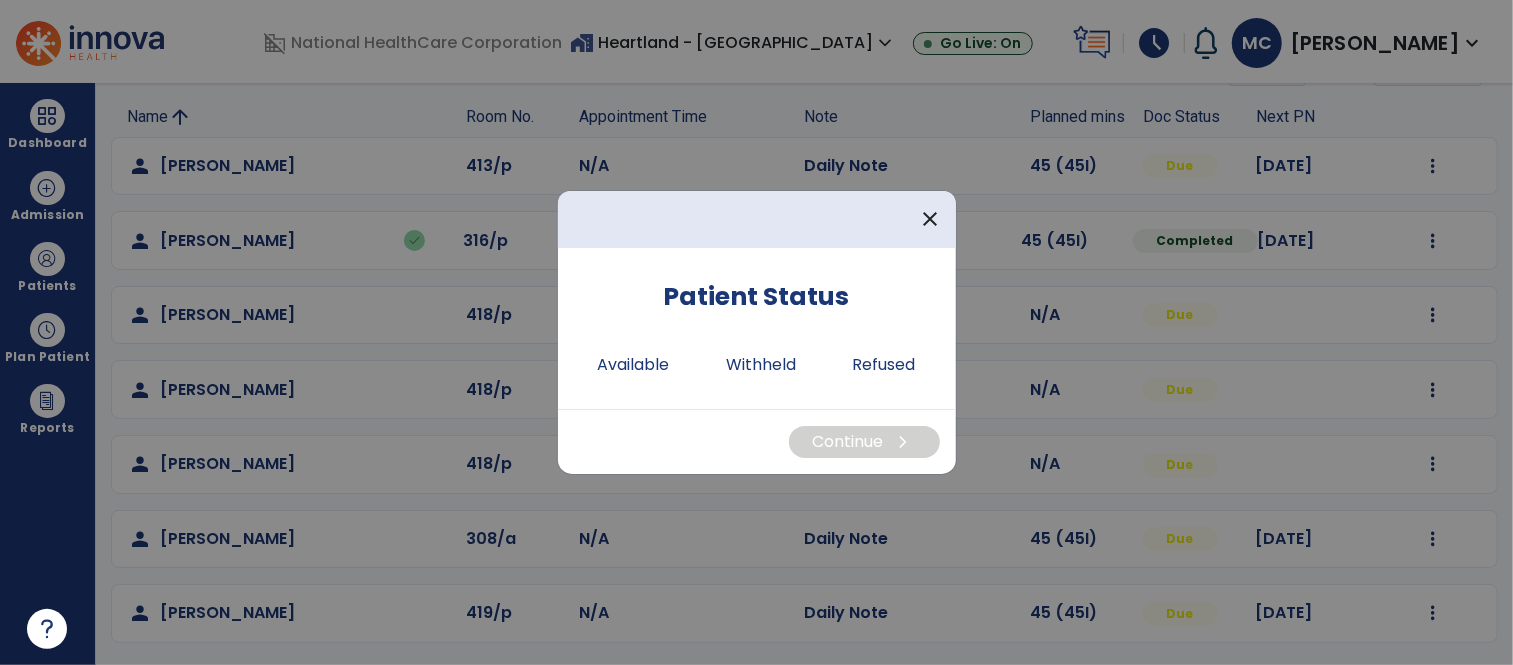 click on "Patient Status  Available   Withheld   Refused" at bounding box center [757, 328] 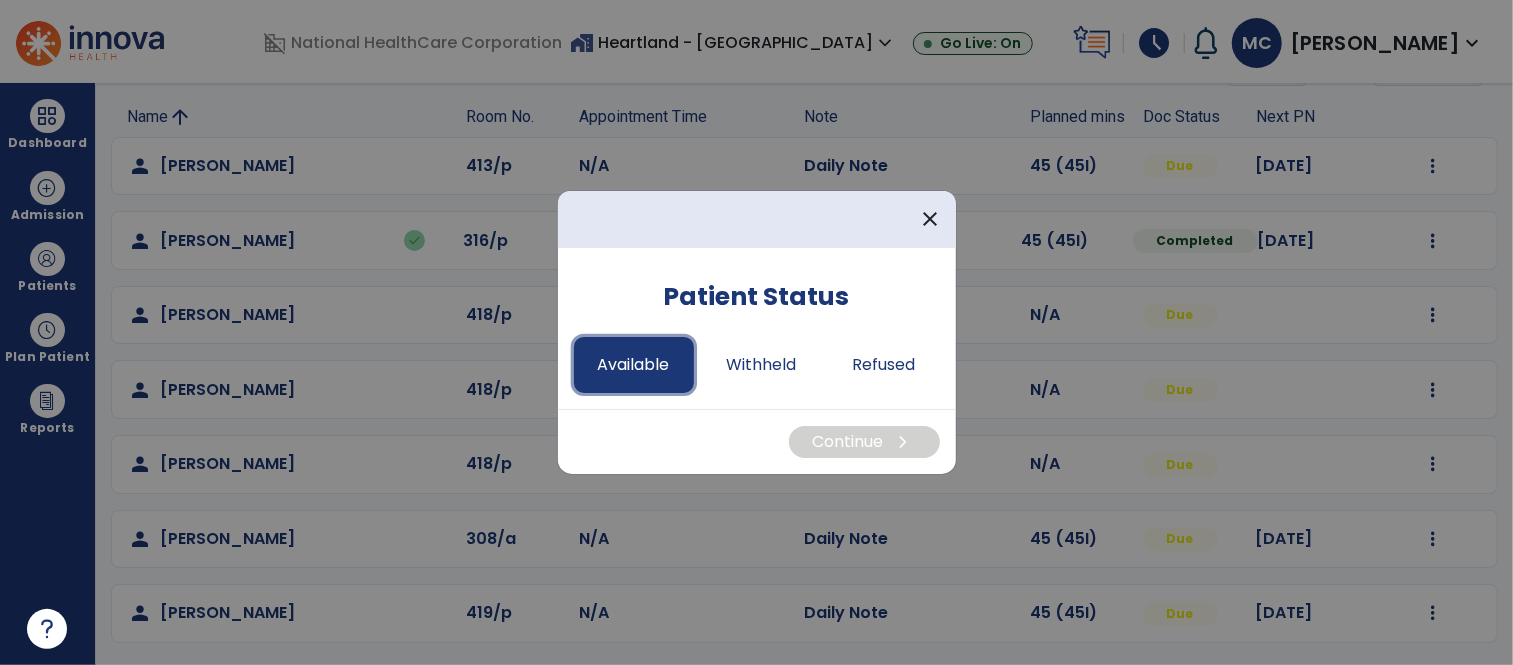 click on "Available" at bounding box center (634, 365) 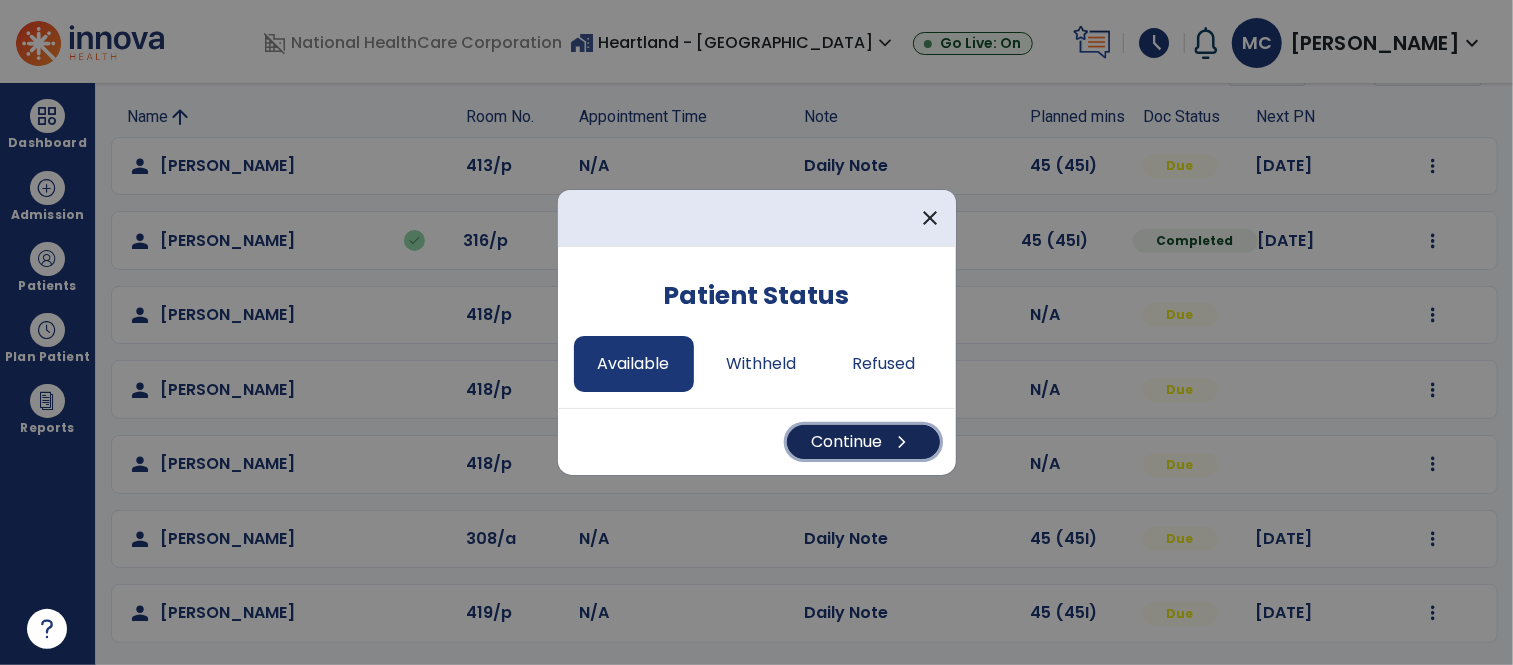 click on "Continue   chevron_right" at bounding box center (863, 442) 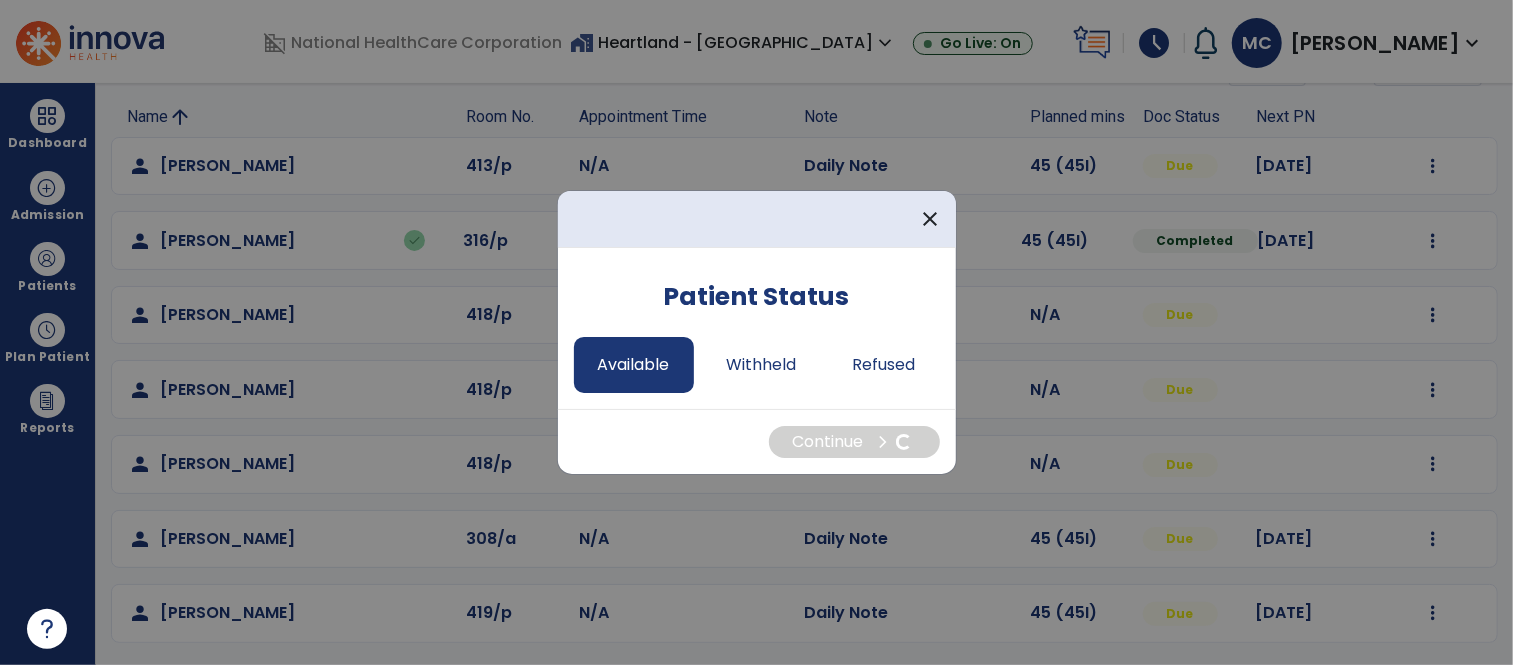 select on "*" 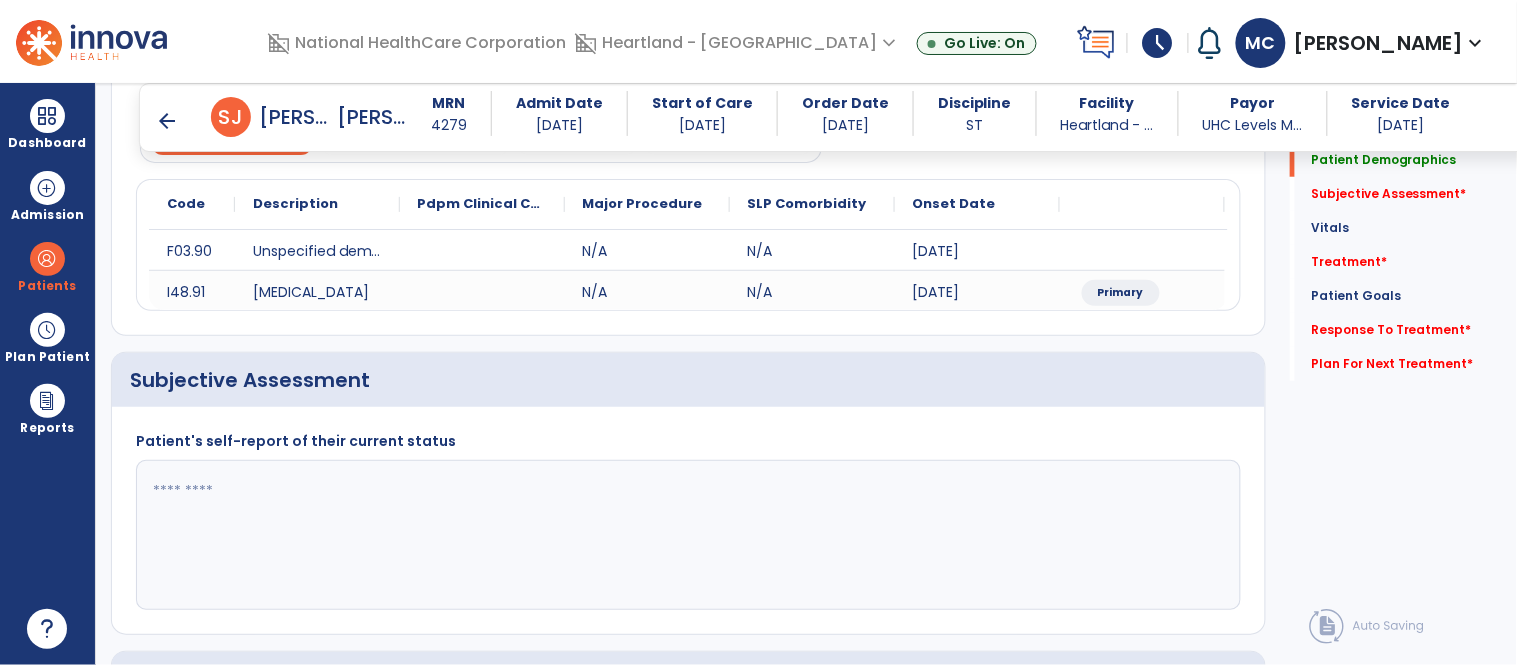 scroll, scrollTop: 217, scrollLeft: 0, axis: vertical 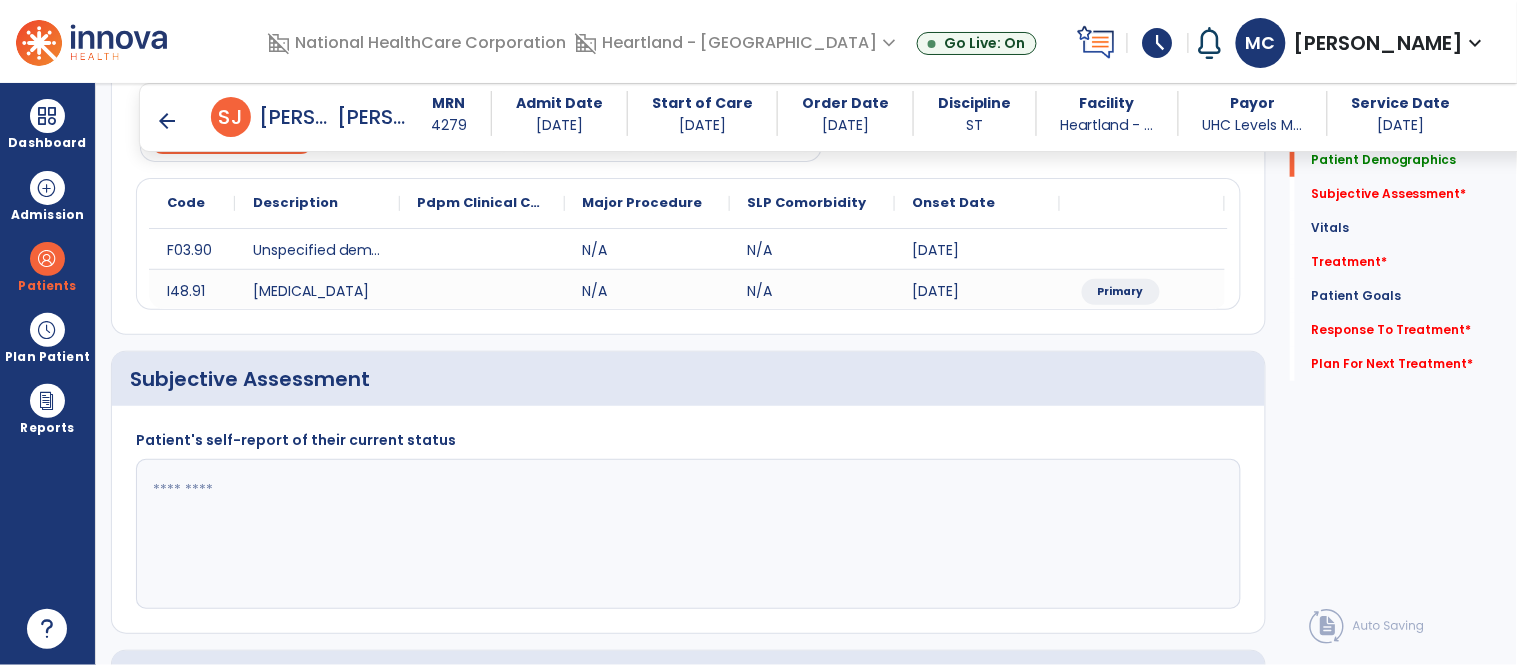 click 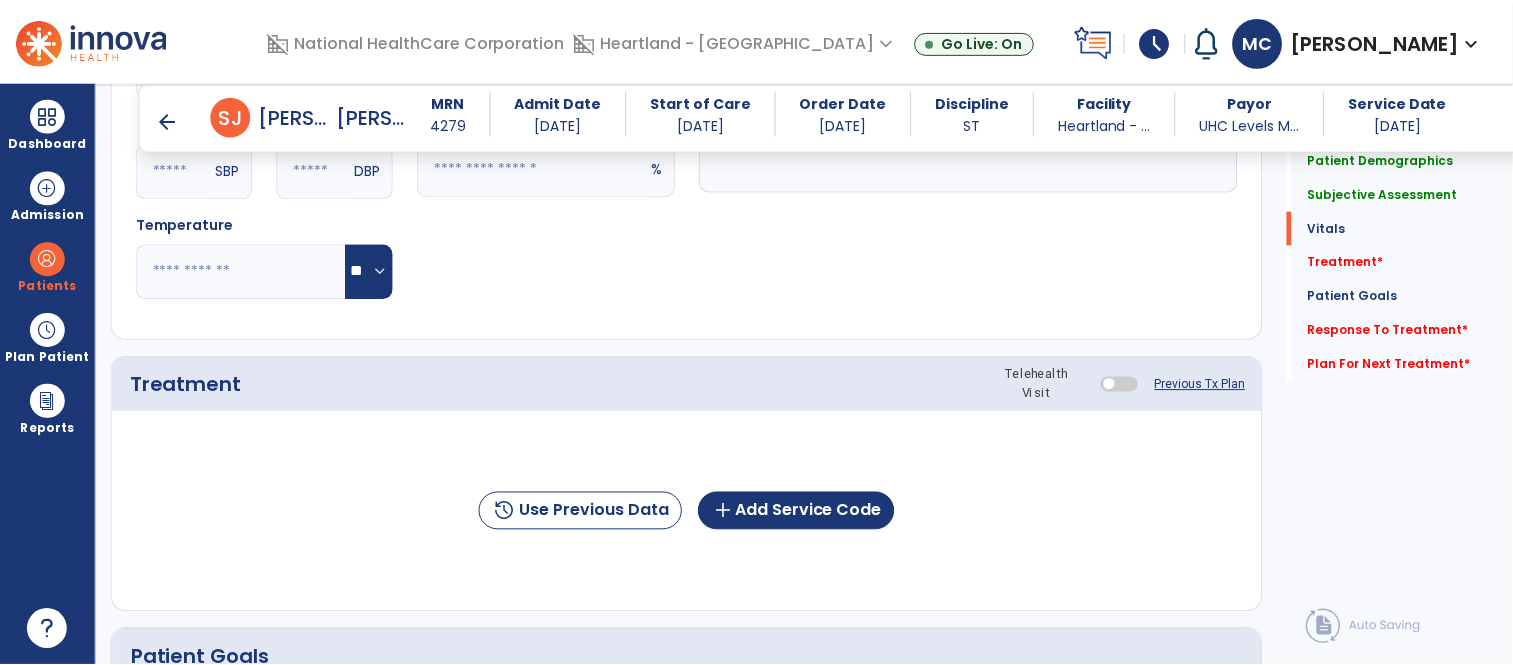scroll, scrollTop: 934, scrollLeft: 0, axis: vertical 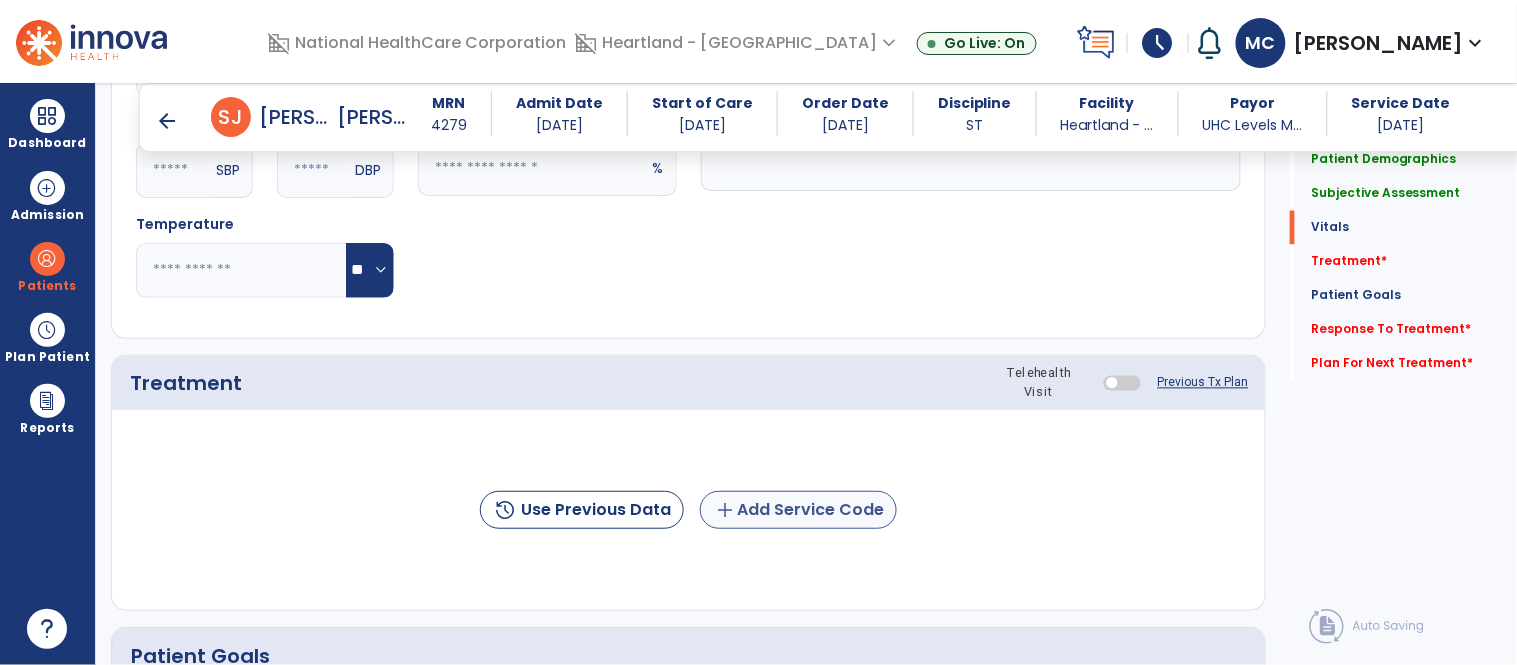 type on "**********" 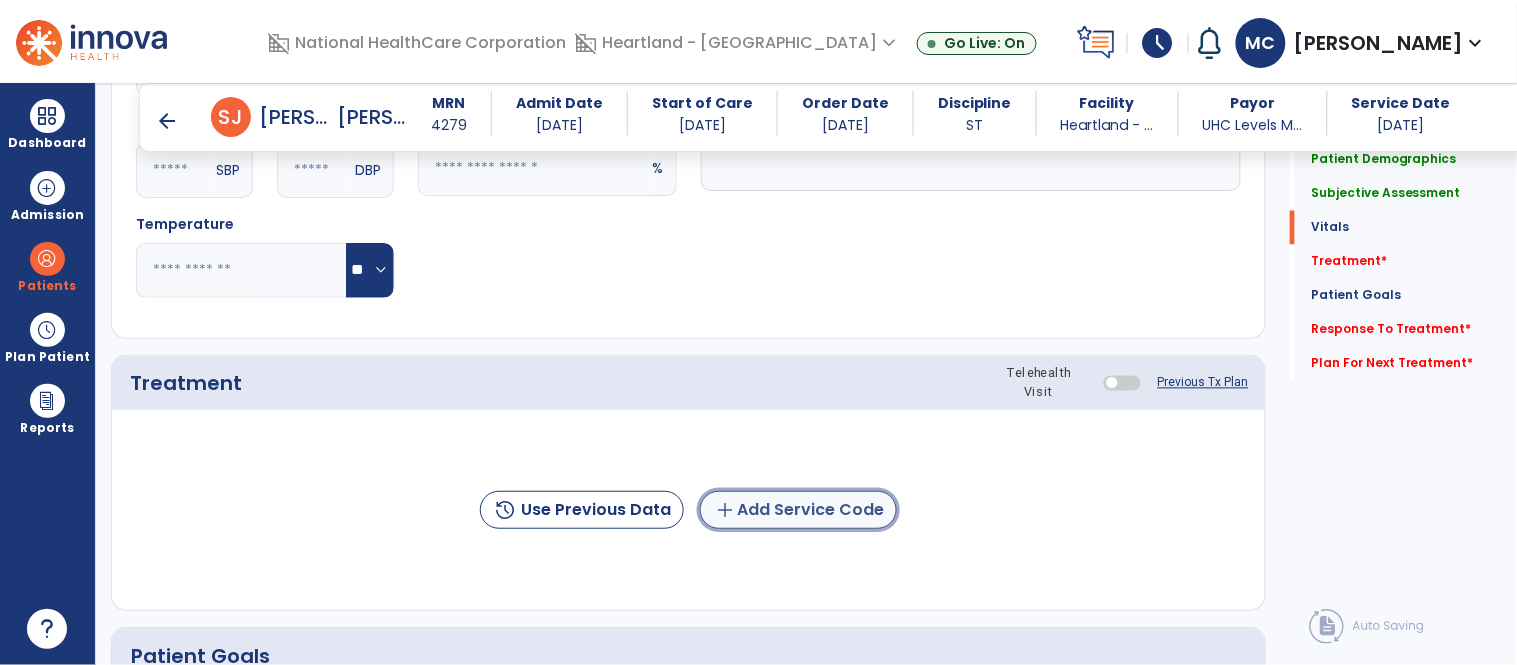 click on "add  Add Service Code" 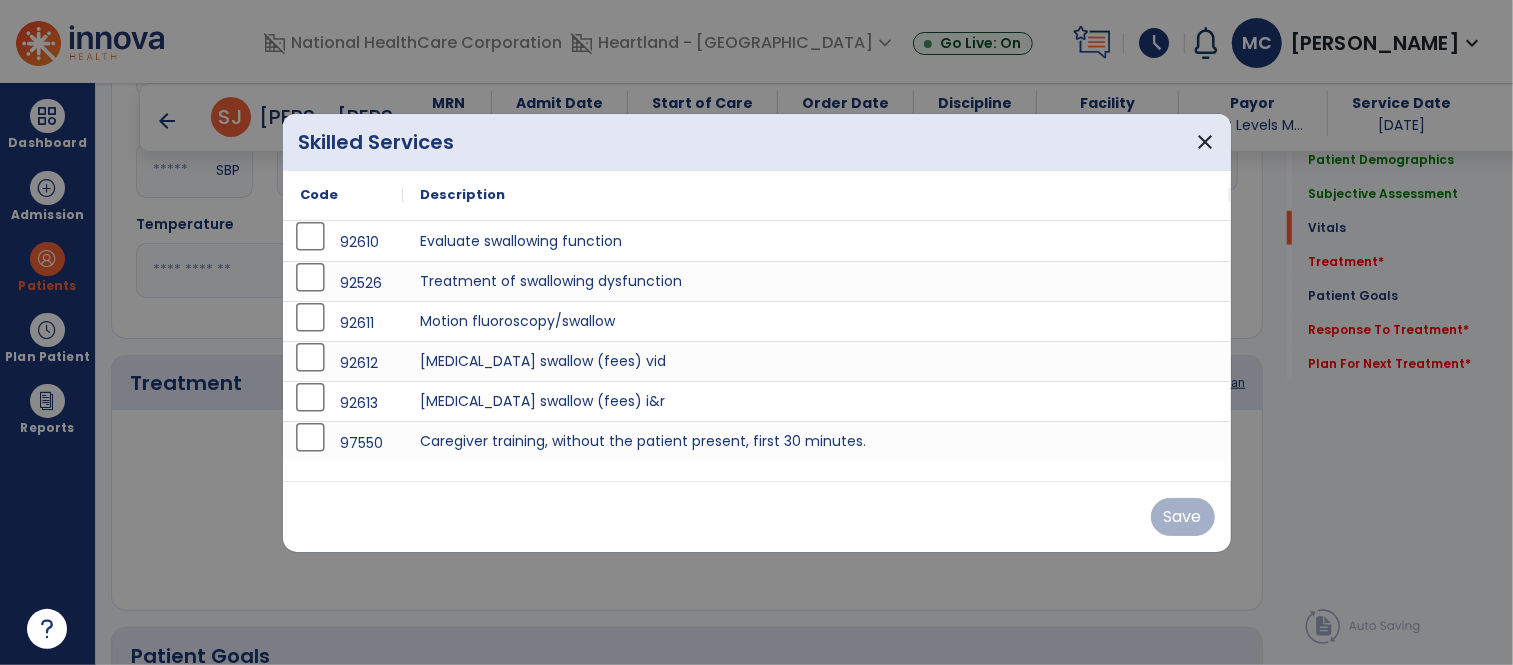 scroll, scrollTop: 934, scrollLeft: 0, axis: vertical 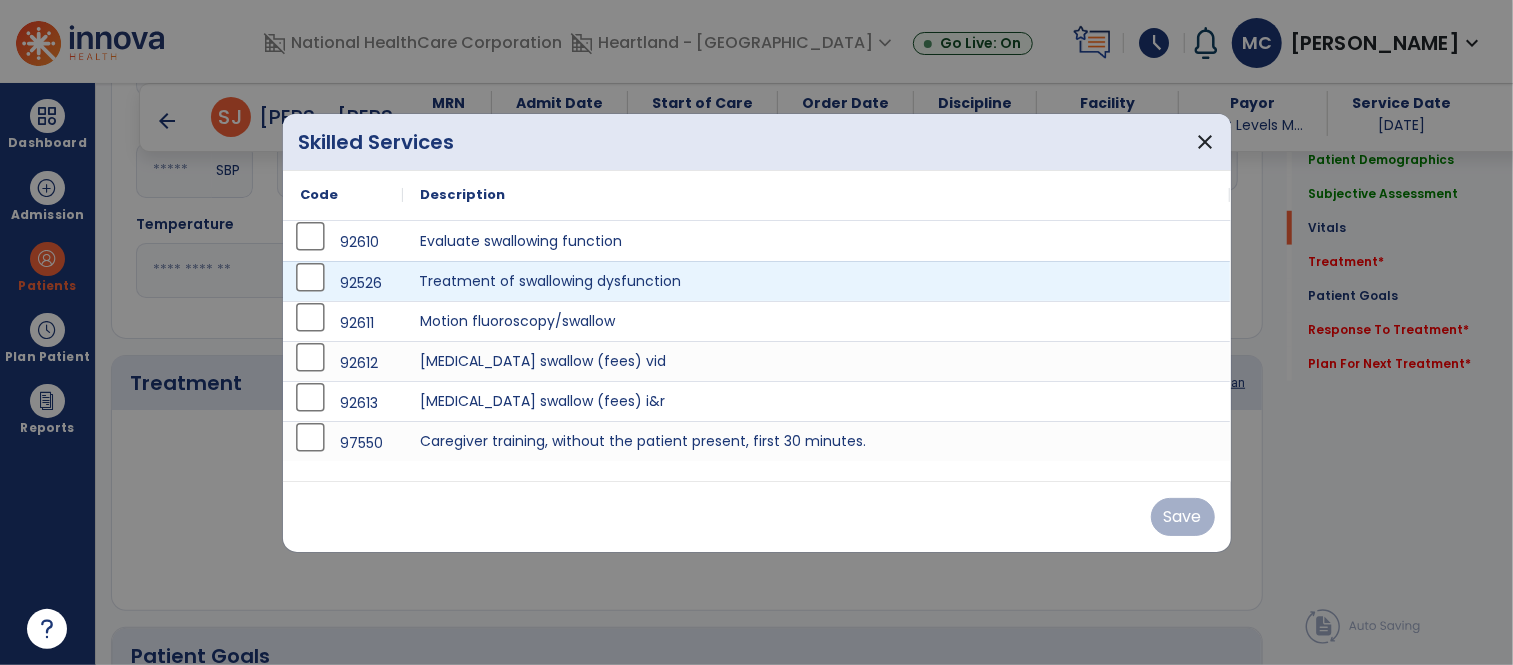 click on "Treatment of swallowing dysfunction" at bounding box center (817, 281) 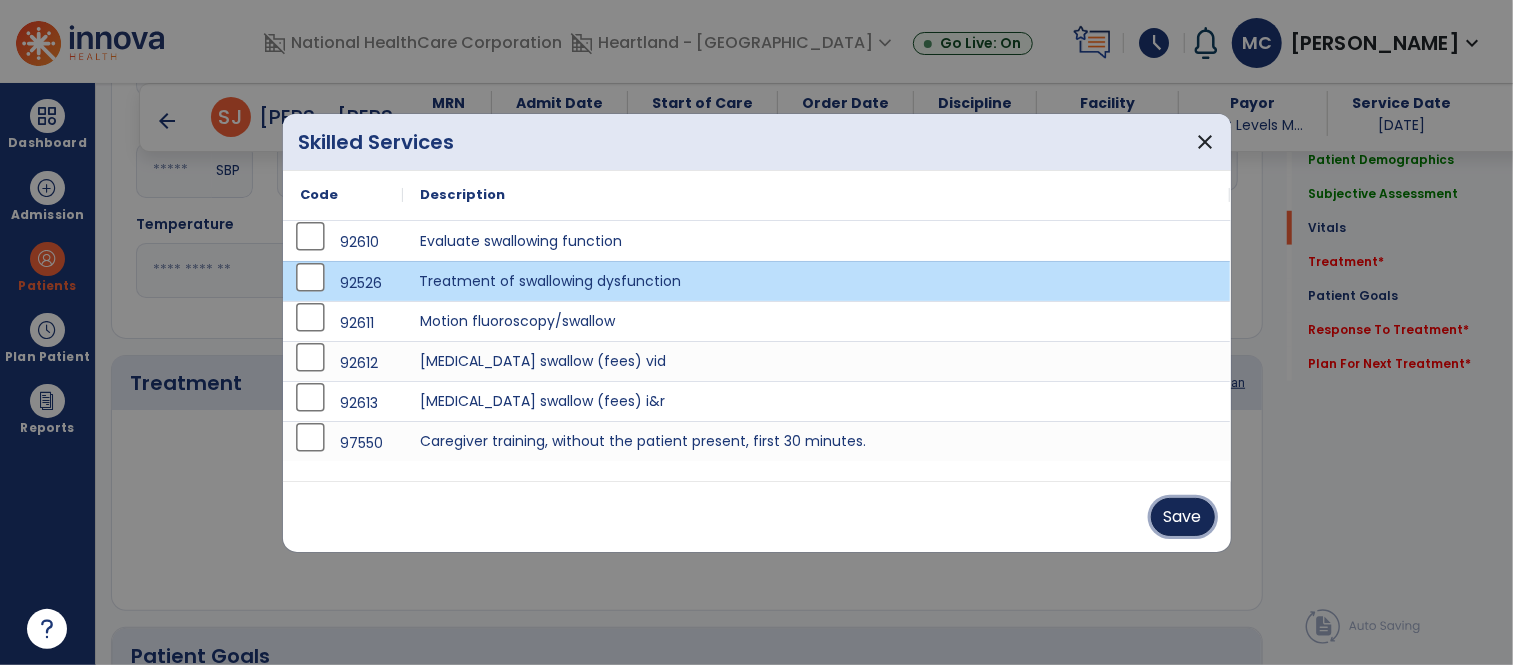 click on "Save" at bounding box center [1183, 517] 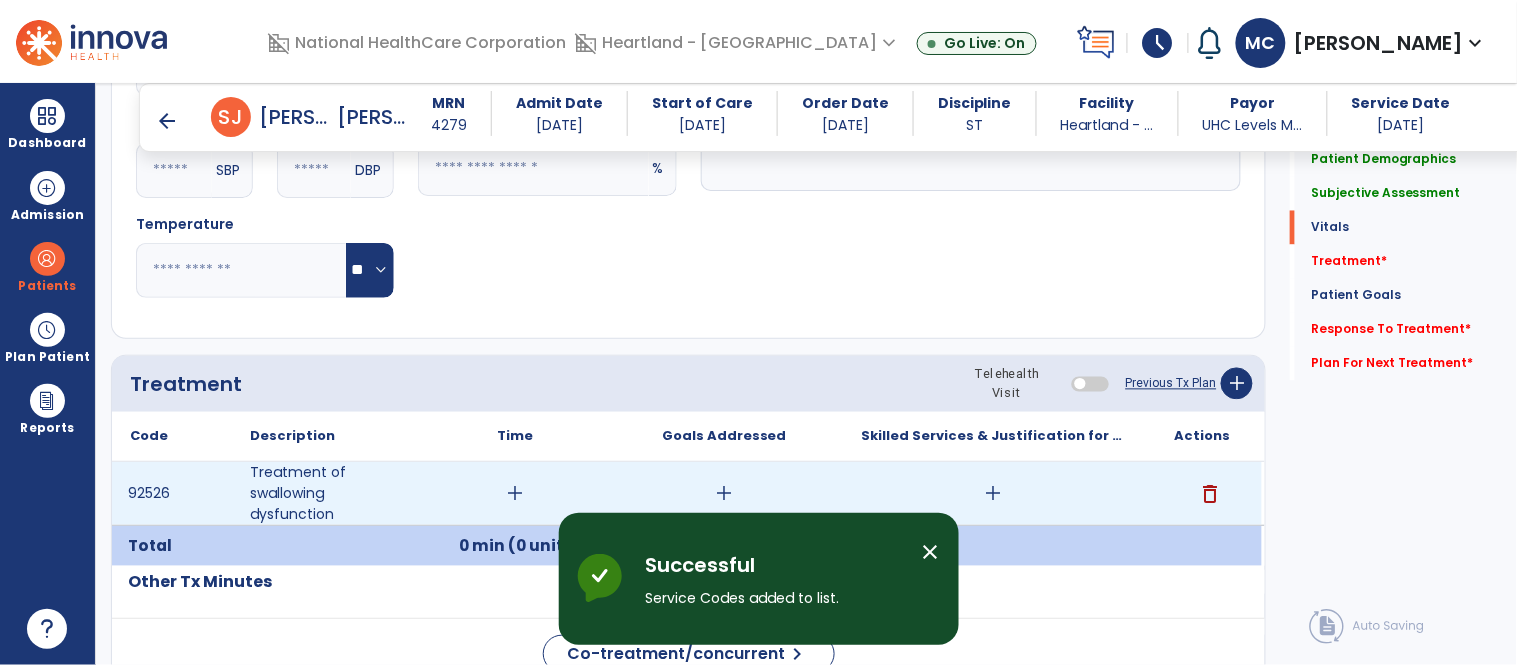 click on "add" at bounding box center [515, 493] 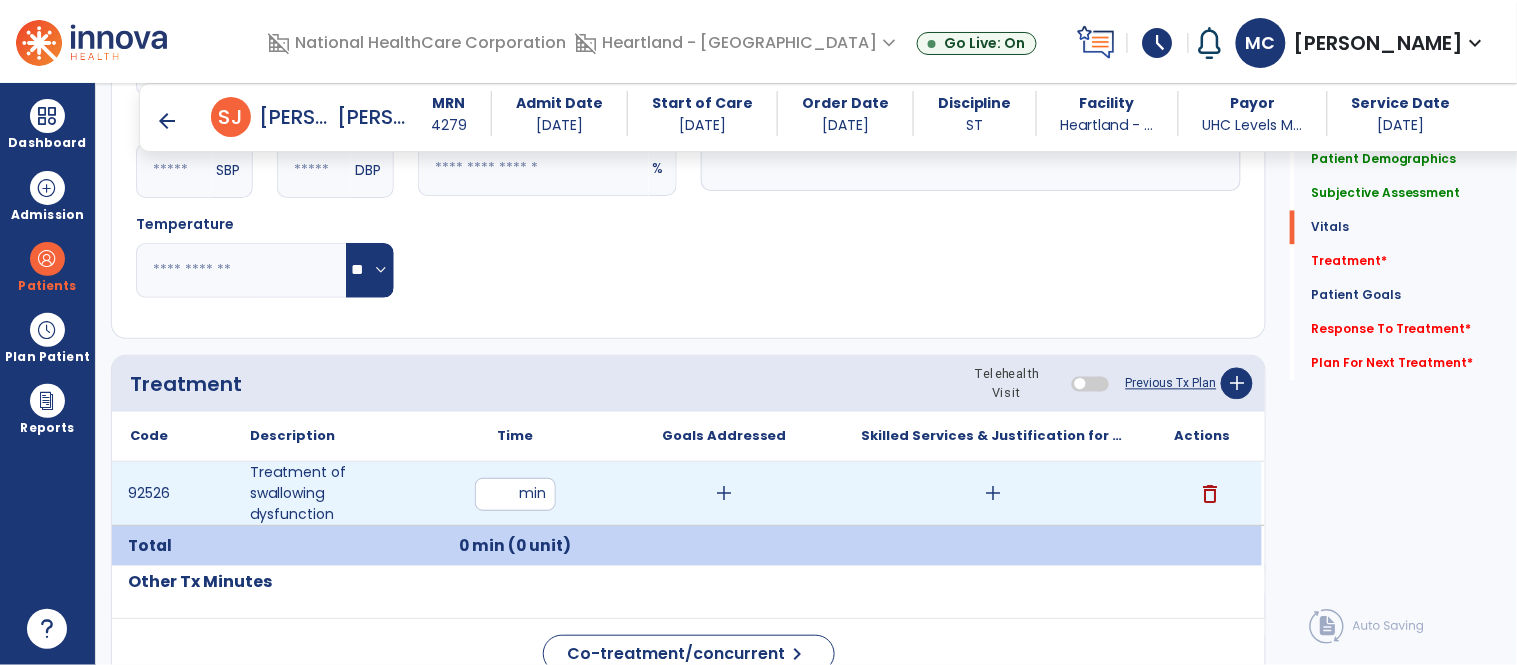 type on "**" 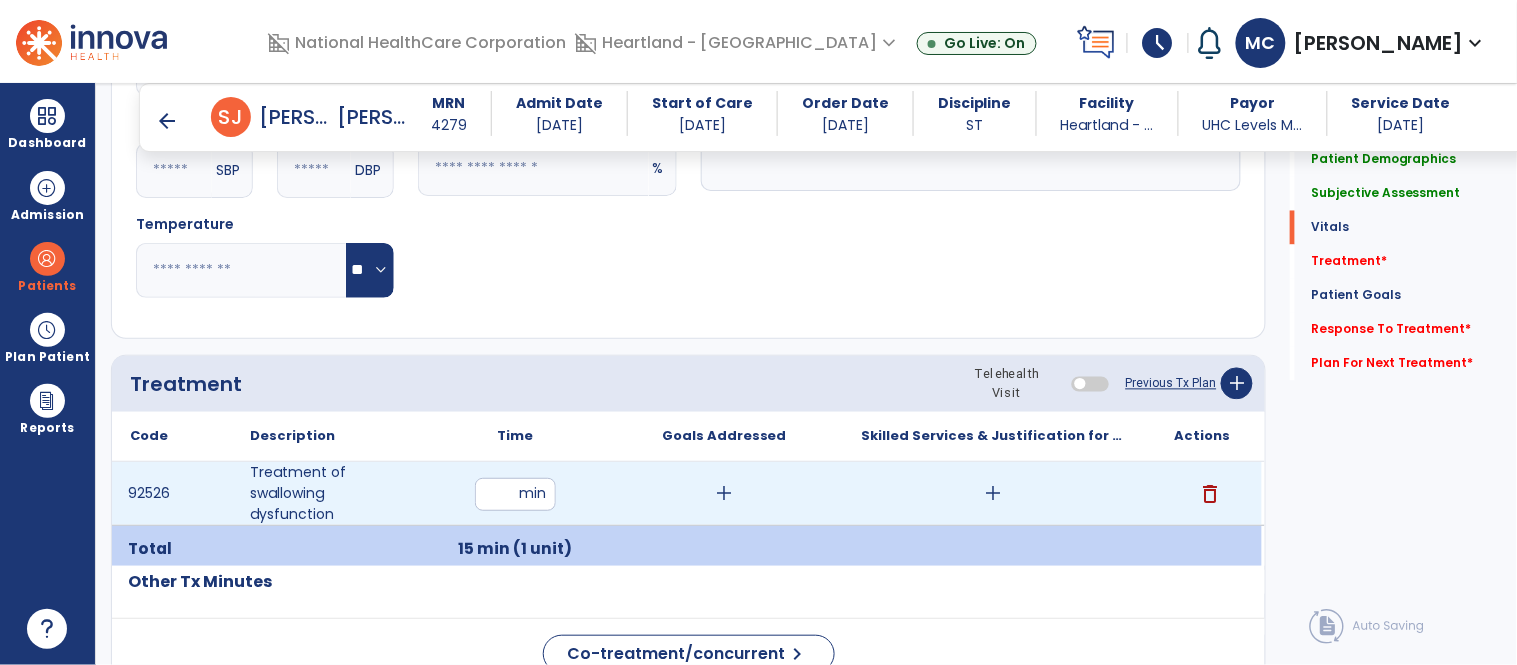 click on "add" at bounding box center [724, 493] 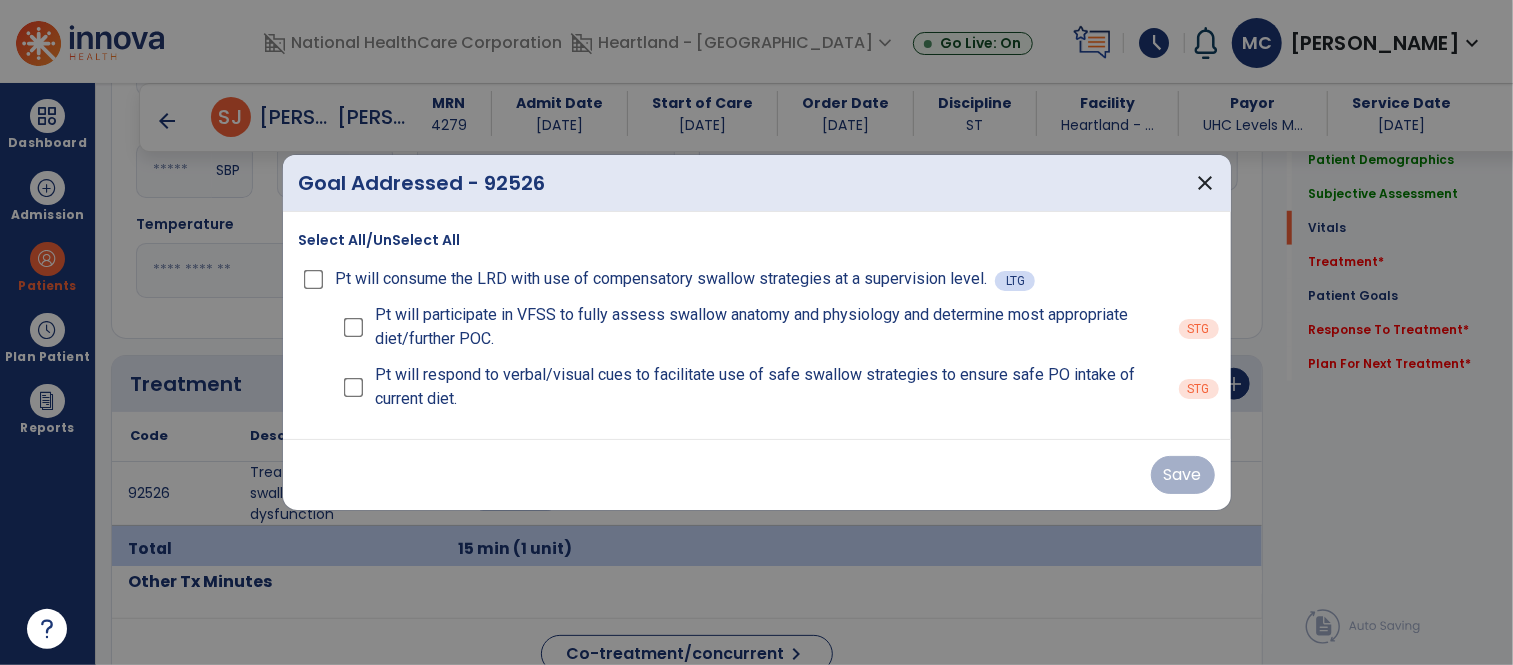 scroll, scrollTop: 934, scrollLeft: 0, axis: vertical 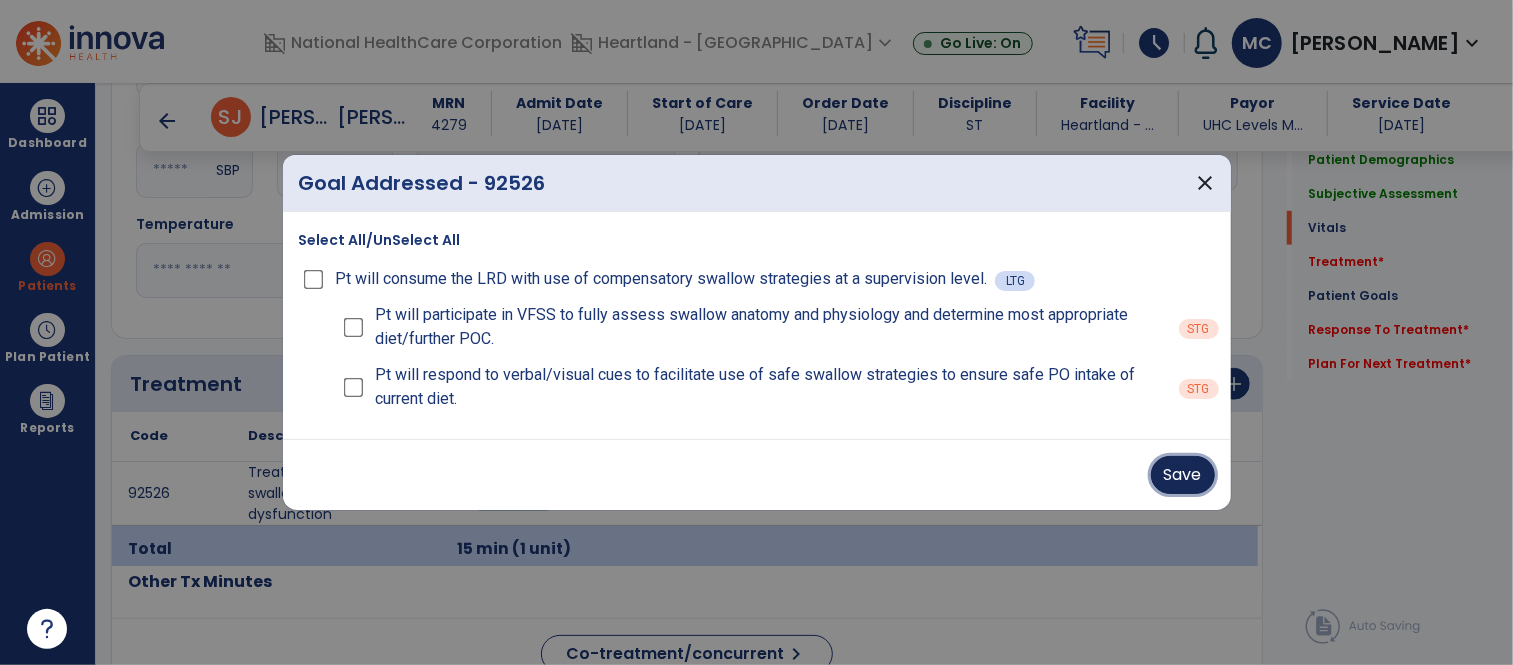 click on "Save" at bounding box center (1183, 475) 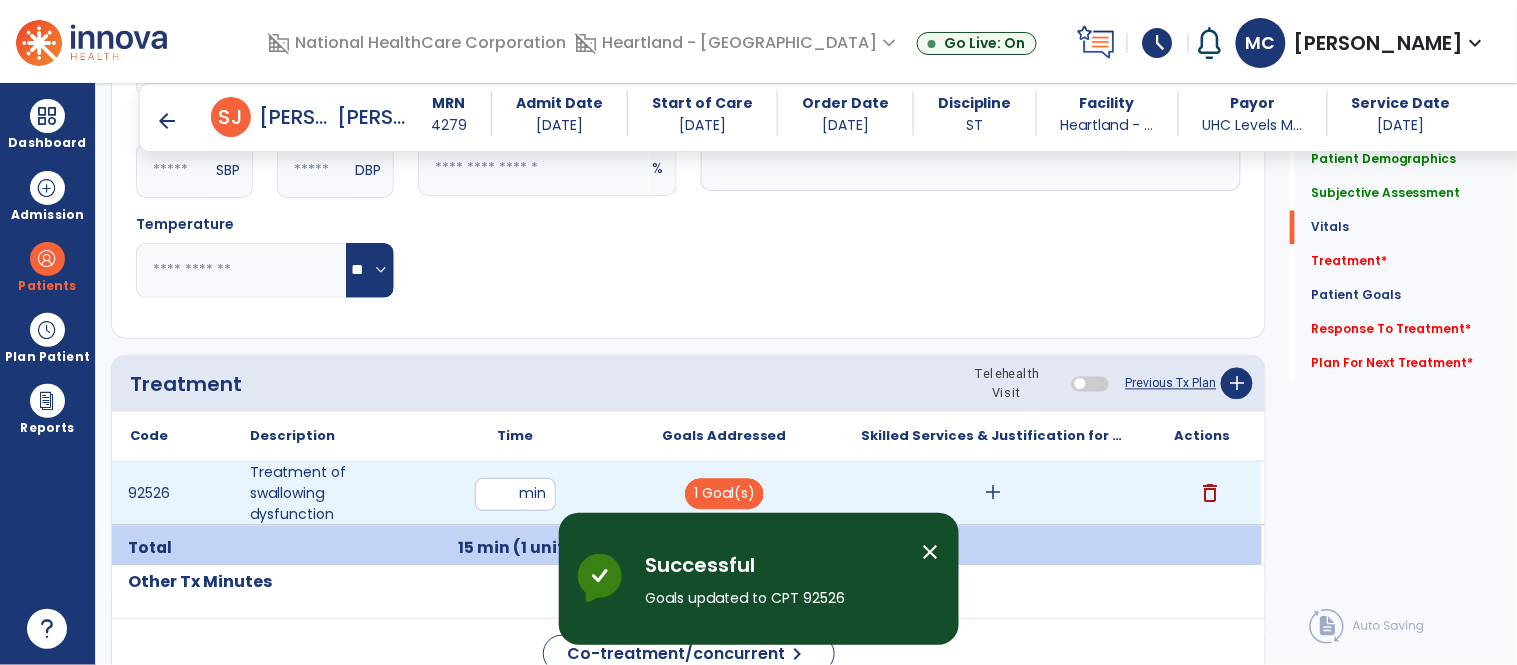 click on "add" at bounding box center [993, 493] 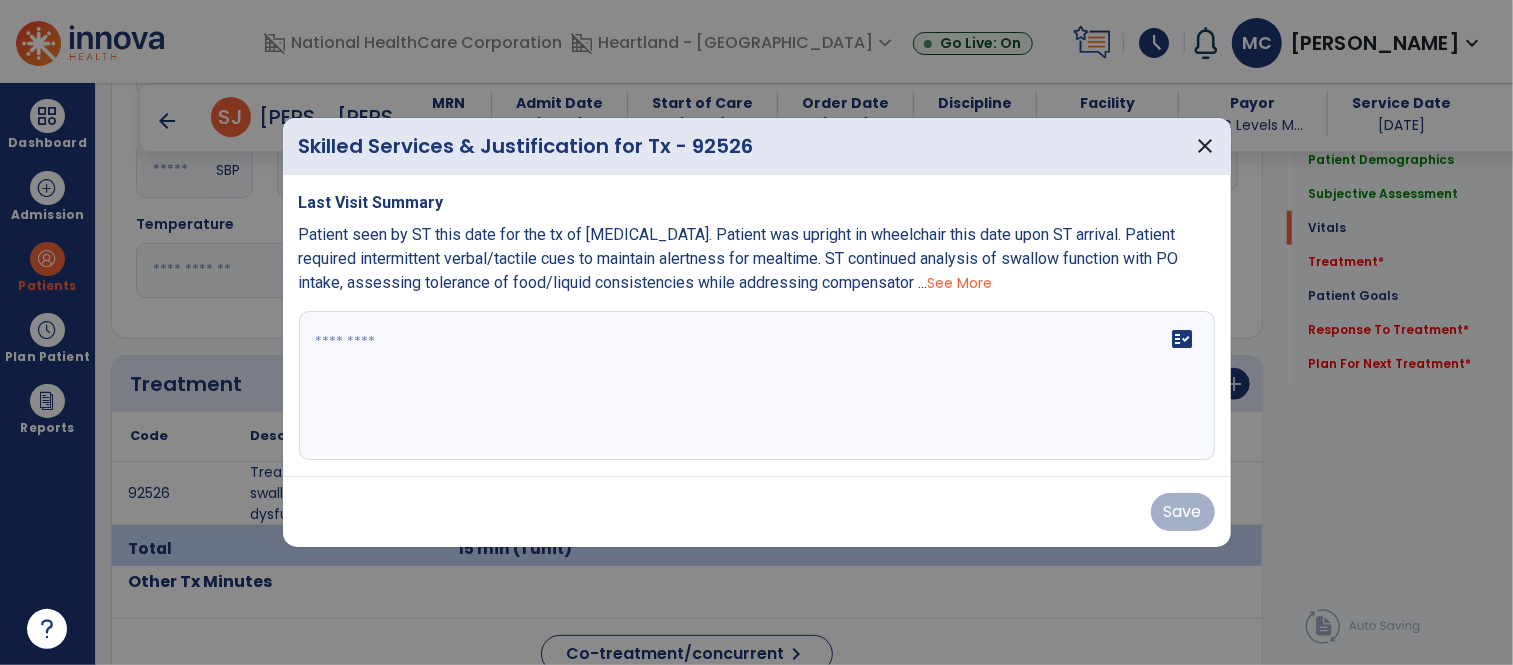 scroll, scrollTop: 934, scrollLeft: 0, axis: vertical 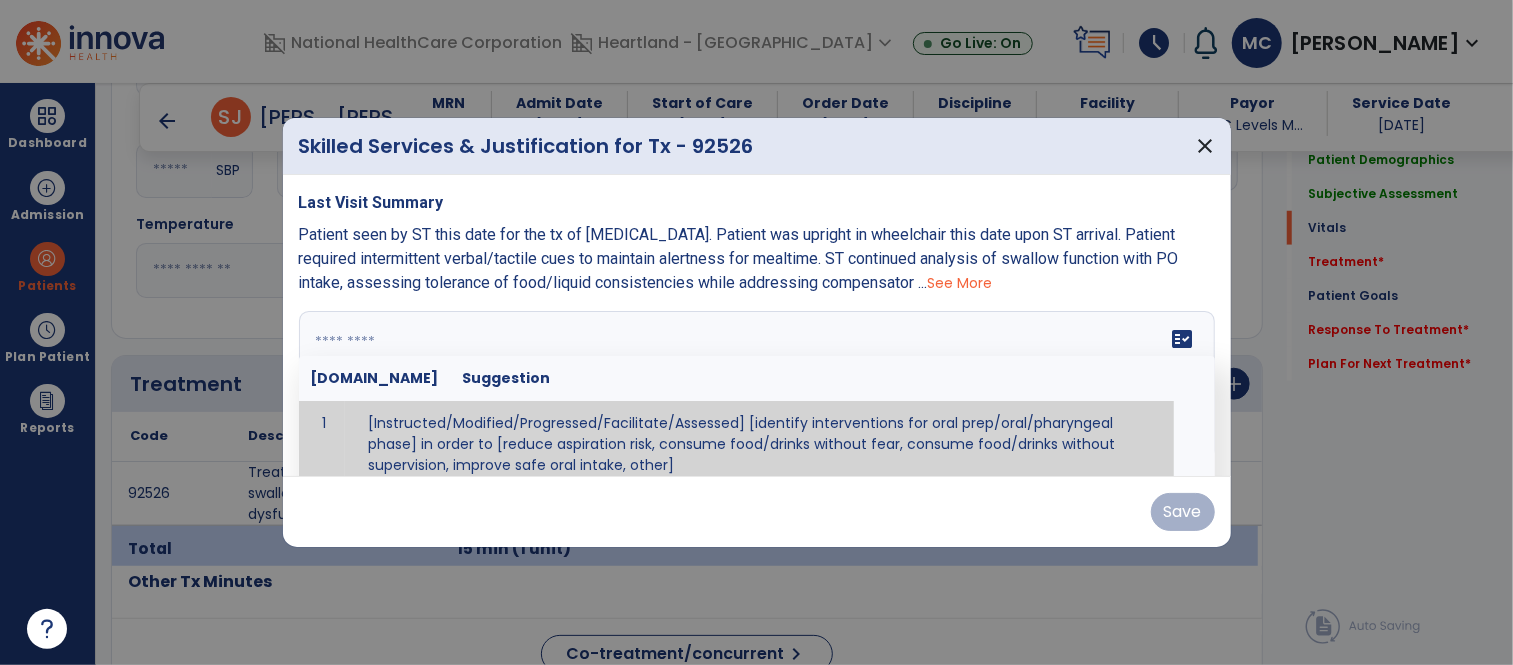 click on "fact_check  [DOMAIN_NAME] Suggestion 1 [Instructed/Modified/Progressed/Facilitate/Assessed] [identify interventions for oral prep/oral/pharyngeal phase] in order to [reduce aspiration risk, consume food/drinks without fear, consume food/drinks without supervision, improve safe oral intake, other] 2 [Instructed/Modified/Progressed/Facilitate/Assessed] [identify compensatory methods such as alternating bites/sips, effortful swallow, other] in order to [reduce aspiration risk, consume food/drinks without fear, consume food/drinks without supervision, improve safe oral intake, other] 3 [Instructed/Modified/Progressed/Assessed] trials of [identify IDDSI Food/Drink Level or NDD Solid/Liquid Level] in order to [reduce aspiration risk, consume food/drinks without fear, consume food/drinks without supervision, improve safe oral intake, other] 4 5 Assessed swallow with administration of [identify test]" at bounding box center [757, 386] 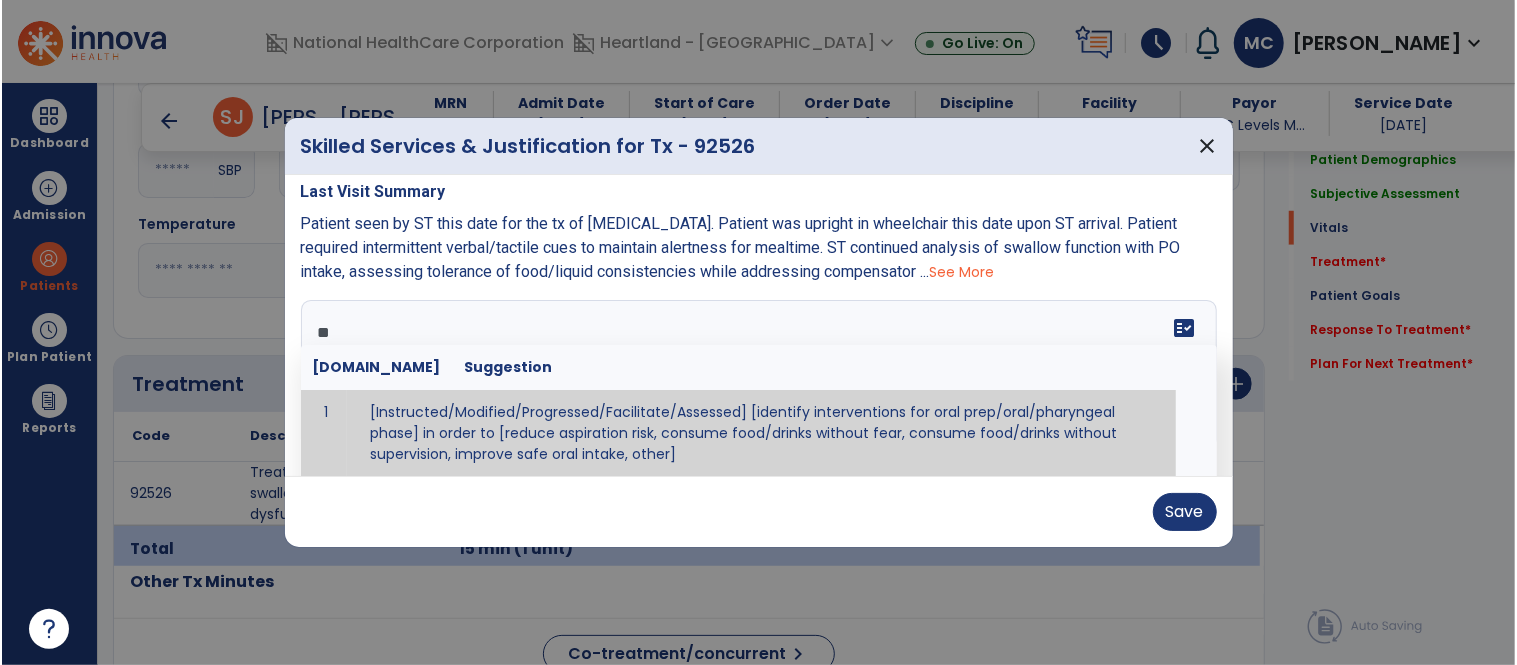 scroll, scrollTop: 0, scrollLeft: 0, axis: both 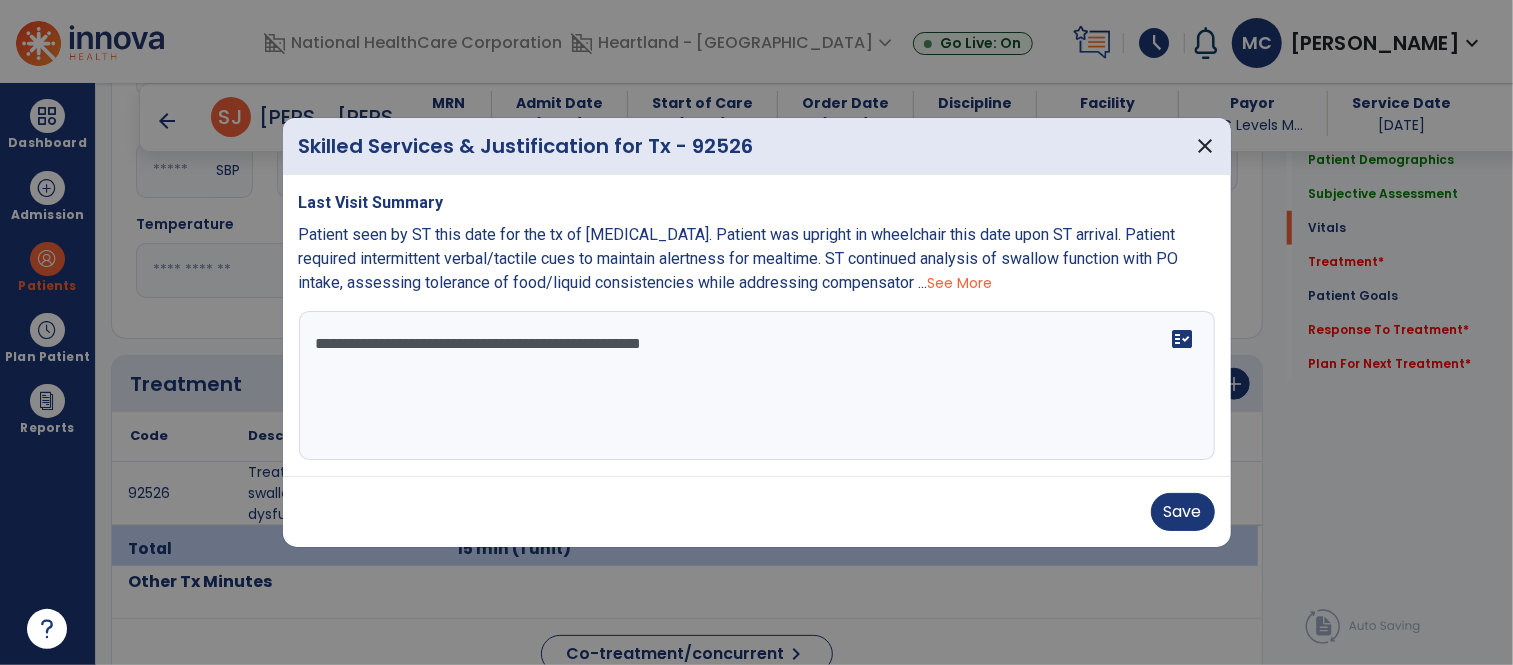 click on "**********" at bounding box center (757, 386) 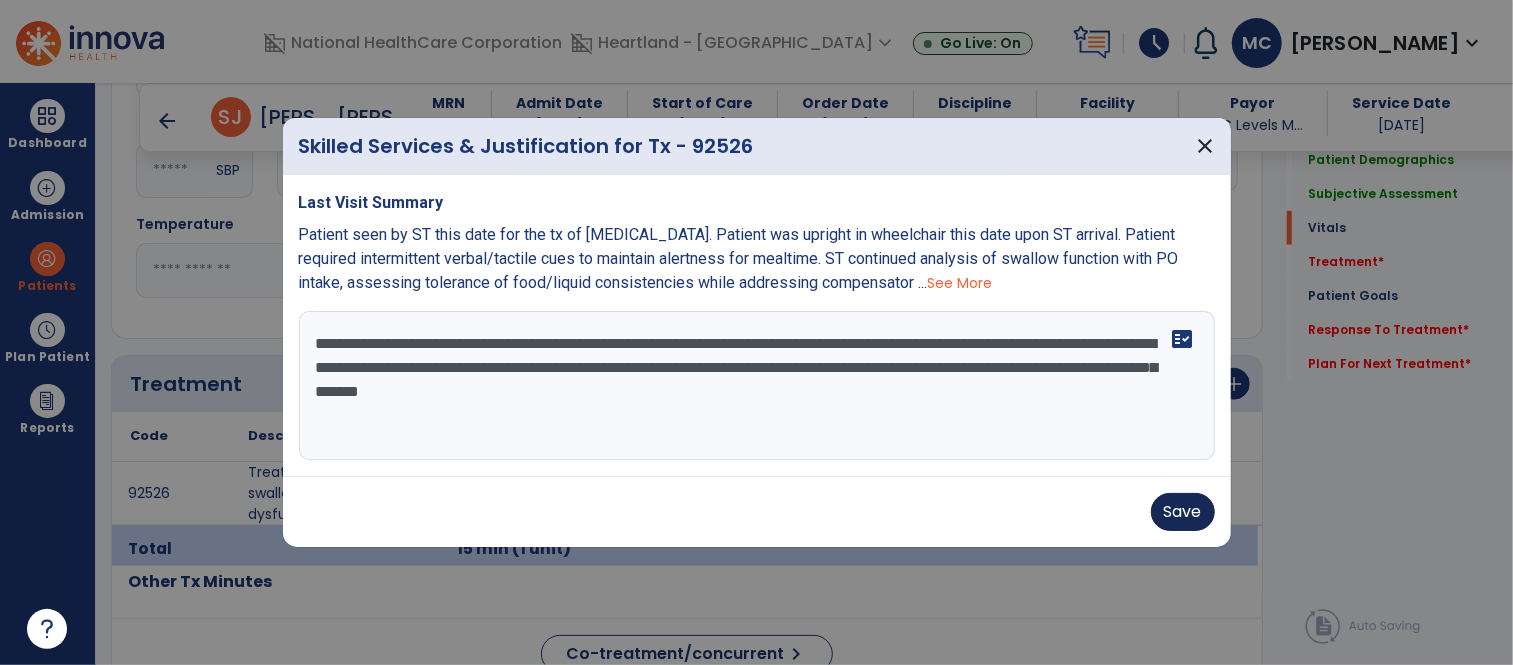 type on "**********" 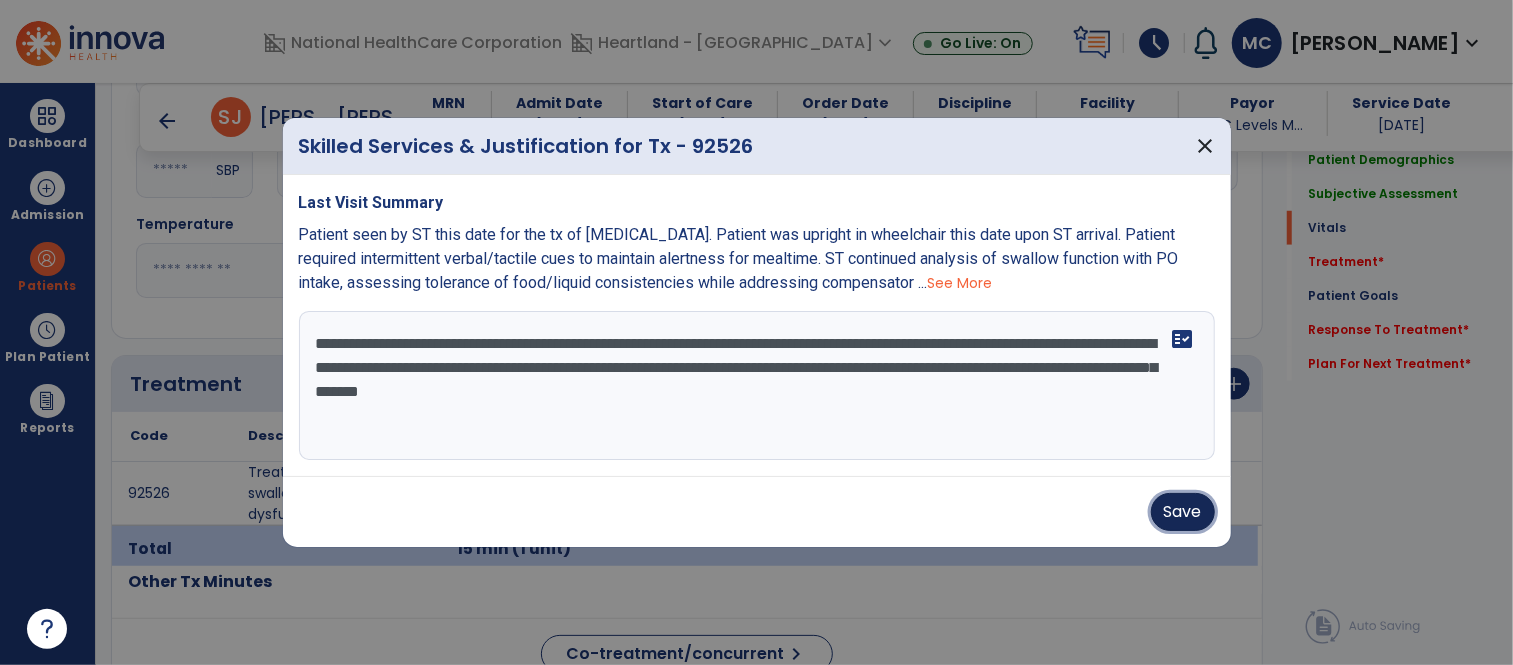 click on "Save" at bounding box center [1183, 512] 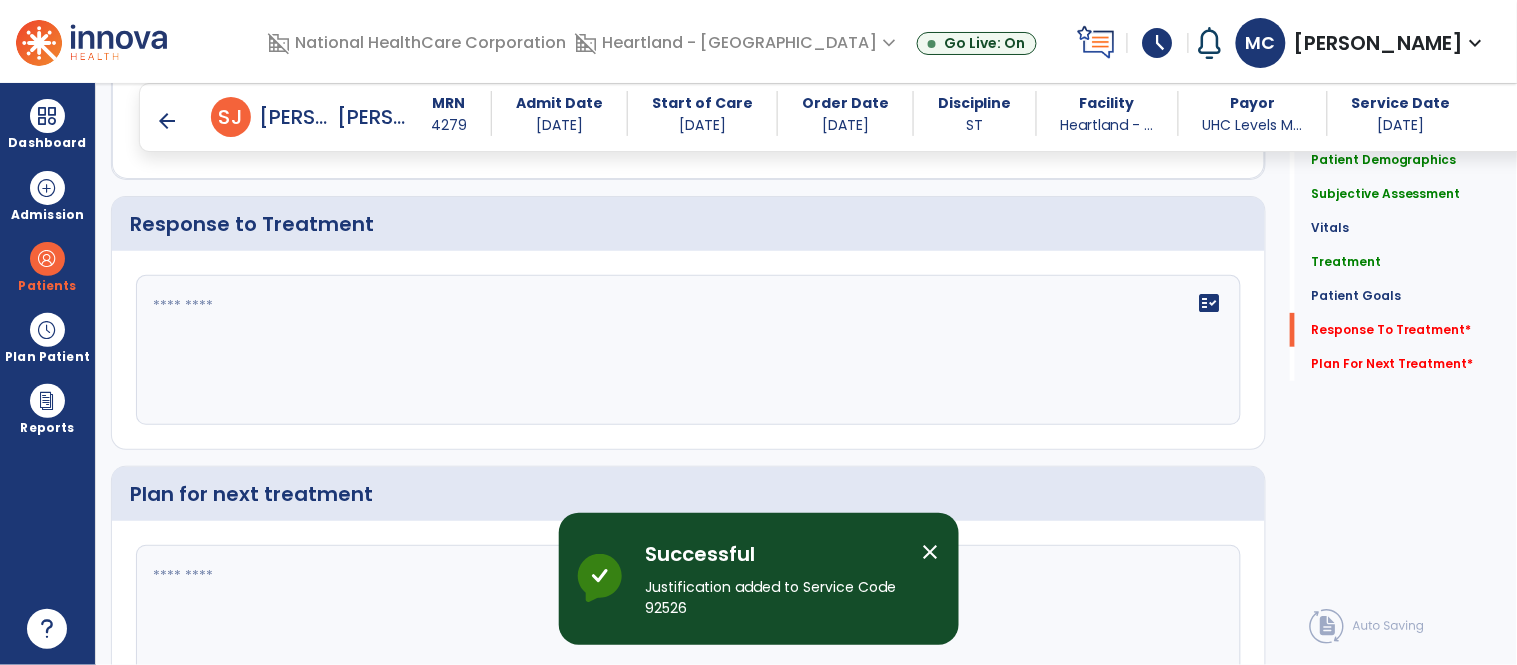 scroll, scrollTop: 2042, scrollLeft: 0, axis: vertical 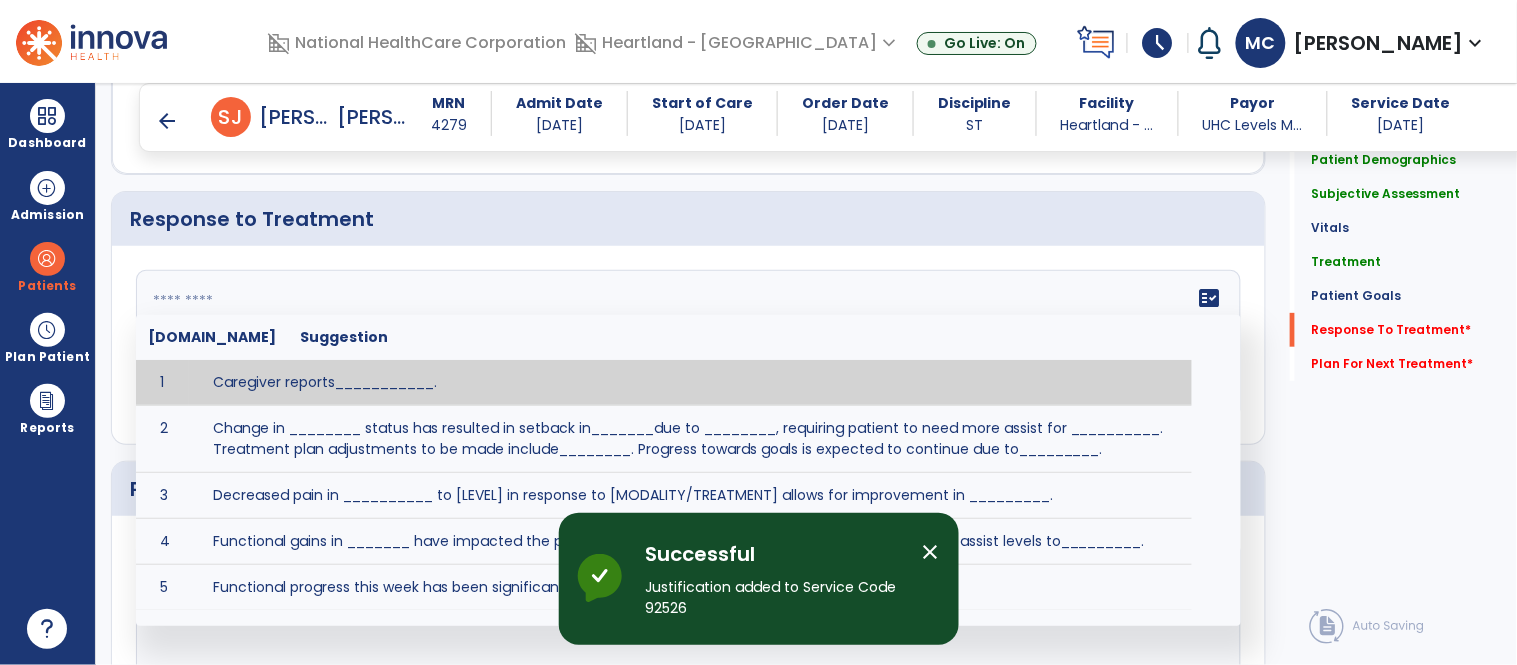 click on "fact_check  [DOMAIN_NAME] Suggestion 1 Caregiver reports___________. 2 Change in ________ status has resulted in setback in_______due to ________, requiring patient to need more assist for __________.   Treatment plan adjustments to be made include________.  Progress towards goals is expected to continue due to_________. 3 Decreased pain in __________ to [LEVEL] in response to [MODALITY/TREATMENT] allows for improvement in _________. 4 Functional gains in _______ have impacted the patient's ability to perform_________ with a reduction in assist levels to_________. 5 Functional progress this week has been significant due to__________. 6 Gains in ________ have improved the patient's ability to perform ______with decreased levels of assist to___________. 7 Improvement in ________allows patient to tolerate higher levels of challenges in_________. 8 Pain in [AREA] has decreased to [LEVEL] in response to [TREATMENT/MODALITY], allowing fore ease in completing__________. 9 10 11 12 13 14 15 16 17 18 19 20 21" 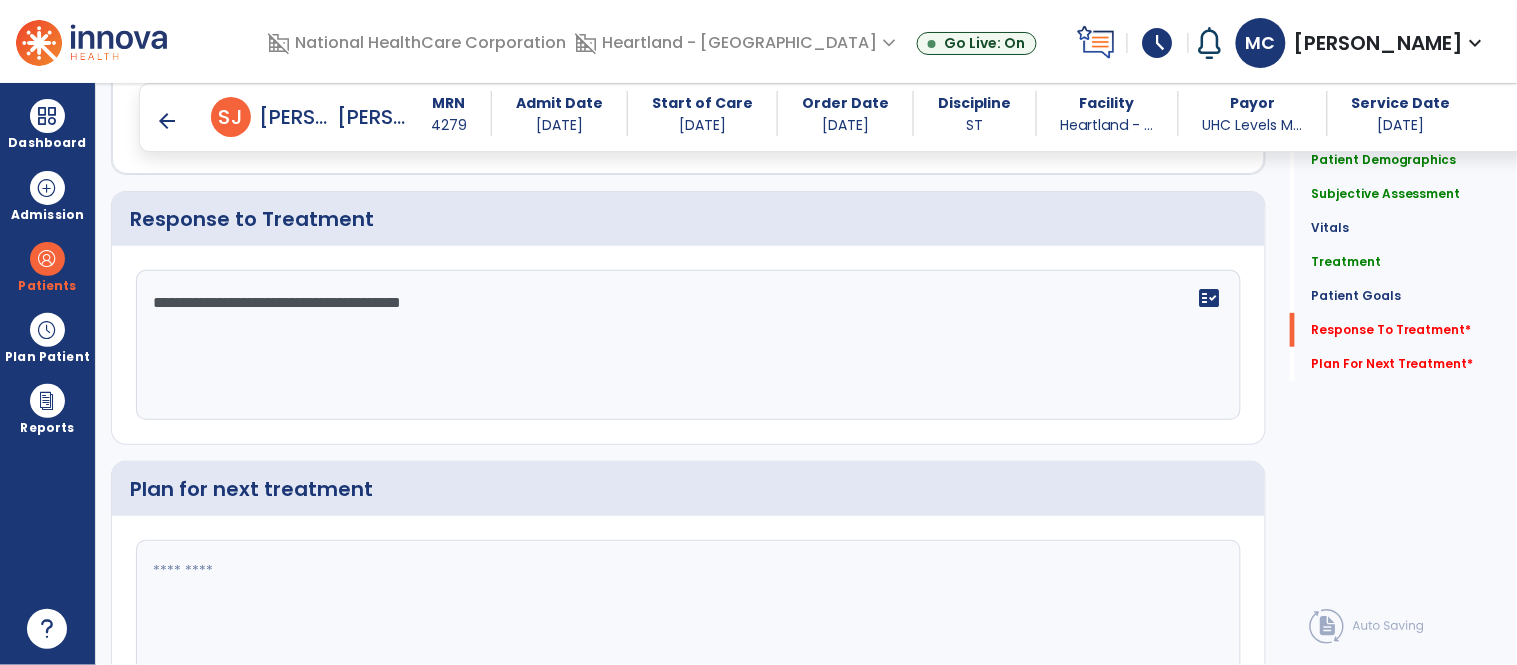 type on "**********" 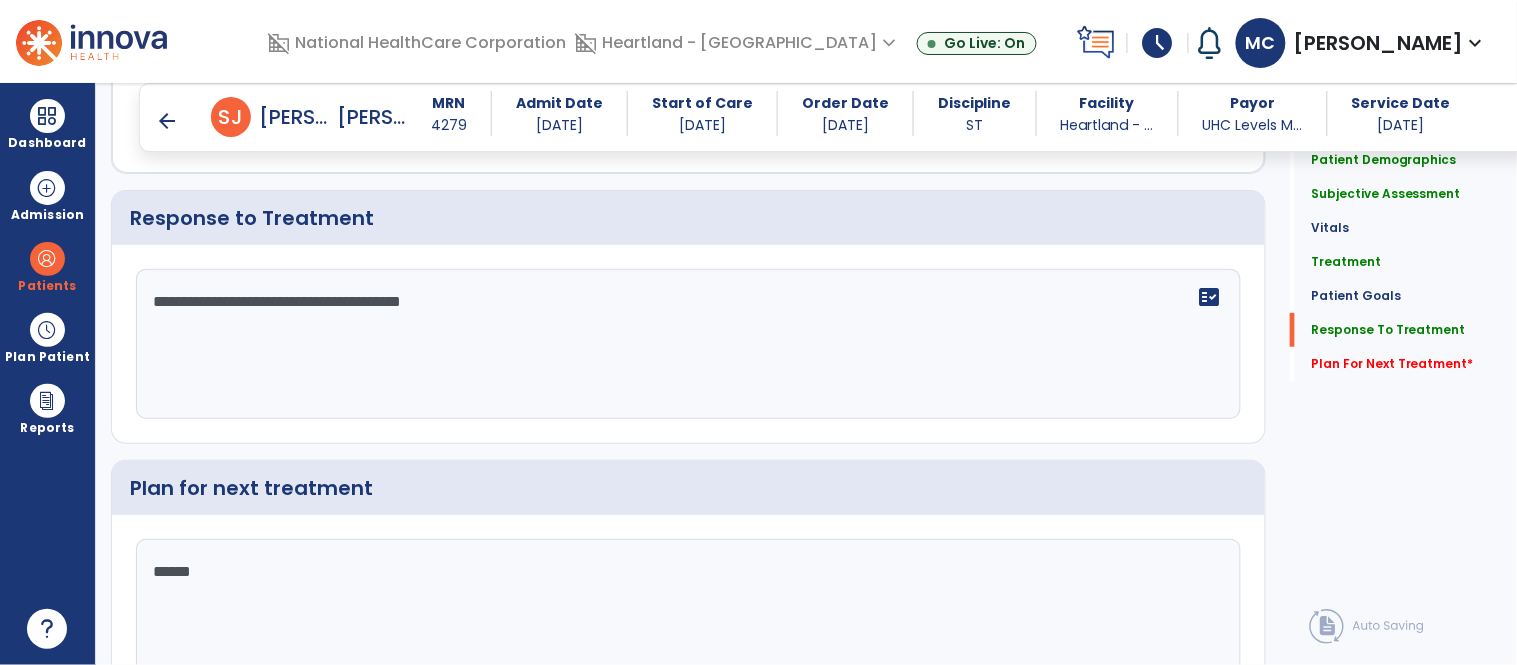 scroll, scrollTop: 2043, scrollLeft: 0, axis: vertical 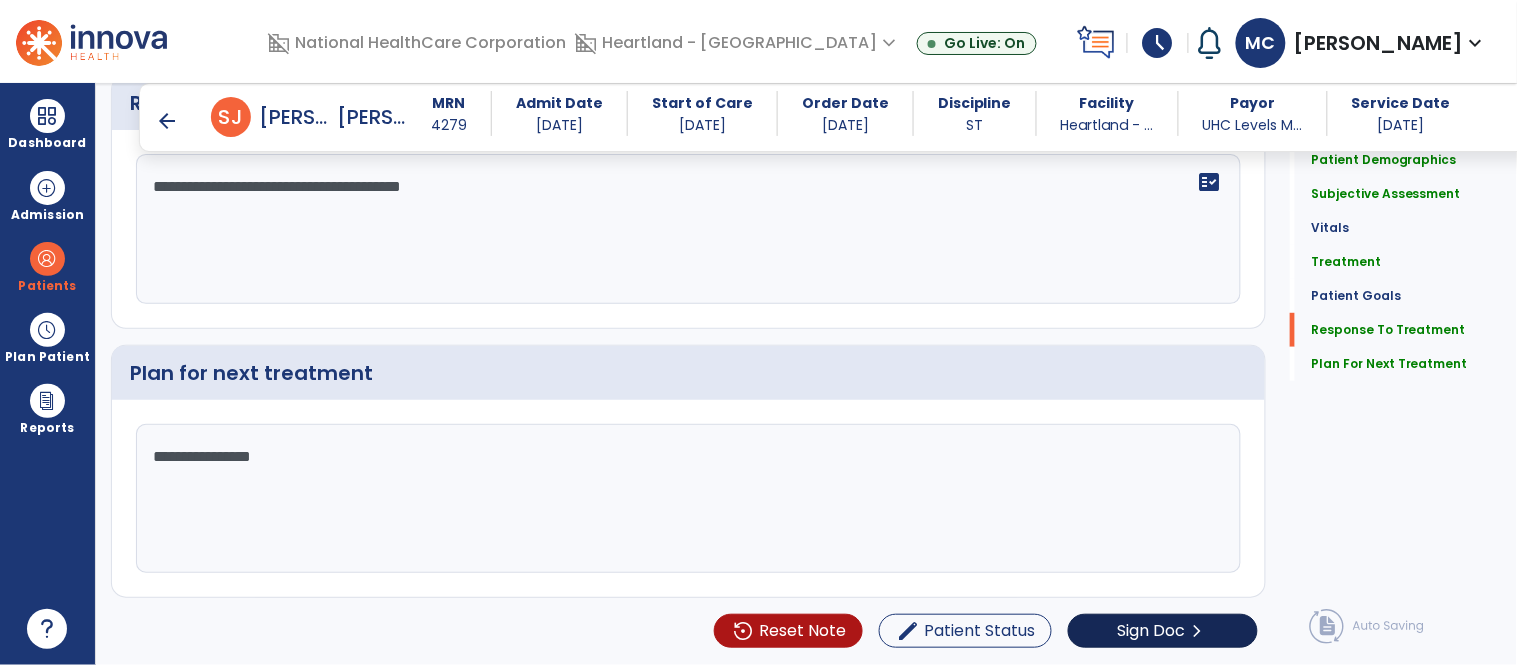 type on "**********" 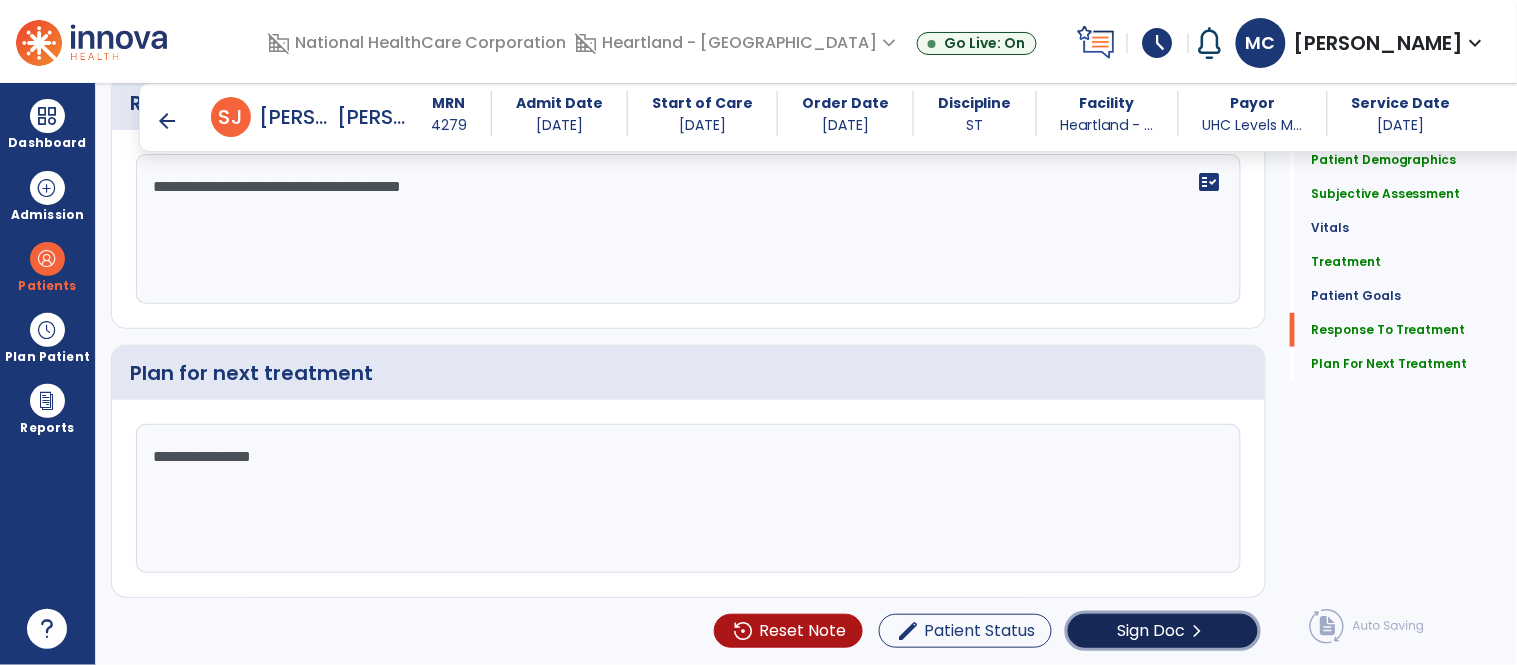 click on "Sign Doc" 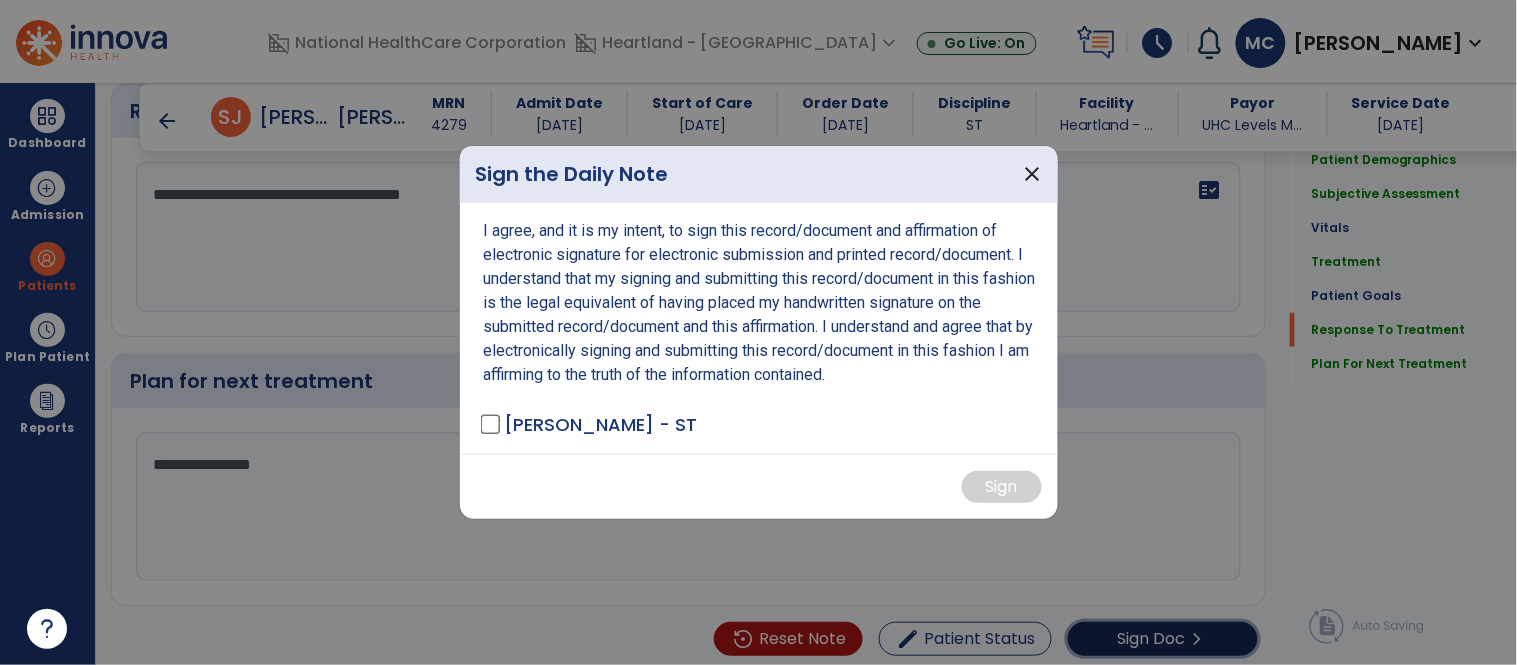 scroll, scrollTop: 2158, scrollLeft: 0, axis: vertical 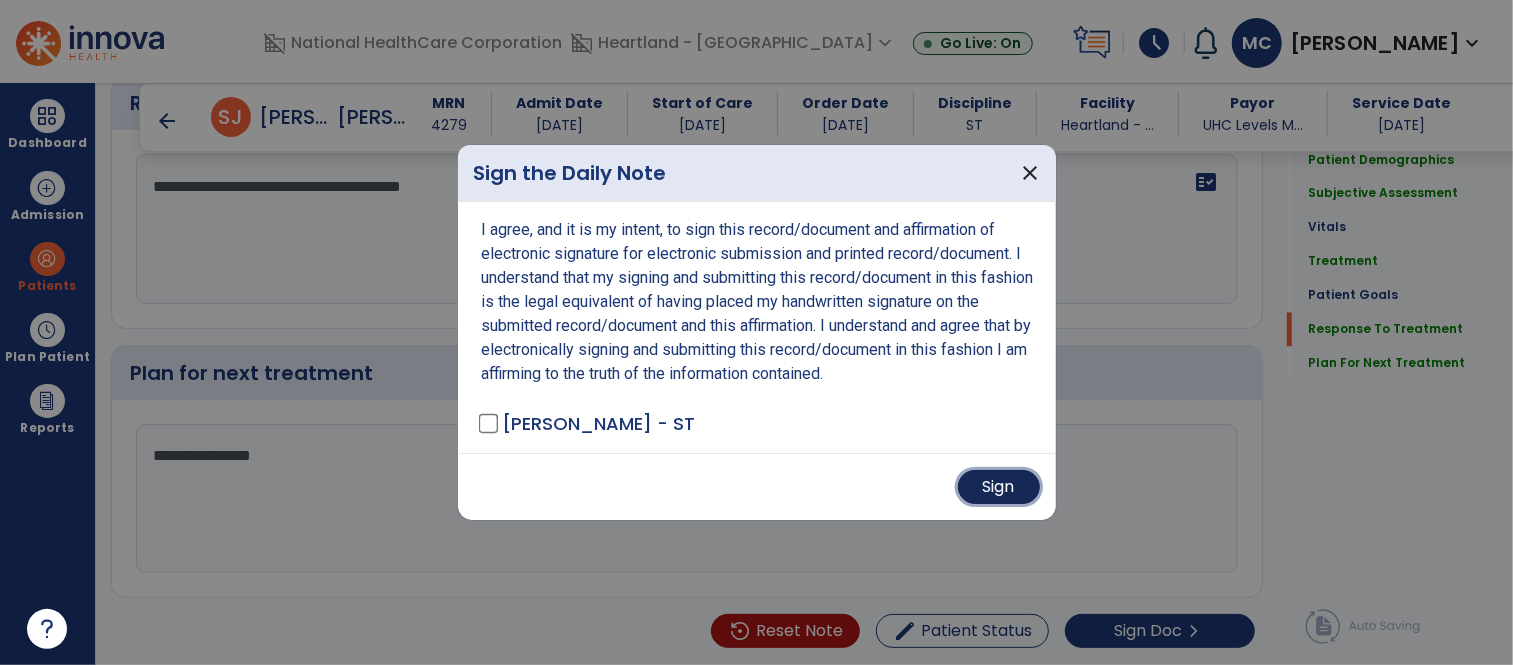click on "Sign" at bounding box center (999, 487) 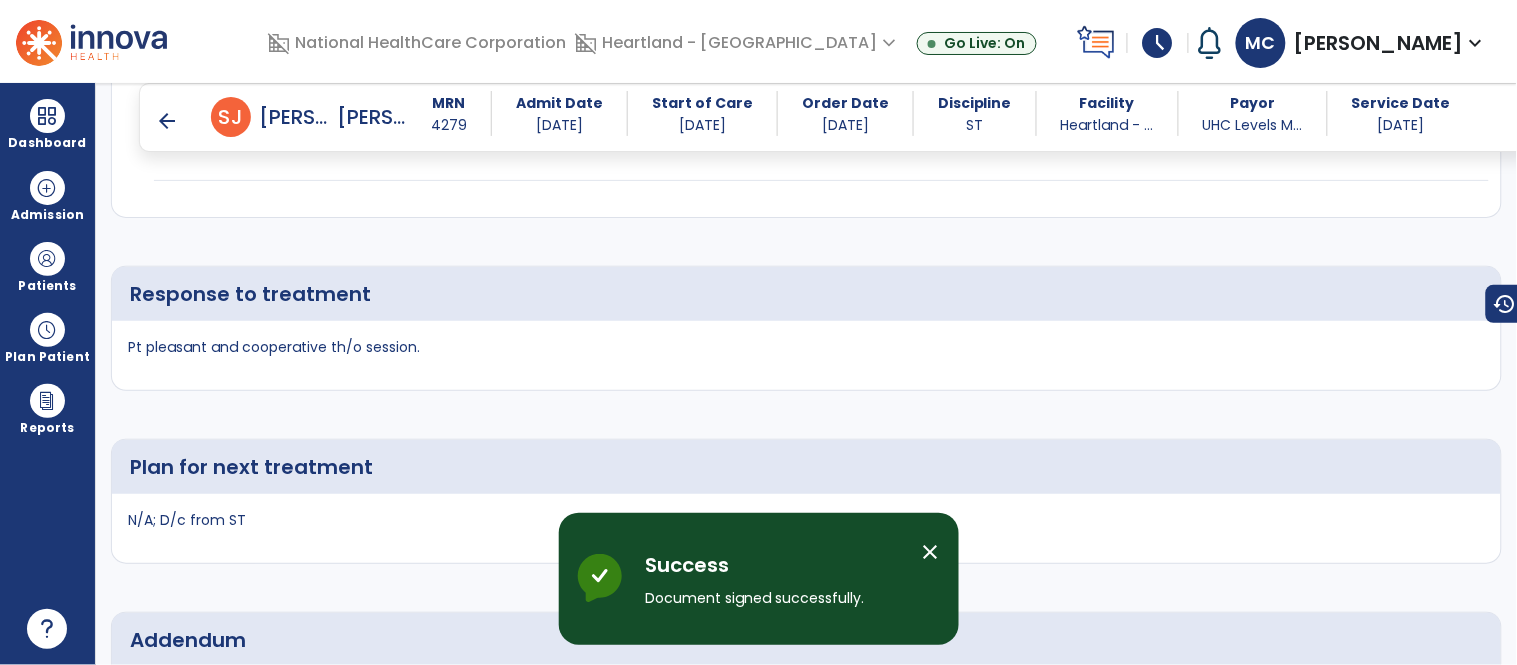 scroll, scrollTop: 2736, scrollLeft: 0, axis: vertical 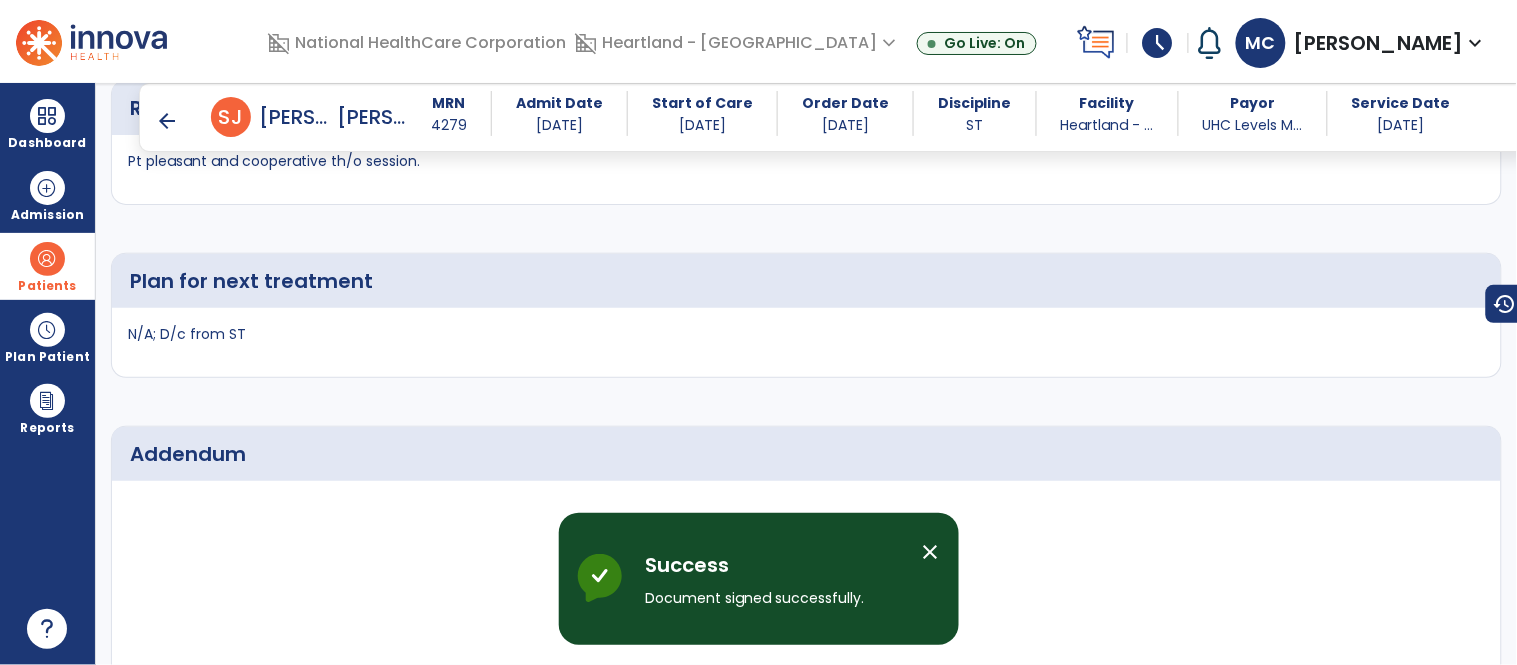 click at bounding box center [47, 259] 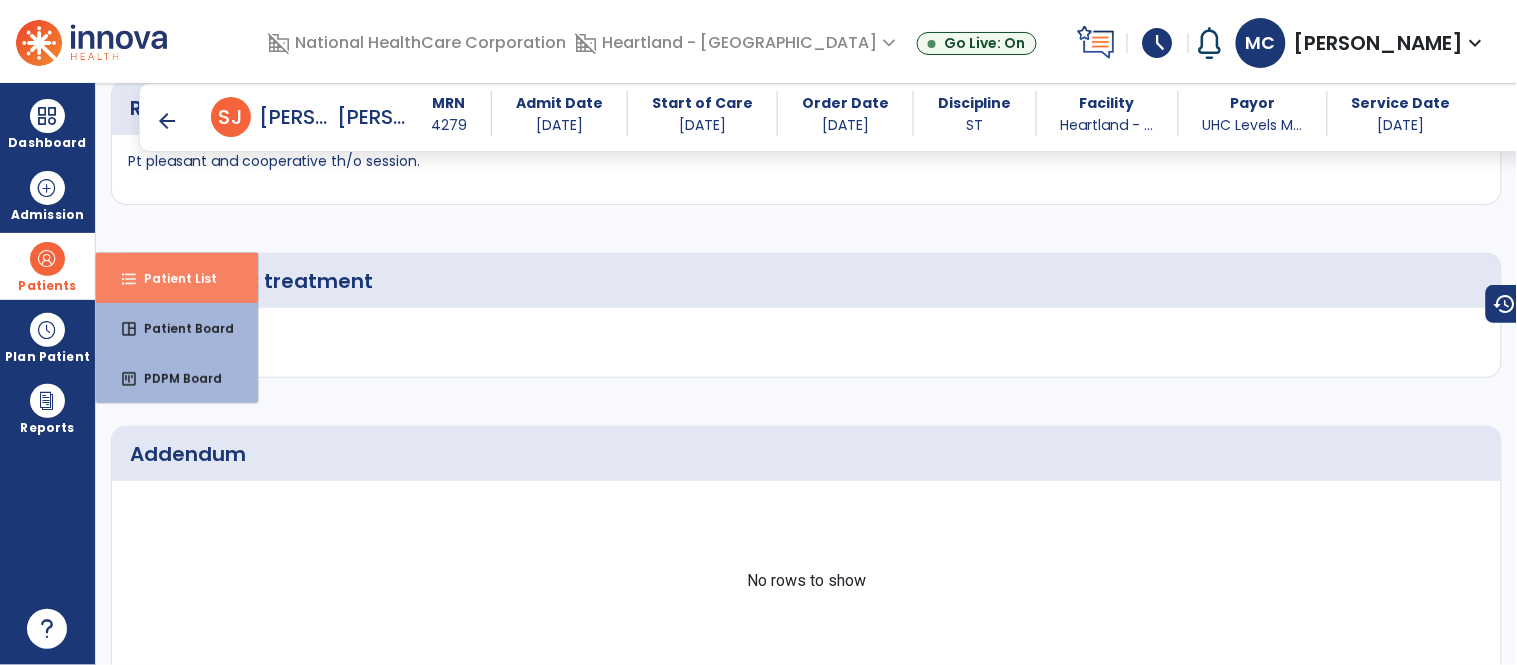 click on "format_list_bulleted  Patient List" at bounding box center [177, 278] 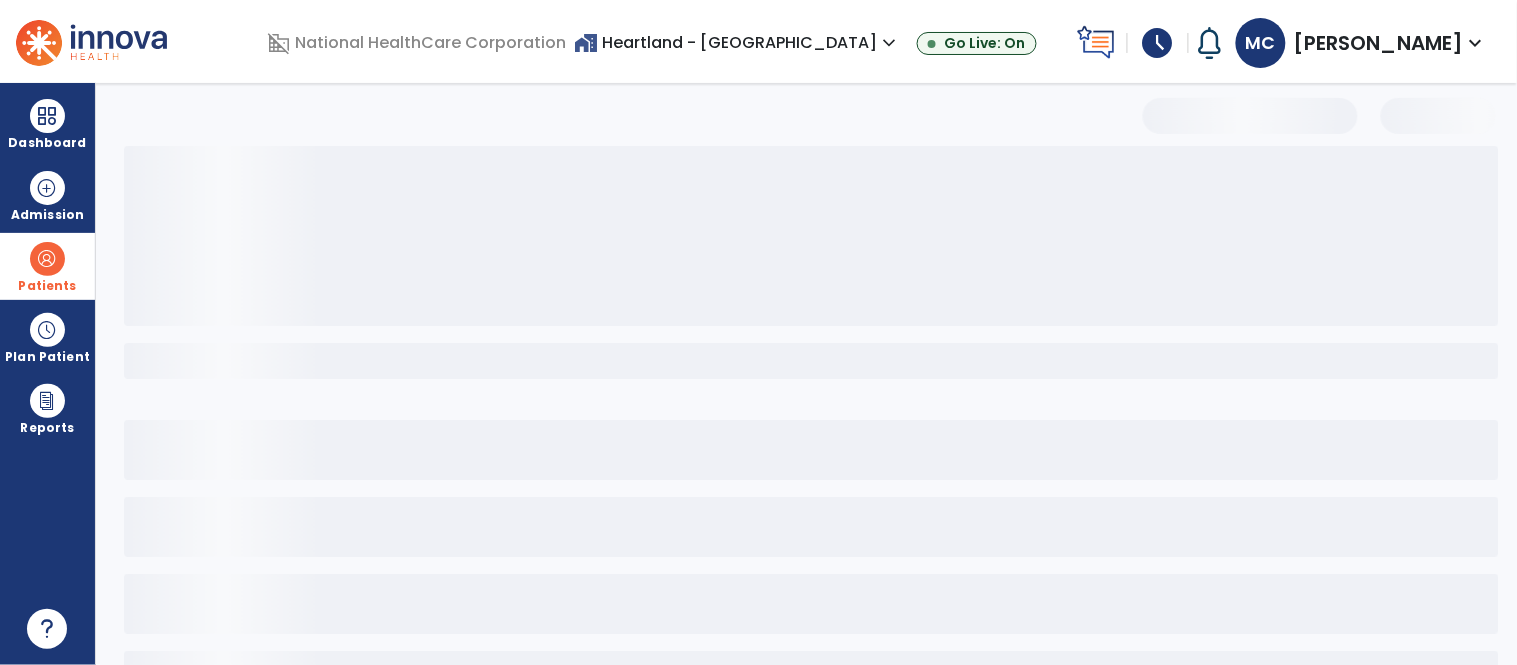scroll, scrollTop: 77, scrollLeft: 0, axis: vertical 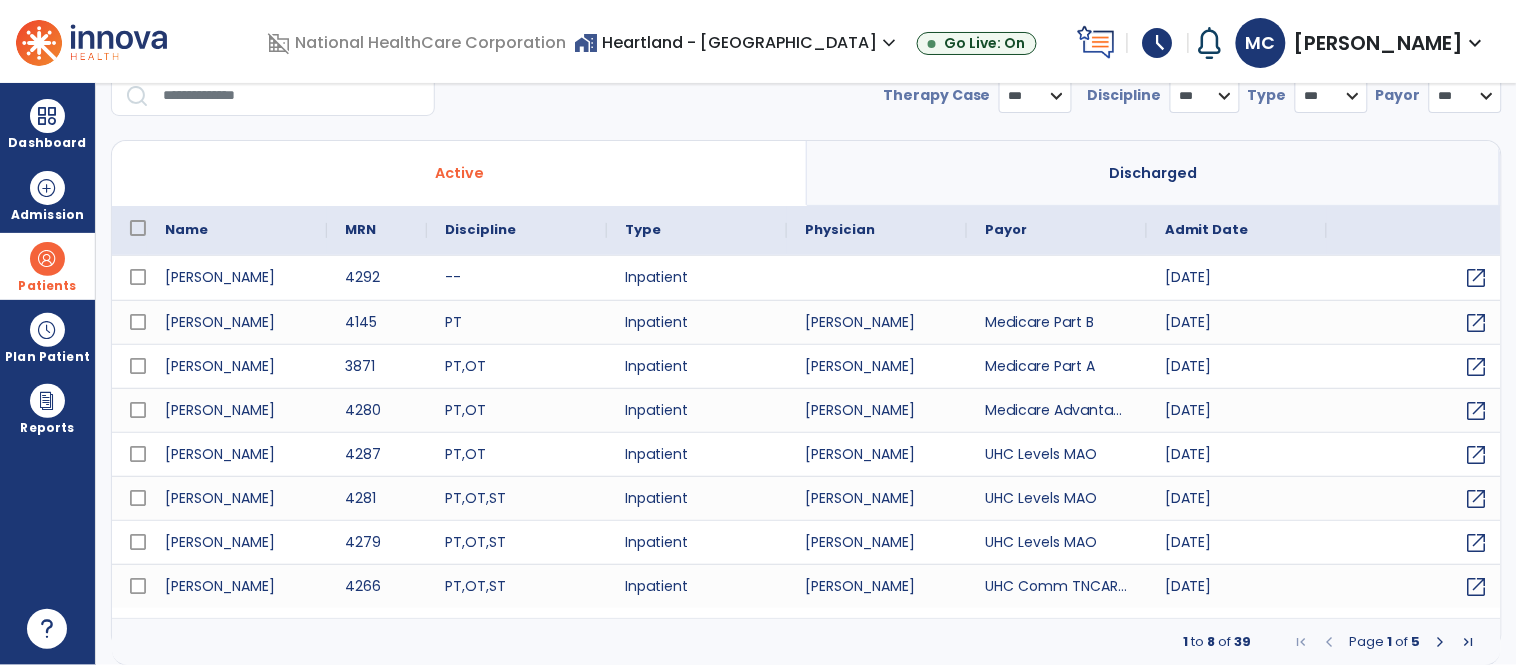 select on "***" 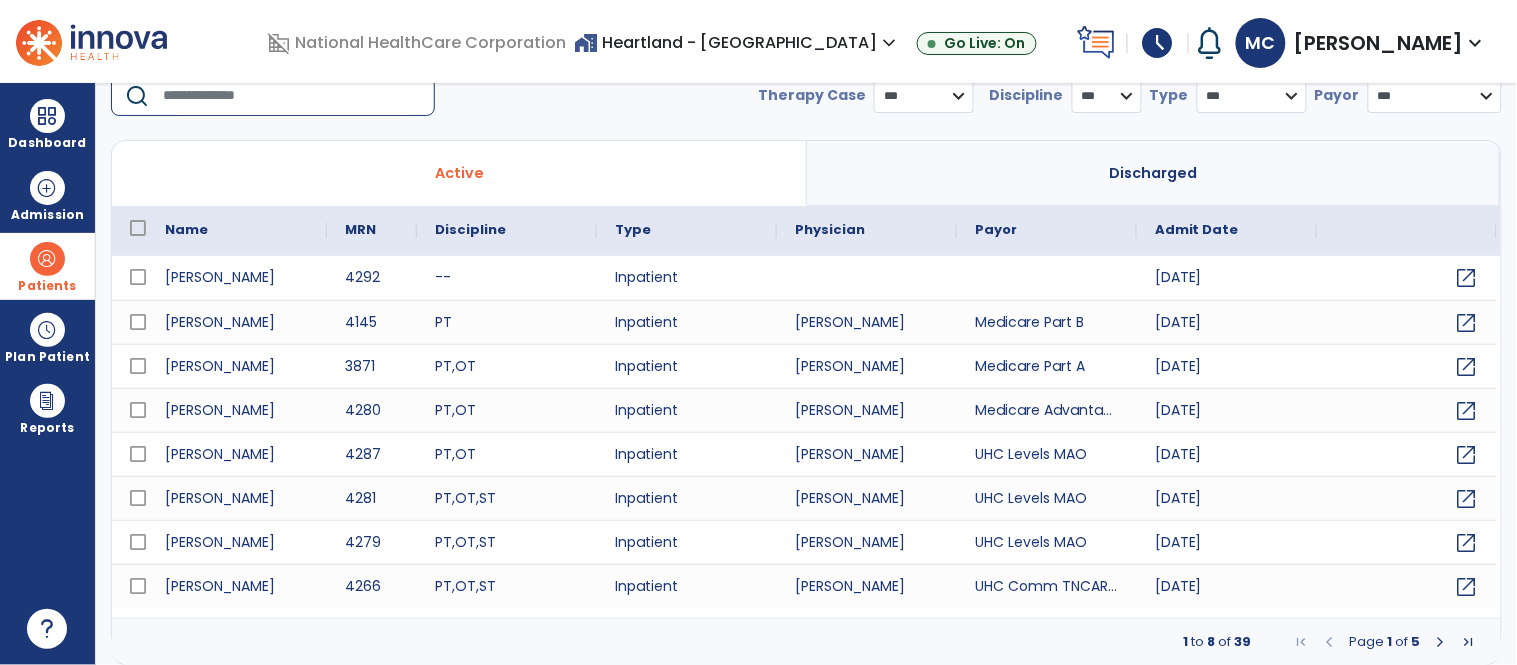 click at bounding box center [292, 96] 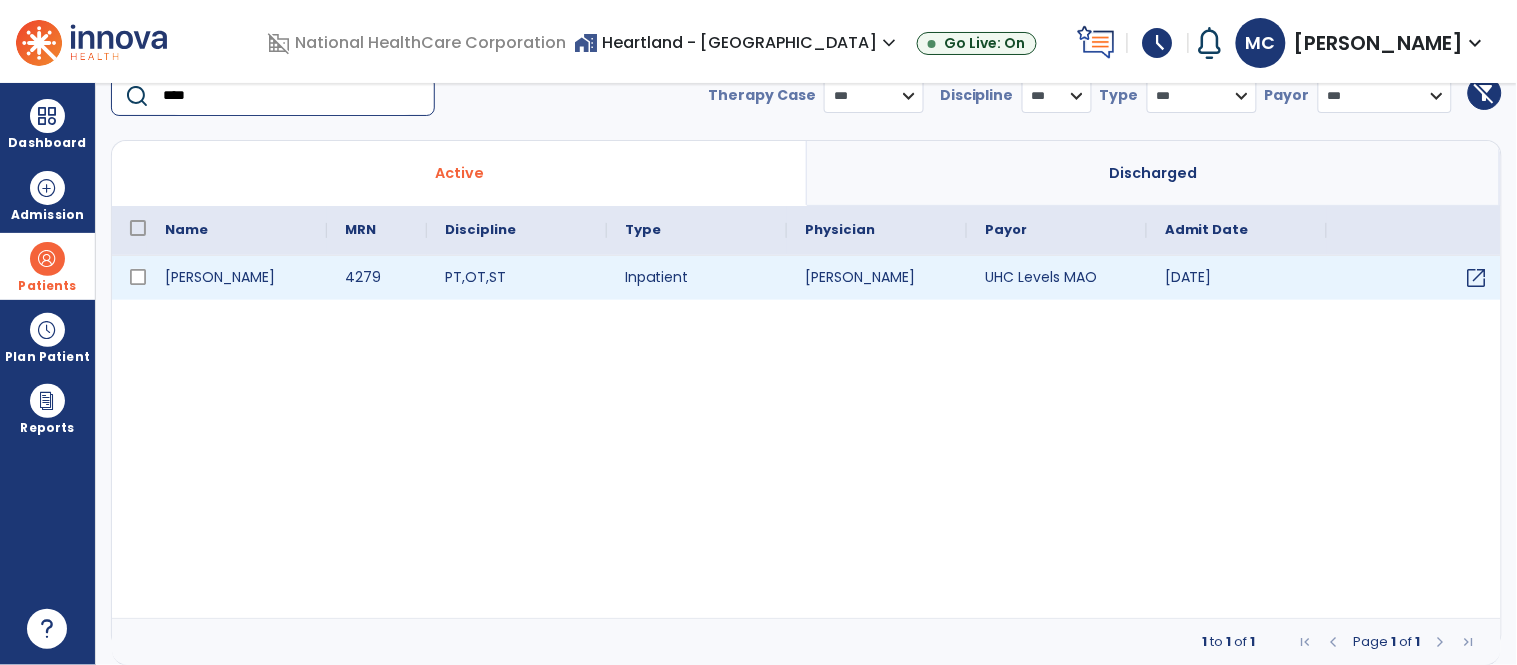 type on "****" 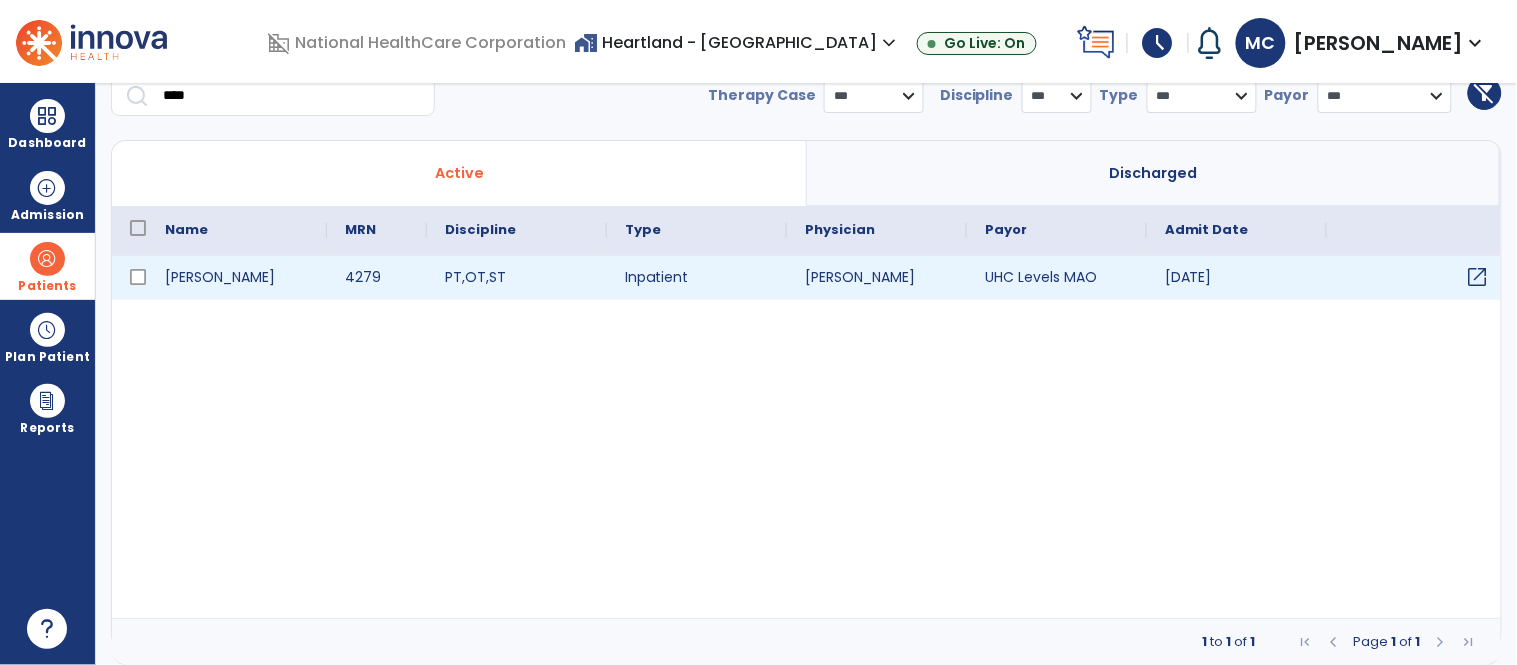 click on "open_in_new" at bounding box center [1478, 277] 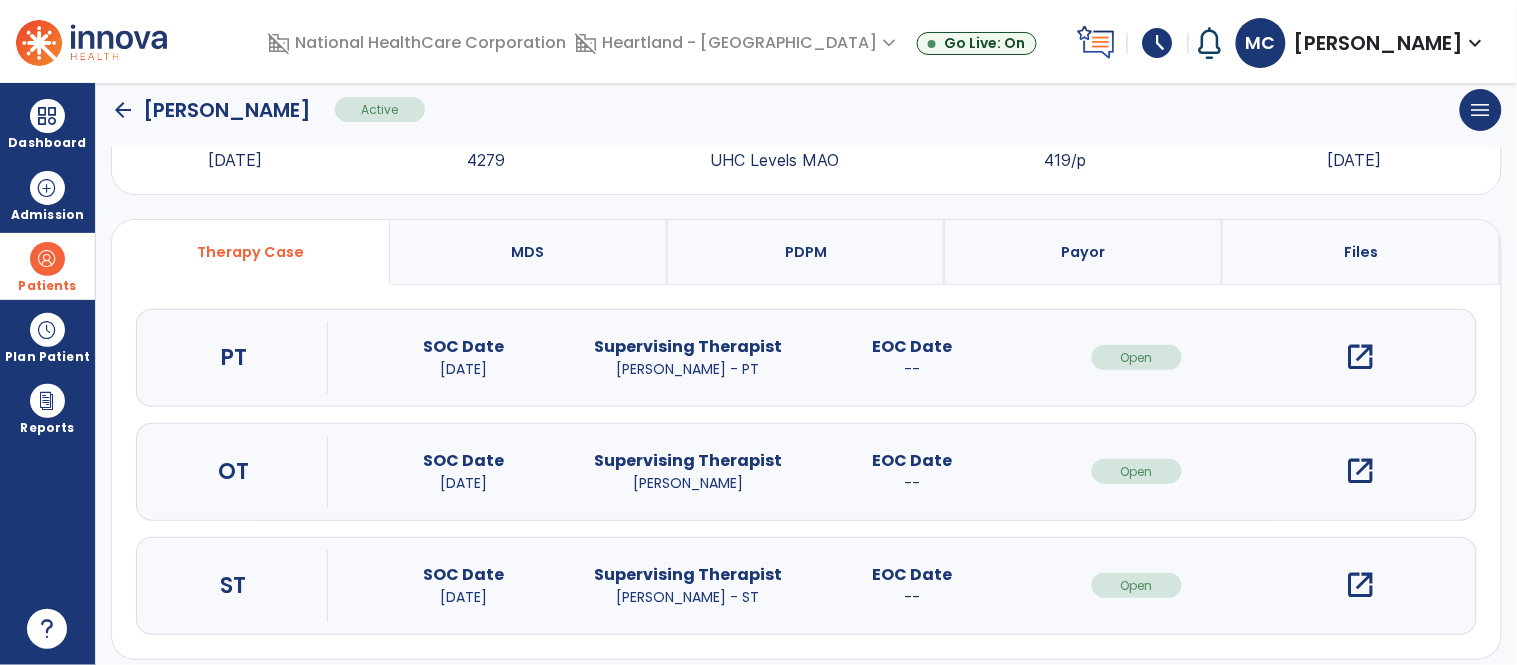 scroll, scrollTop: 96, scrollLeft: 0, axis: vertical 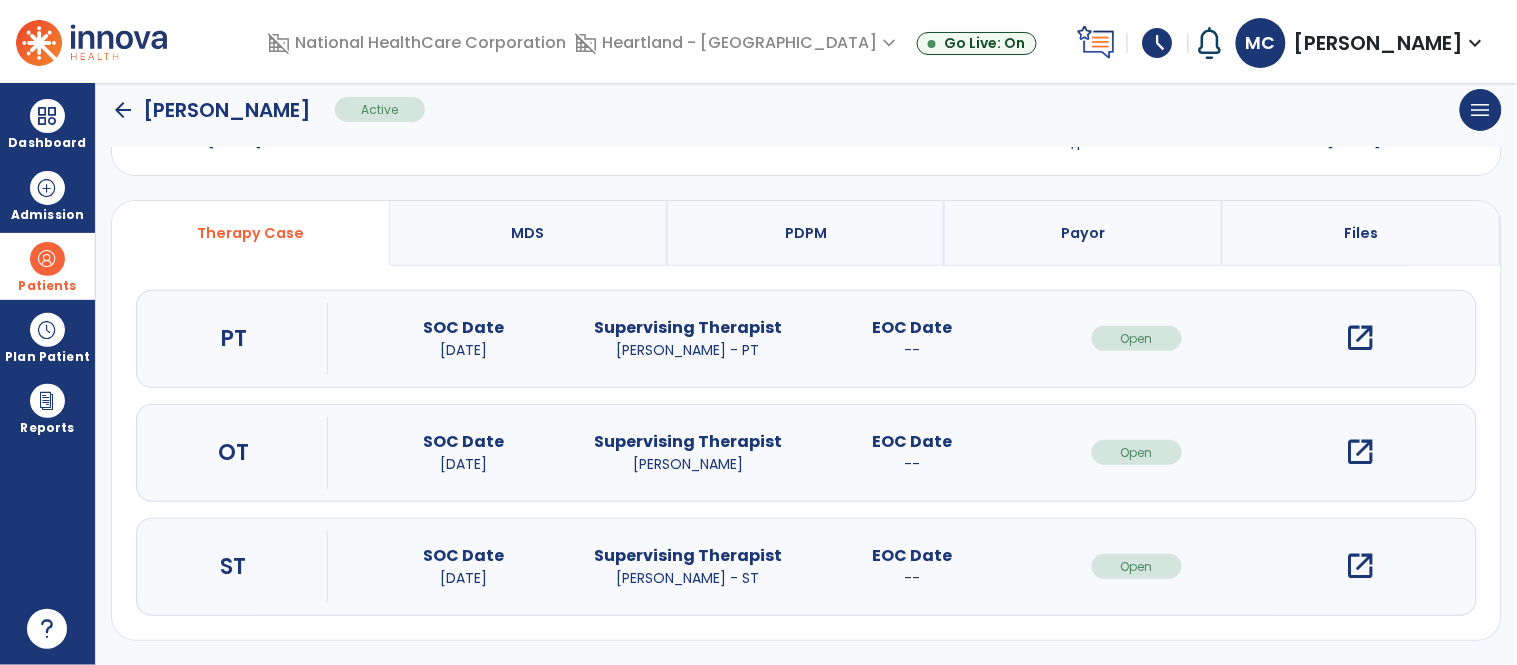 click on "open_in_new" at bounding box center (1361, 566) 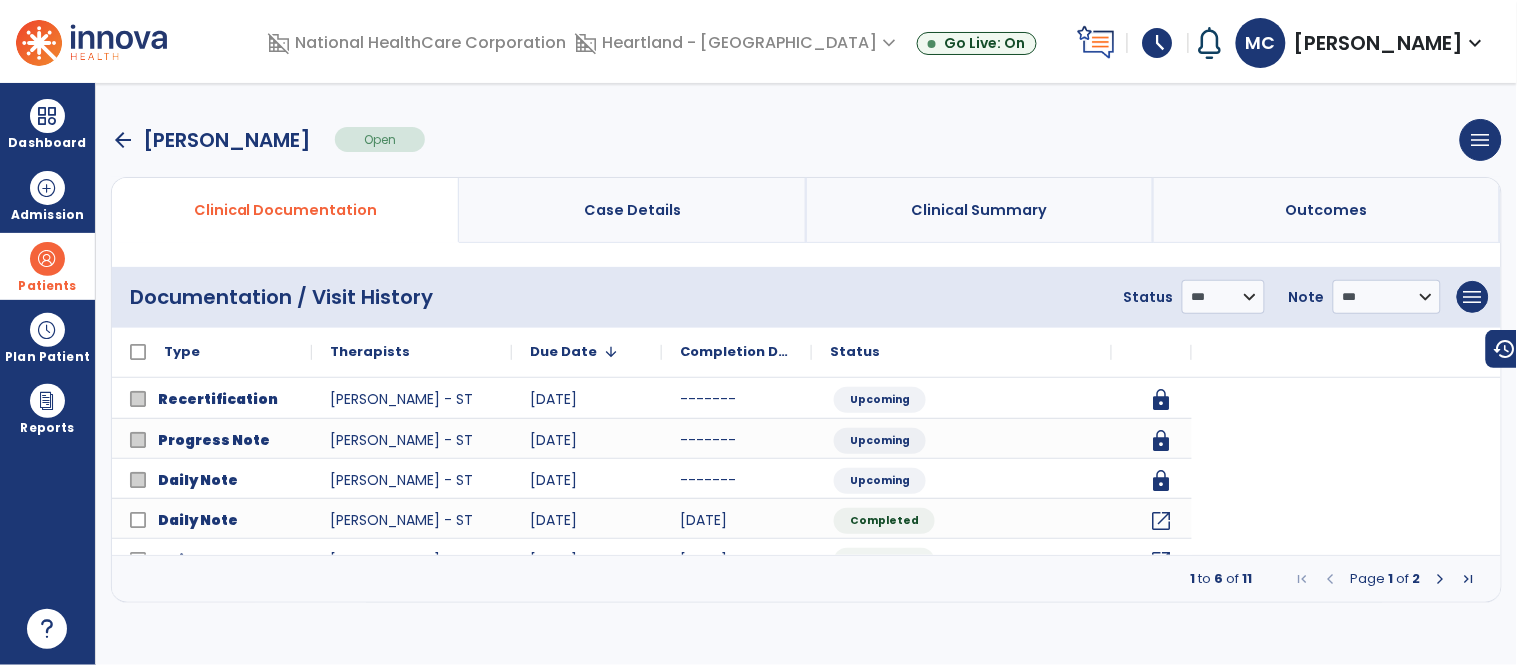 scroll, scrollTop: 0, scrollLeft: 0, axis: both 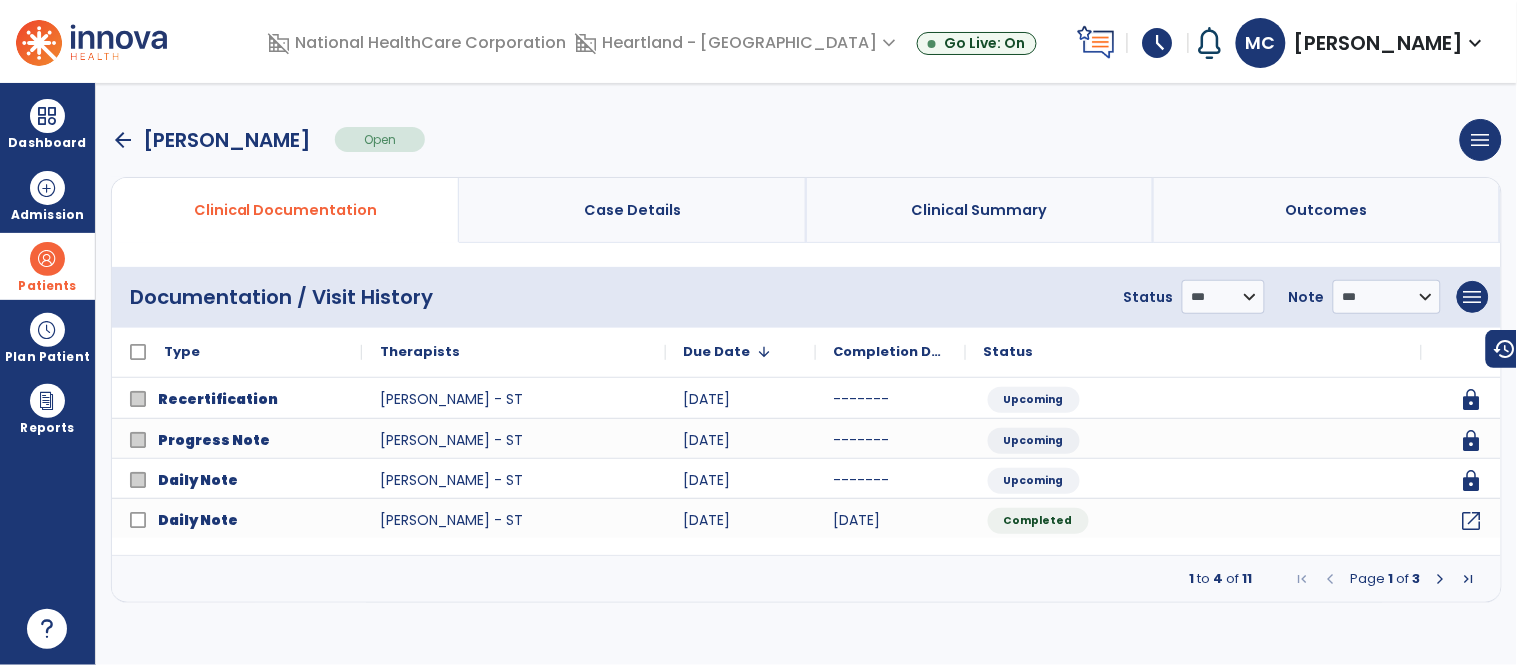 click at bounding box center (1441, 579) 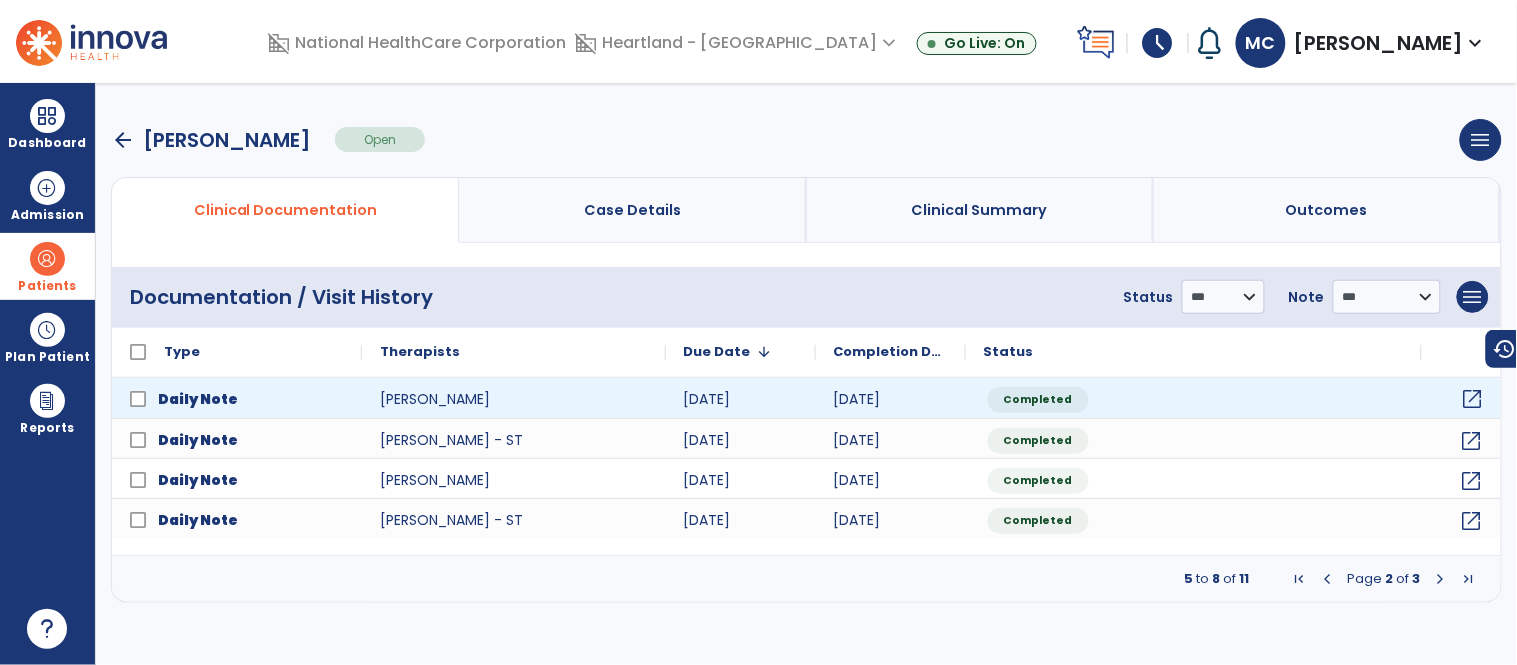 click on "open_in_new" 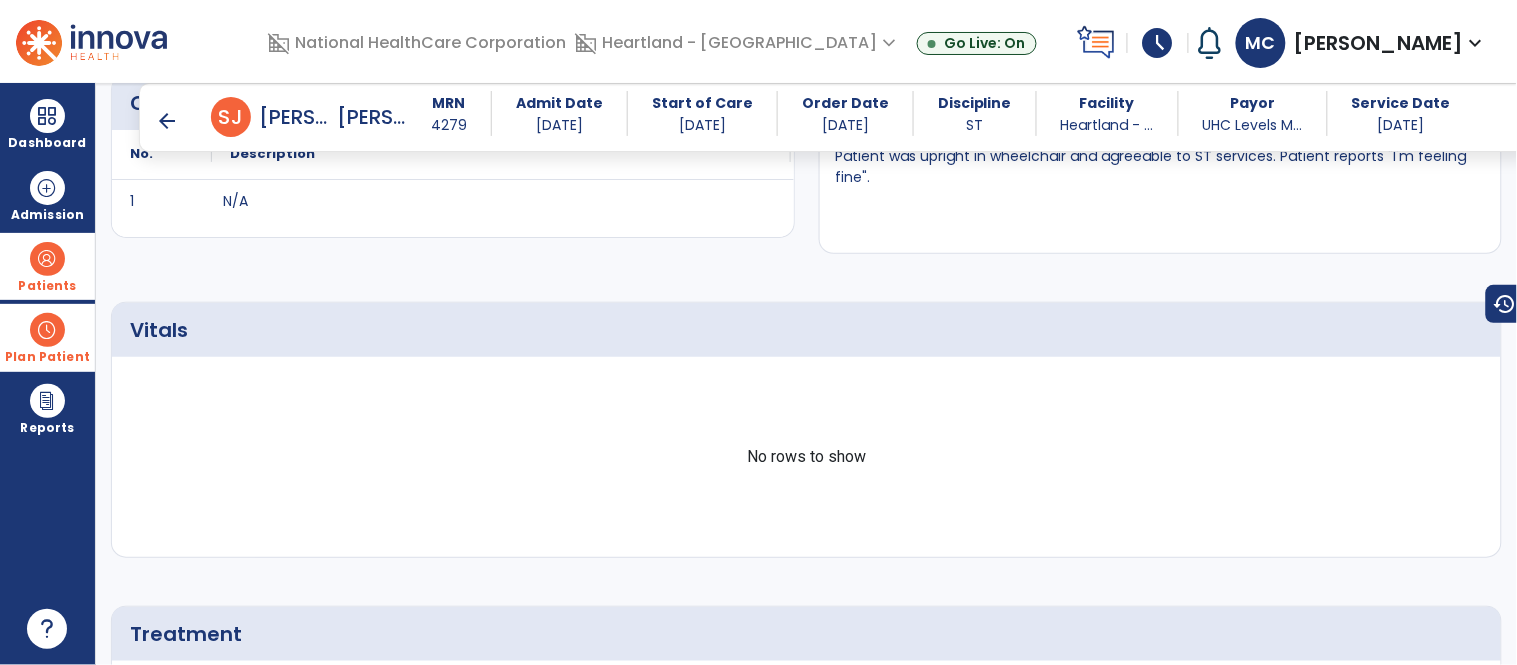 scroll, scrollTop: 798, scrollLeft: 0, axis: vertical 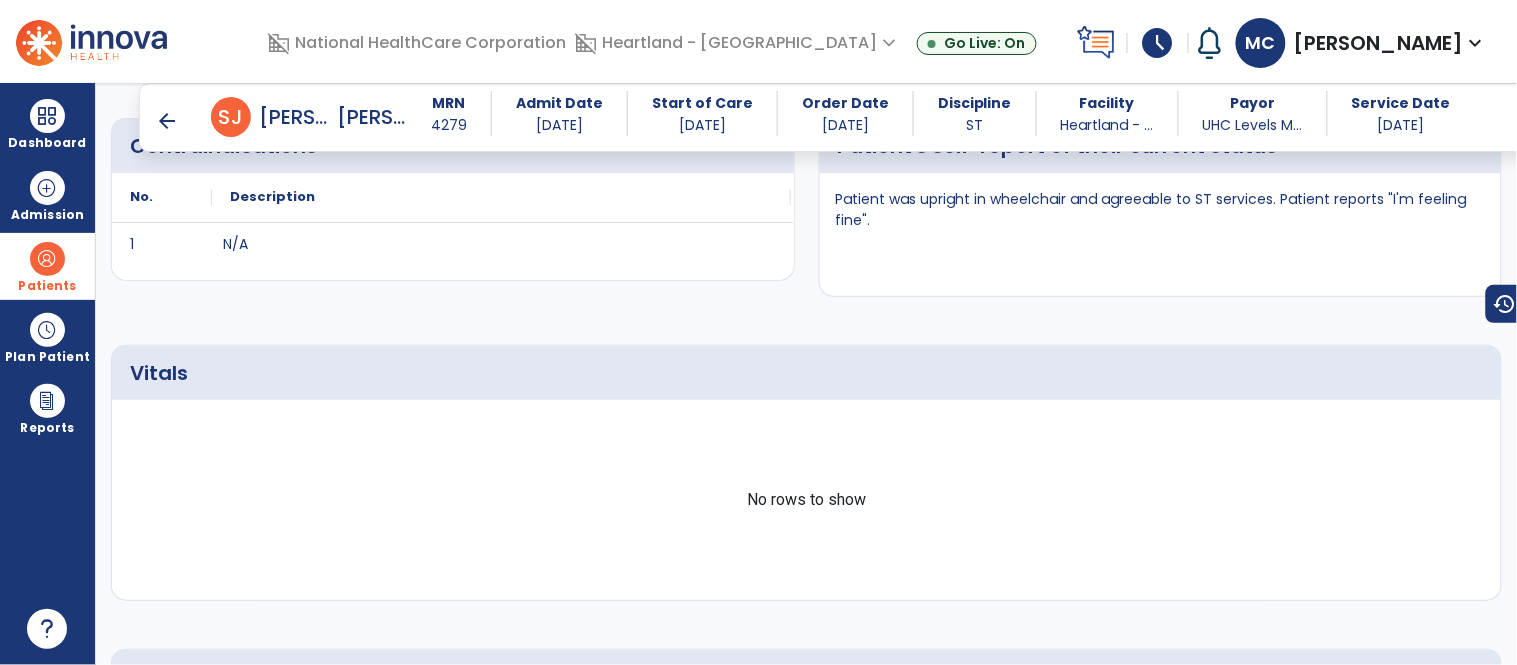 click at bounding box center (47, 259) 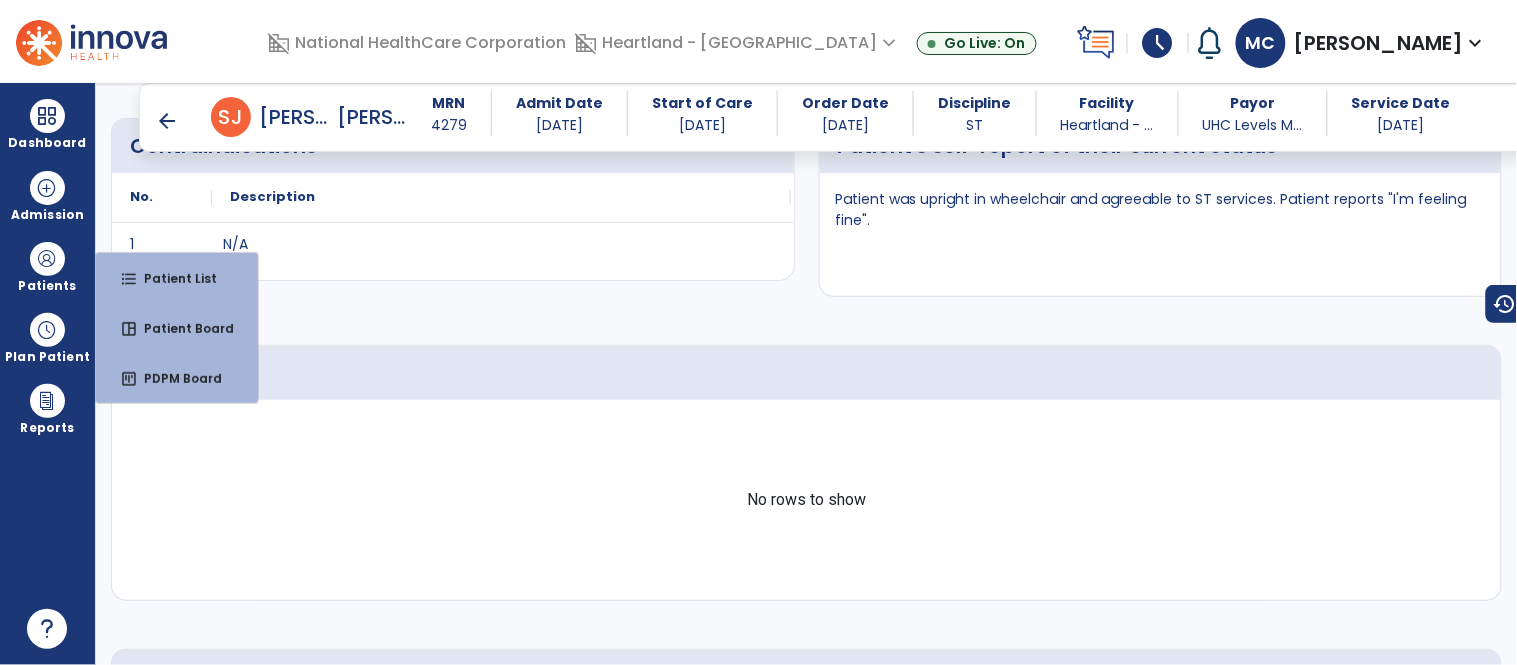 click on "arrow_back" at bounding box center [183, 117] 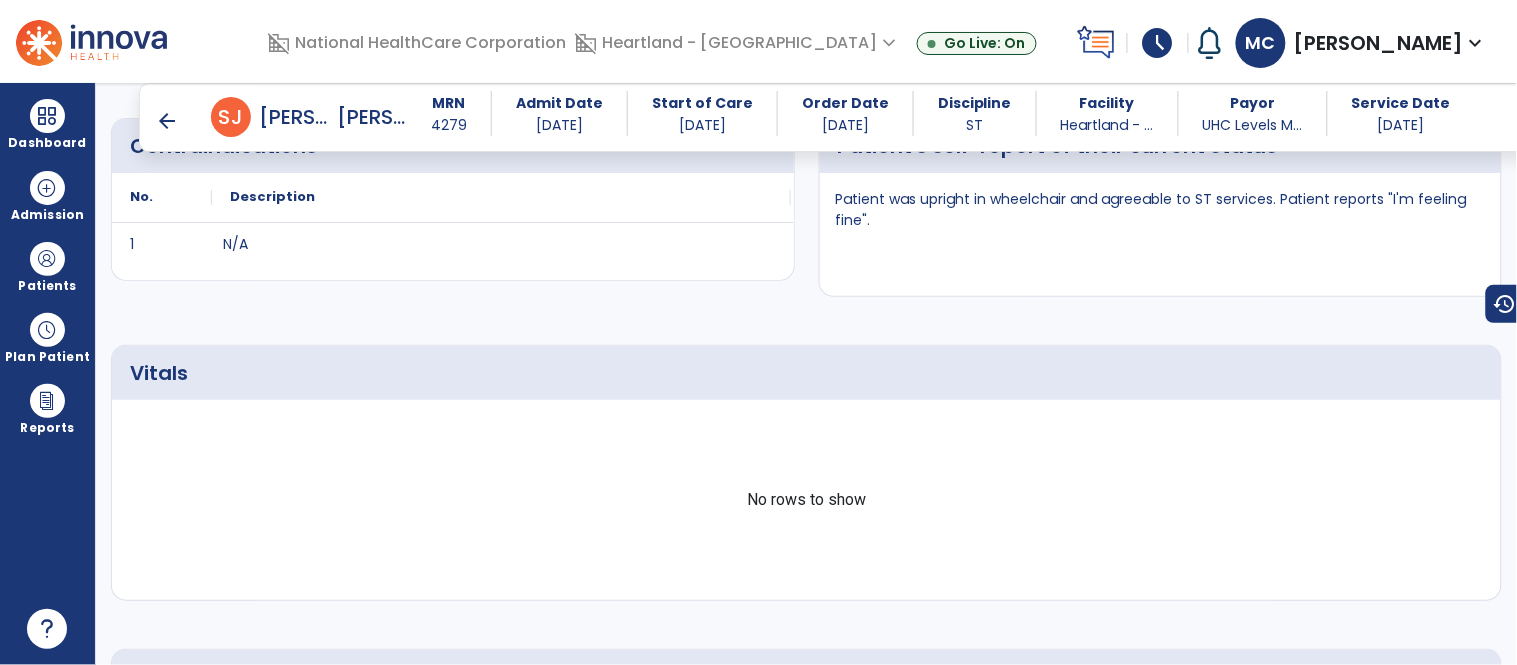 click on "arrow_back" at bounding box center (167, 121) 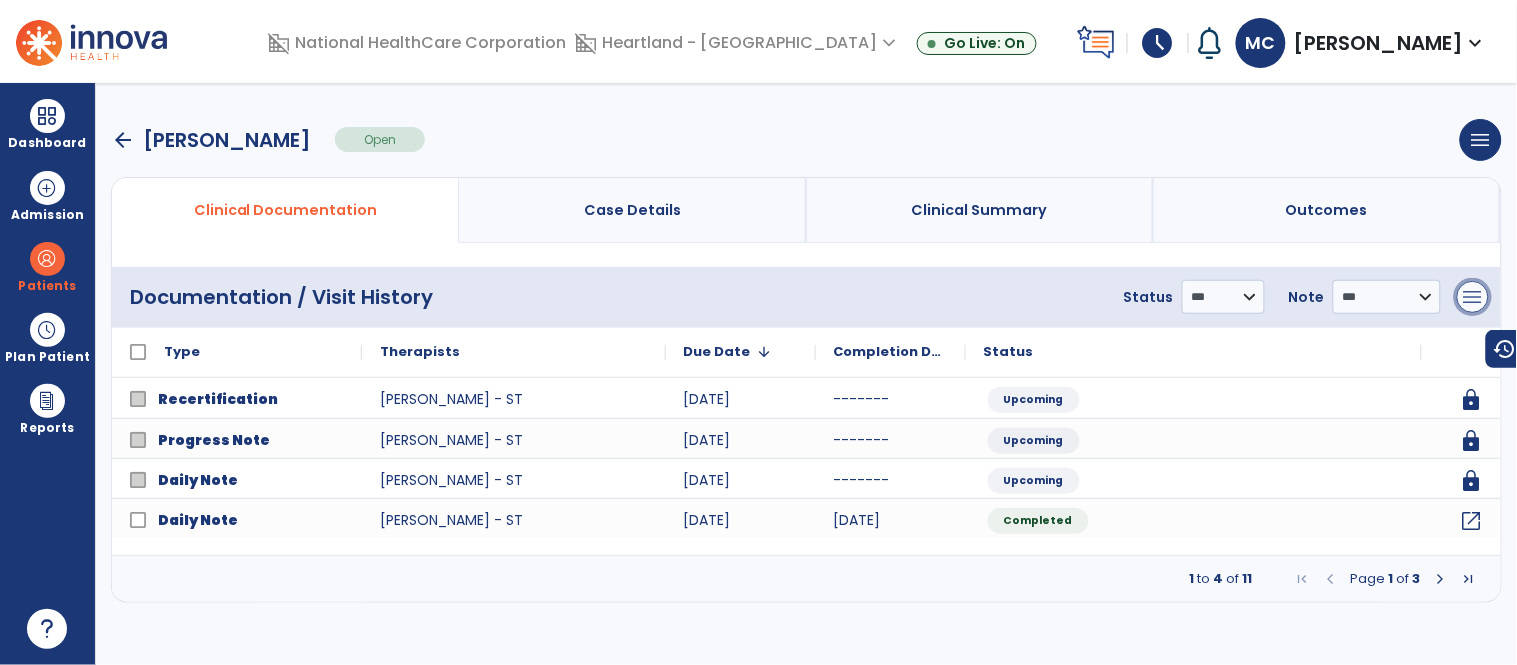 click on "menu" at bounding box center (1473, 297) 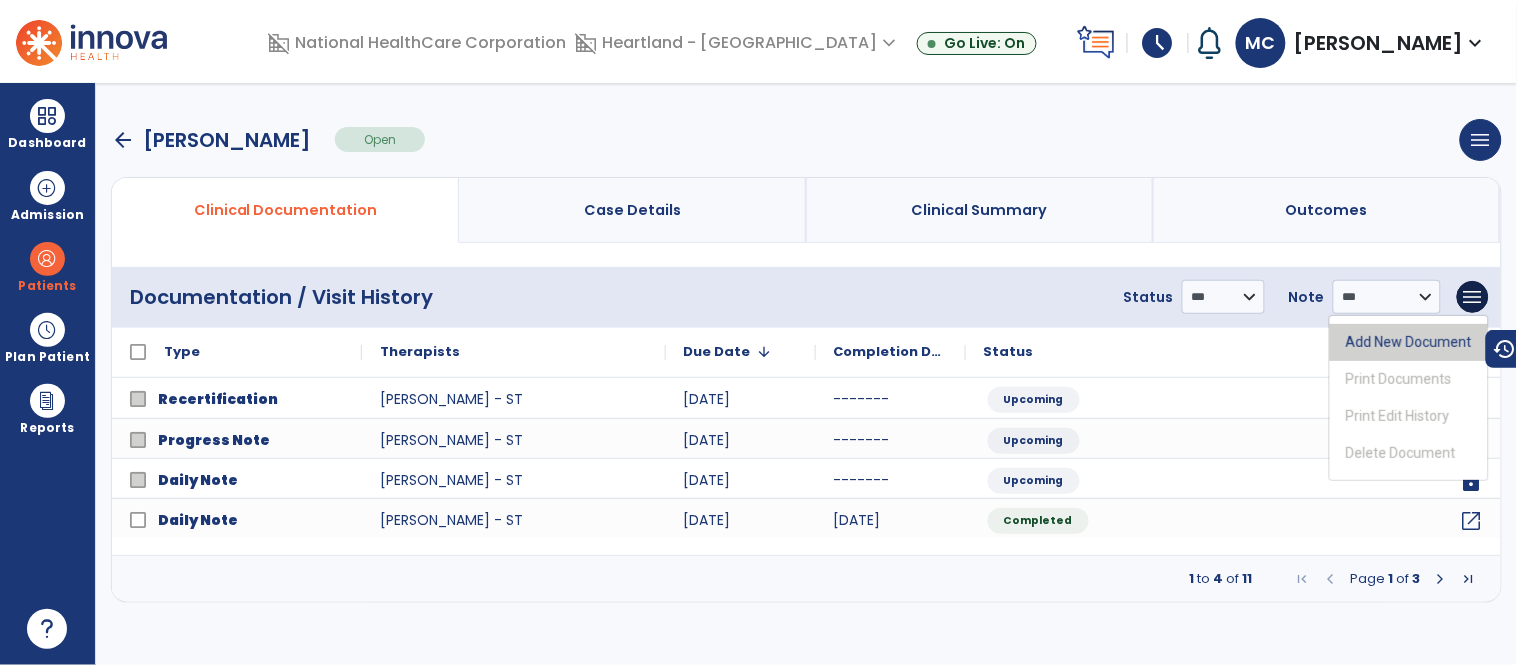 click on "Add New Document" at bounding box center (1409, 342) 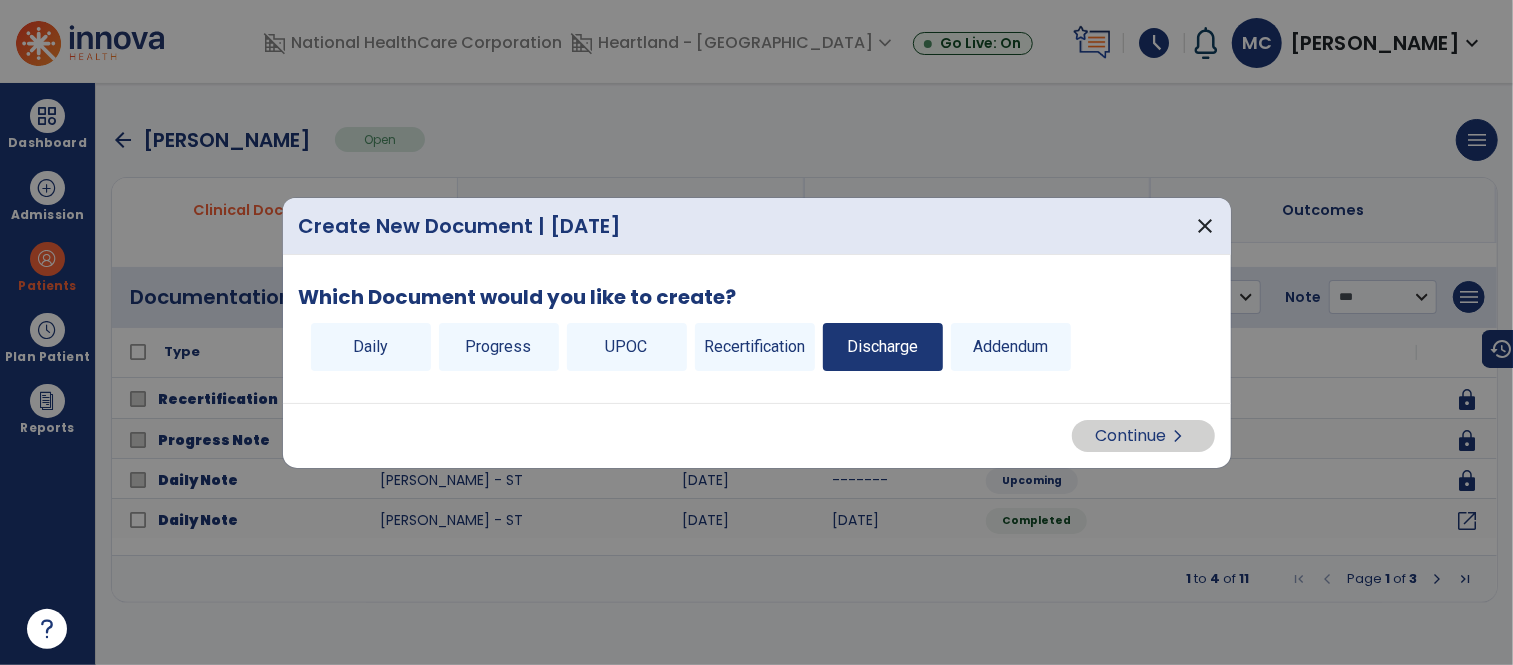 click on "Discharge" at bounding box center [883, 347] 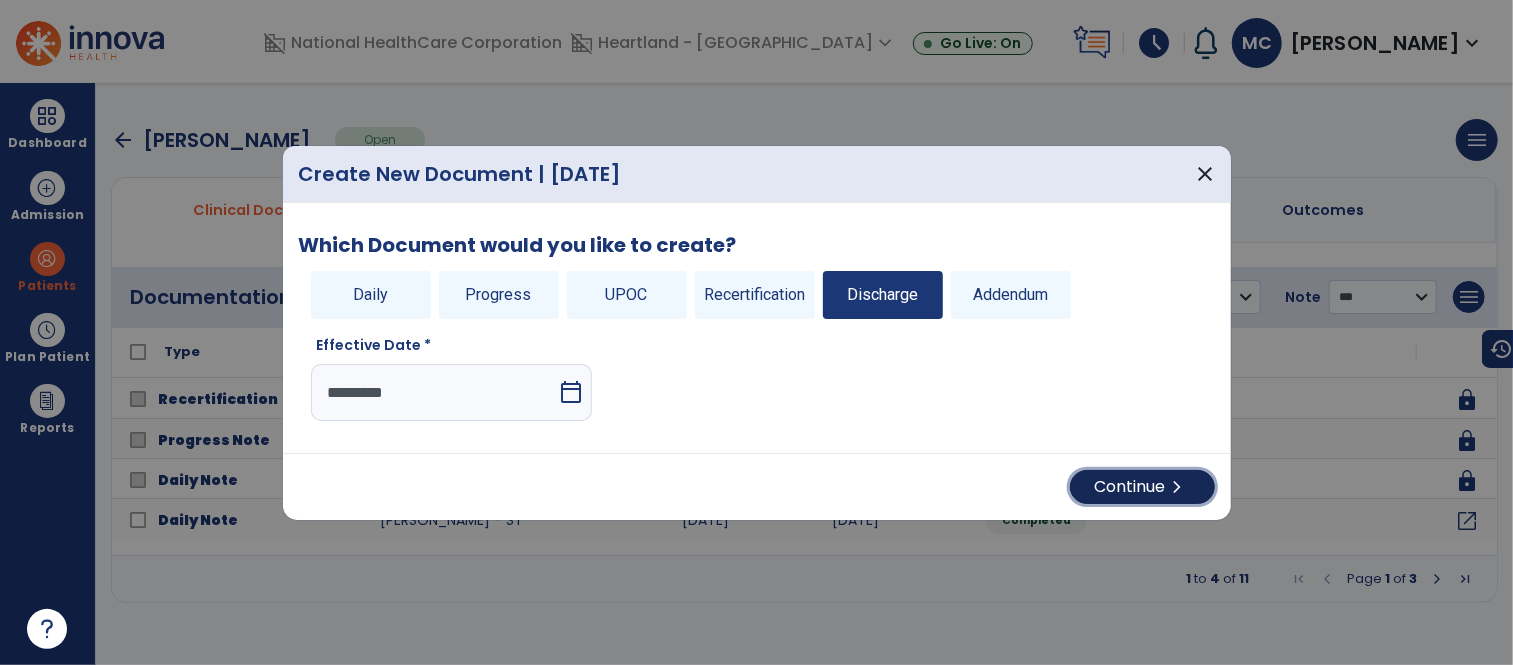 click on "Continue   chevron_right" at bounding box center (1142, 487) 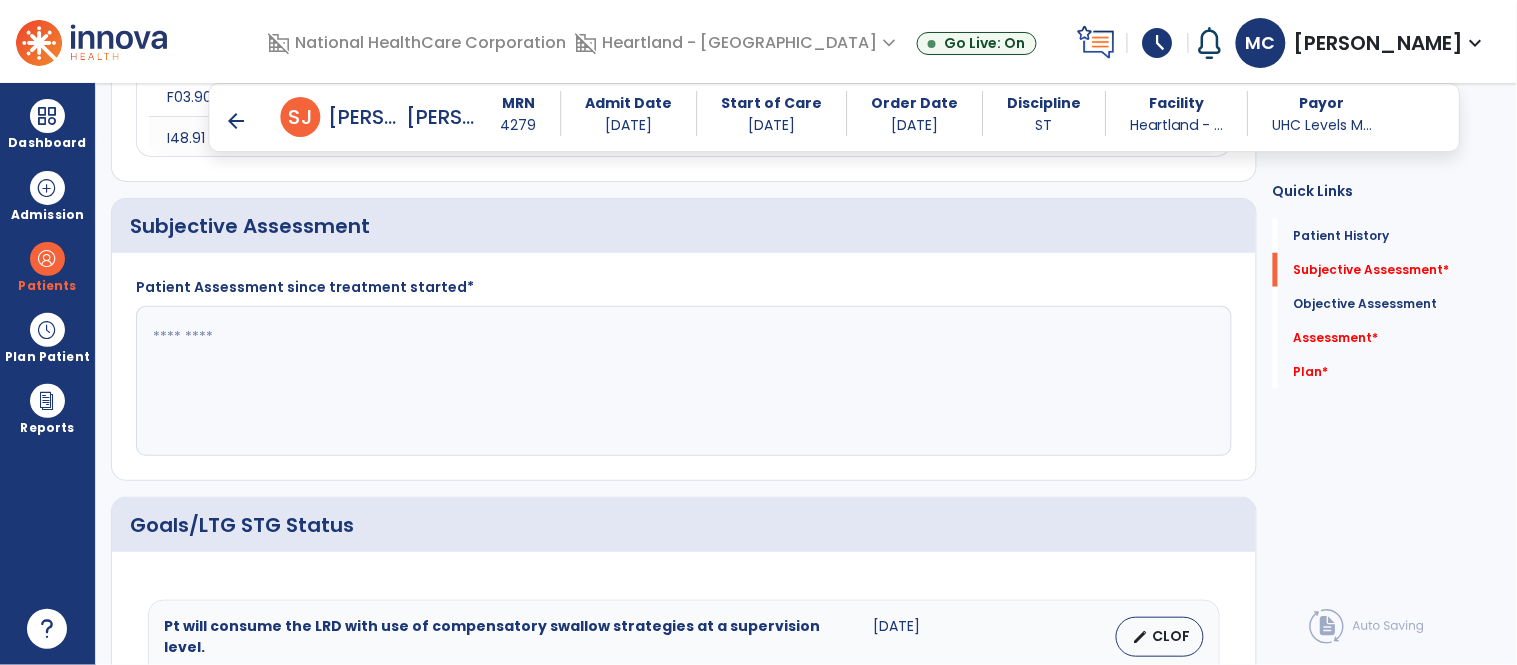 scroll, scrollTop: 355, scrollLeft: 0, axis: vertical 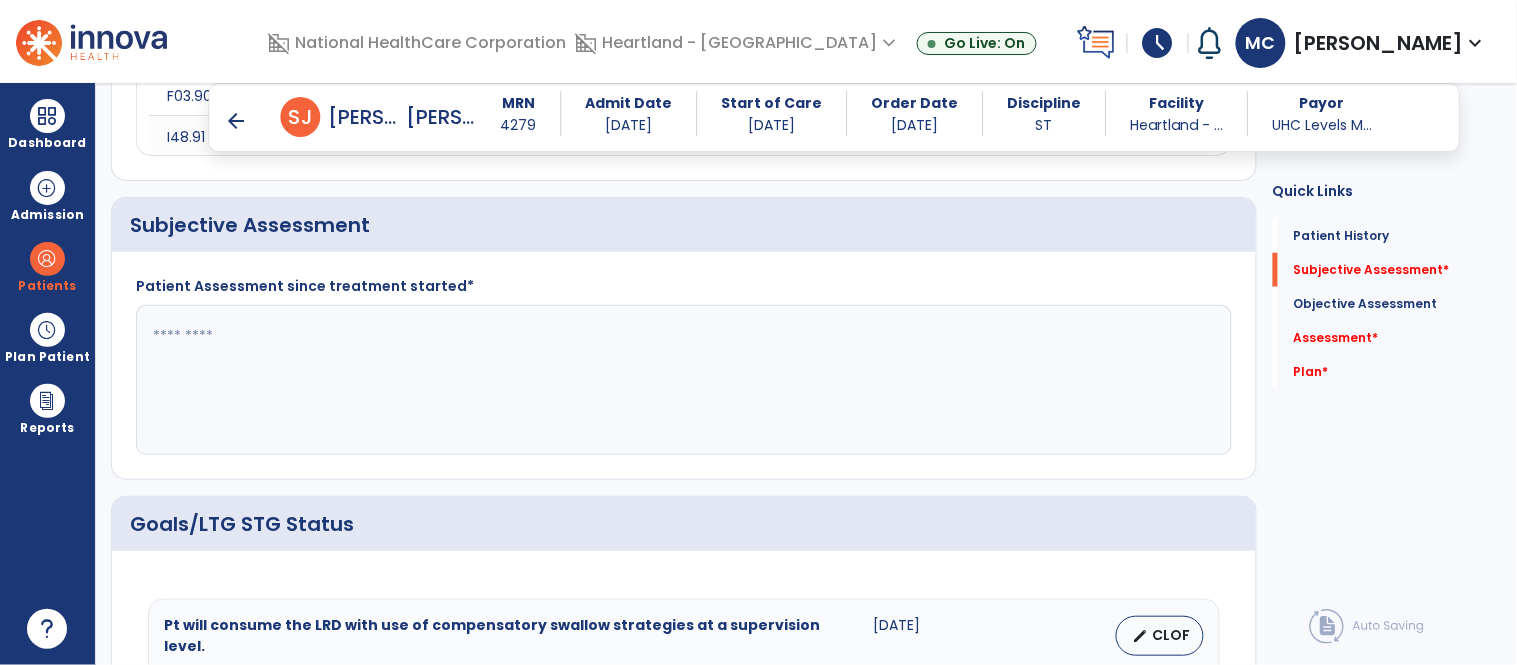 click 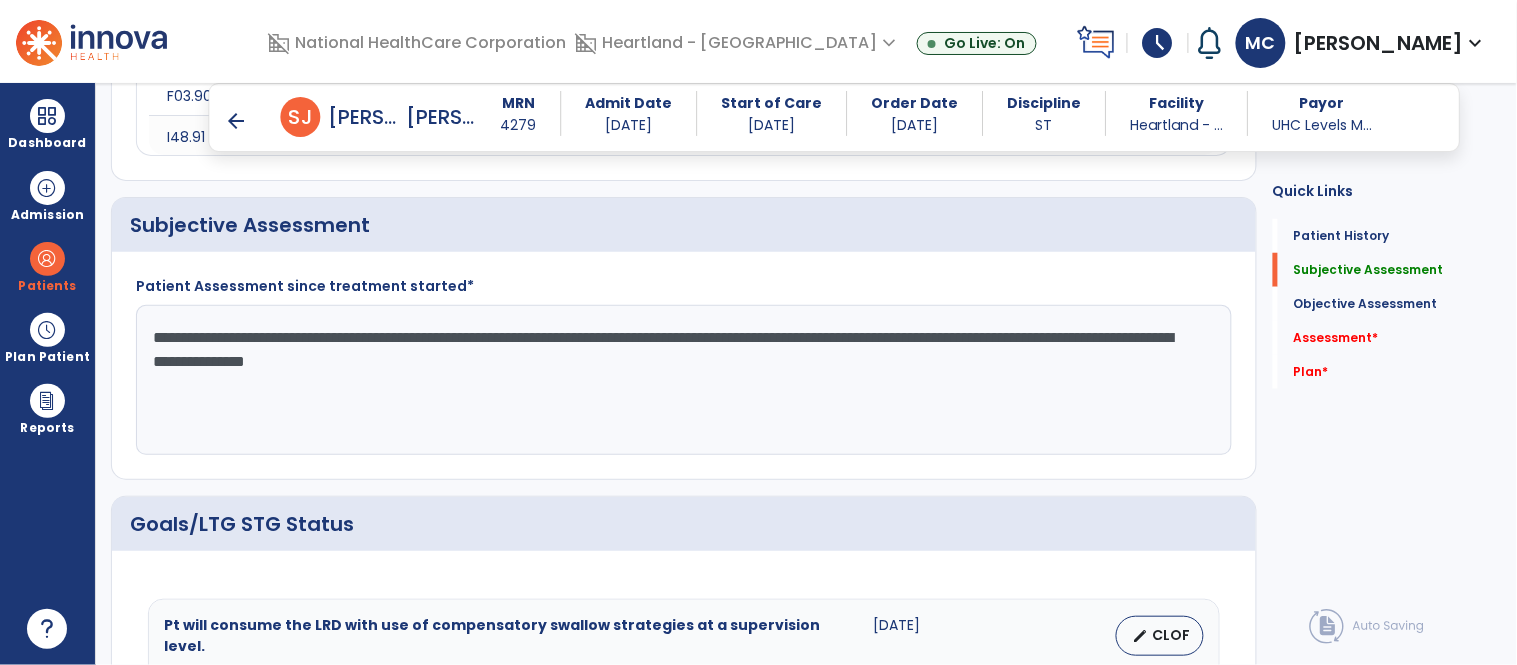 click on "**********" 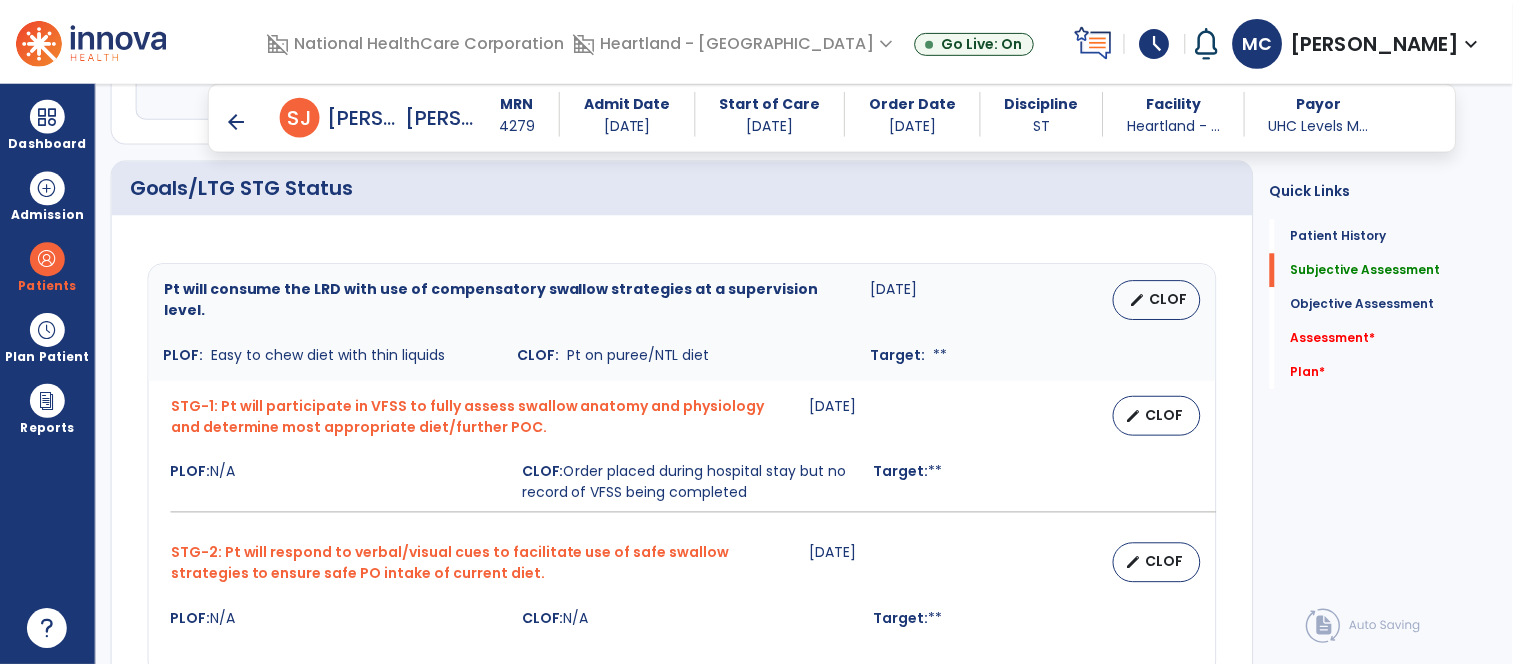 scroll, scrollTop: 695, scrollLeft: 0, axis: vertical 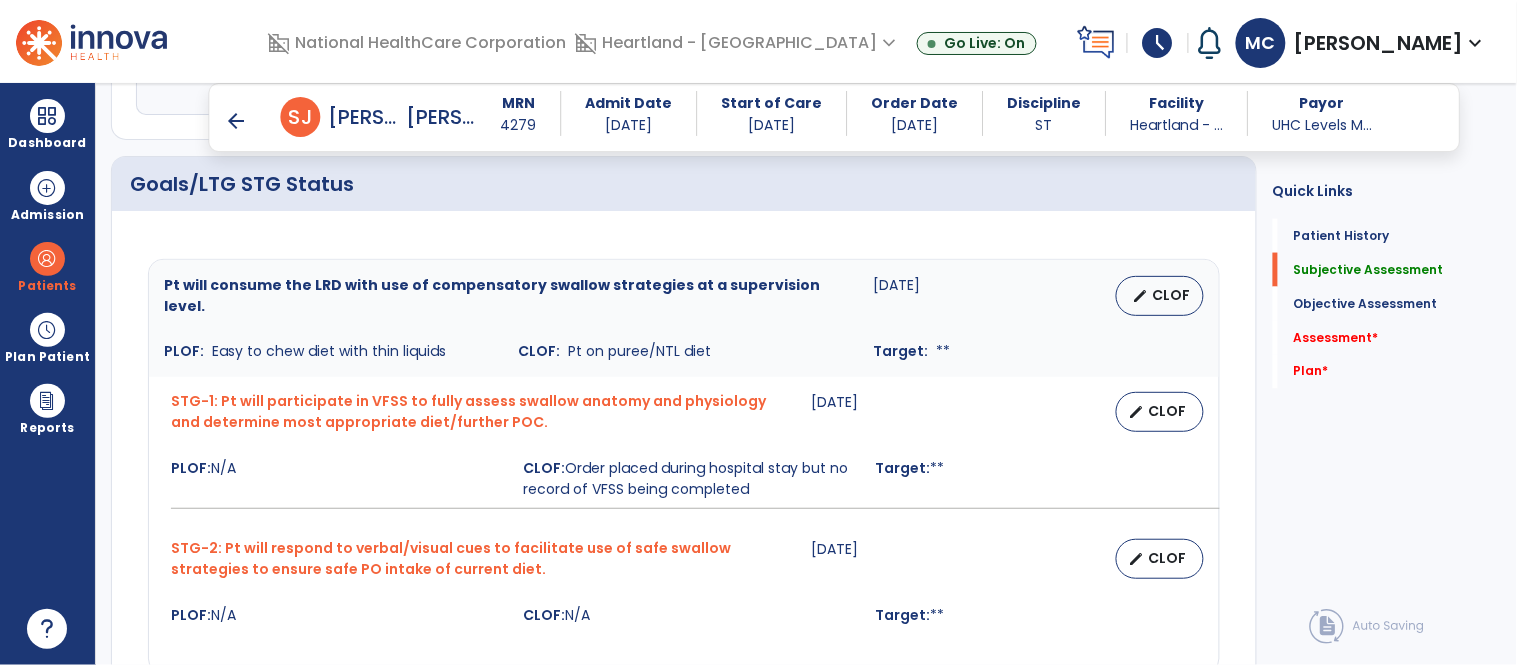 type on "**********" 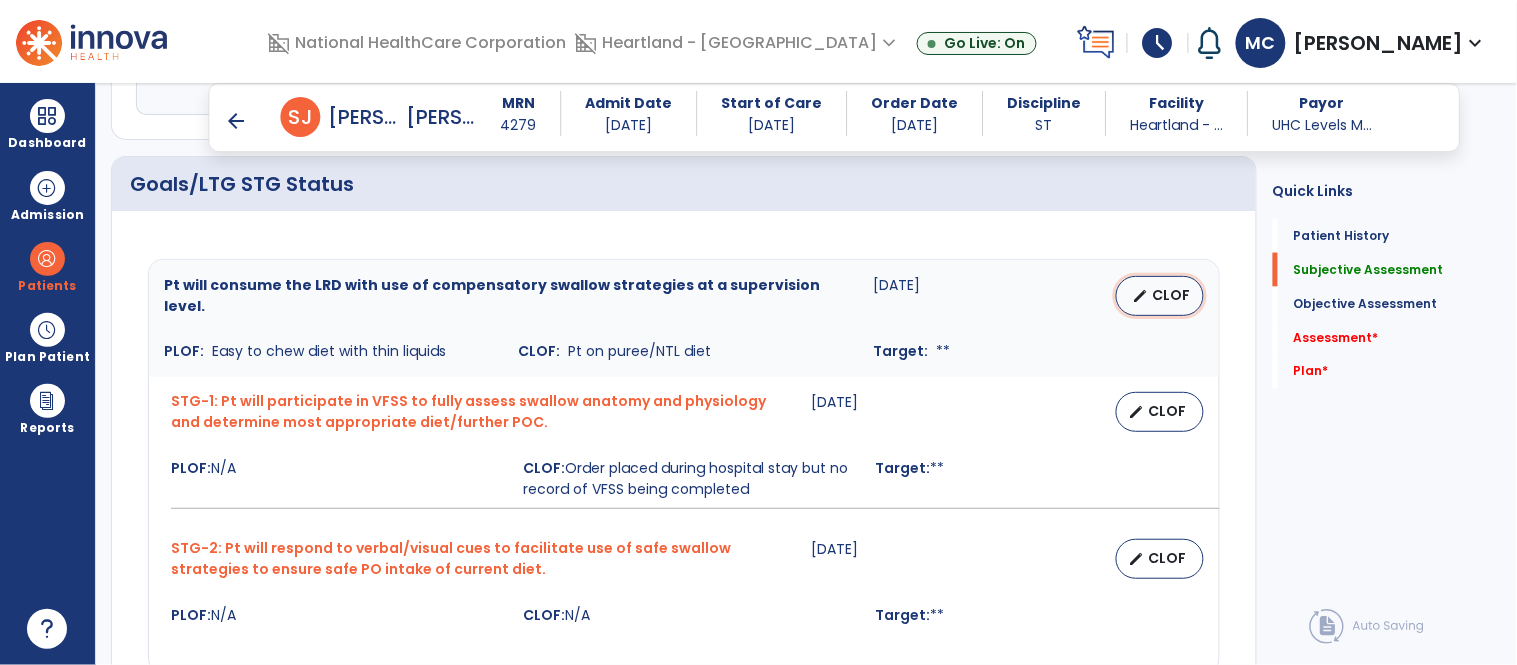 click on "CLOF" at bounding box center [1172, 295] 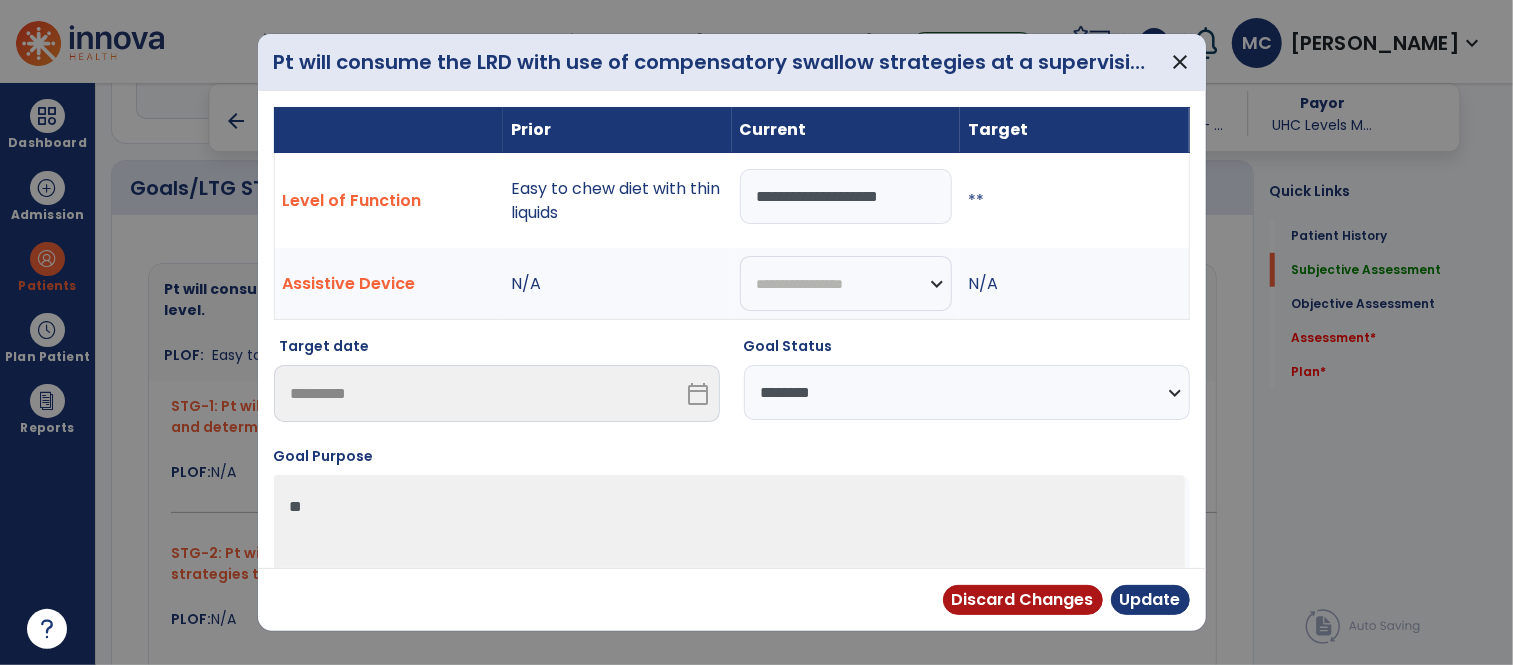 scroll, scrollTop: 695, scrollLeft: 0, axis: vertical 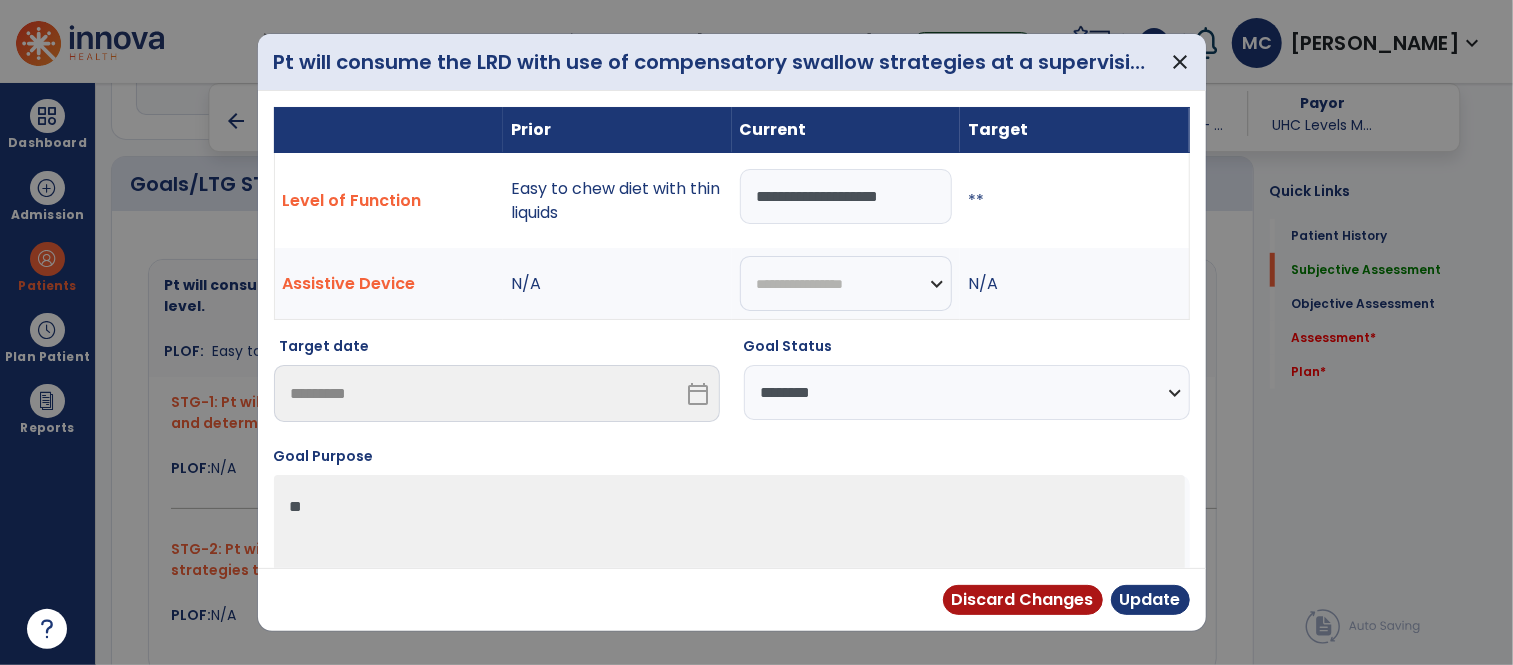 click on "**********" at bounding box center [967, 392] 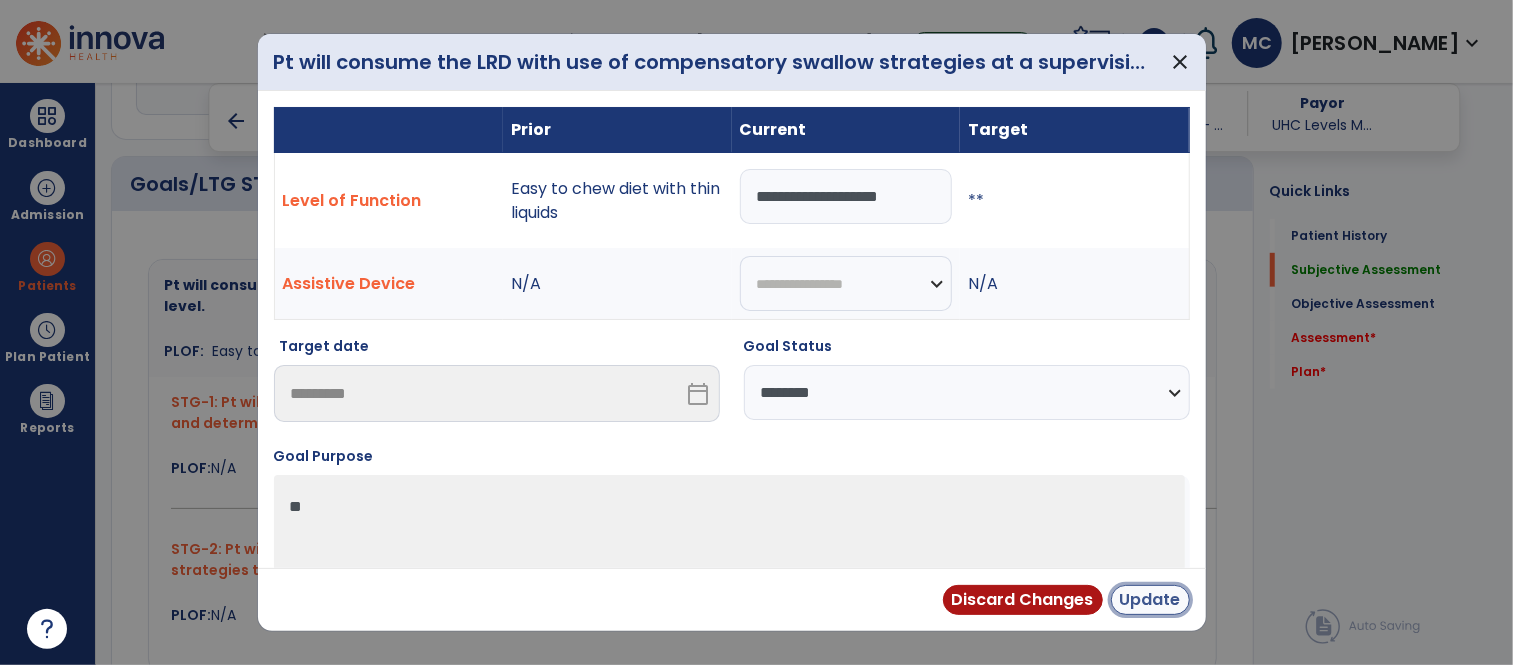 click on "Update" at bounding box center (1150, 600) 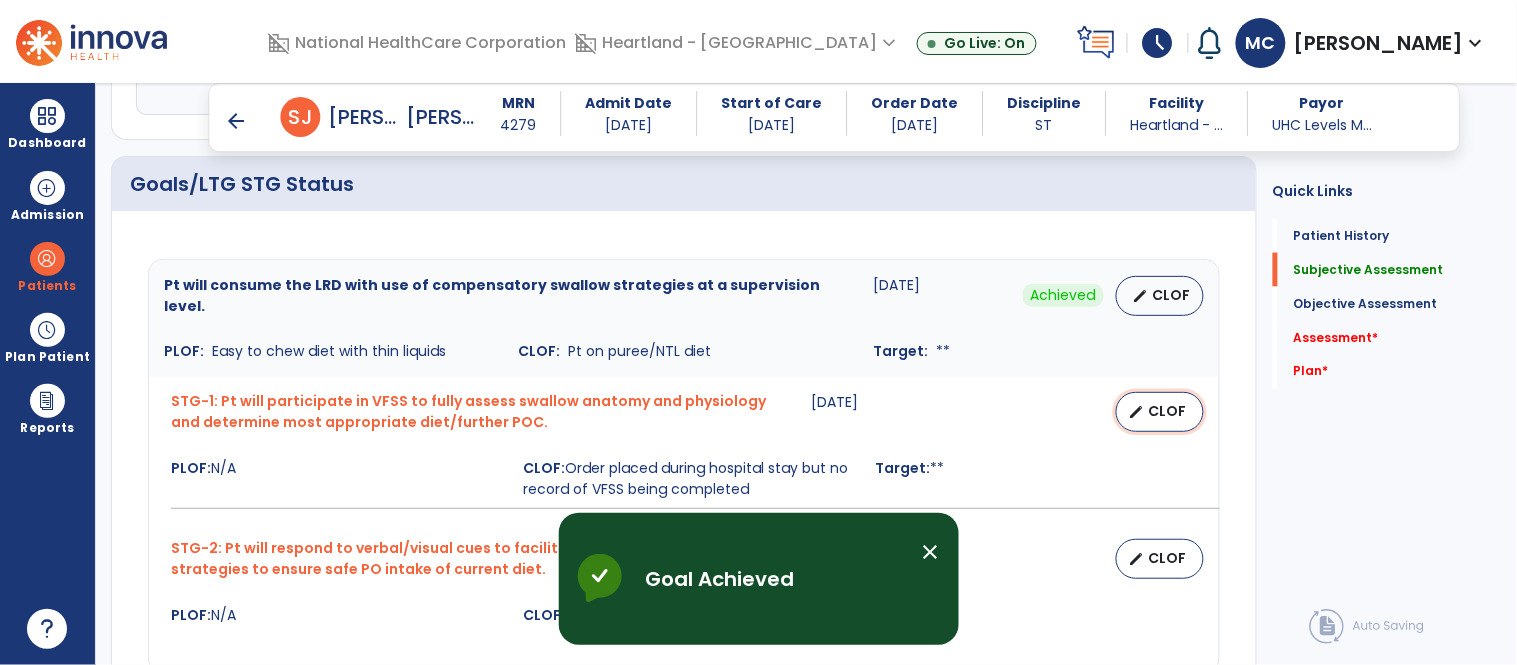 click on "edit   CLOF" at bounding box center [1160, 412] 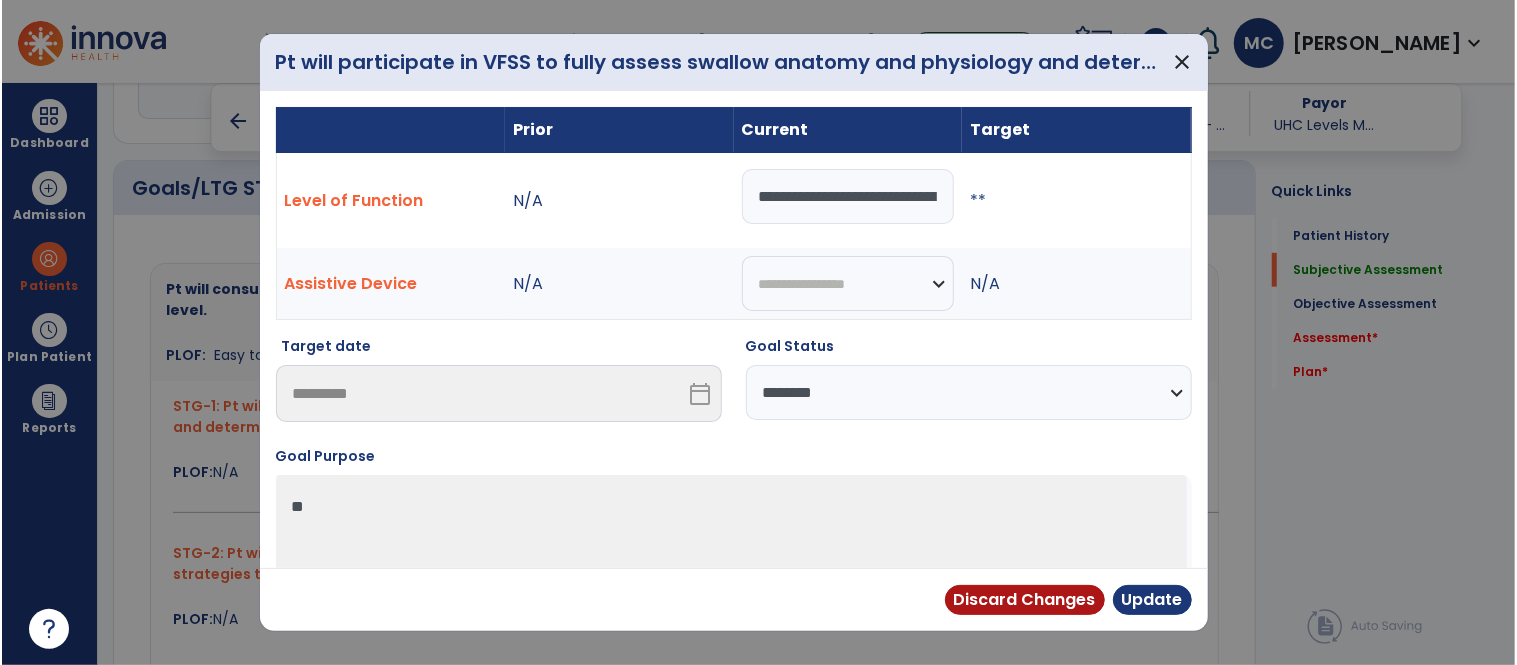 scroll, scrollTop: 695, scrollLeft: 0, axis: vertical 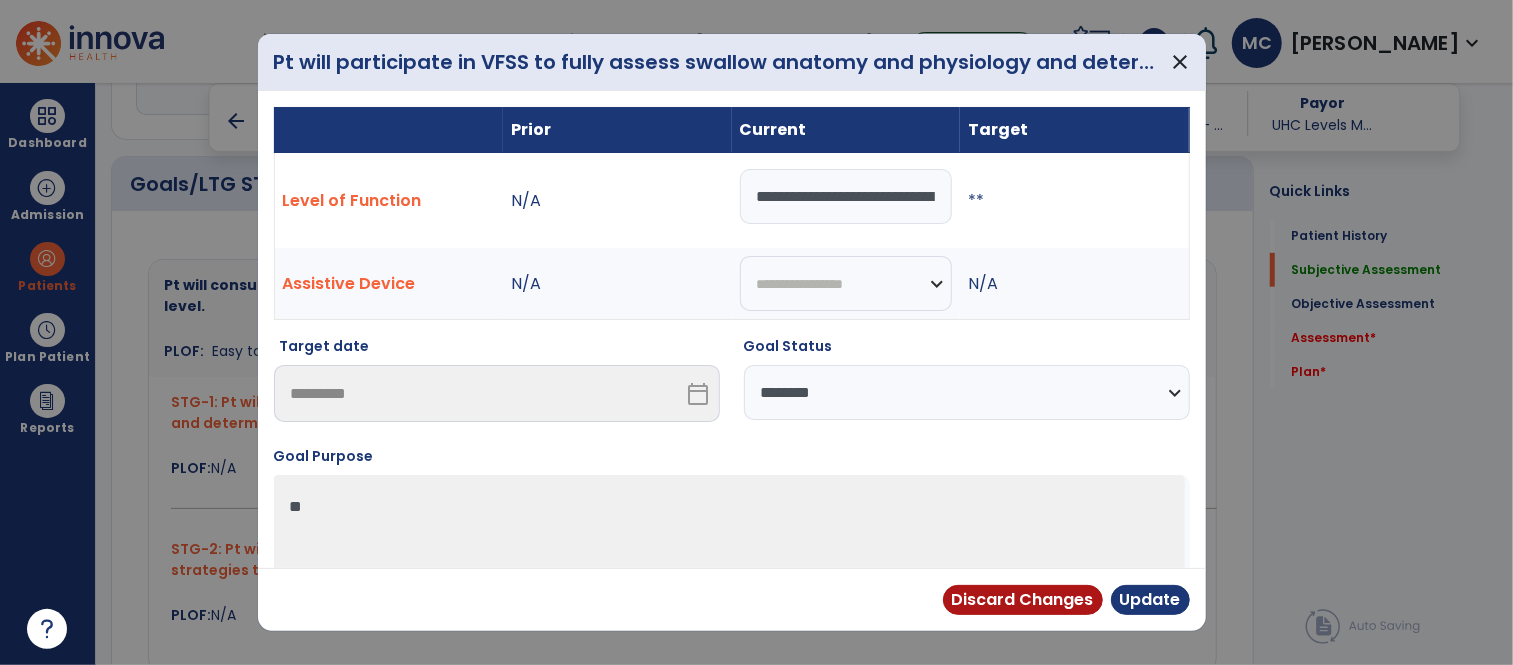 click on "**********" at bounding box center [967, 392] 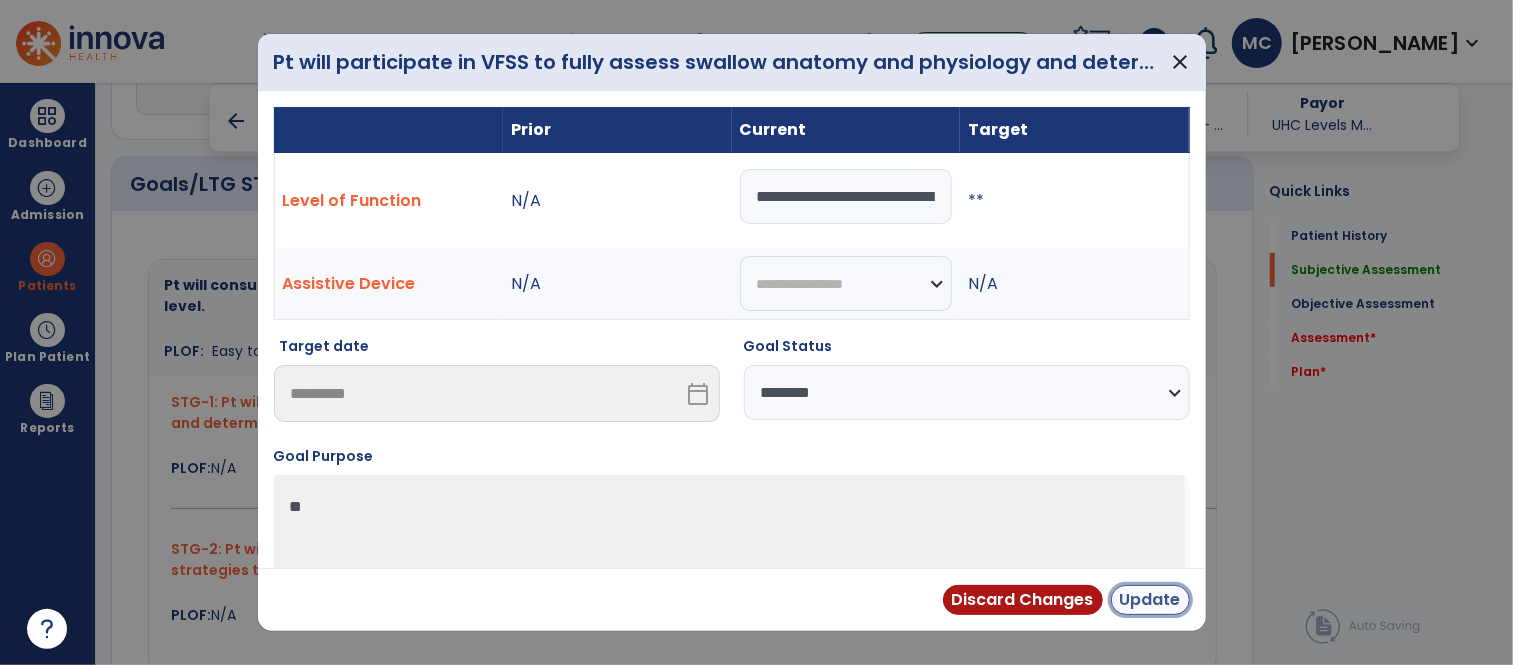 click on "Update" at bounding box center [1150, 600] 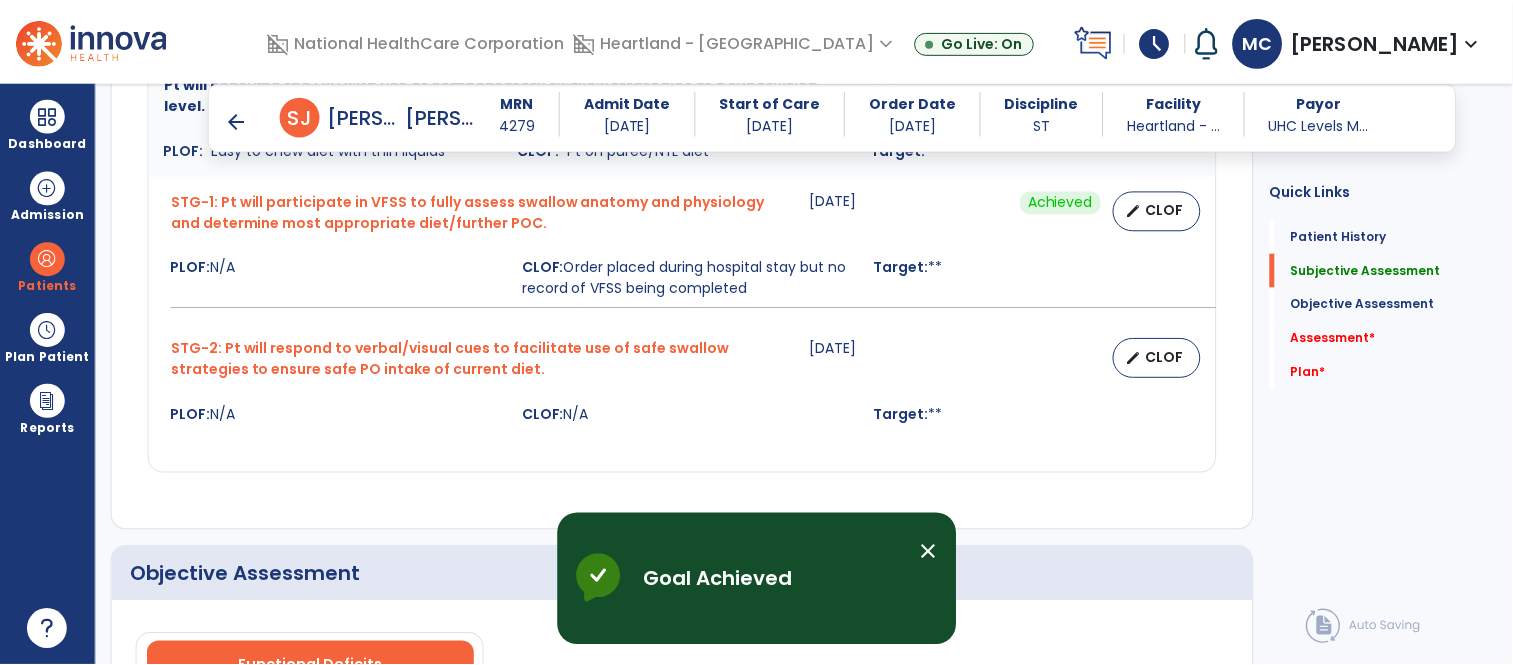 scroll, scrollTop: 897, scrollLeft: 0, axis: vertical 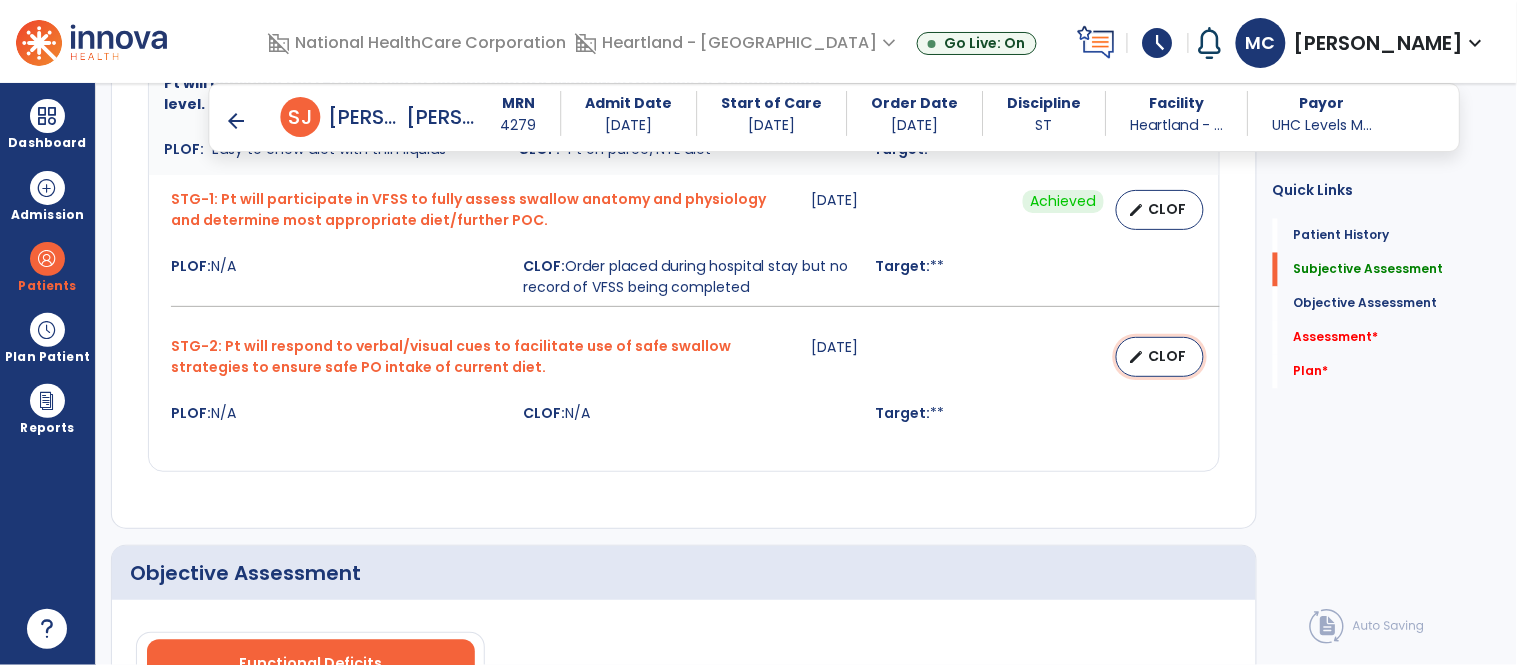 click on "CLOF" at bounding box center [1168, 356] 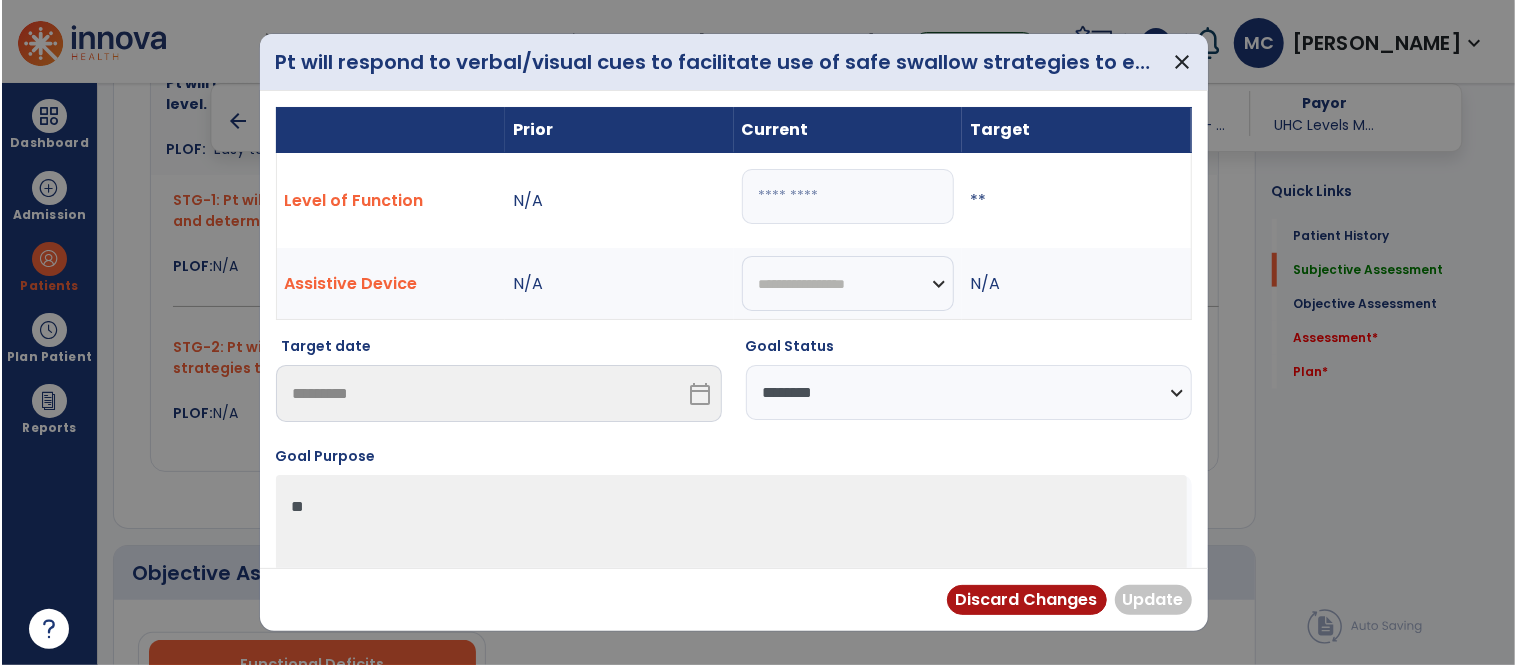 scroll, scrollTop: 897, scrollLeft: 0, axis: vertical 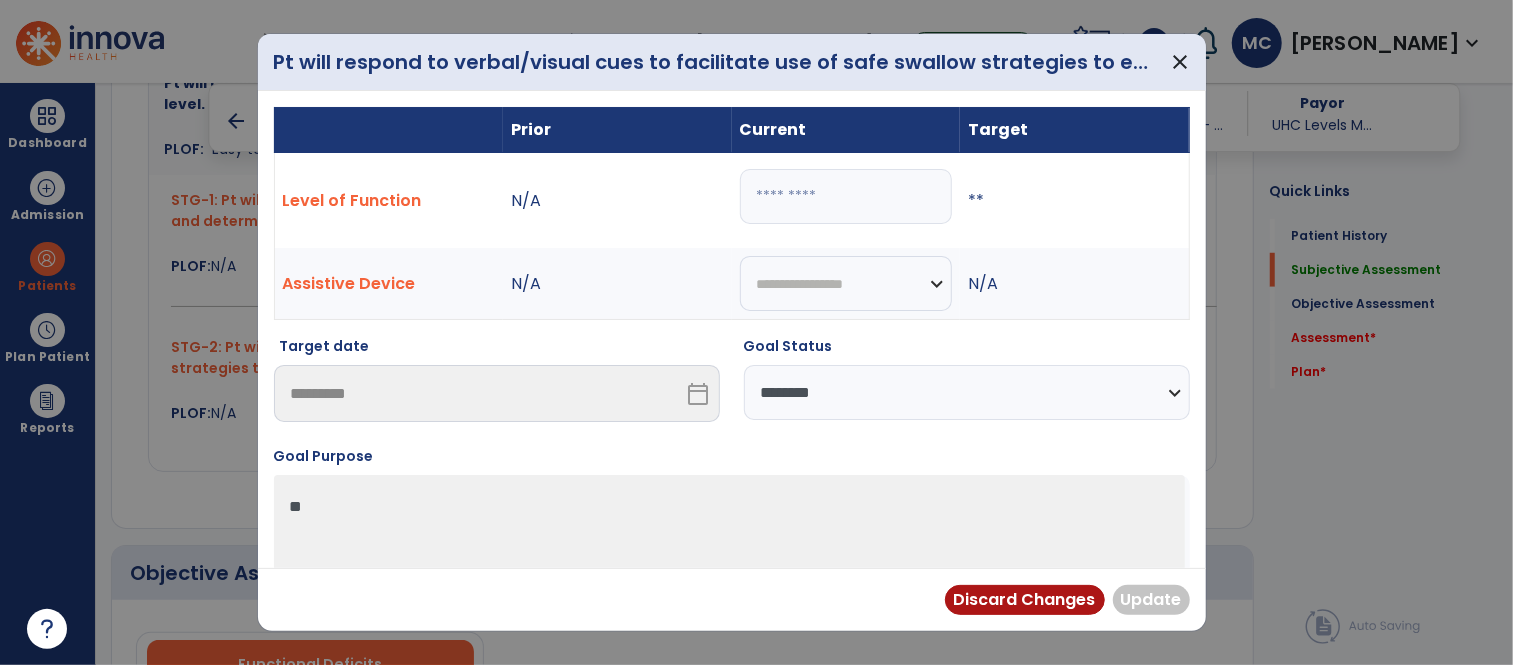 click on "**********" at bounding box center [967, 392] 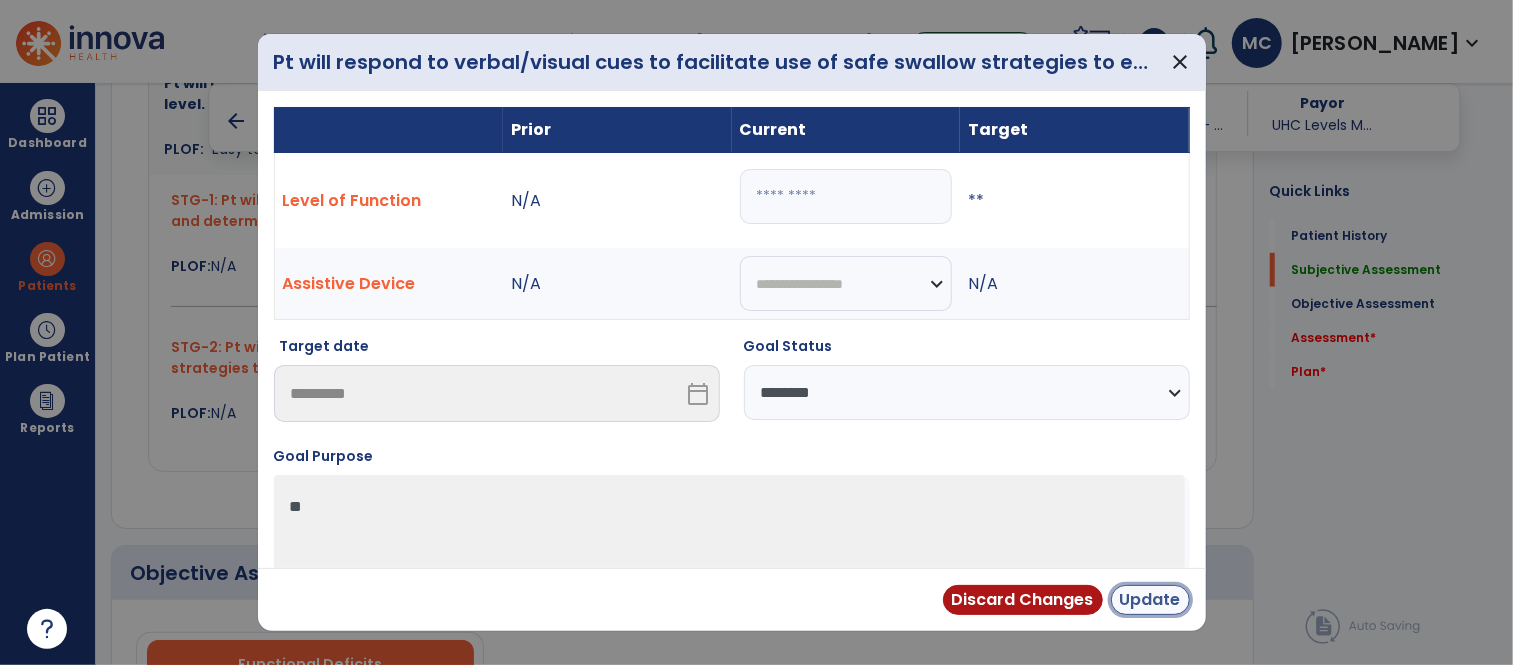 click on "Update" at bounding box center [1150, 600] 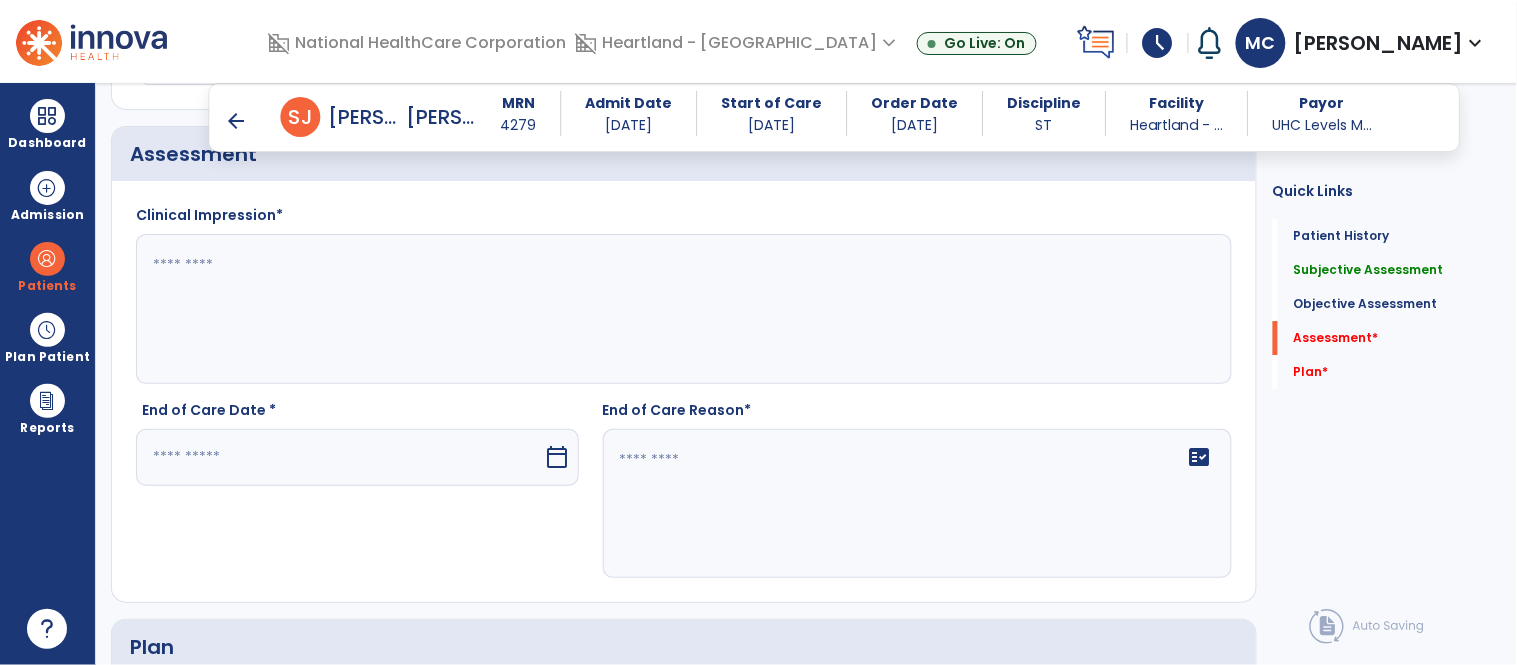 scroll, scrollTop: 1620, scrollLeft: 0, axis: vertical 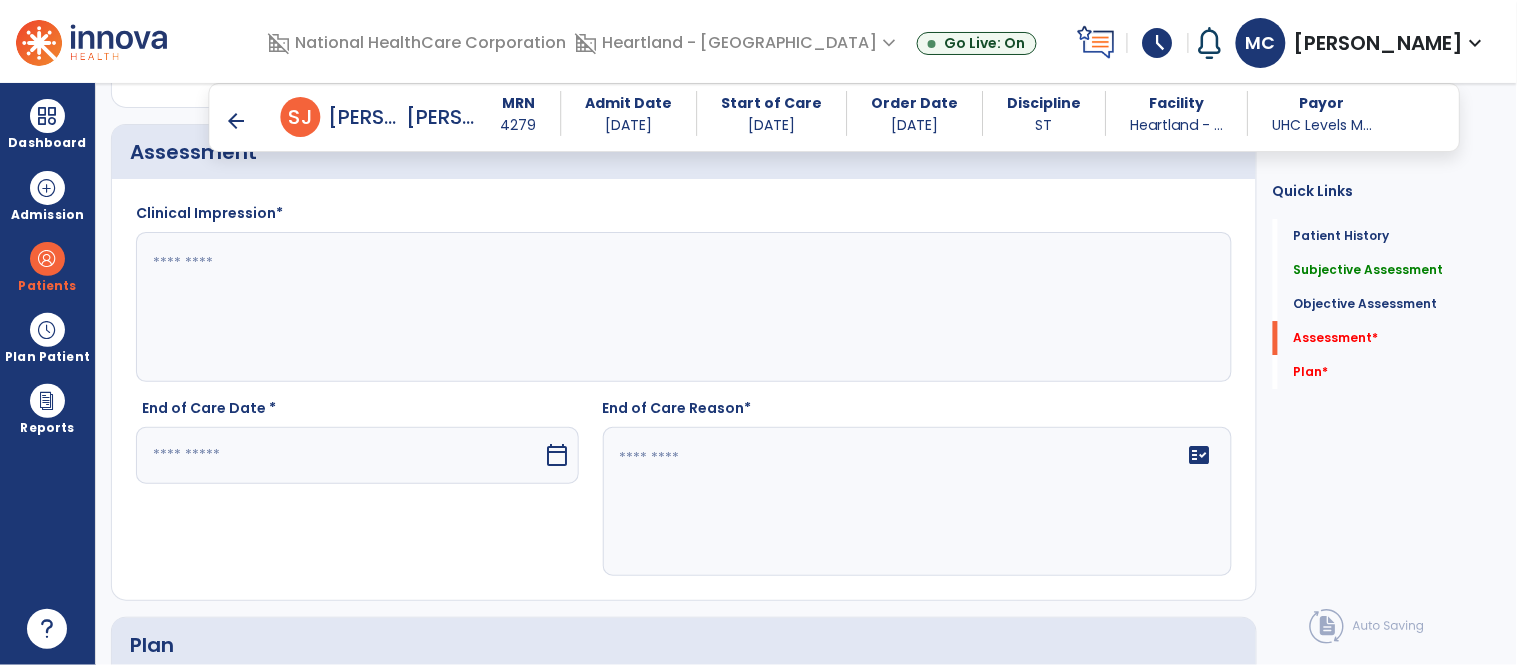 click 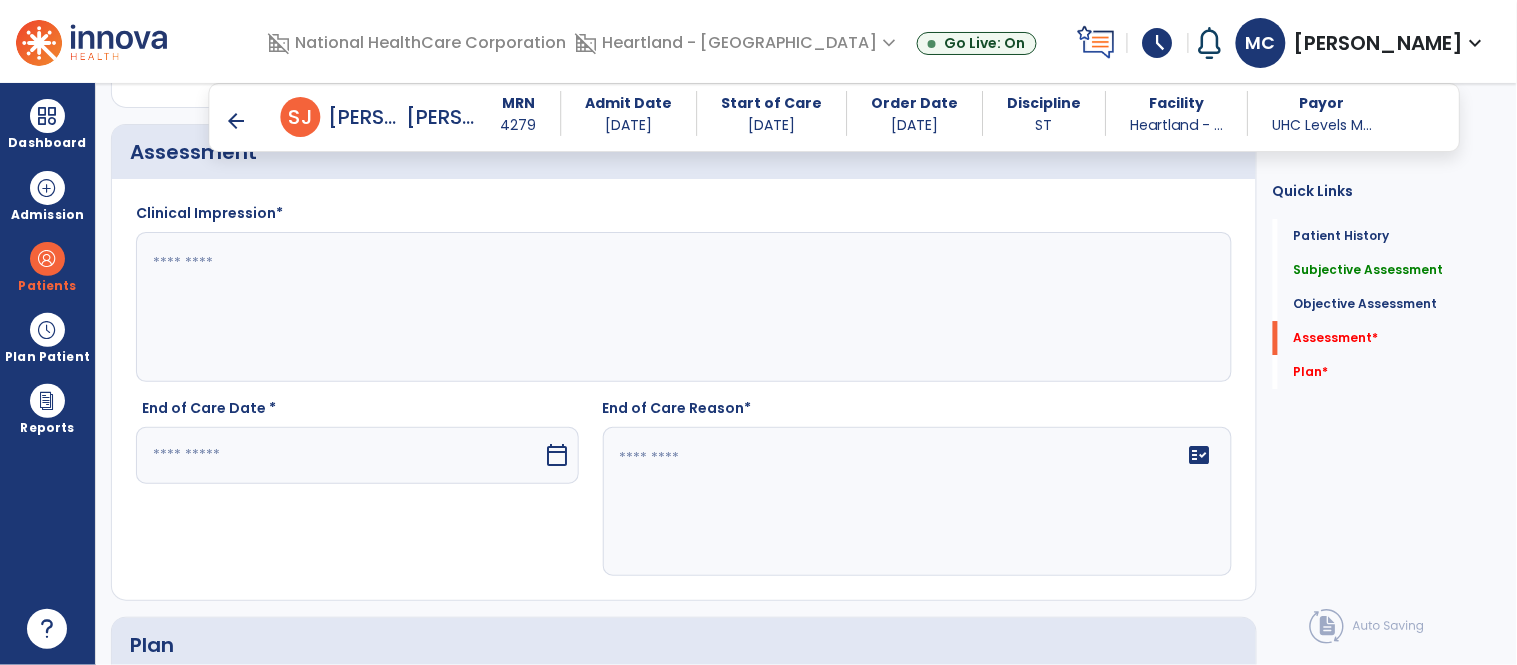 click 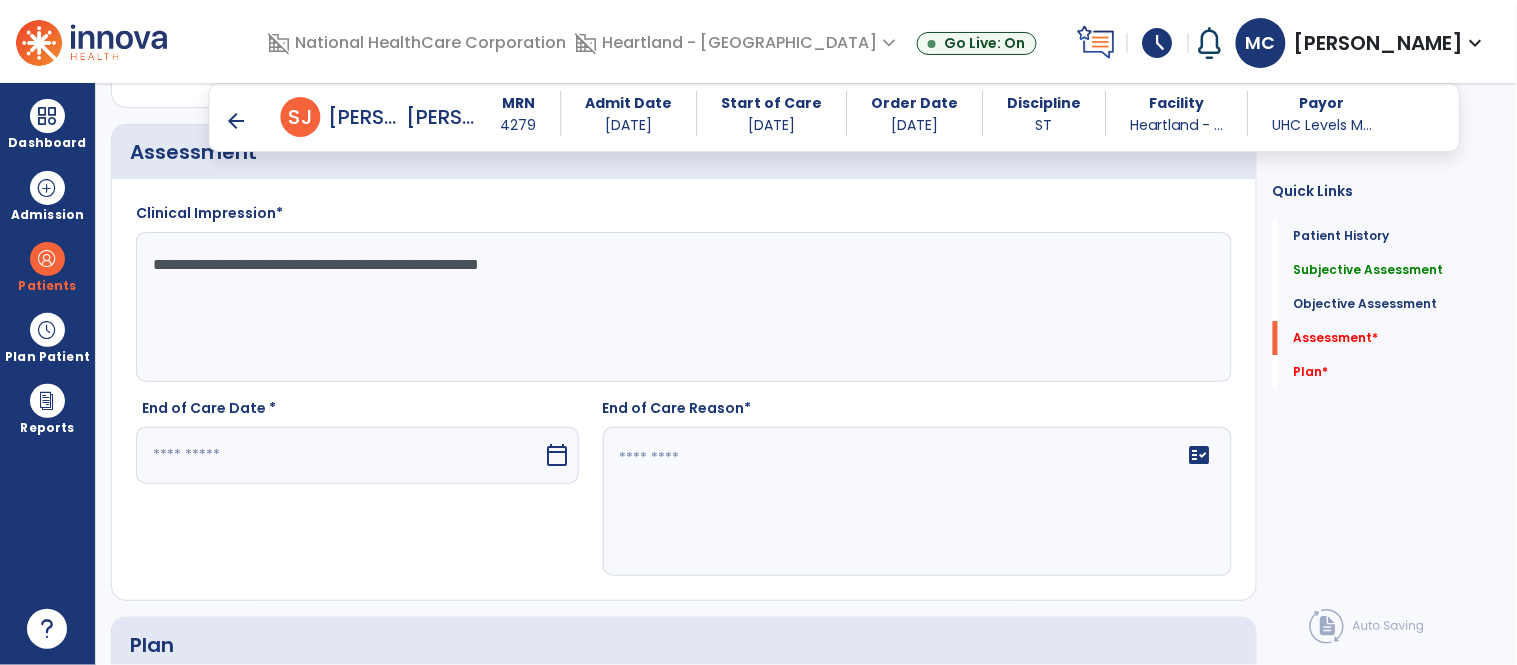 click on "**********" 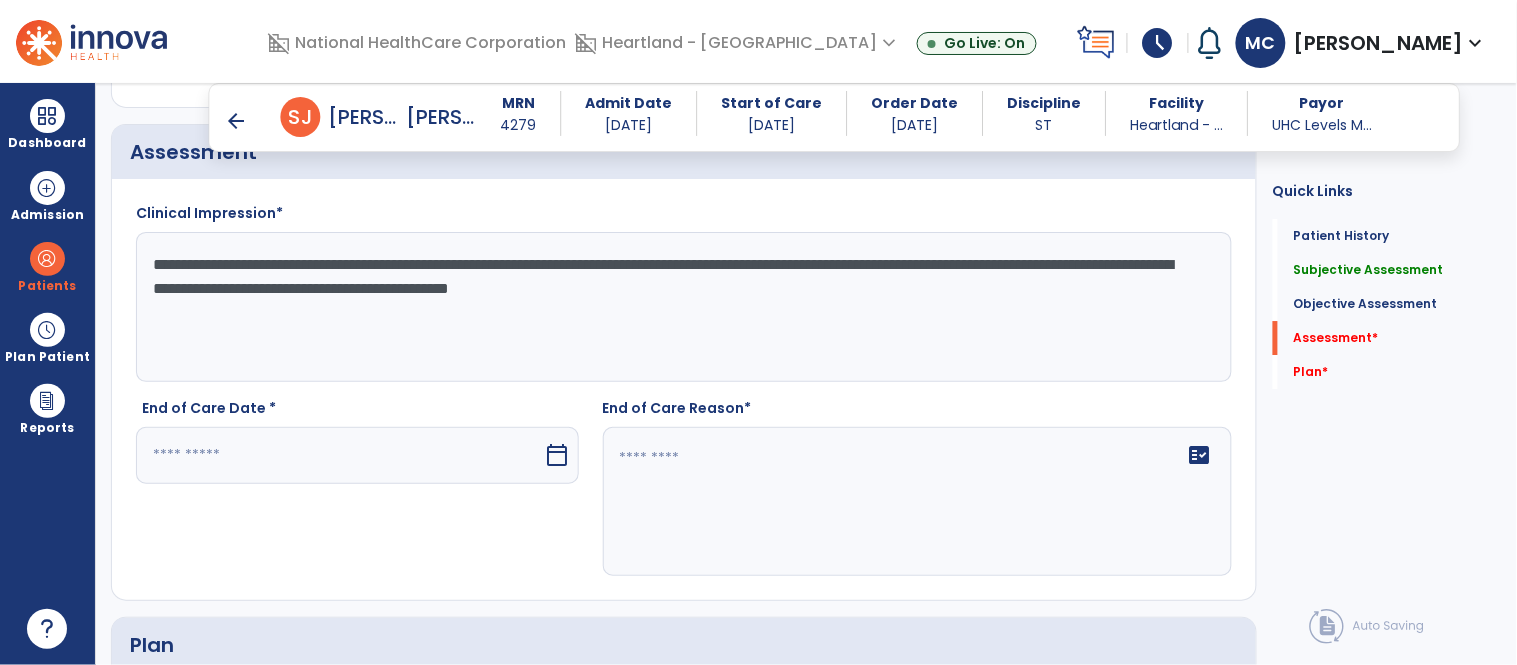 click on "**********" 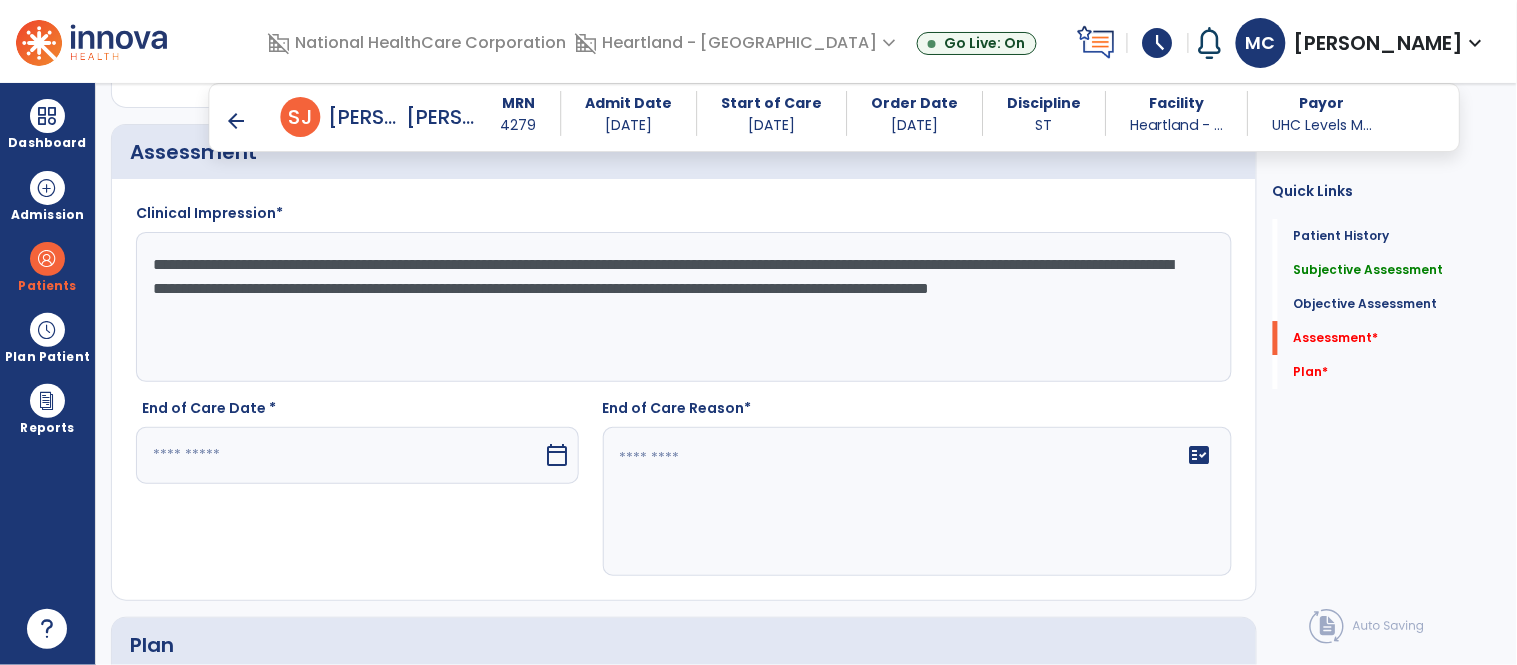 click on "**********" 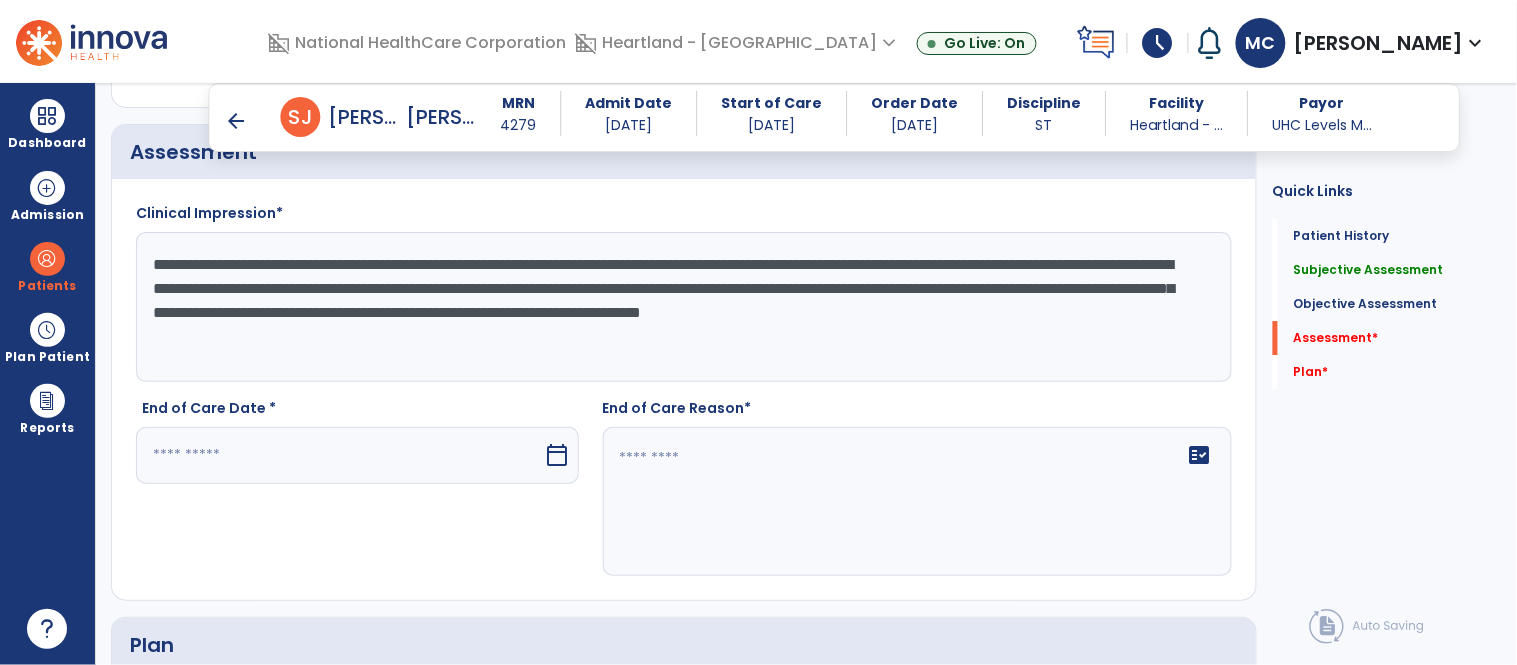 type on "**********" 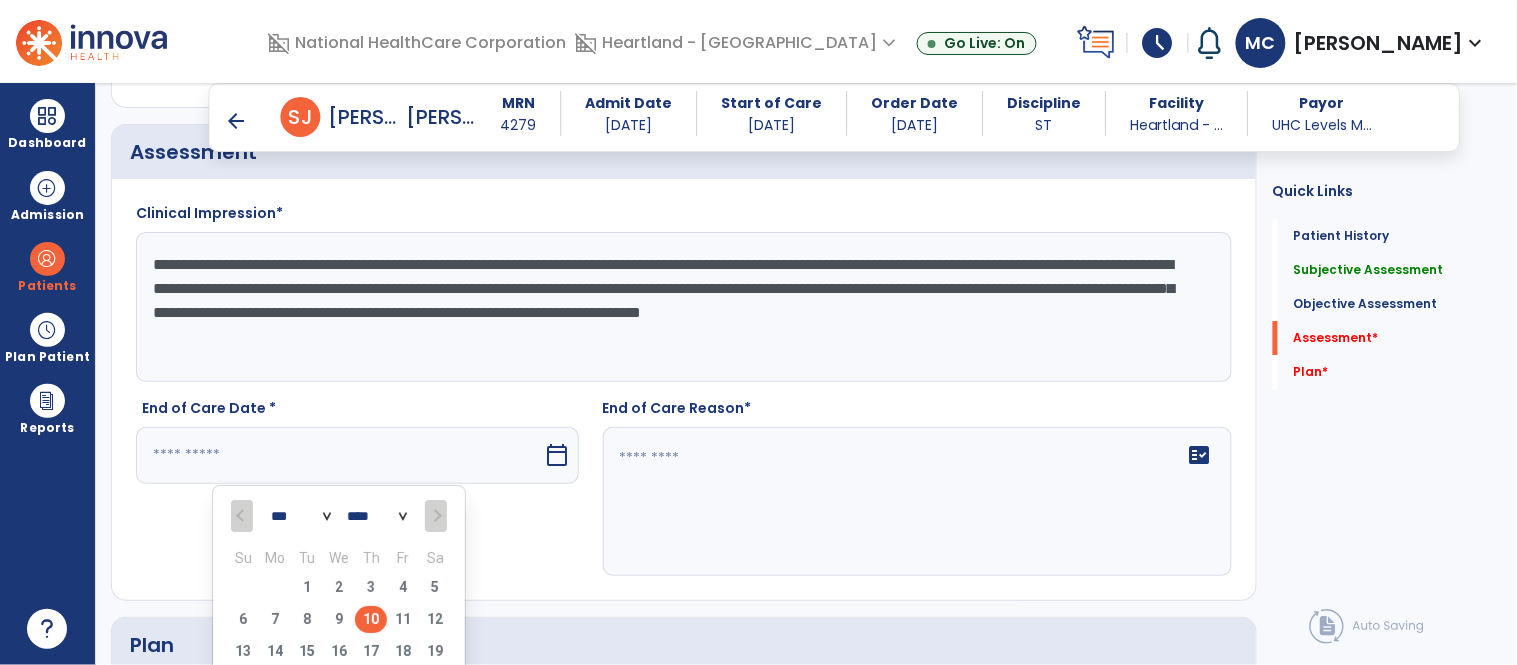 click on "10" at bounding box center [371, 619] 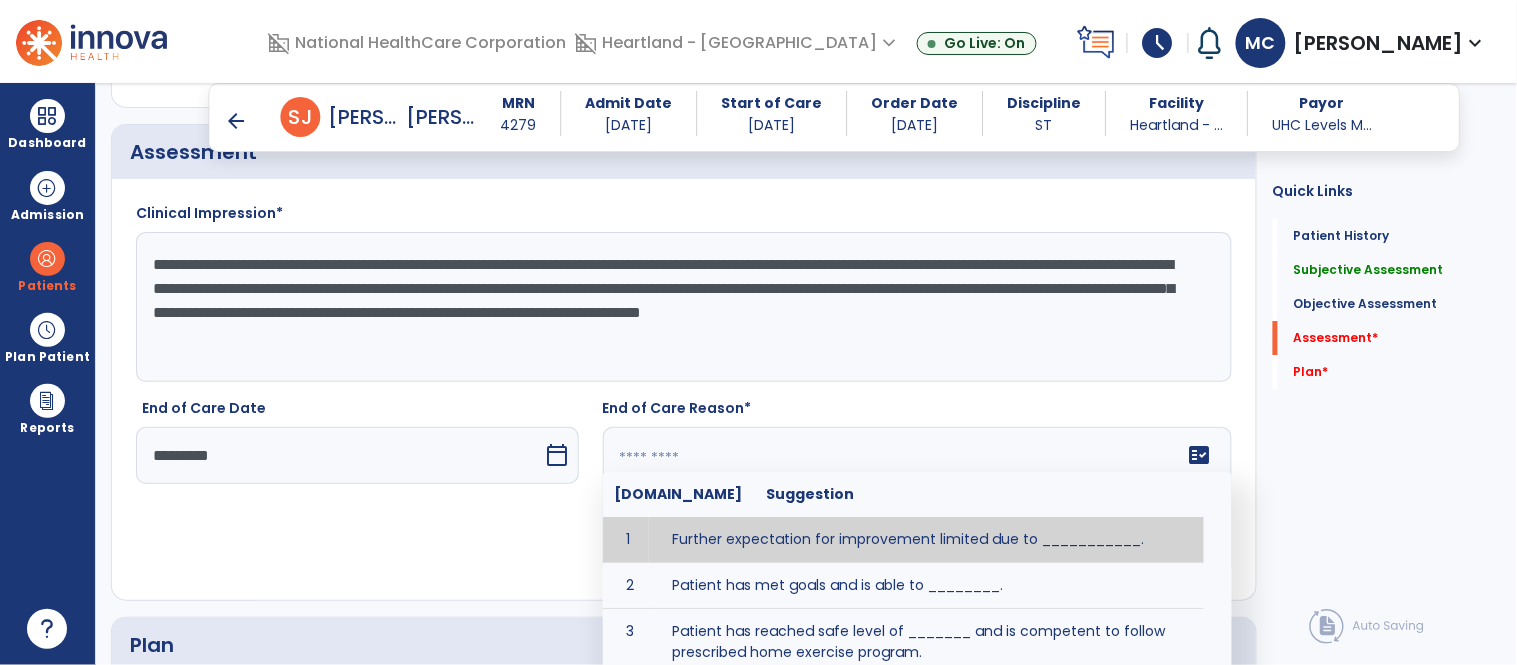 click on "fact_check  [DOMAIN_NAME] Suggestion 1 Further expectation for improvement limited due to ___________. 2 Patient has met goals and is able to ________. 3 Patient has reached safe level of _______ and is competent to follow prescribed home exercise program. 4 Patient responded to therapy ____________. 5 Unexpected facility discharge - patient continues to warrant further therapy and will be re-screened upon readmission. 6 Unstable medical condition makes continued services inappropriate at this time." 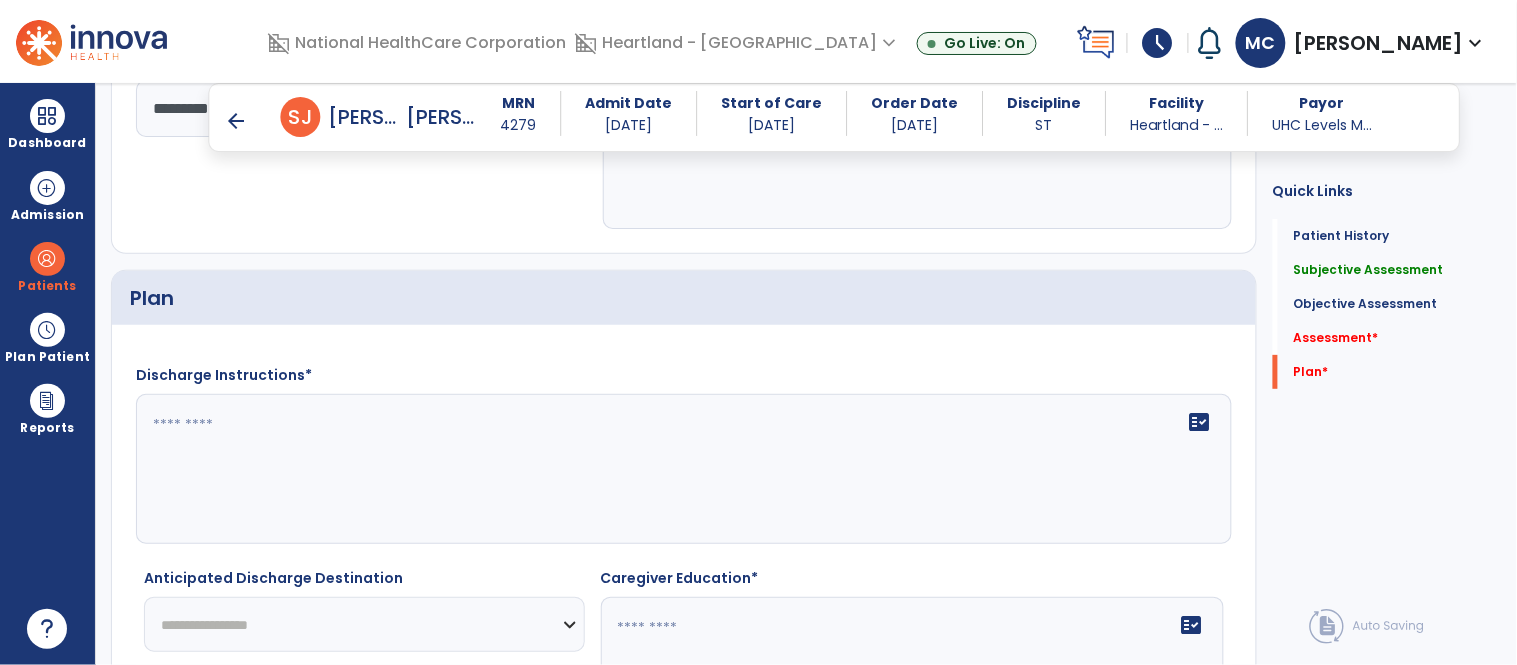 scroll, scrollTop: 2008, scrollLeft: 0, axis: vertical 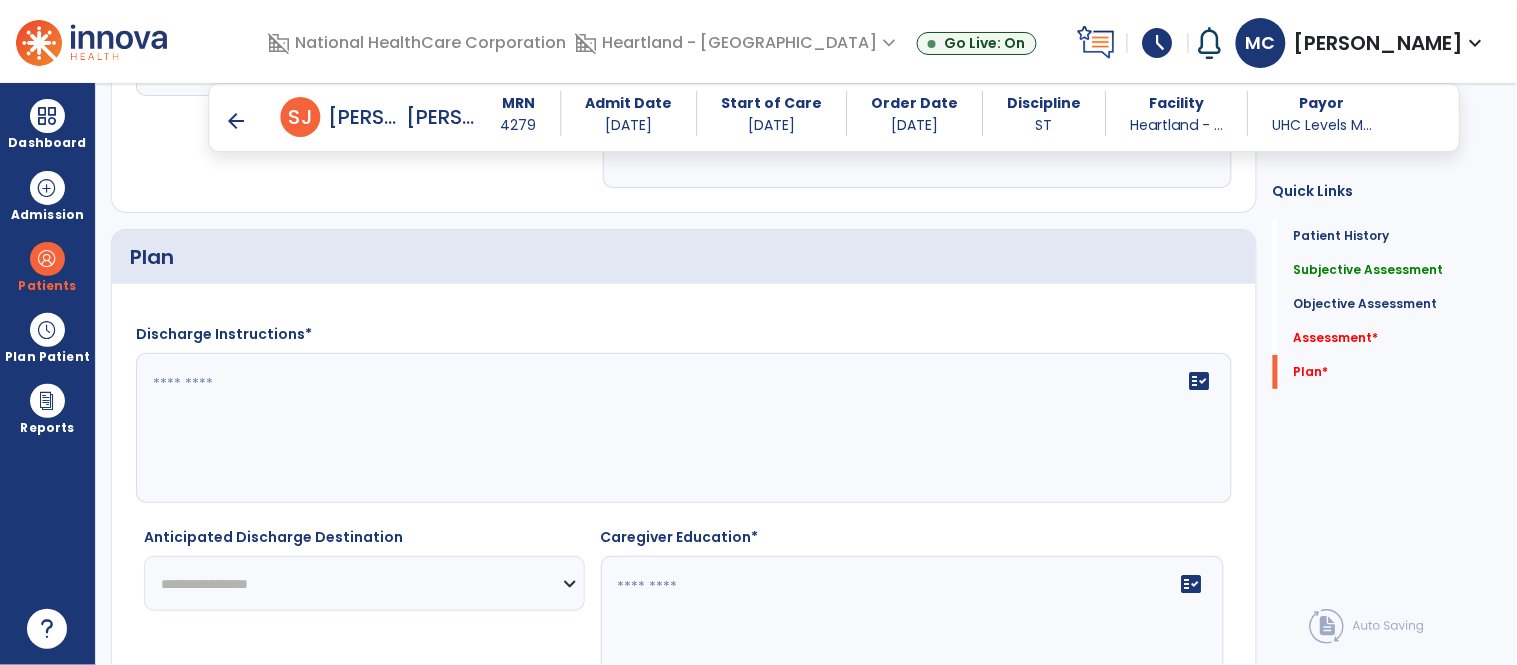 type on "**********" 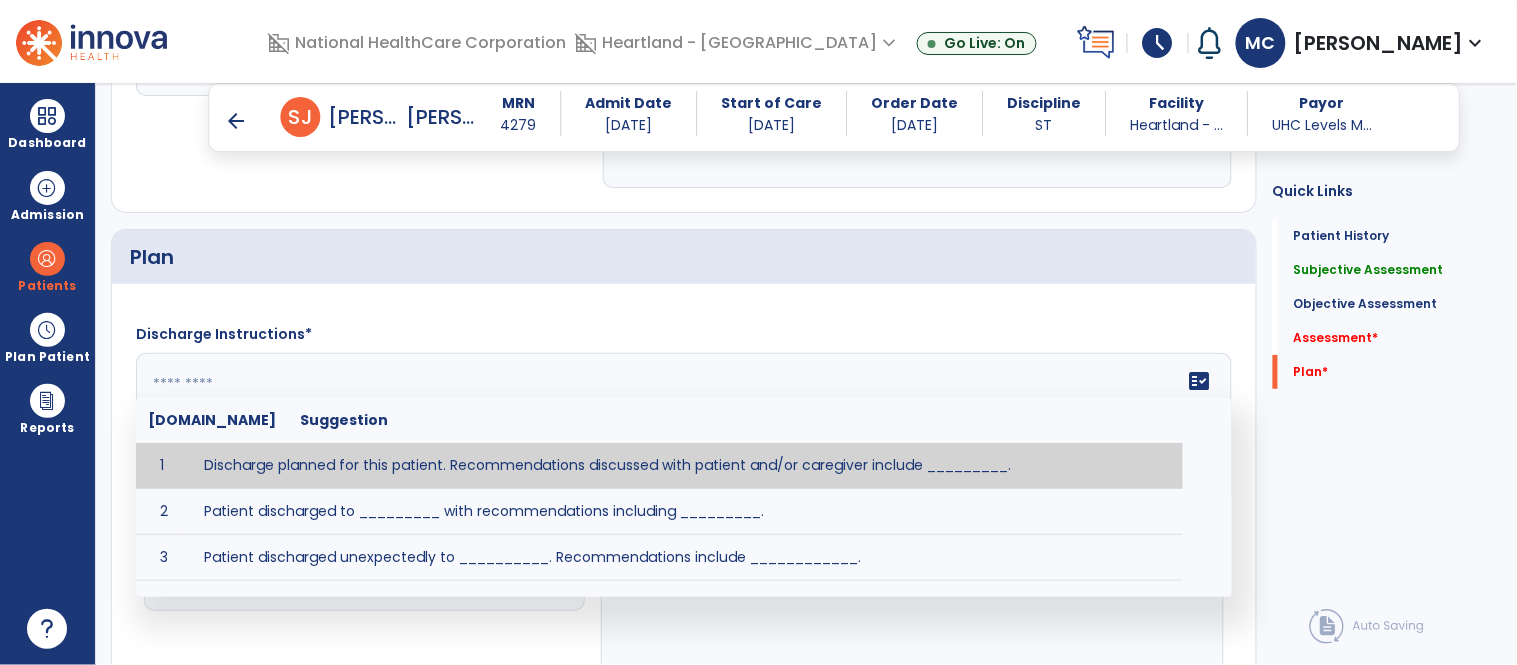 click on "fact_check  [DOMAIN_NAME] Suggestion 1 Discharge planned for this patient. Recommendations discussed with patient and/or caregiver include _________. 2 Patient discharged to _________ with recommendations including _________. 3 Patient discharged unexpectedly to __________. Recommendations include ____________." 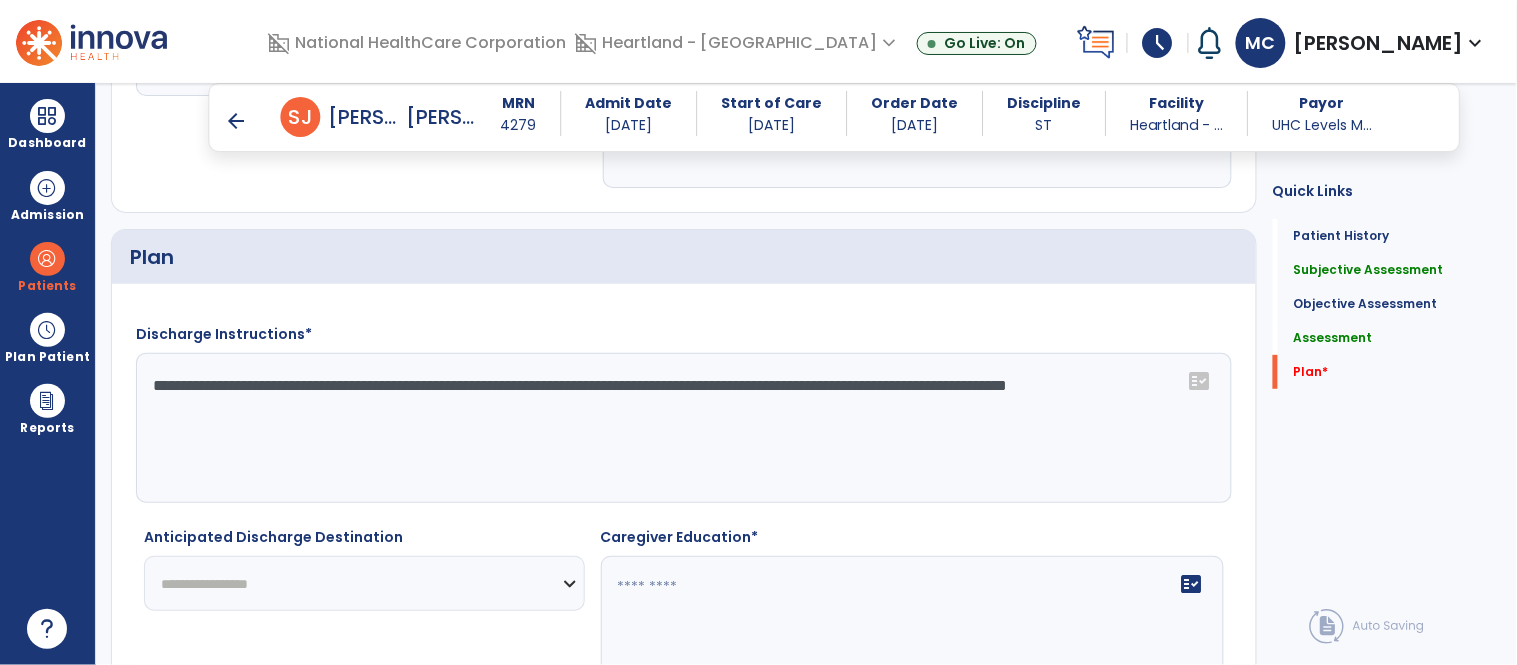 click on "**********" 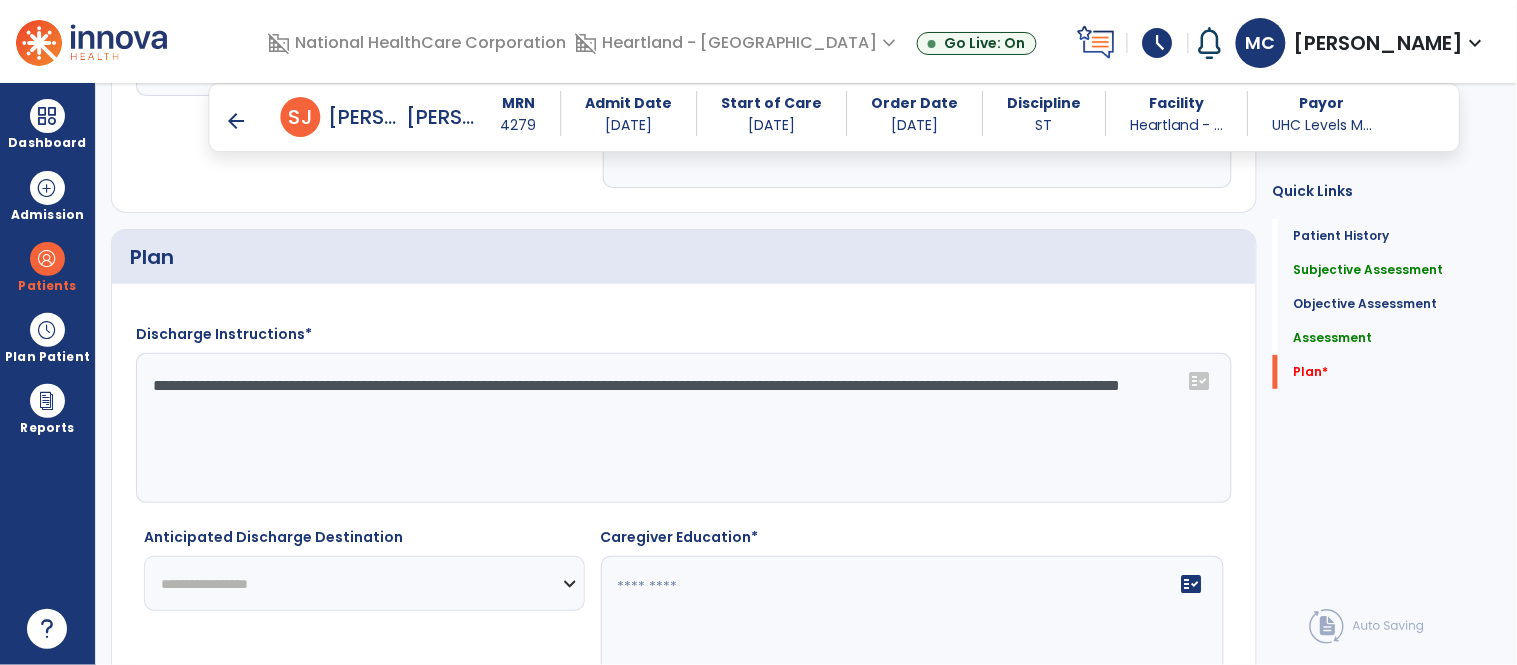 click on "**********" 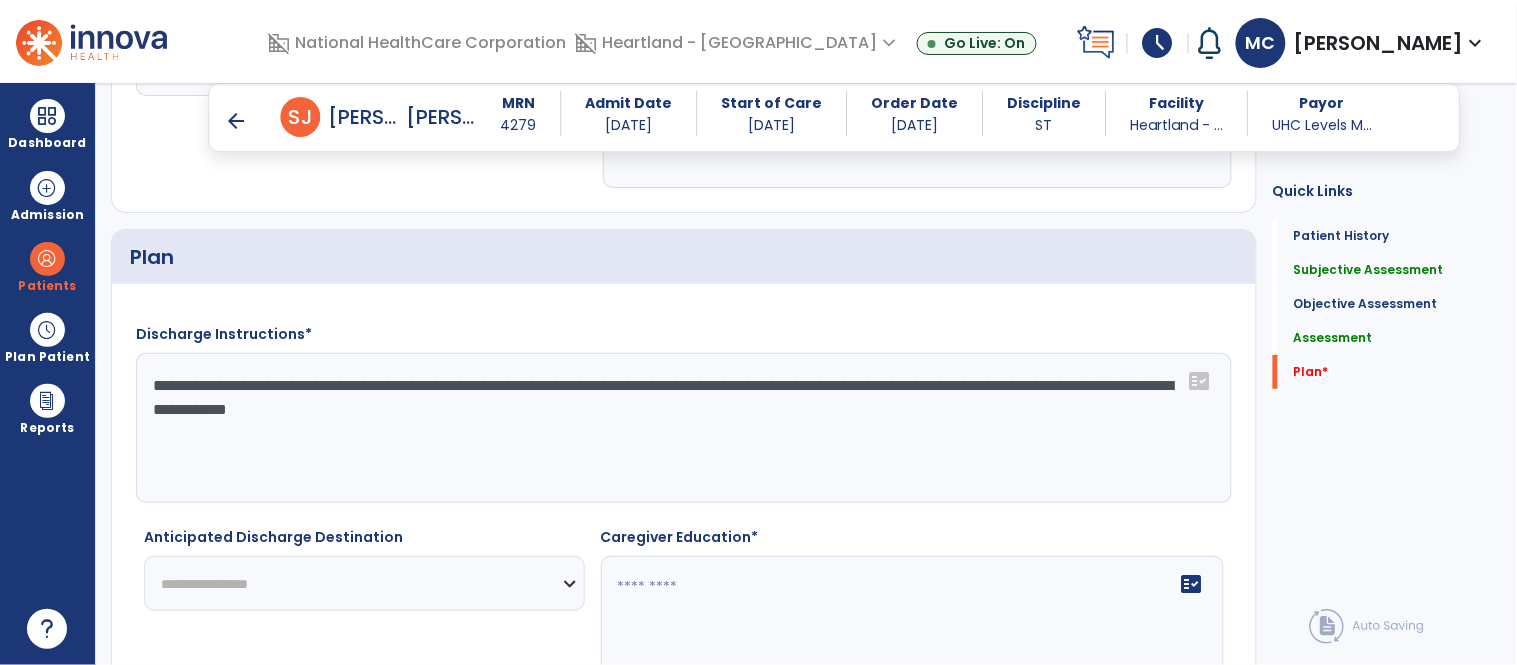 click on "**********" 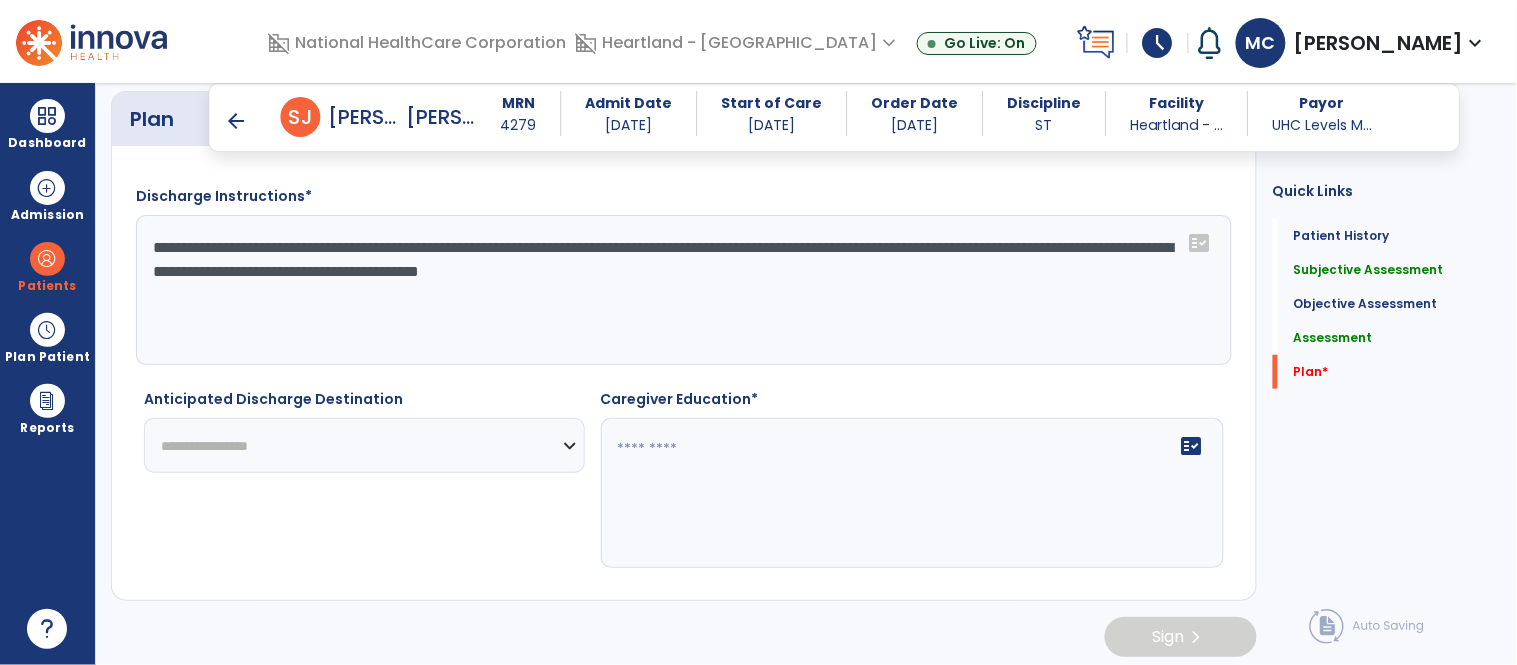 scroll, scrollTop: 2147, scrollLeft: 0, axis: vertical 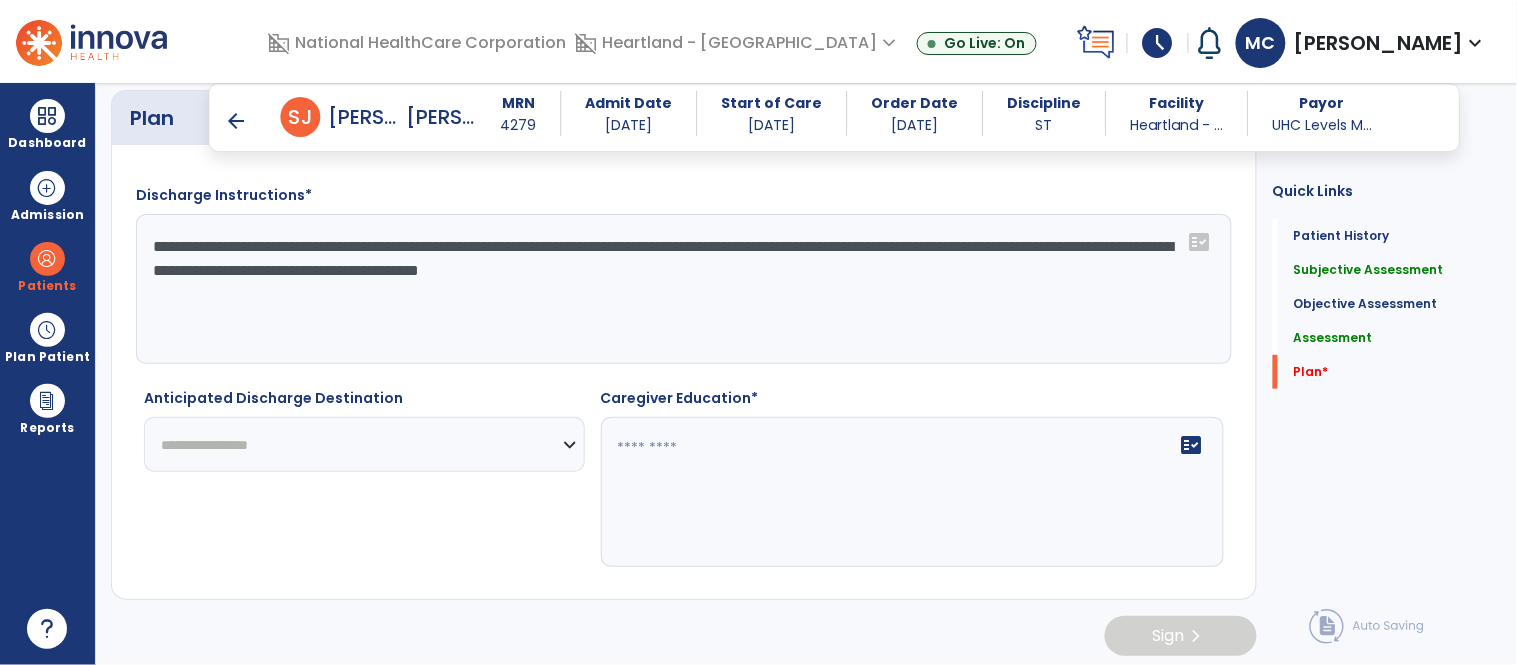 type on "**********" 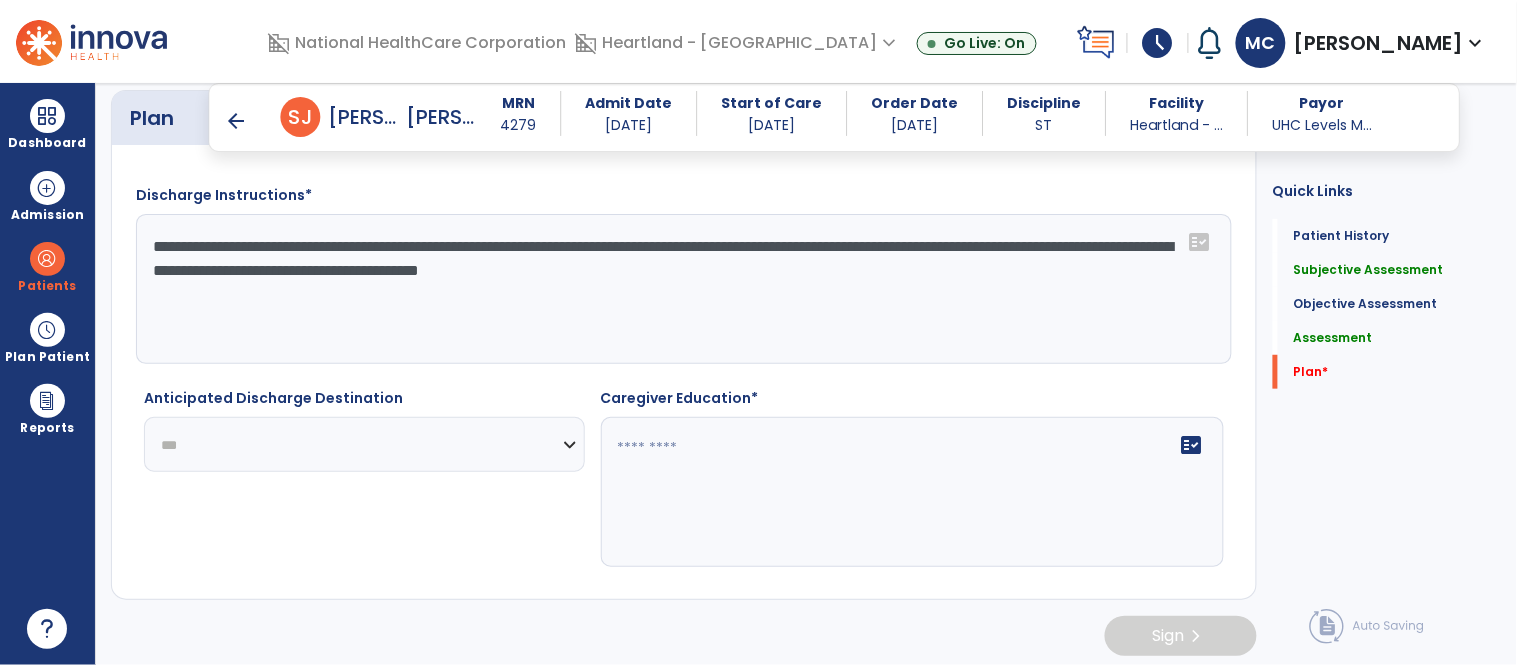 click on "**********" 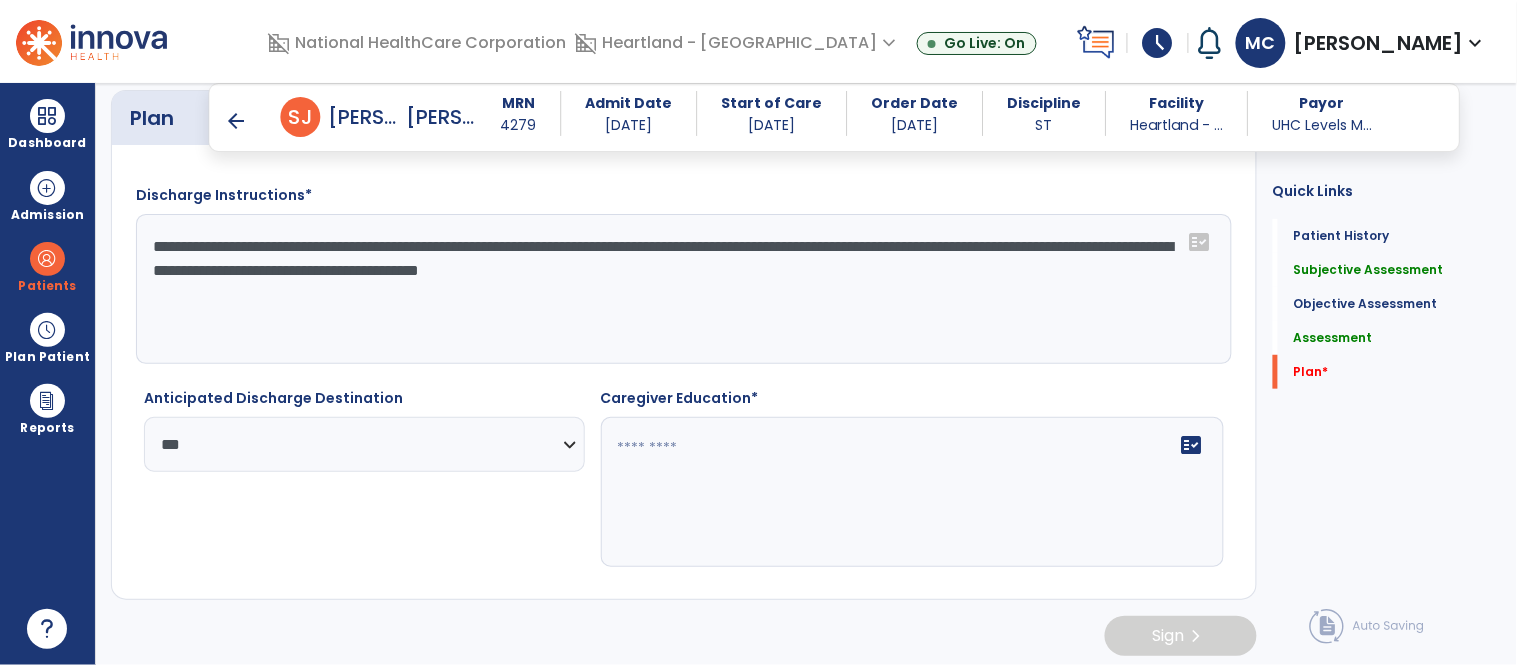 click on "**********" 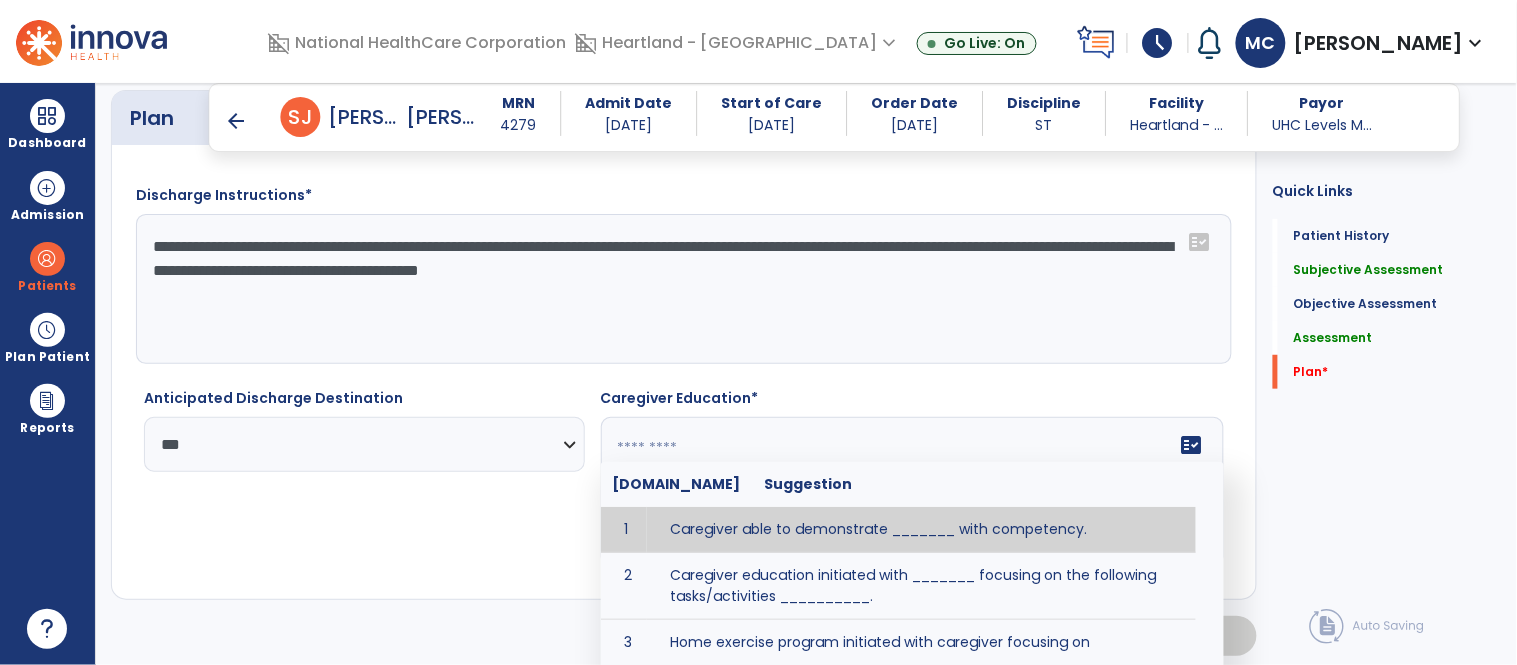 click on "fact_check  [DOMAIN_NAME] Suggestion 1 Caregiver able to demonstrate _______ with competency. 2 Caregiver education initiated with _______ focusing on the following tasks/activities __________. 3 Home exercise program initiated with caregiver focusing on __________. 4 Patient educated in precautions and is able to recount information with [VALUE]% accuracy." 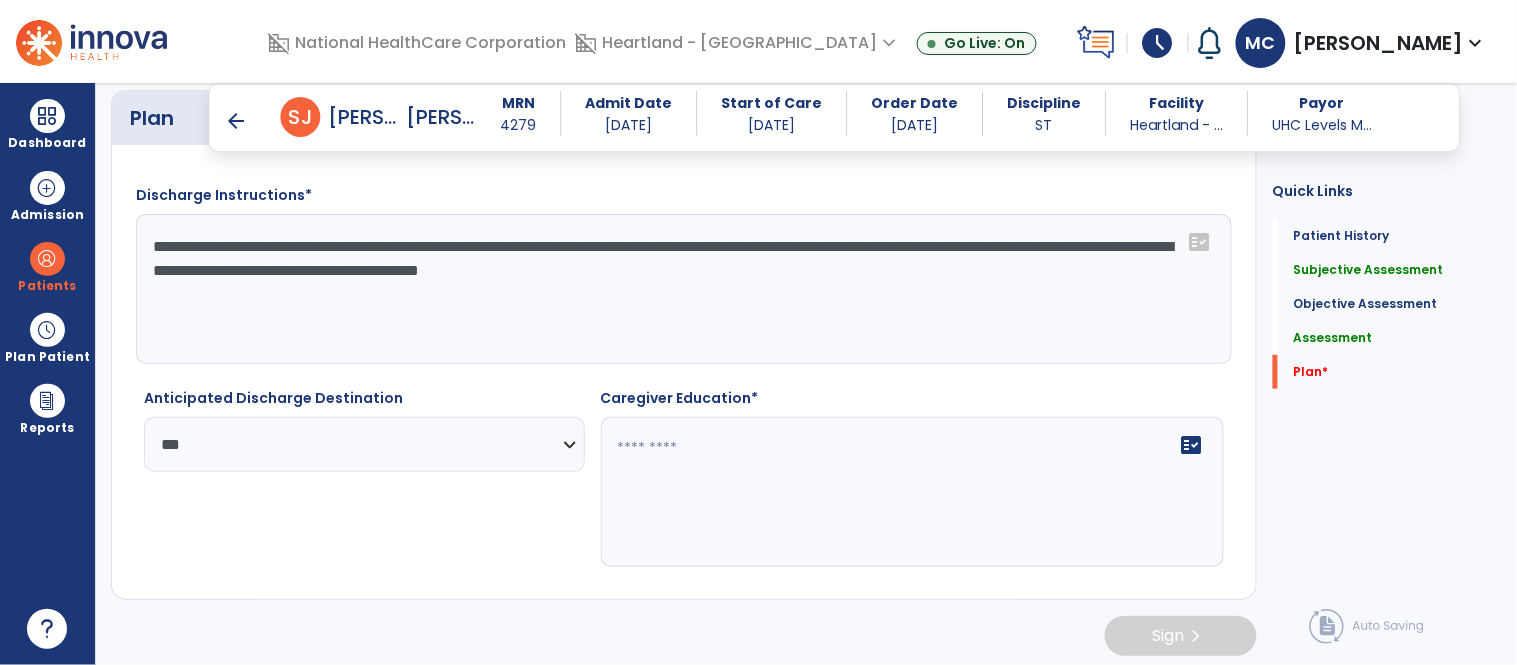 click on "fact_check" 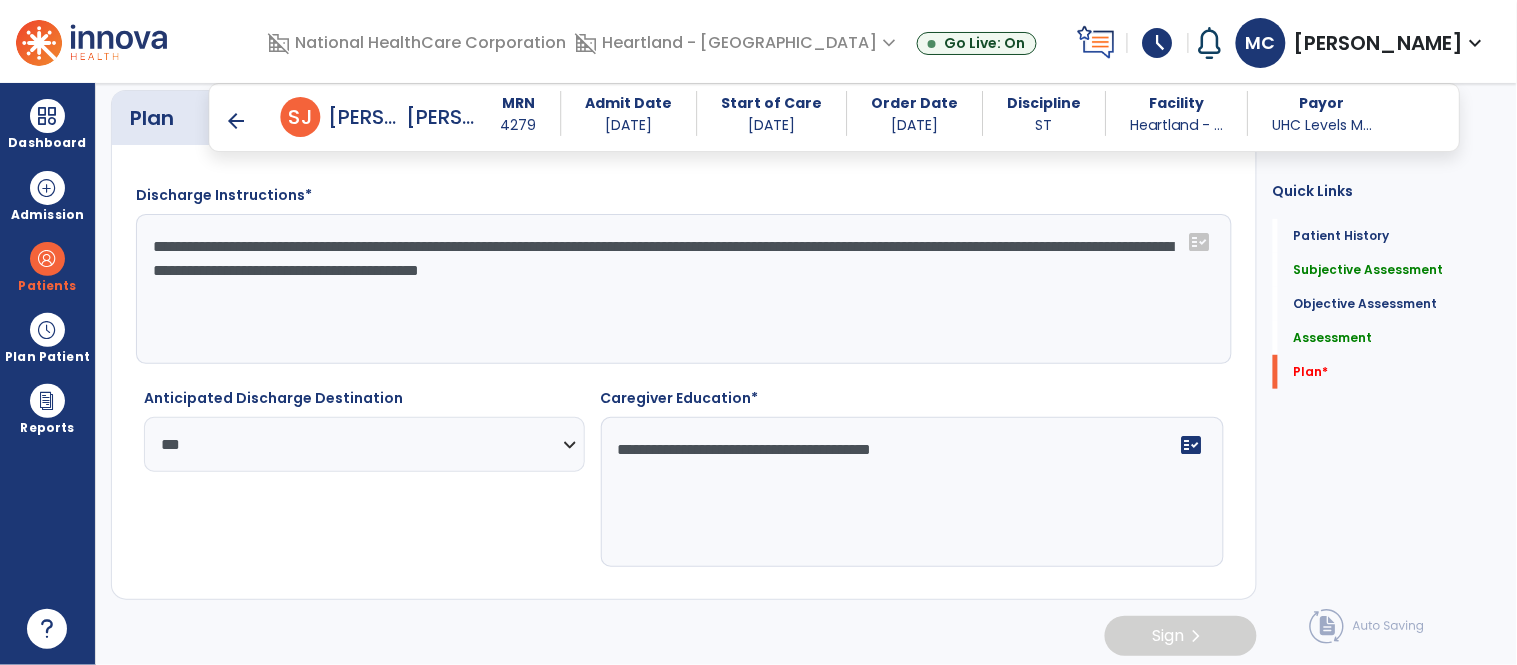 scroll, scrollTop: 2154, scrollLeft: 0, axis: vertical 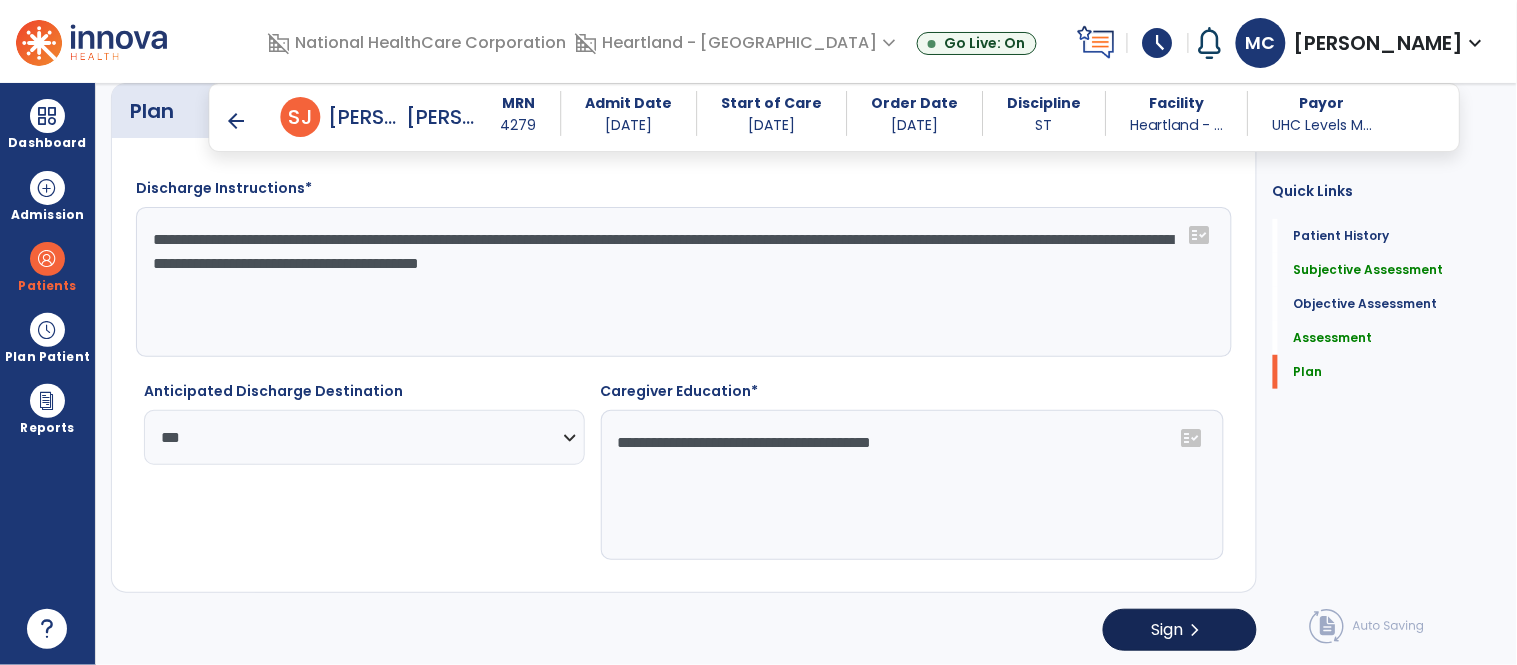type on "**********" 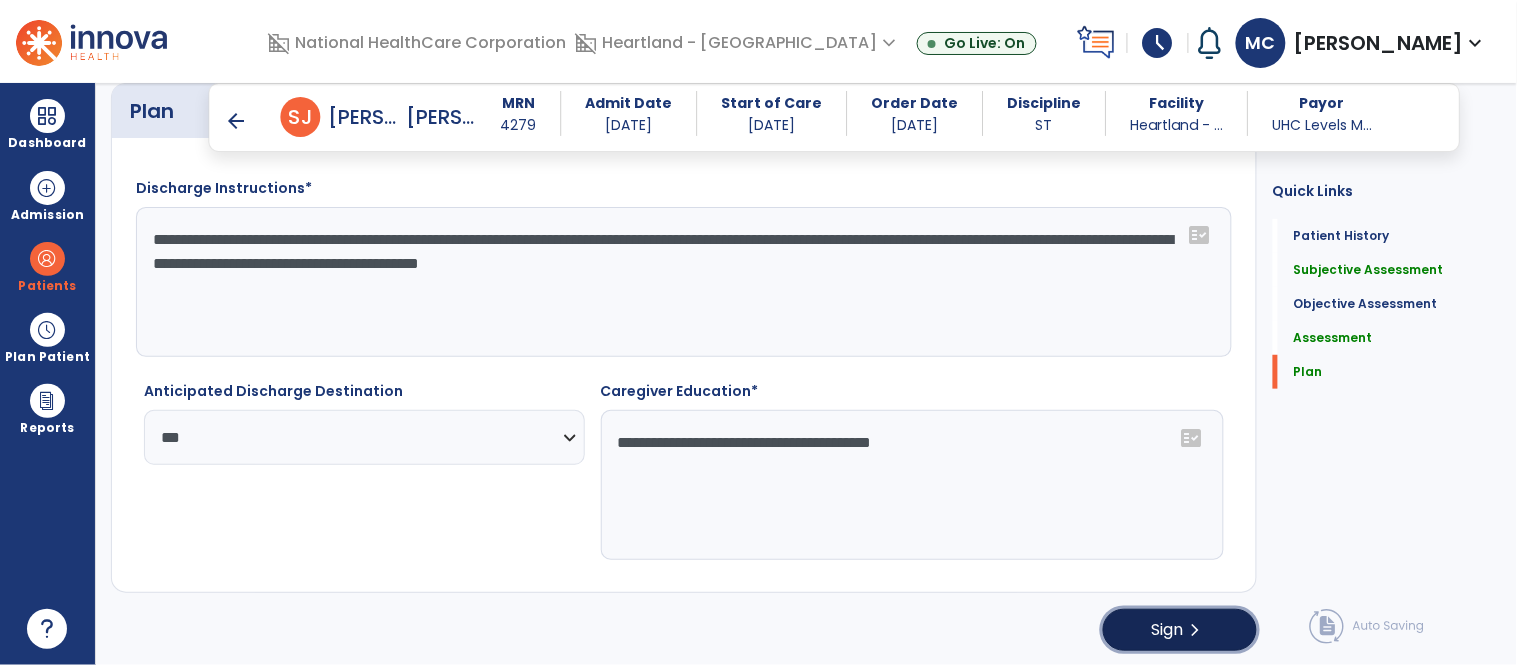 click on "Sign  chevron_right" 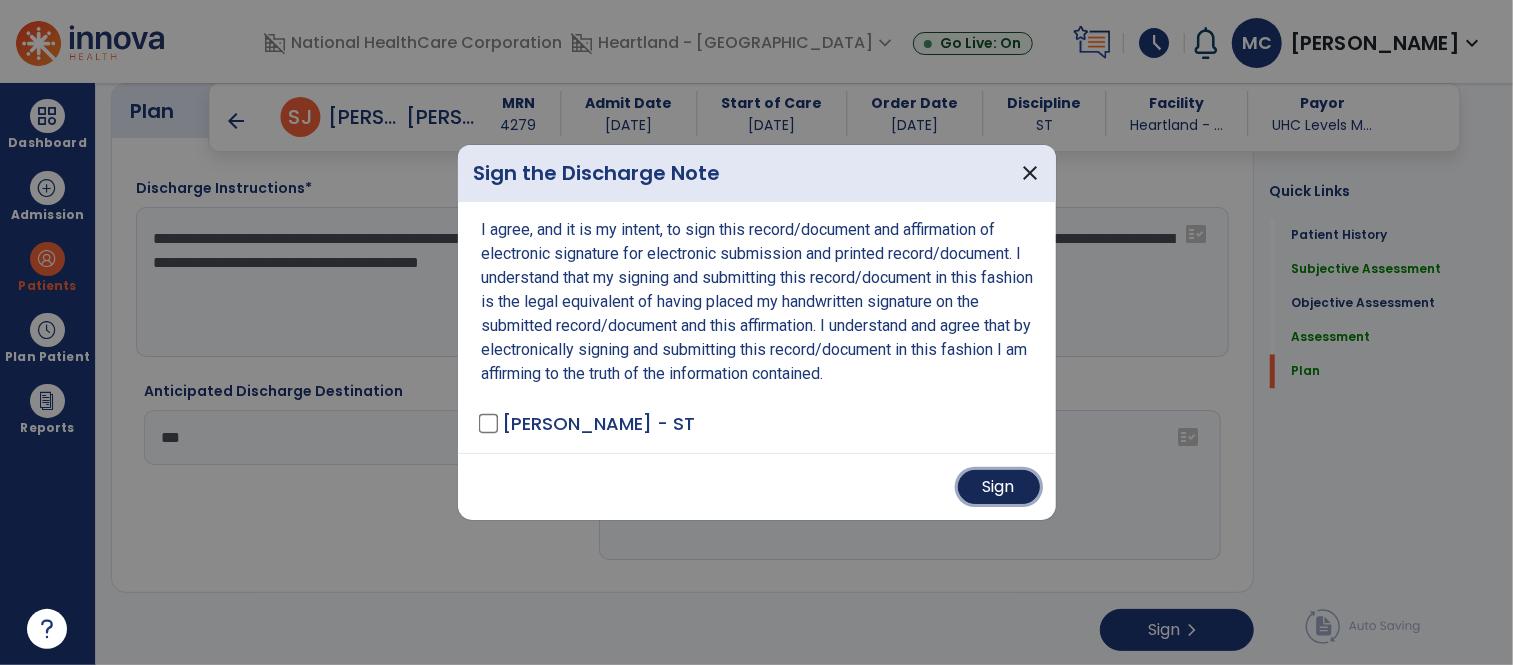 click on "Sign" at bounding box center (999, 487) 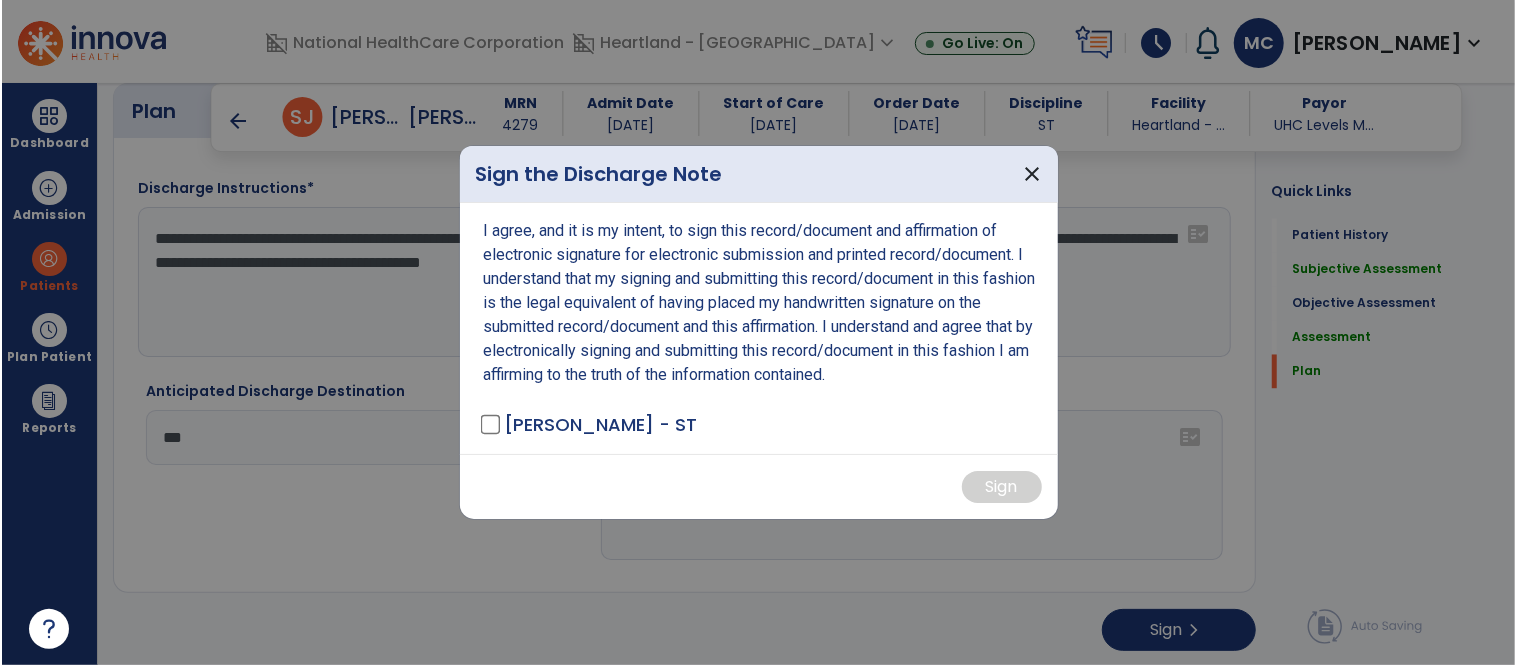 scroll, scrollTop: 0, scrollLeft: 0, axis: both 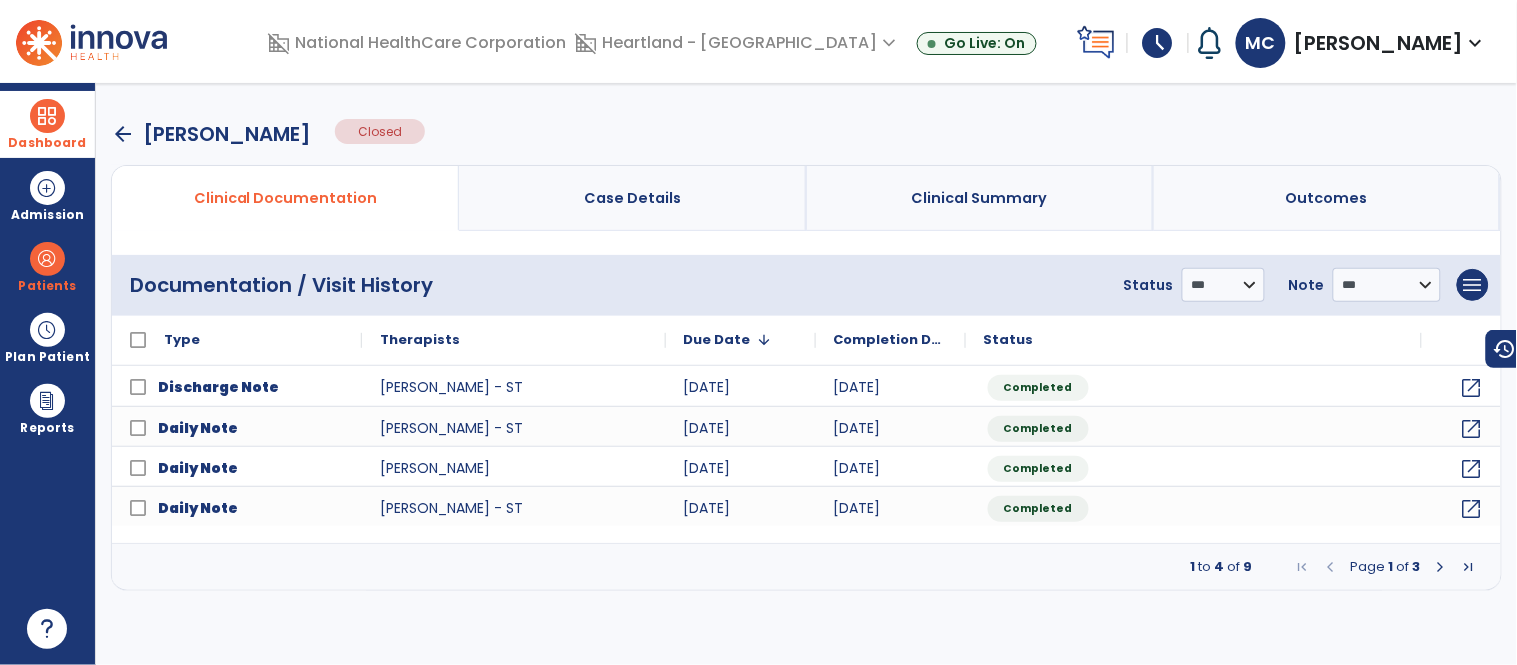 click on "Dashboard" at bounding box center [47, 124] 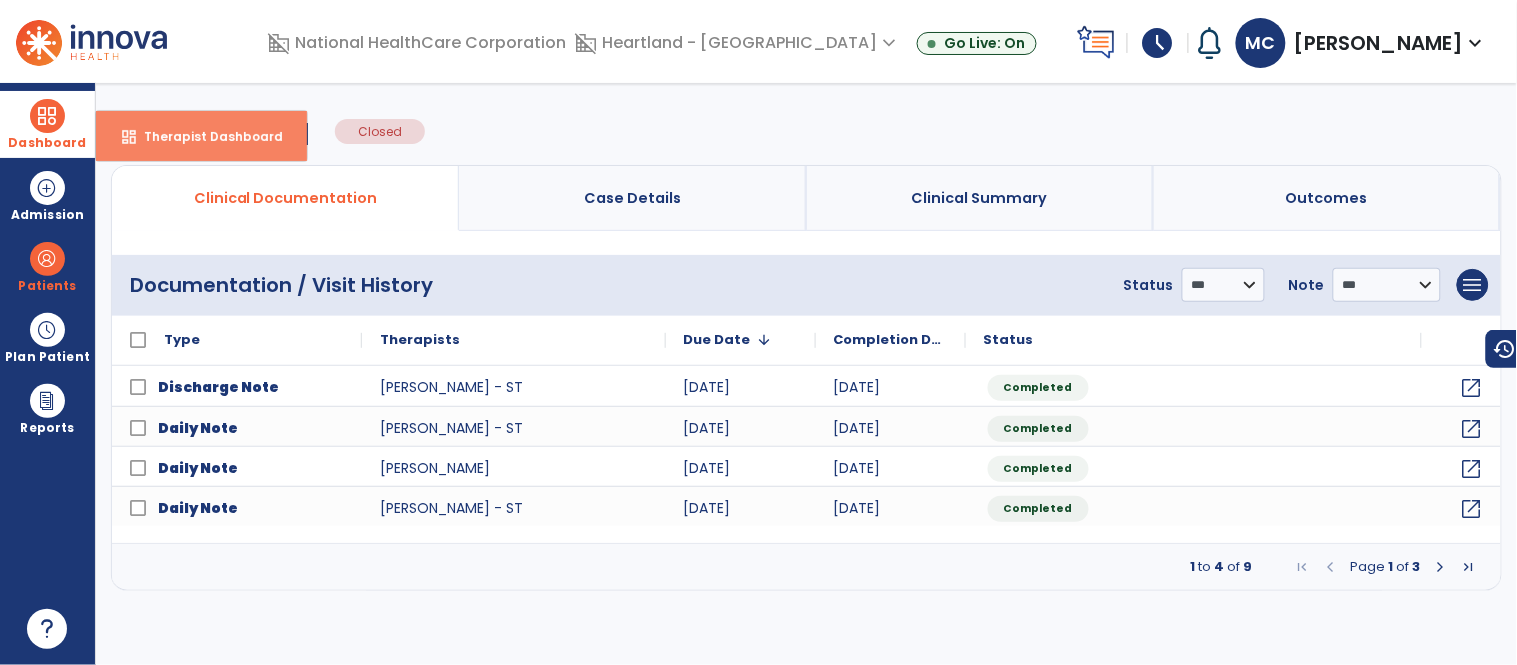 click on "Therapist Dashboard" at bounding box center [205, 136] 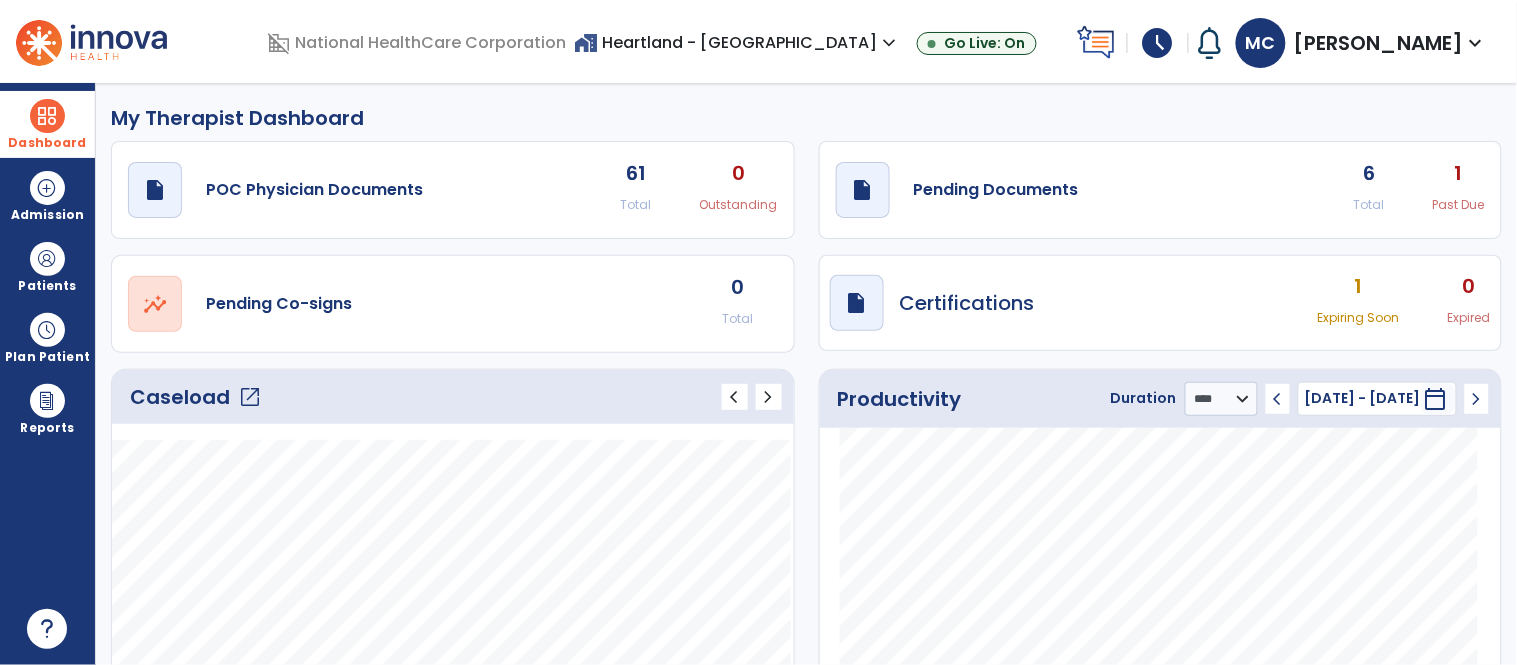 click on "open_in_new" 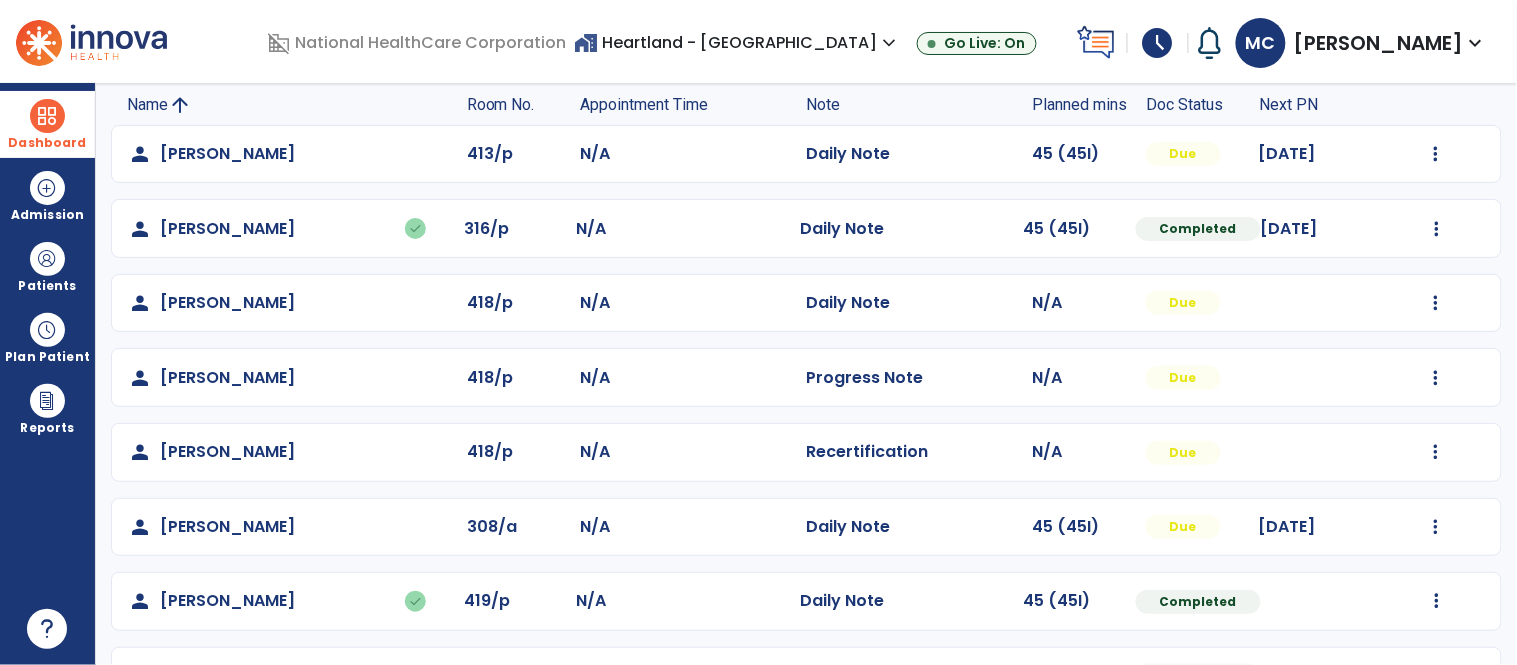scroll, scrollTop: 196, scrollLeft: 0, axis: vertical 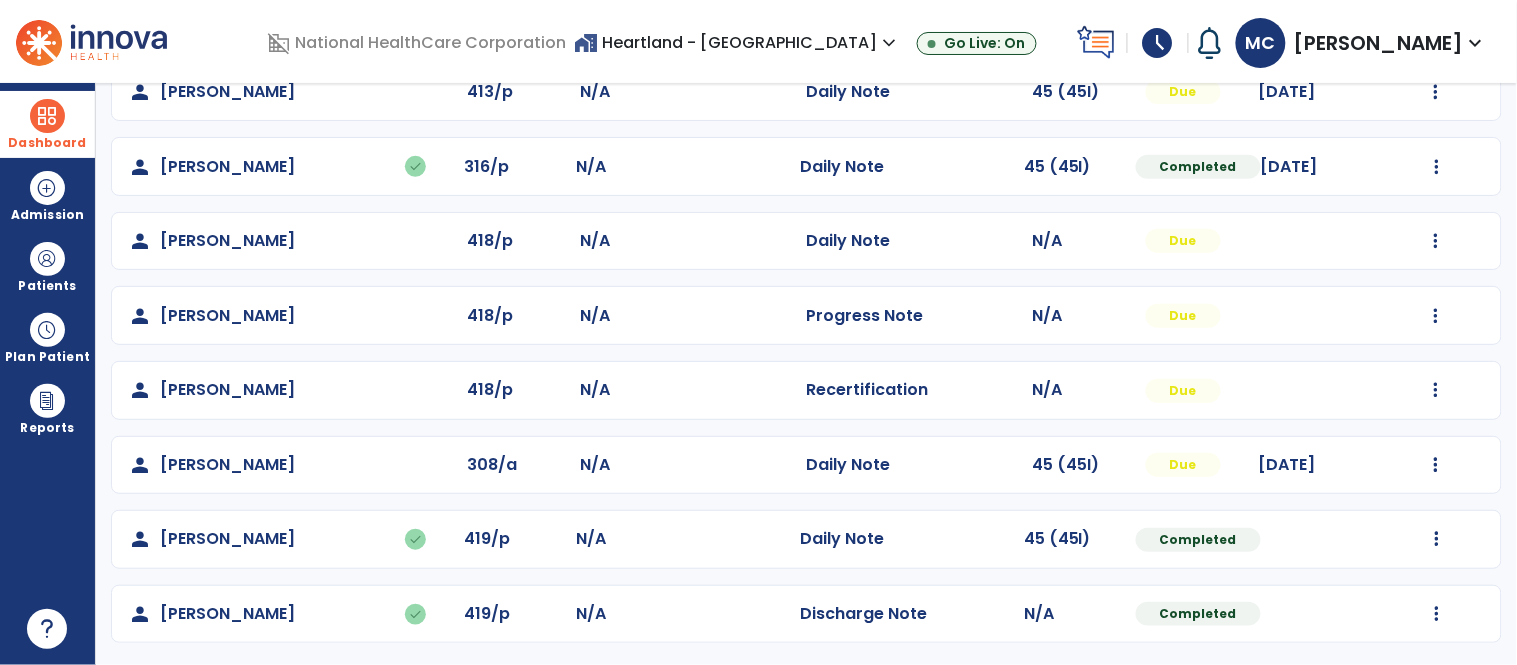 click on "person   [PERSON_NAME]  308/a N/A  Daily Note   45 (45I)  Due [DATE]  Mark Visit As Complete   Reset Note   Open Document   G + C Mins" 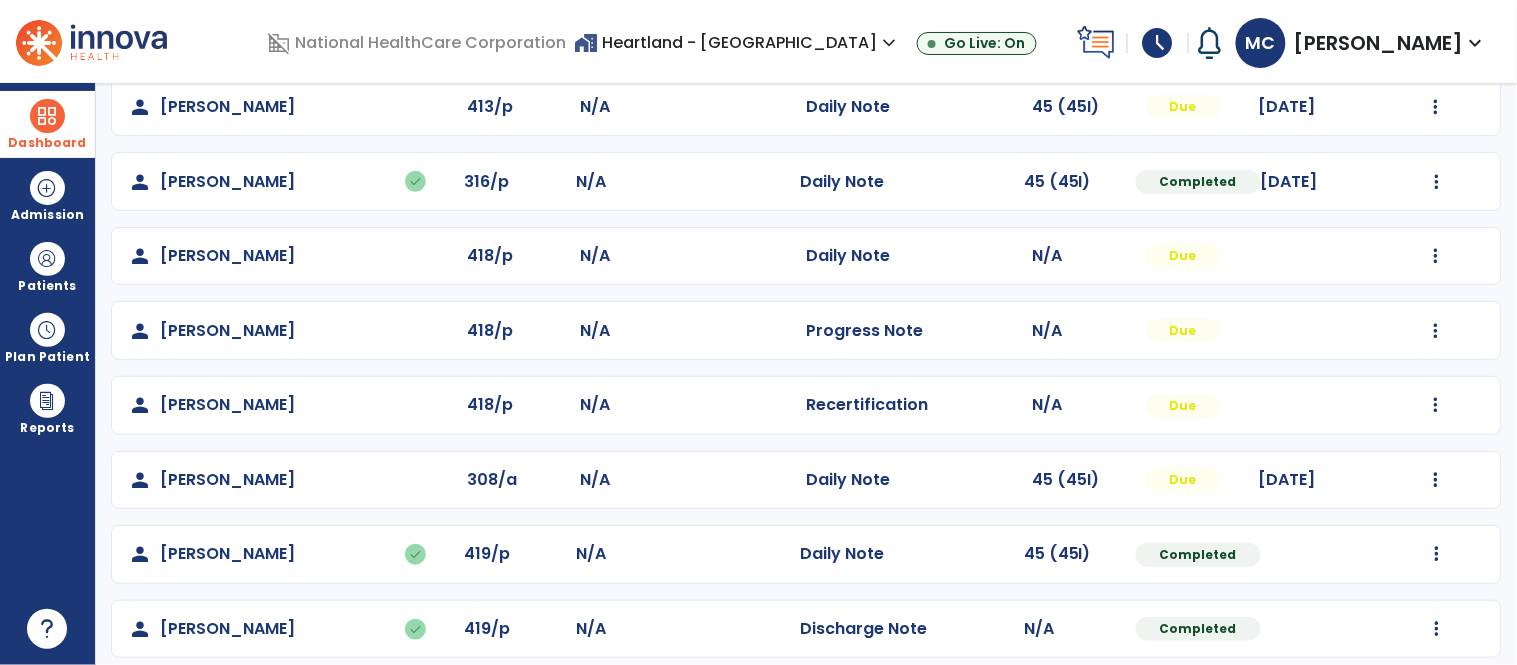 scroll, scrollTop: 196, scrollLeft: 0, axis: vertical 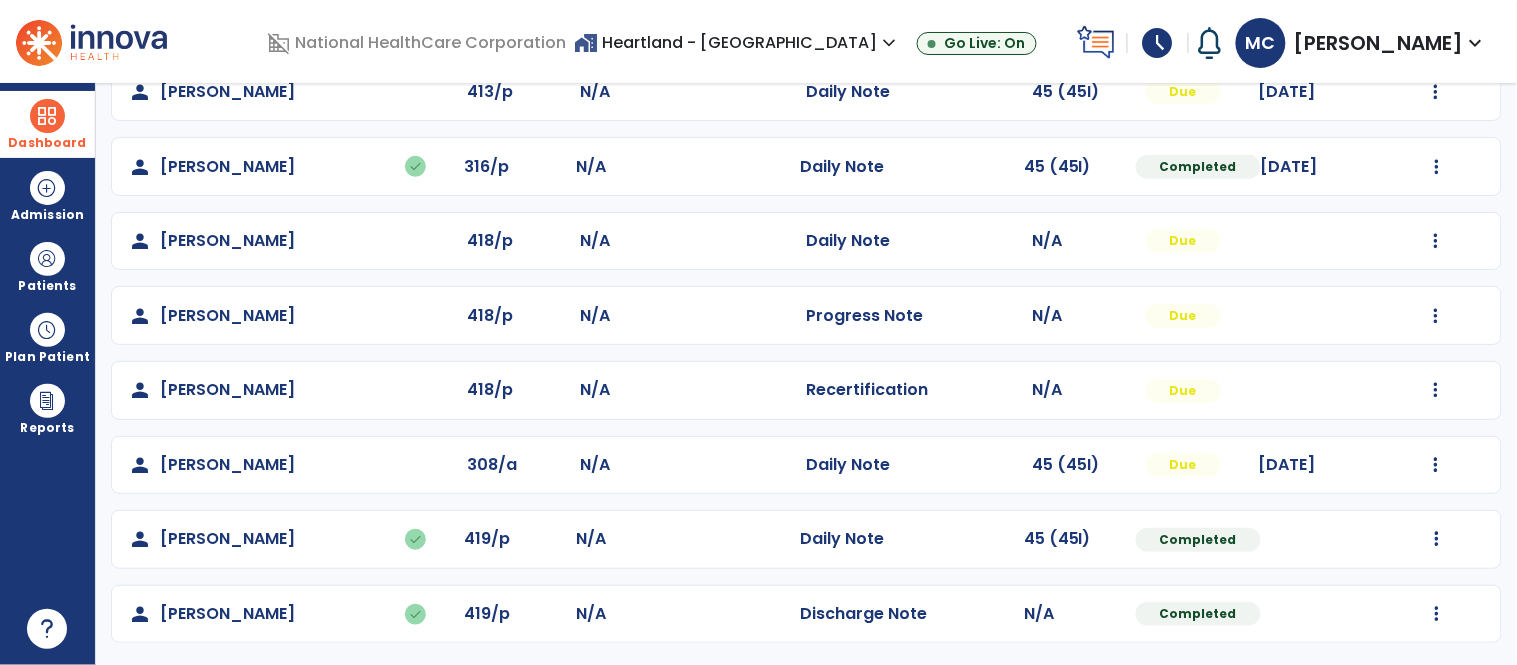 click on "[PERSON_NAME]" 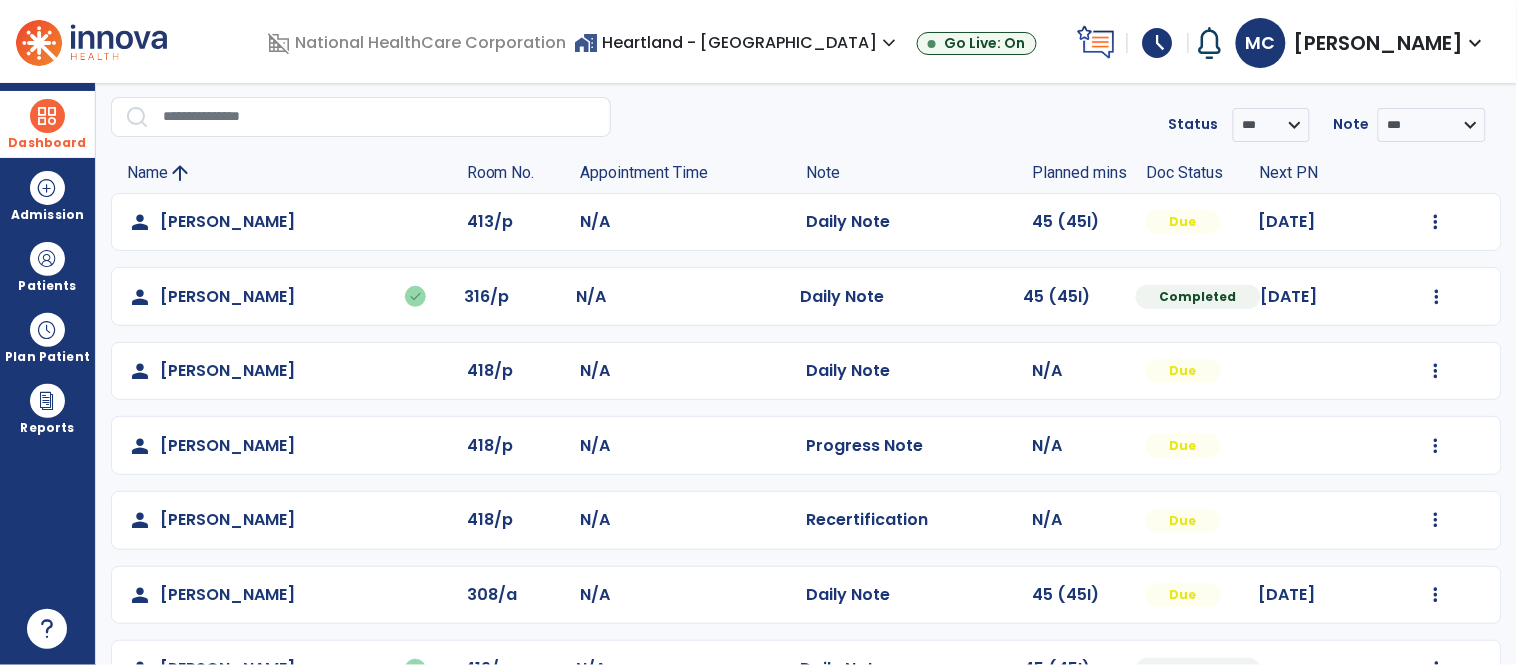 scroll, scrollTop: 196, scrollLeft: 0, axis: vertical 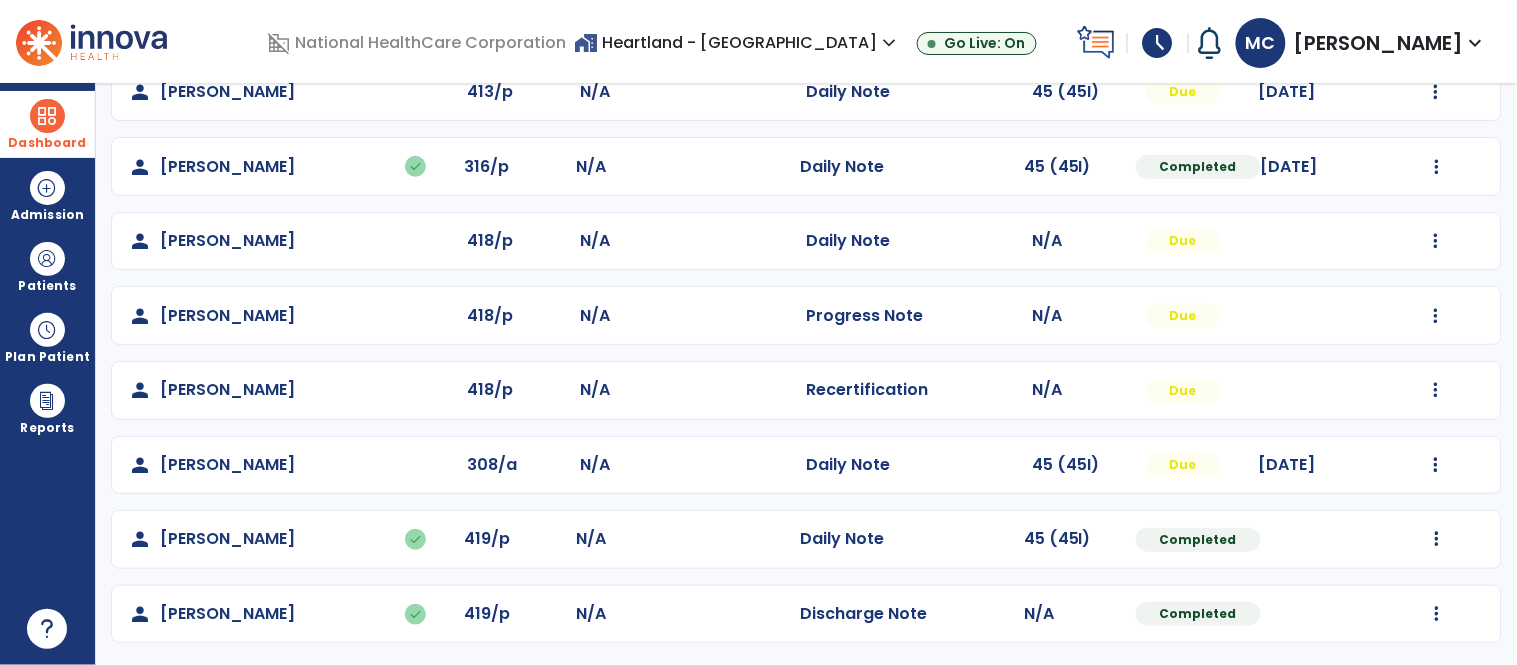click on "person   [PERSON_NAME]  413/p N/A  Daily Note   45 (45I)  Due [DATE]  Mark Visit As Complete   Reset Note   Open Document   G + C Mins   person   [PERSON_NAME]   done  316/p N/A  Daily Note   45 (45I)  Completed [DATE]  Undo Visit Status   Reset Note   Open Document   G + C Mins   person   [PERSON_NAME]  418/p N/A  Daily Note   N/A  Due  Mark Visit As Complete   Reset Note   Open Document   G + C Mins   person   [PERSON_NAME]  418/p N/A  Progress Note   N/A  Due  Mark Visit As Complete   Reset Note   Open Document   G + C Mins   person   [PERSON_NAME]  418/p N/A  Recertification   N/A  Due  Mark Visit As Complete   Reset Note   Open Document   G + C Mins   person   [PERSON_NAME]  308/a N/A  Daily Note   45 (45I)  Due [DATE]  Mark Visit As Complete   Reset Note   Open Document   G + C Mins   person   [PERSON_NAME]   done  419/p N/A  Daily Note   45 (45I)  Completed  Undo Visit Status   Reset Note   Open Document   G + C Mins   person   [PERSON_NAME]   done  419/p N/A  Discharge Note" 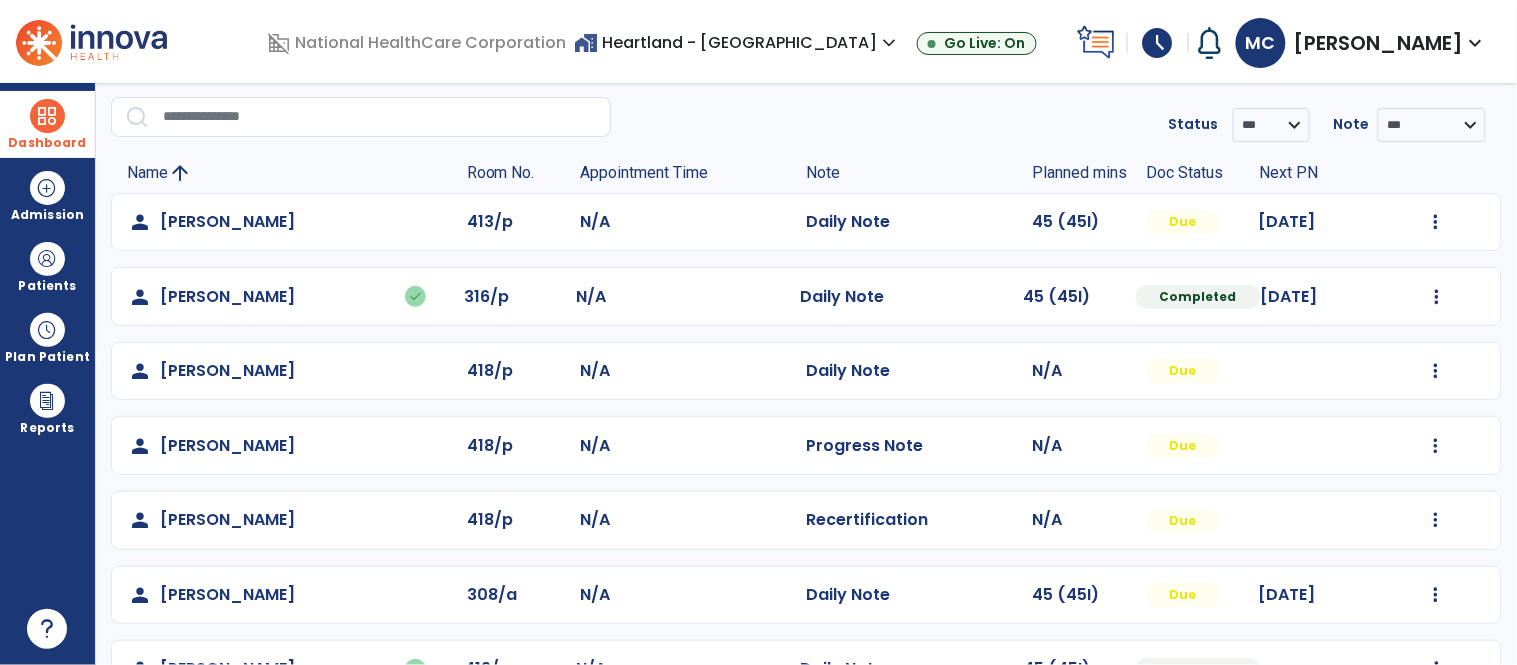 scroll, scrollTop: 67, scrollLeft: 0, axis: vertical 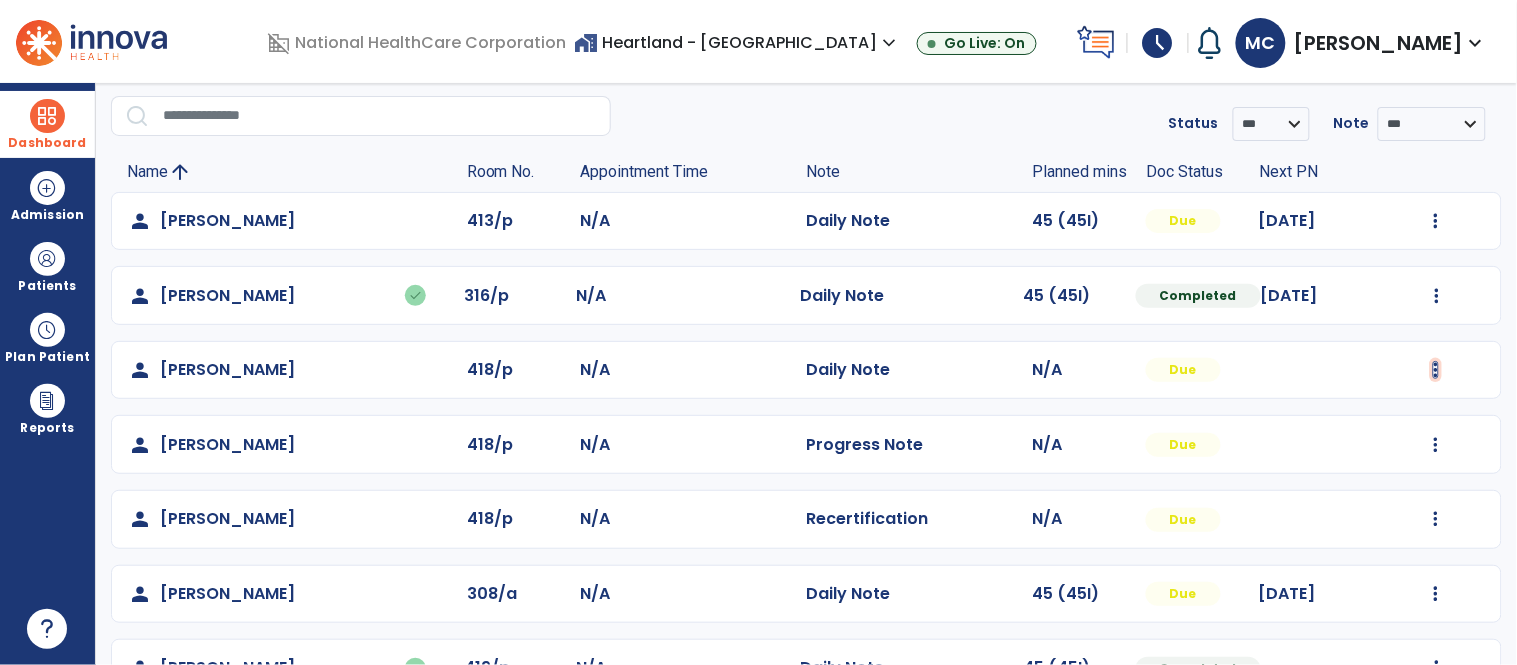click at bounding box center (1436, 221) 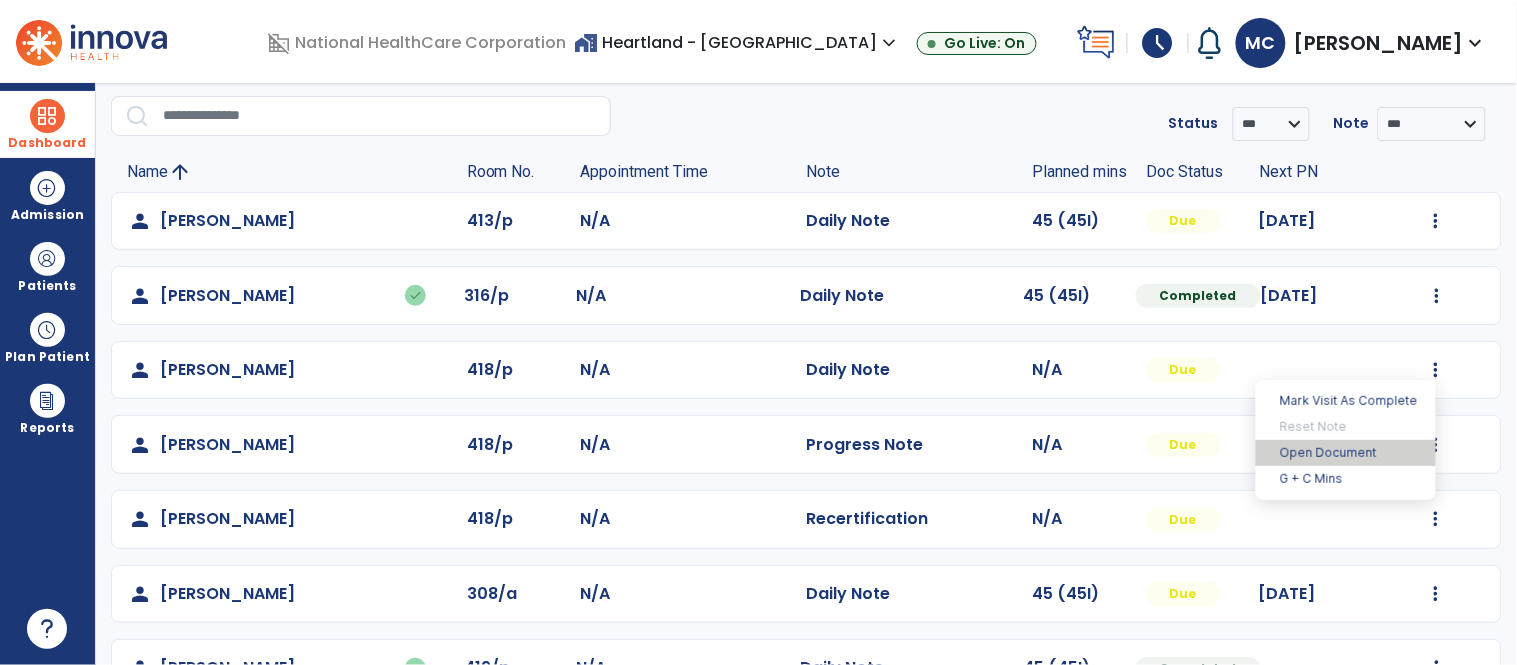 click on "Open Document" at bounding box center [1346, 453] 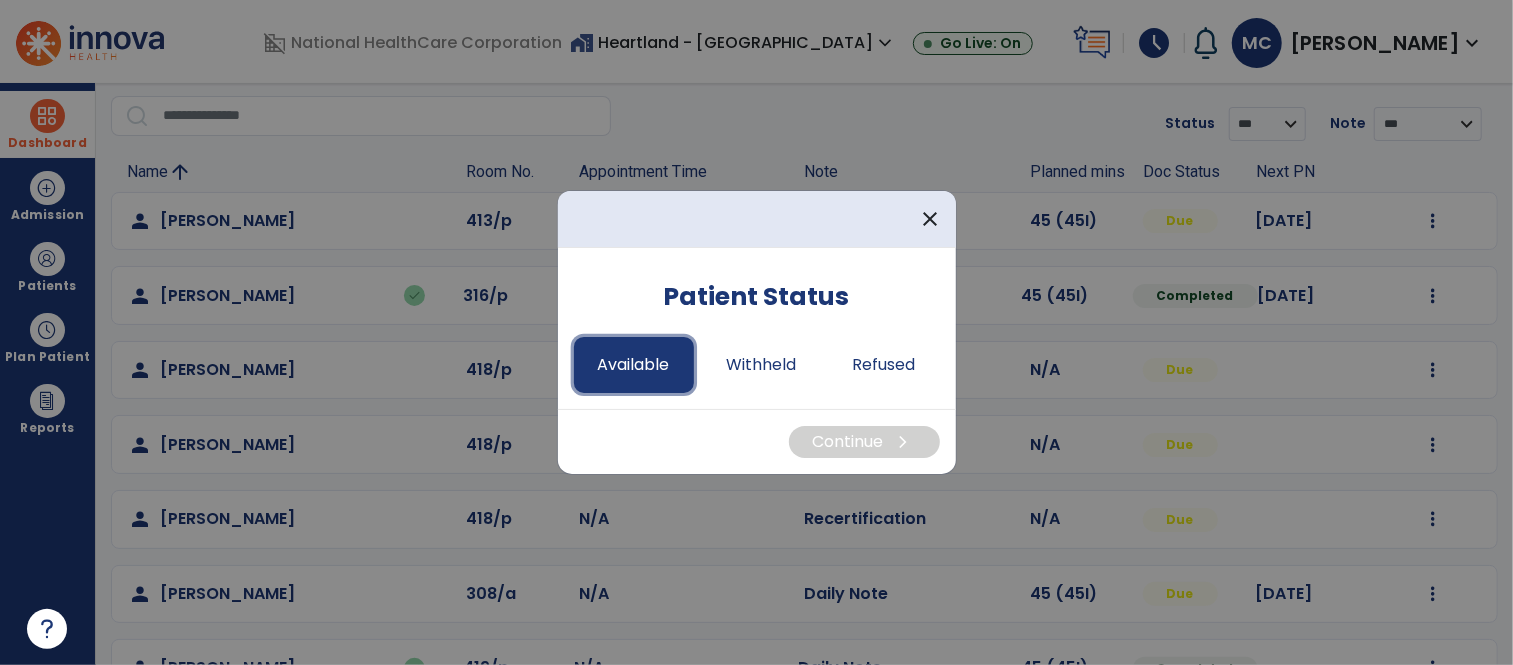 click on "Available" at bounding box center (634, 365) 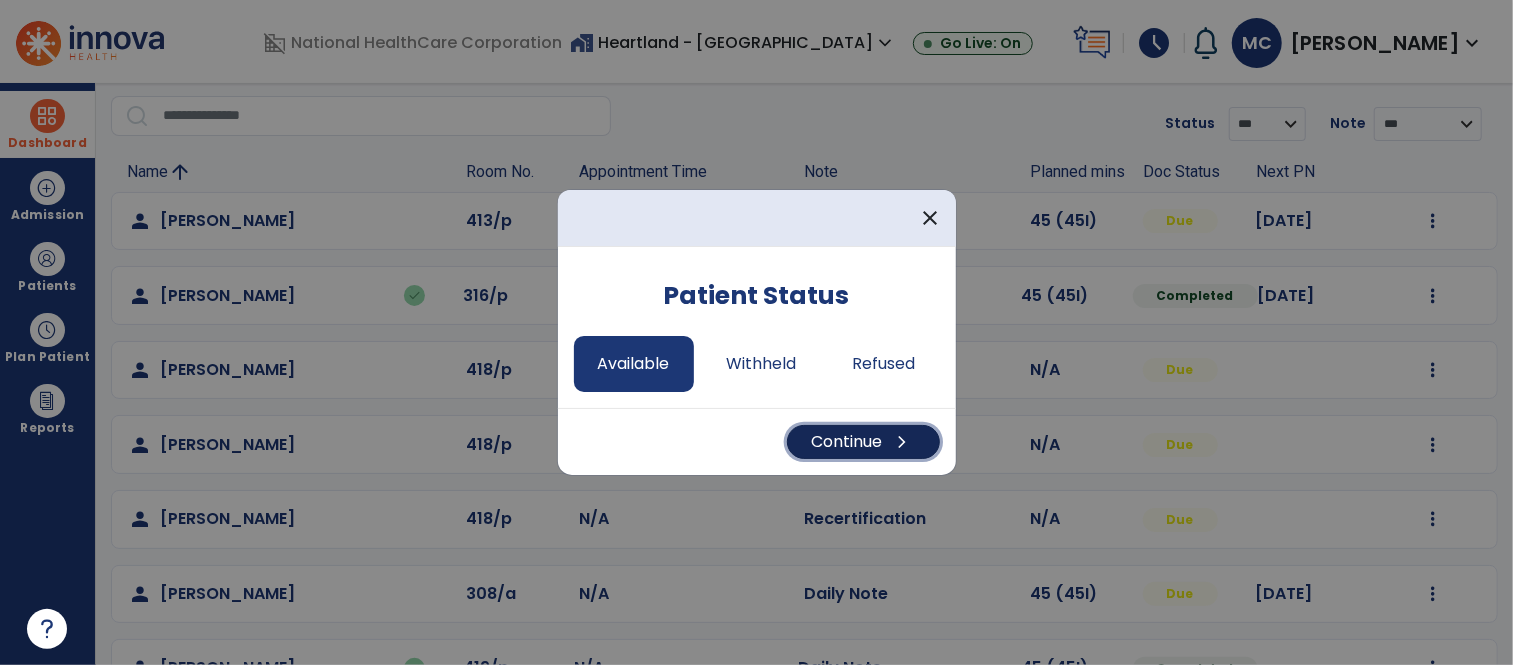 click on "Continue   chevron_right" at bounding box center (863, 442) 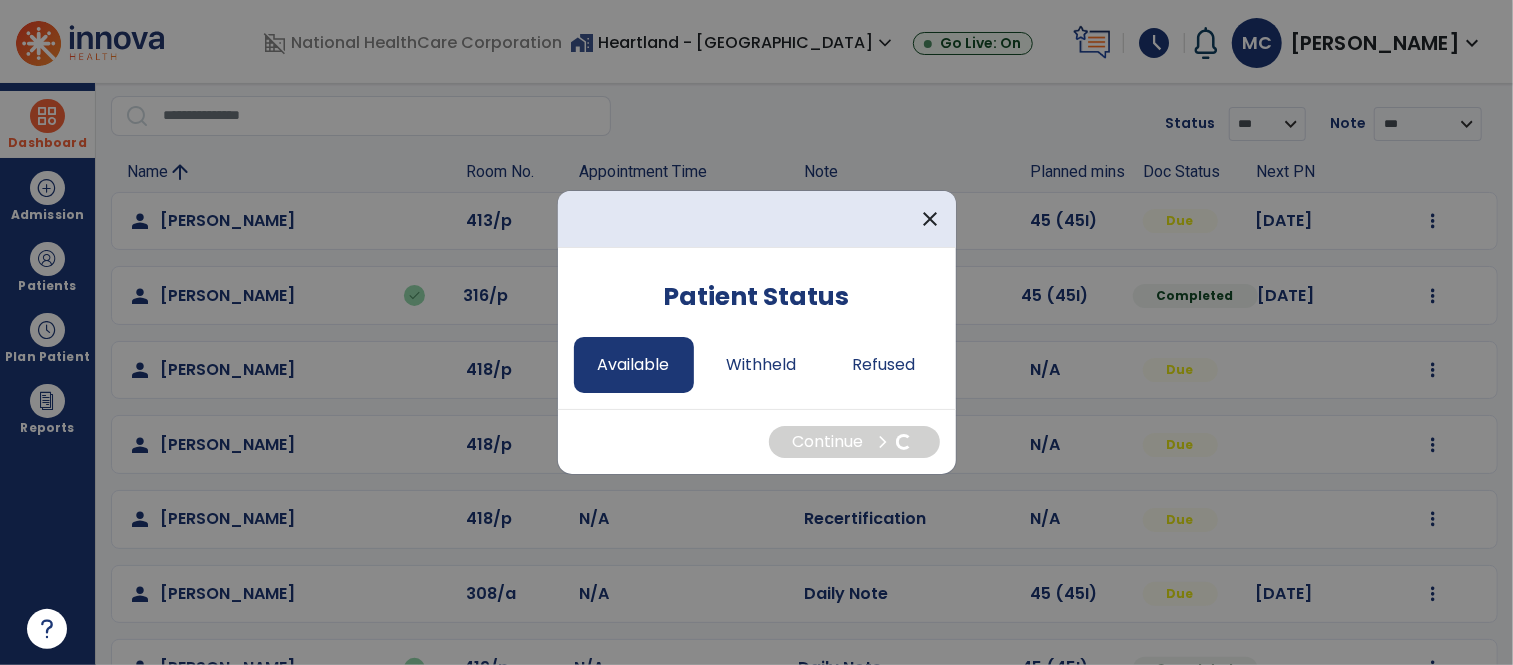 select on "*" 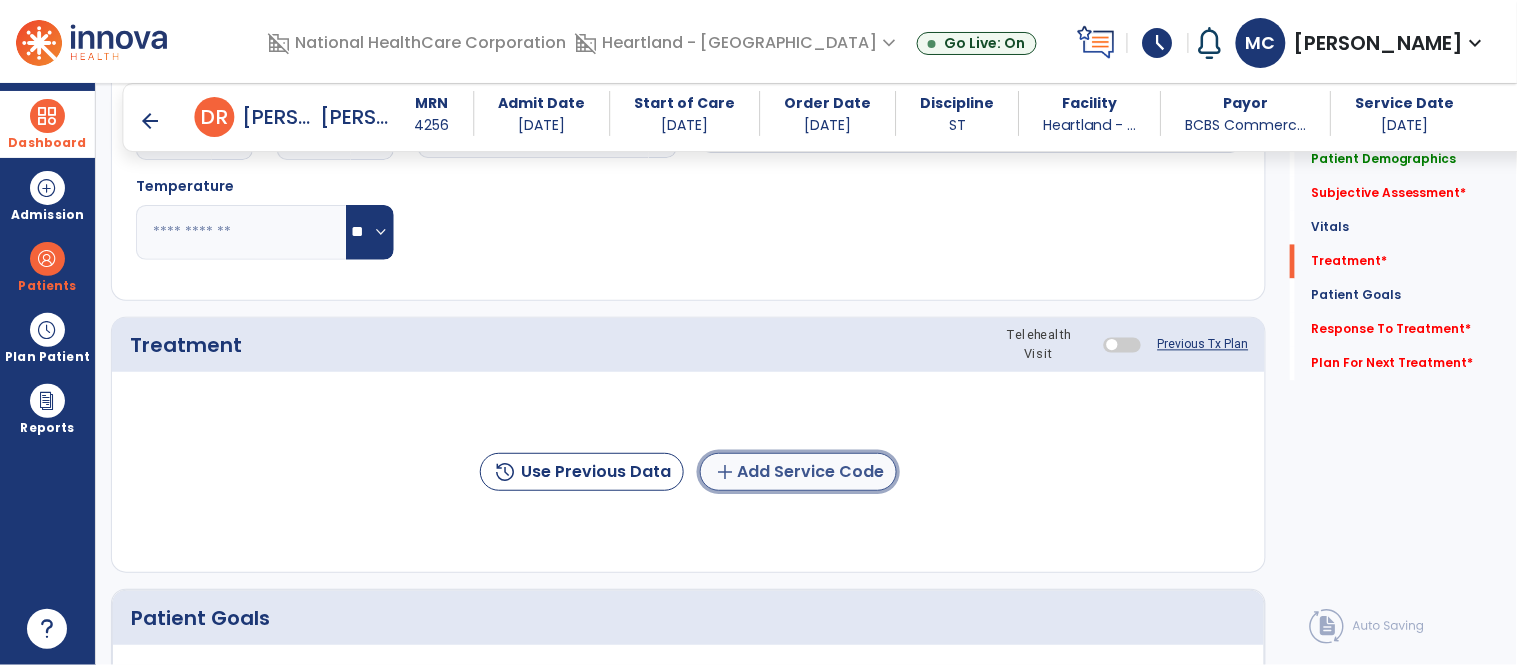 click on "add  Add Service Code" 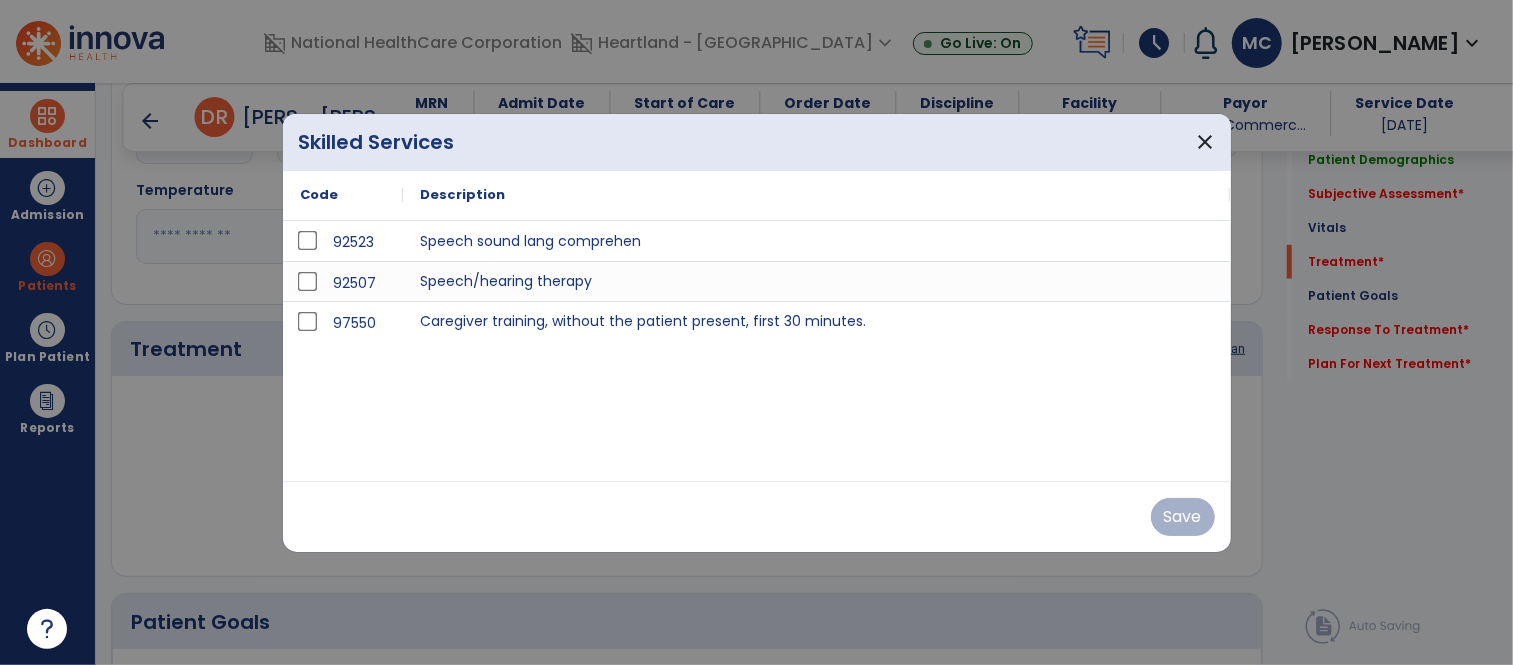 scroll, scrollTop: 972, scrollLeft: 0, axis: vertical 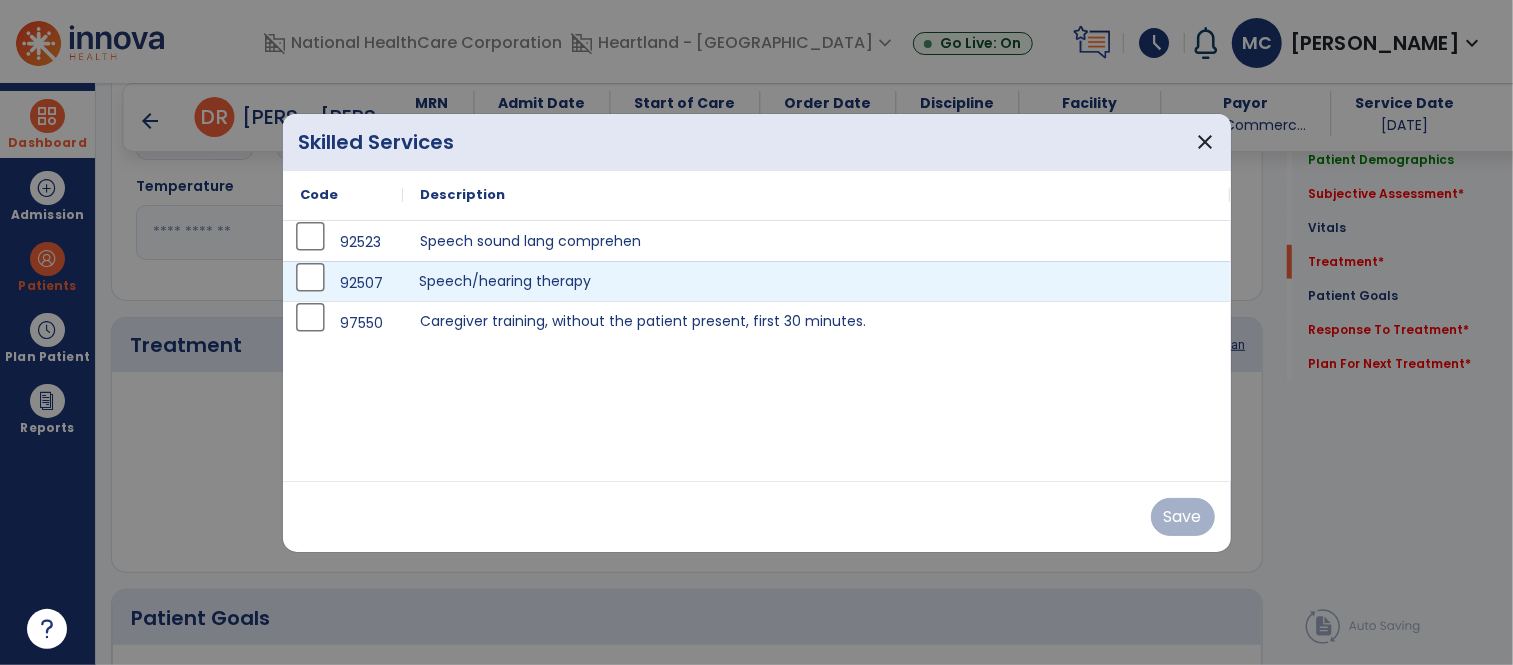 click on "Speech/hearing therapy" at bounding box center [817, 281] 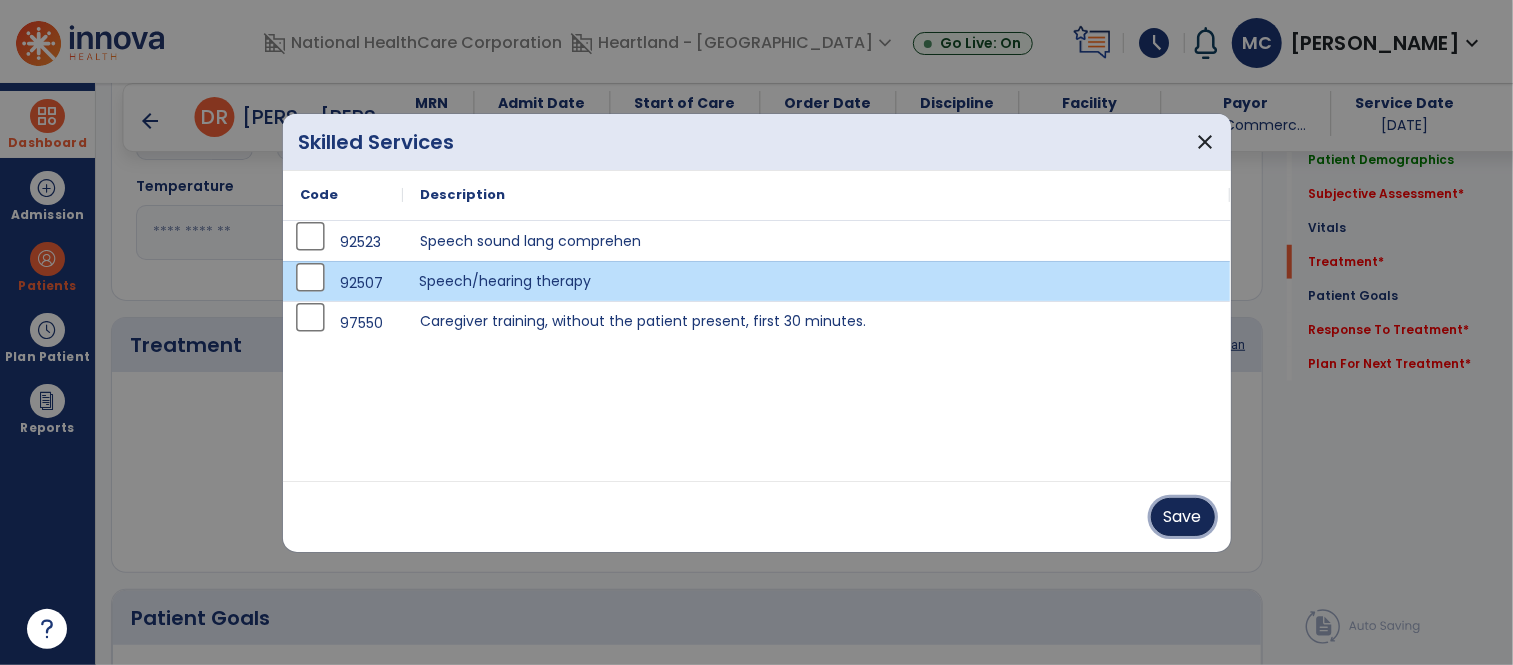 click on "Save" at bounding box center [1183, 517] 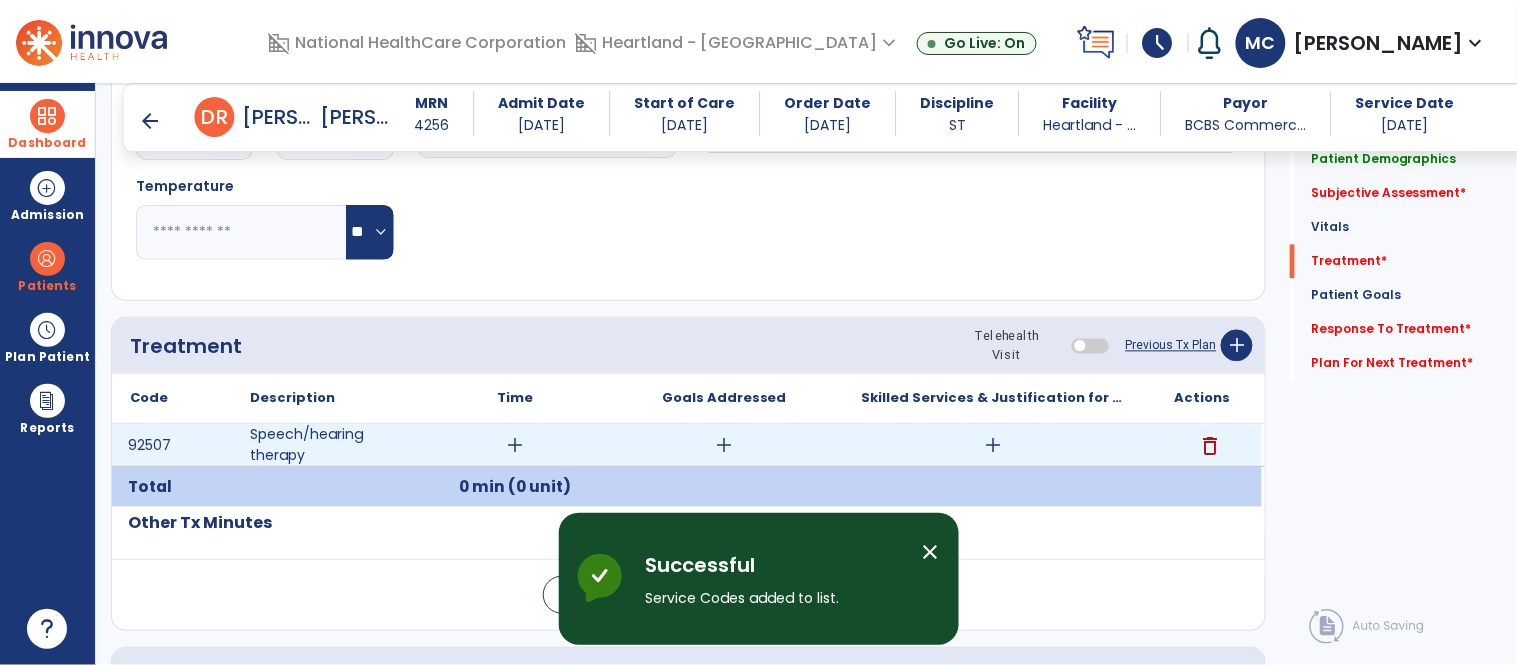 click on "add" at bounding box center (993, 445) 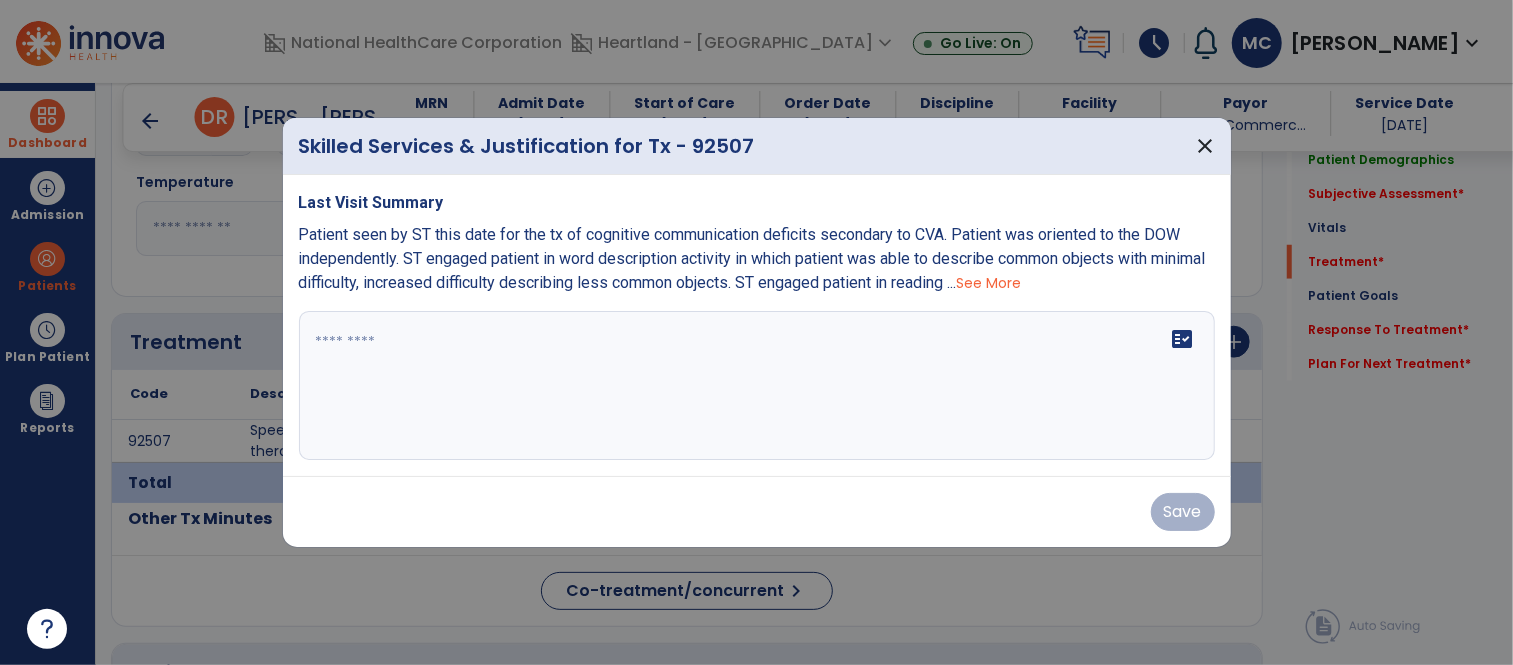 scroll, scrollTop: 972, scrollLeft: 0, axis: vertical 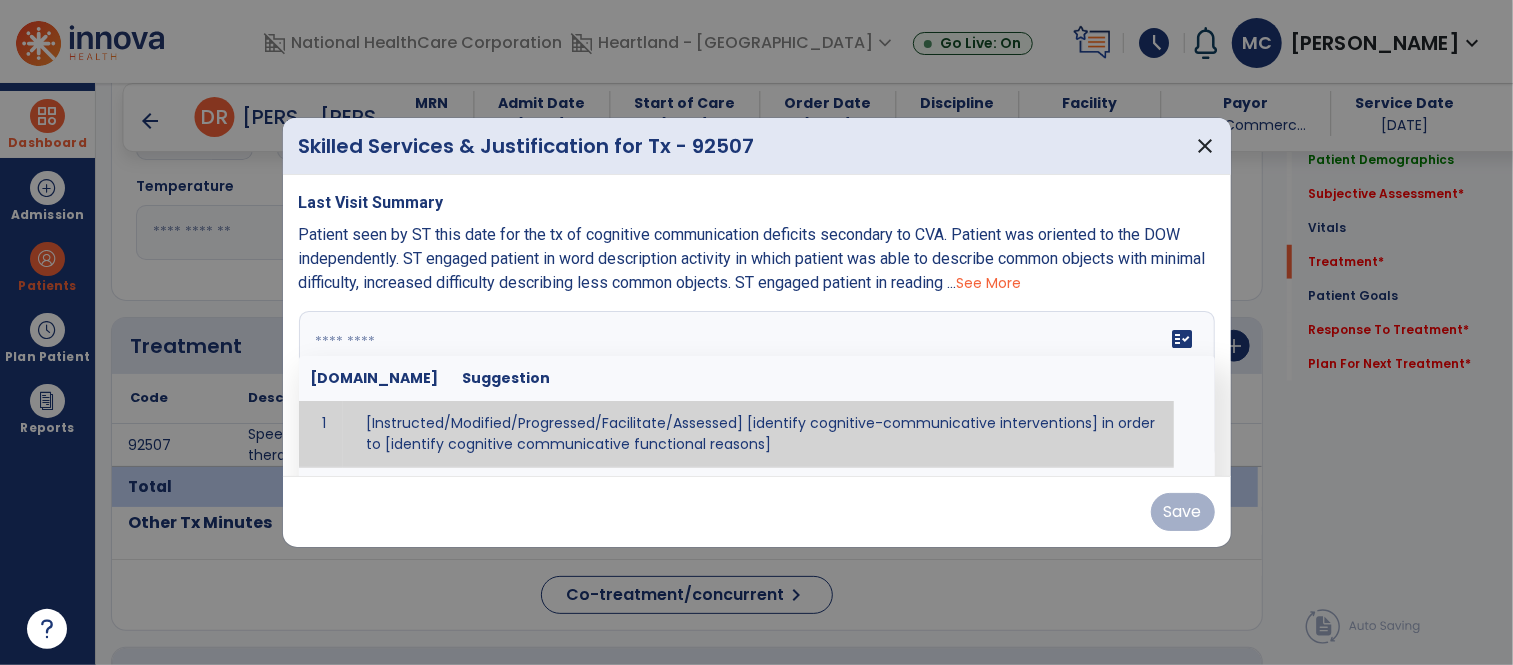 click on "fact_check  [DOMAIN_NAME] Suggestion 1 [Instructed/Modified/Progressed/Facilitate/Assessed] [identify cognitive-communicative interventions] in order to [identify cognitive communicative functional reasons] 2 Assessed cognitive-communicative skills using [identify test]." at bounding box center [757, 386] 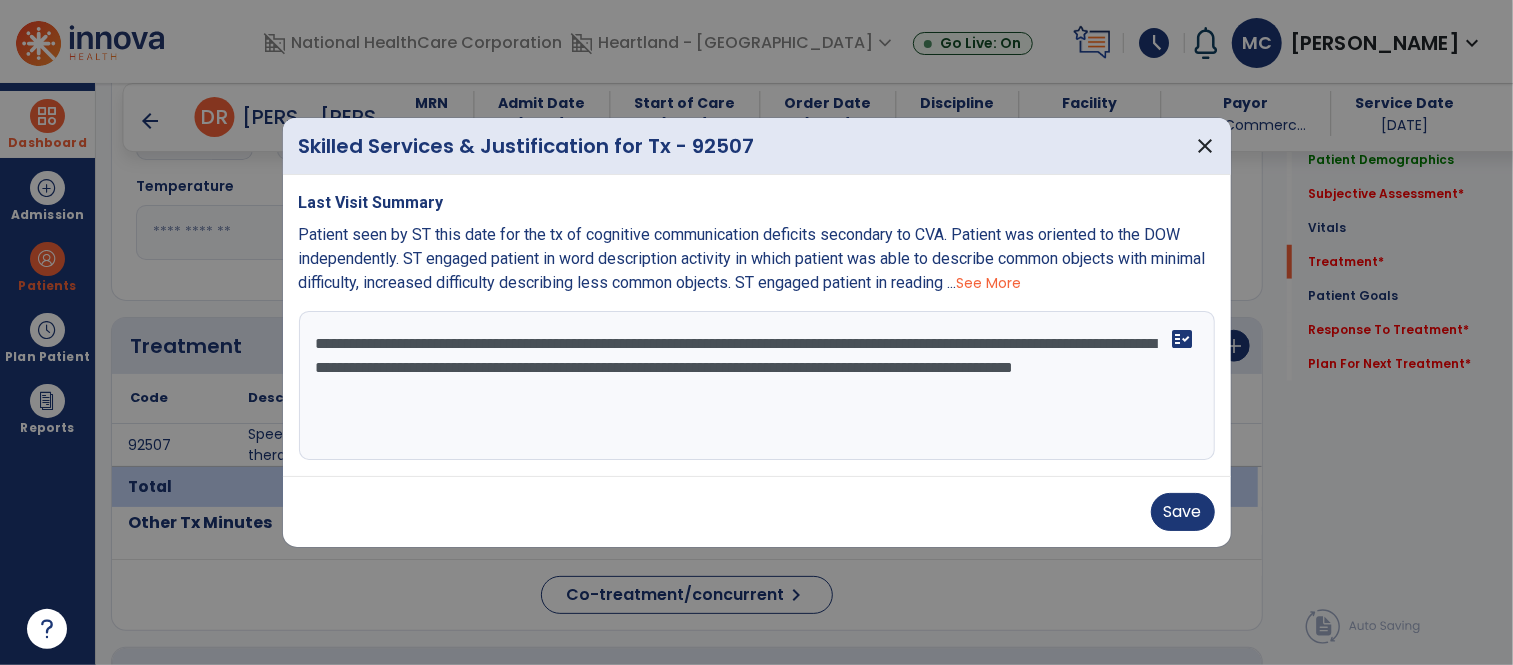 click on "**********" at bounding box center [757, 386] 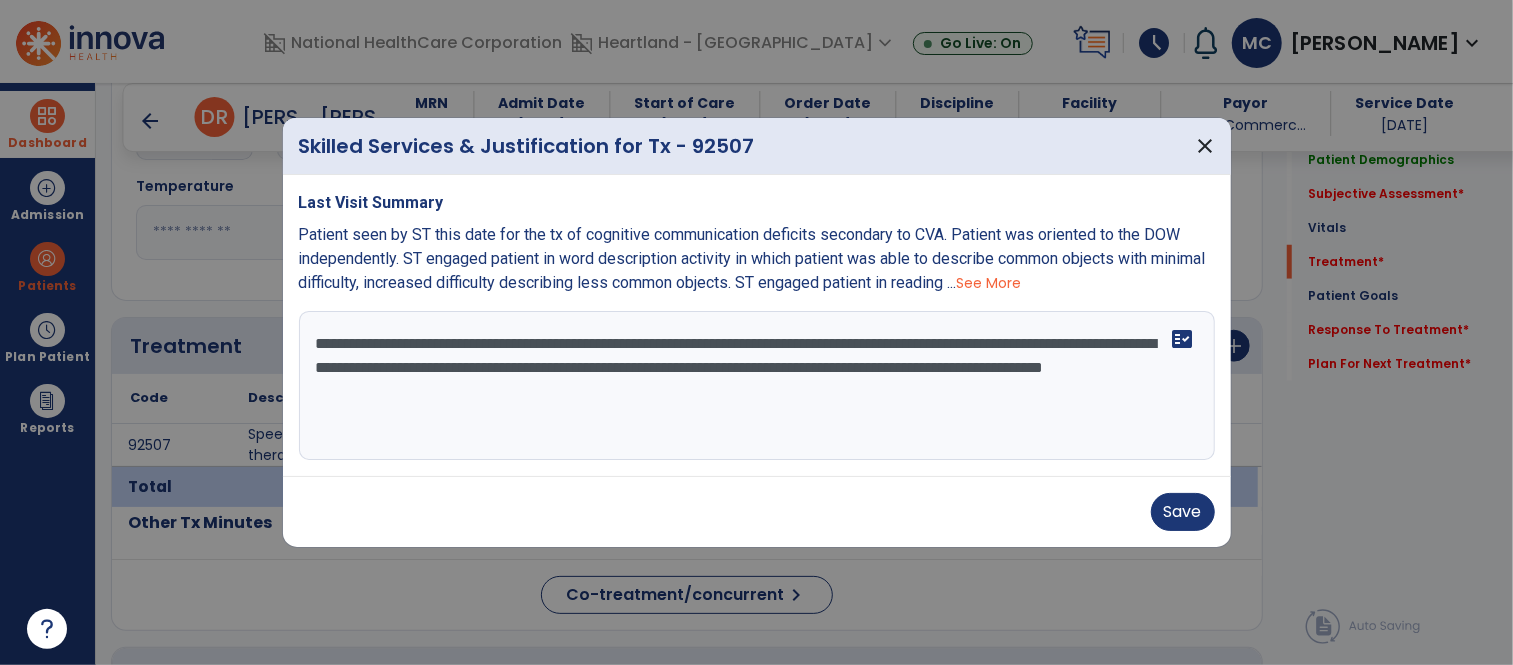 click on "**********" at bounding box center [757, 386] 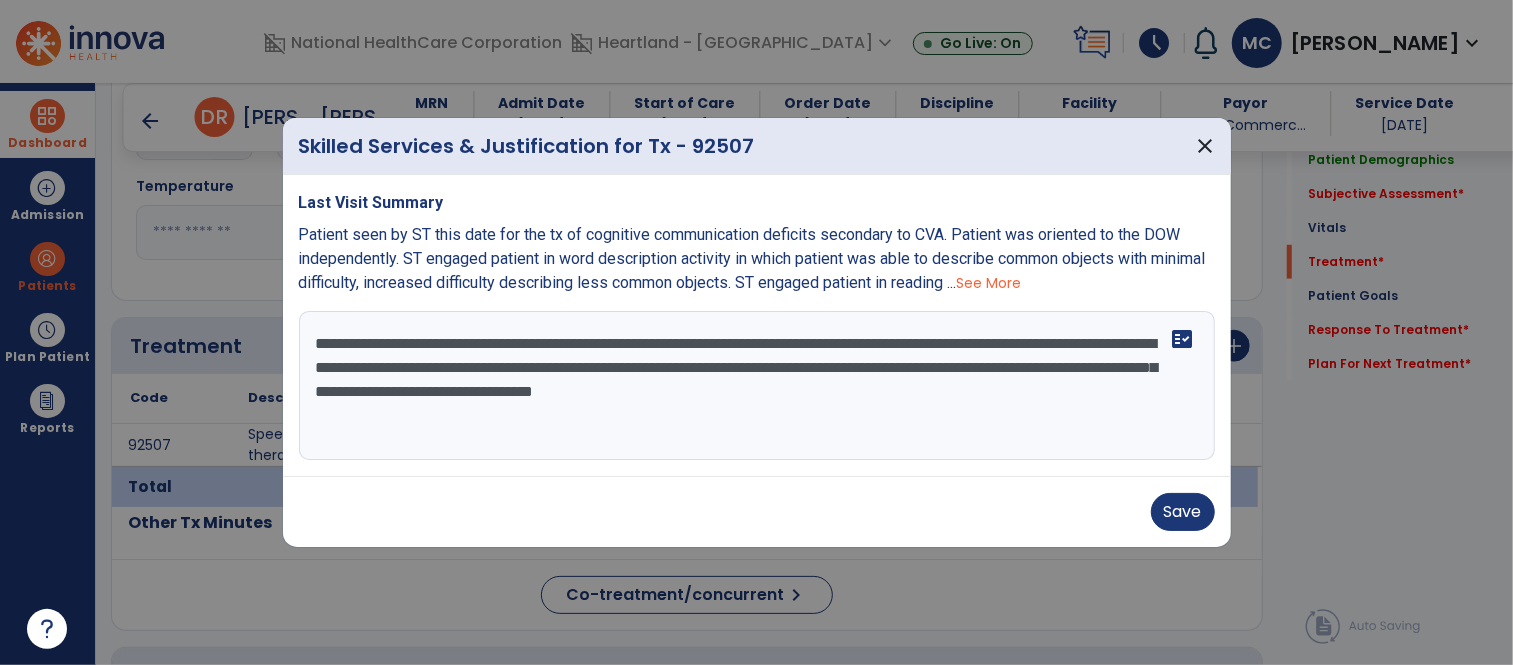 drag, startPoint x: 985, startPoint y: 393, endPoint x: 1045, endPoint y: 413, distance: 63.245552 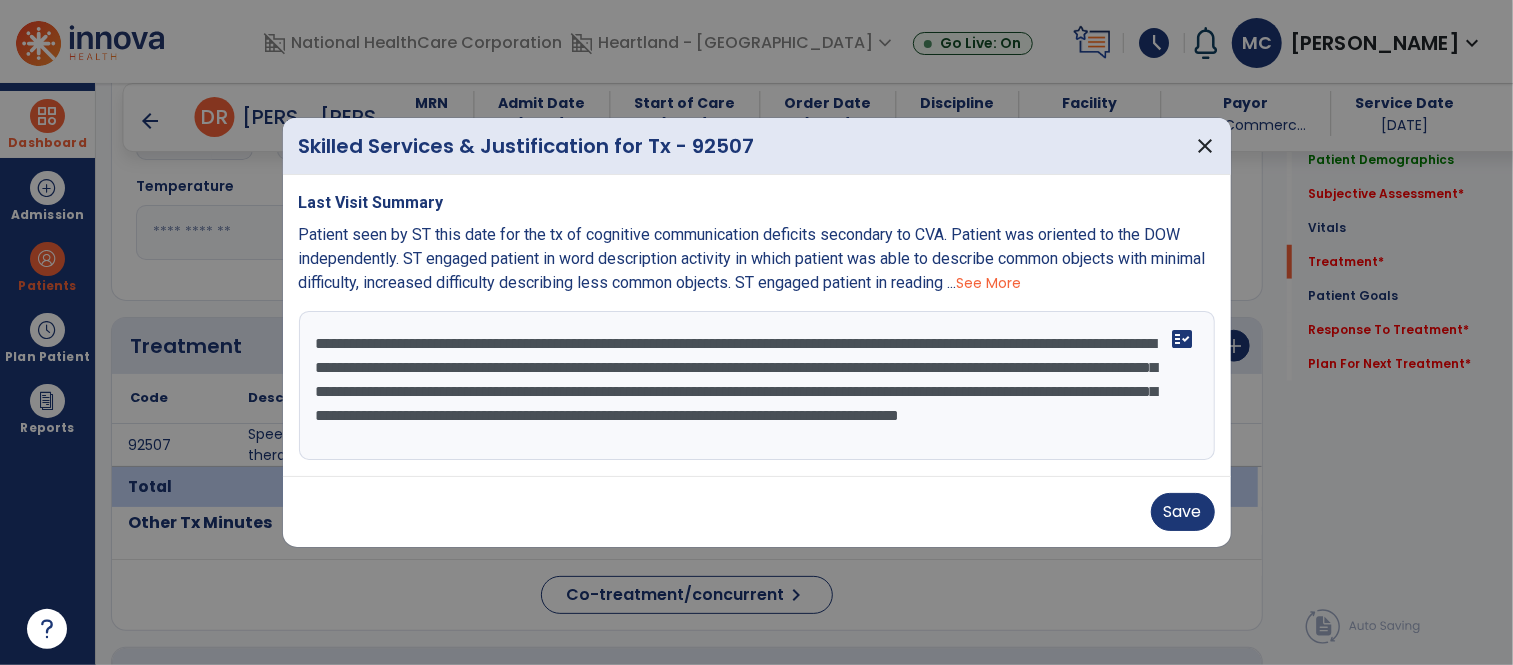 scroll, scrollTop: 14, scrollLeft: 0, axis: vertical 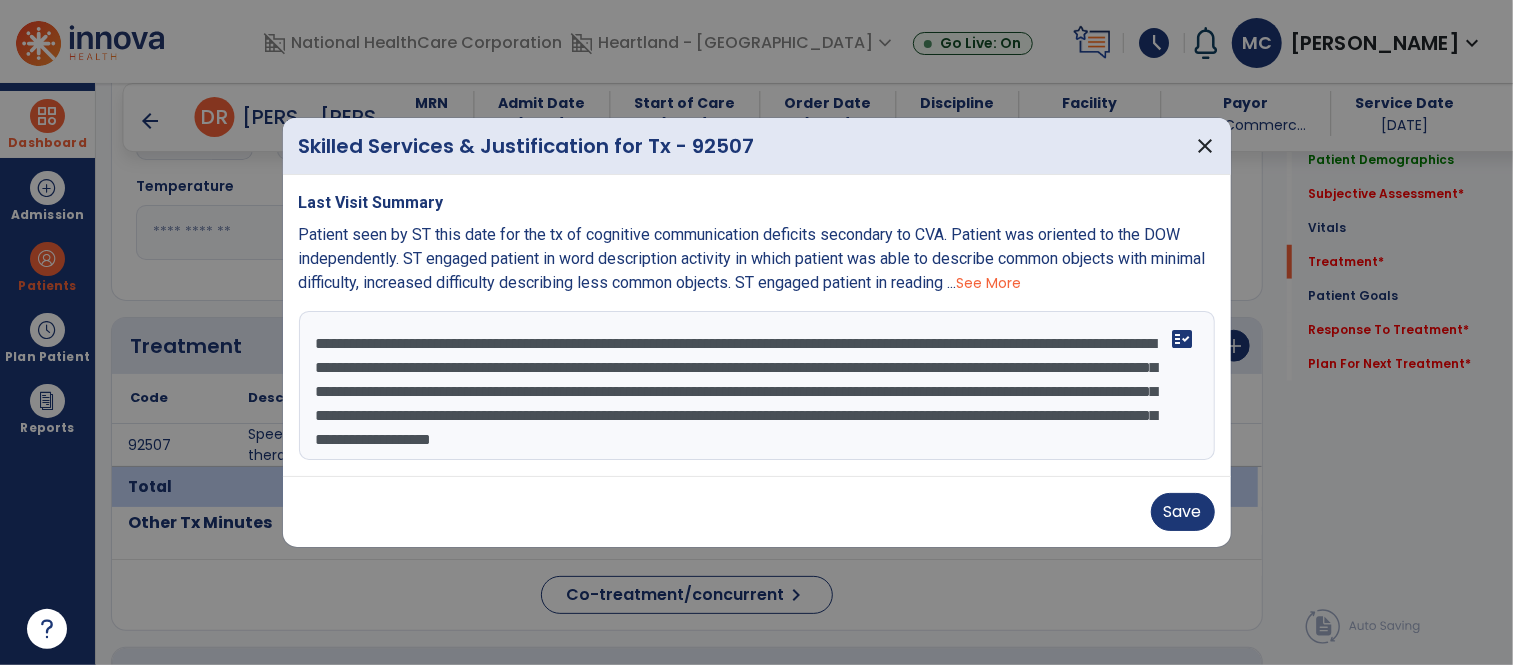 click on "**********" at bounding box center [757, 386] 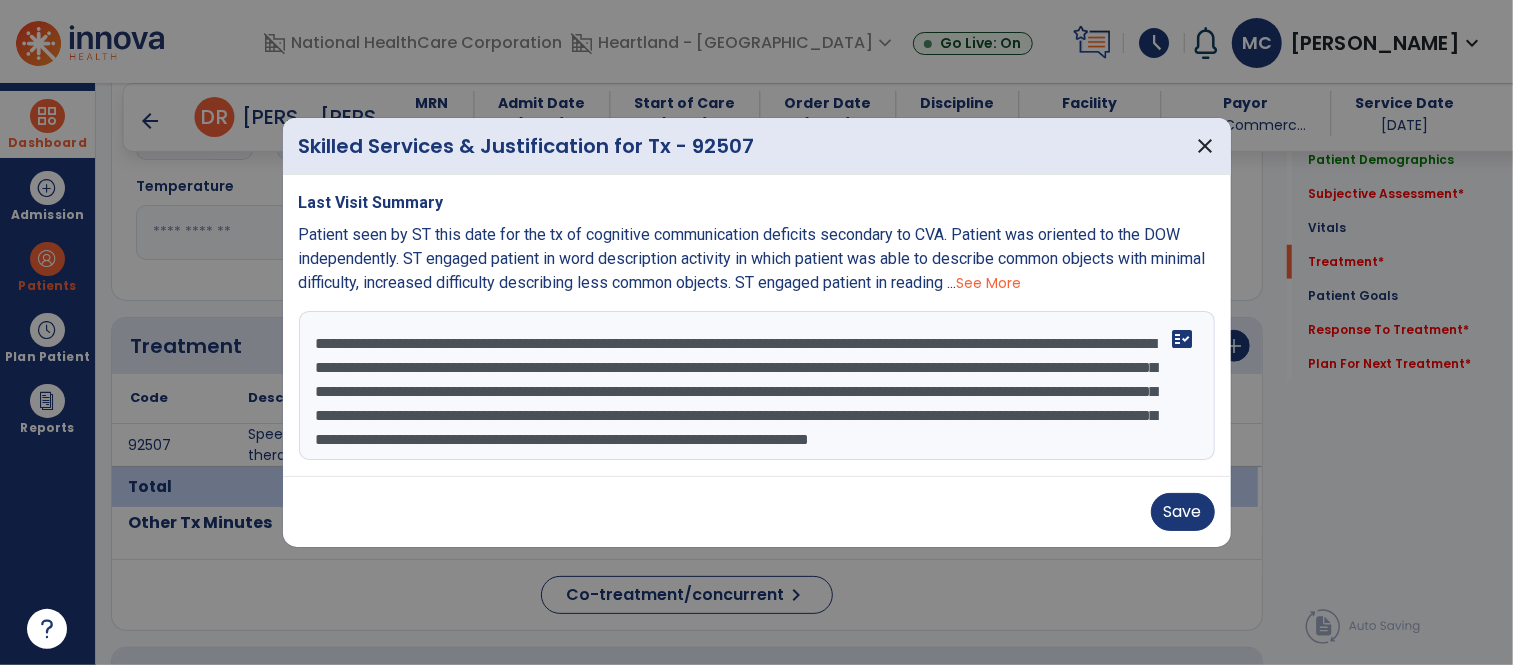 scroll, scrollTop: 47, scrollLeft: 0, axis: vertical 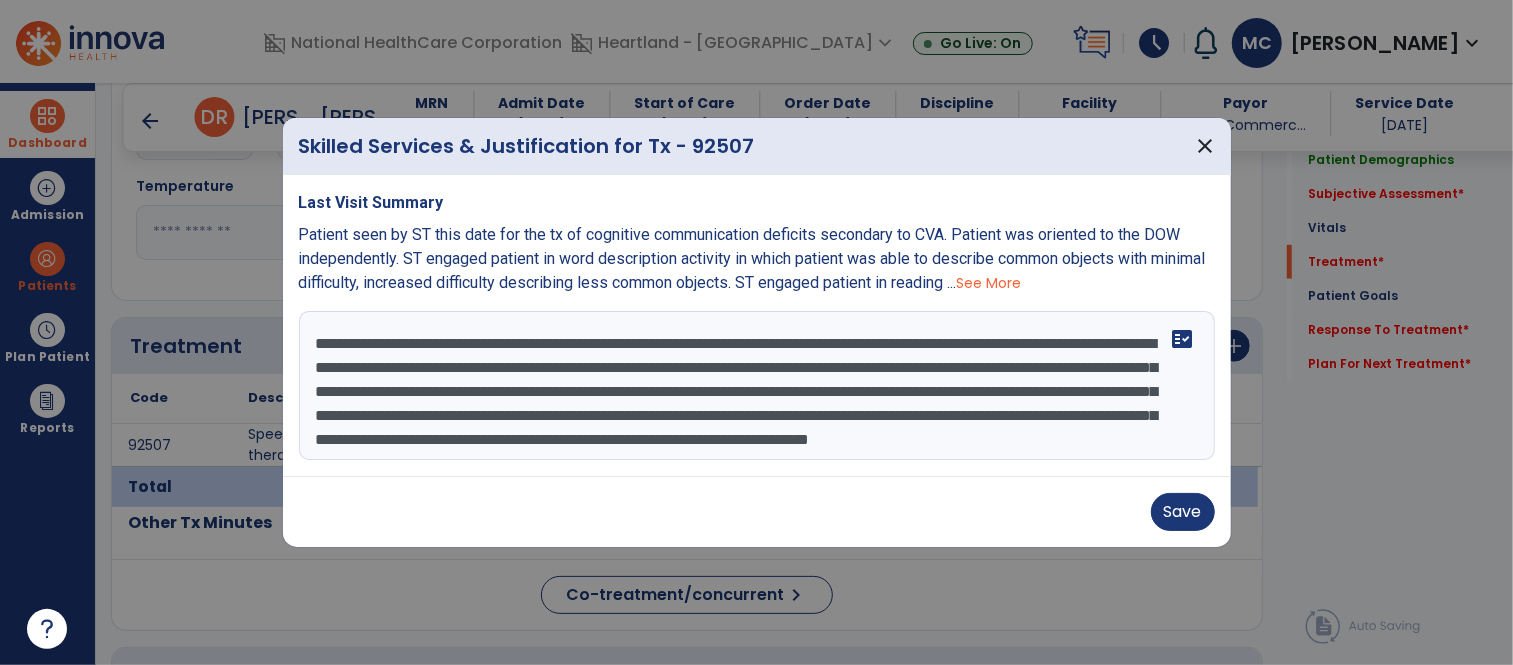 click on "**********" at bounding box center (757, 386) 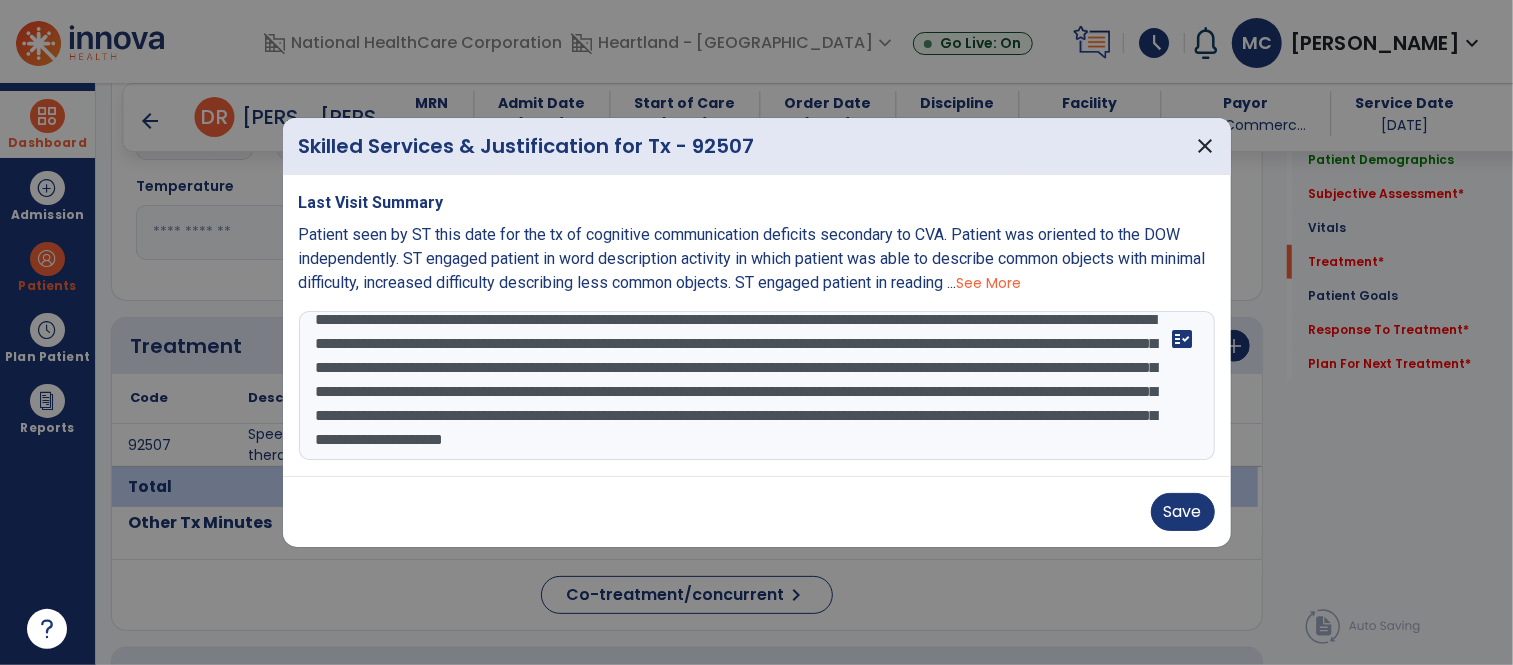 scroll, scrollTop: 62, scrollLeft: 0, axis: vertical 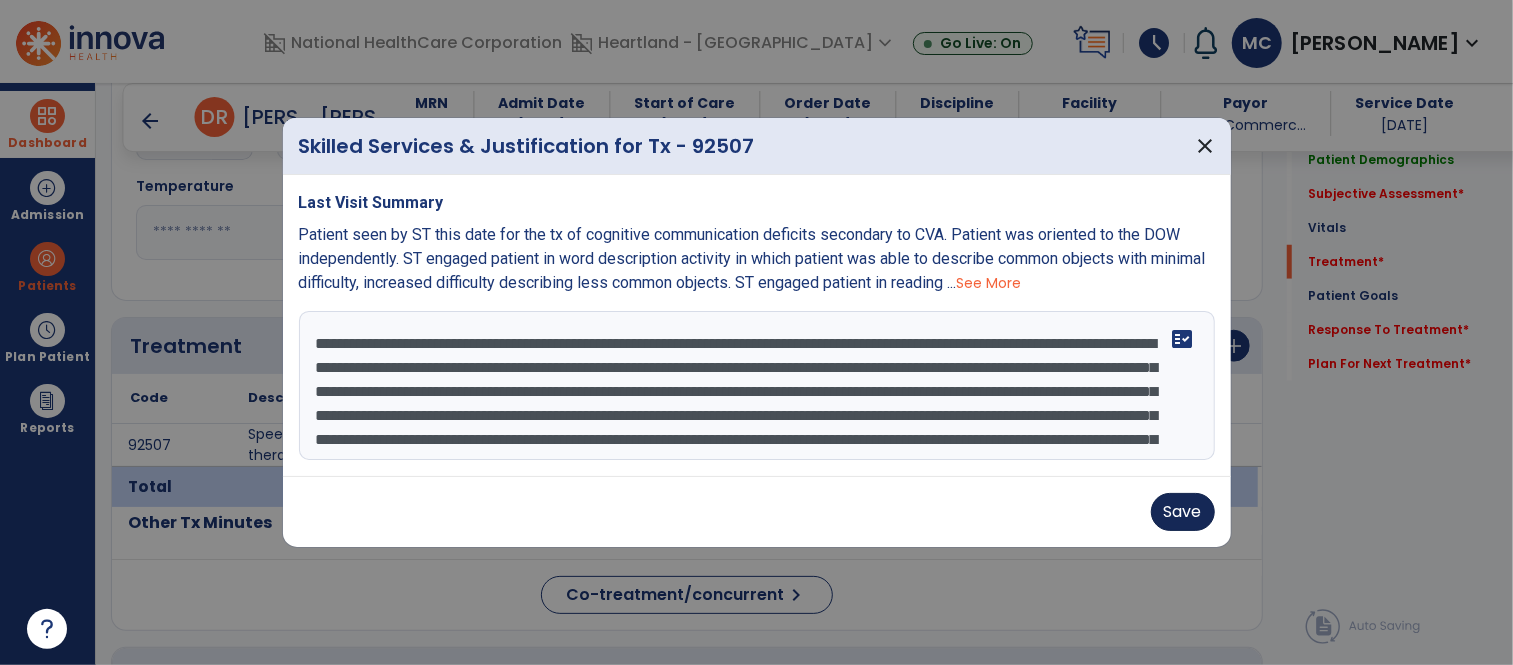 type on "**********" 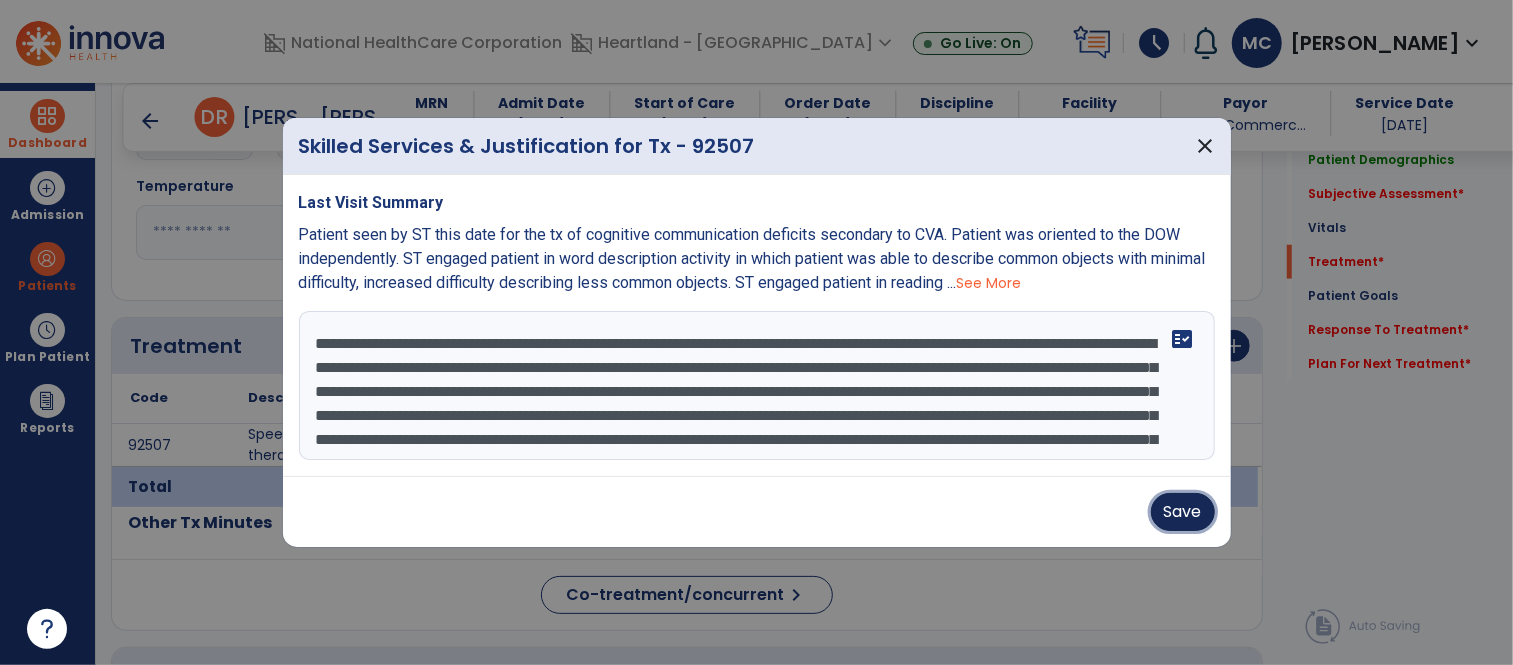 click on "Save" at bounding box center (1183, 512) 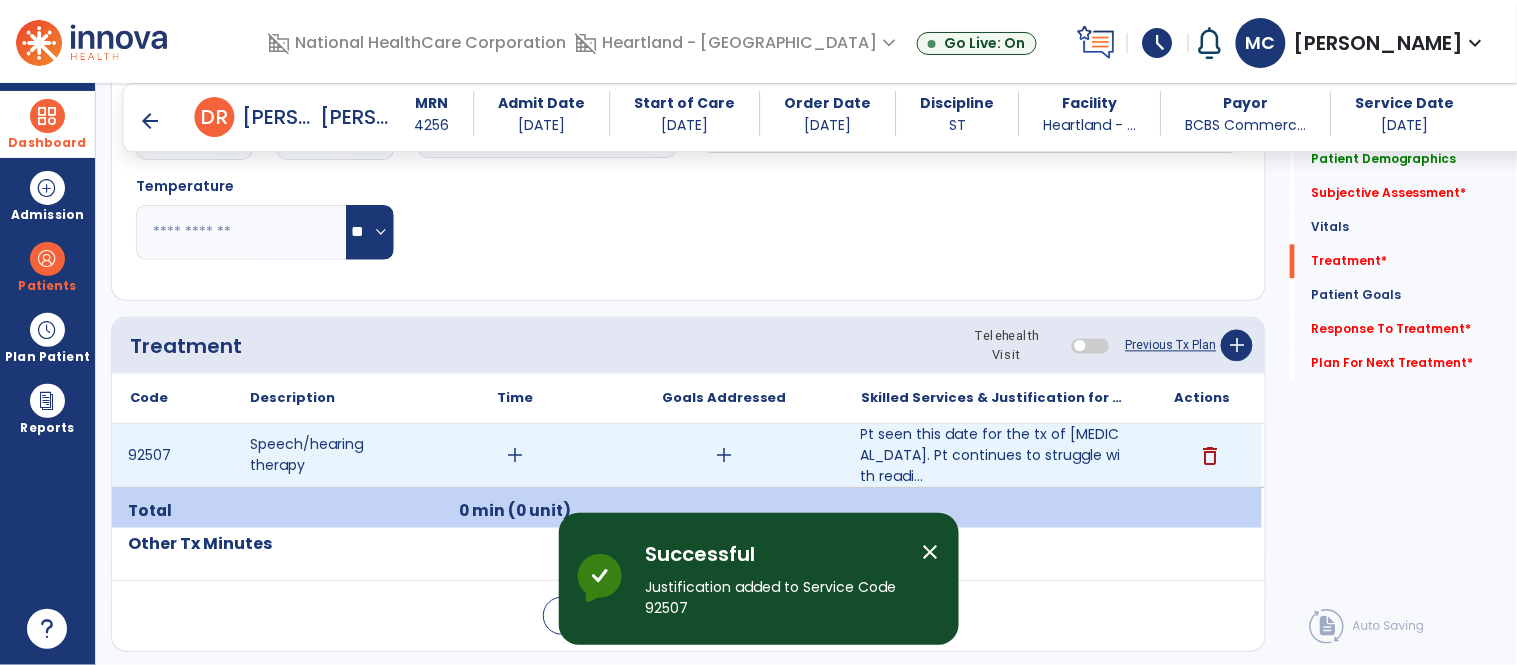 click on "add" at bounding box center [724, 455] 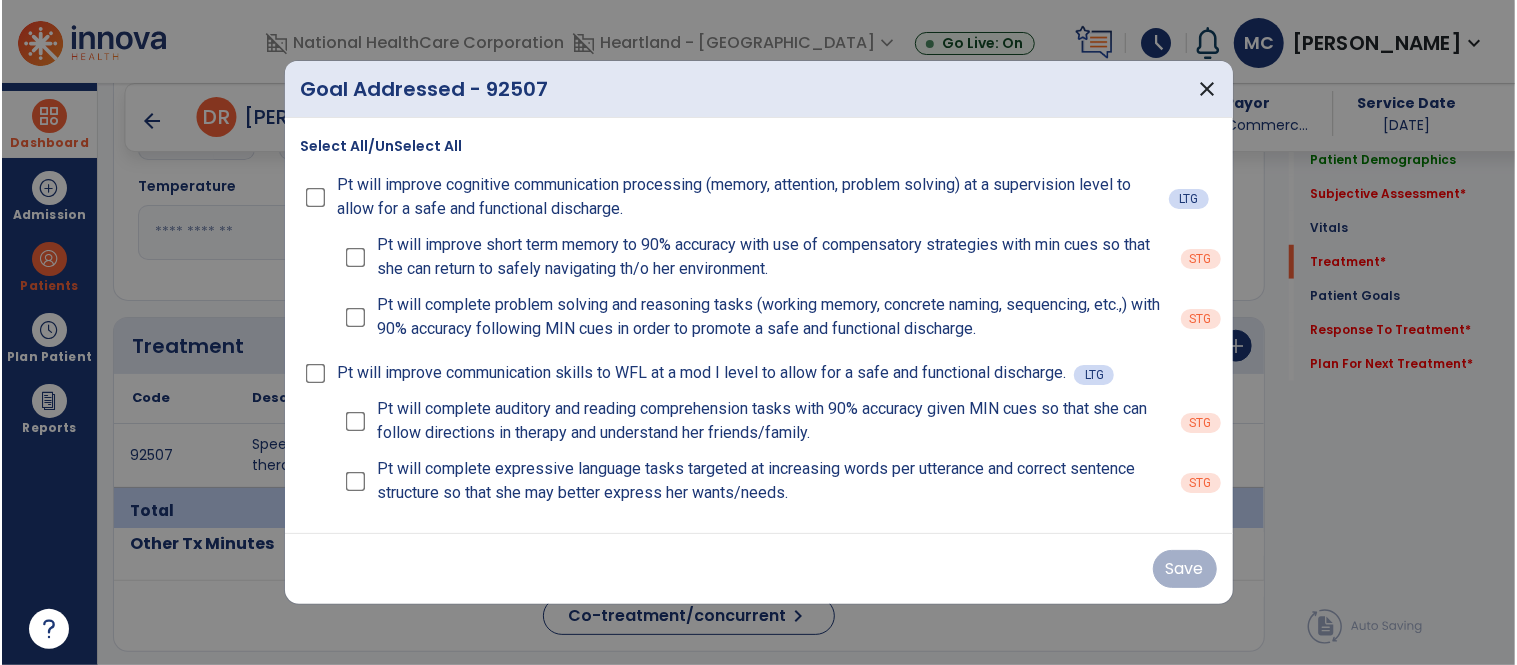 scroll, scrollTop: 972, scrollLeft: 0, axis: vertical 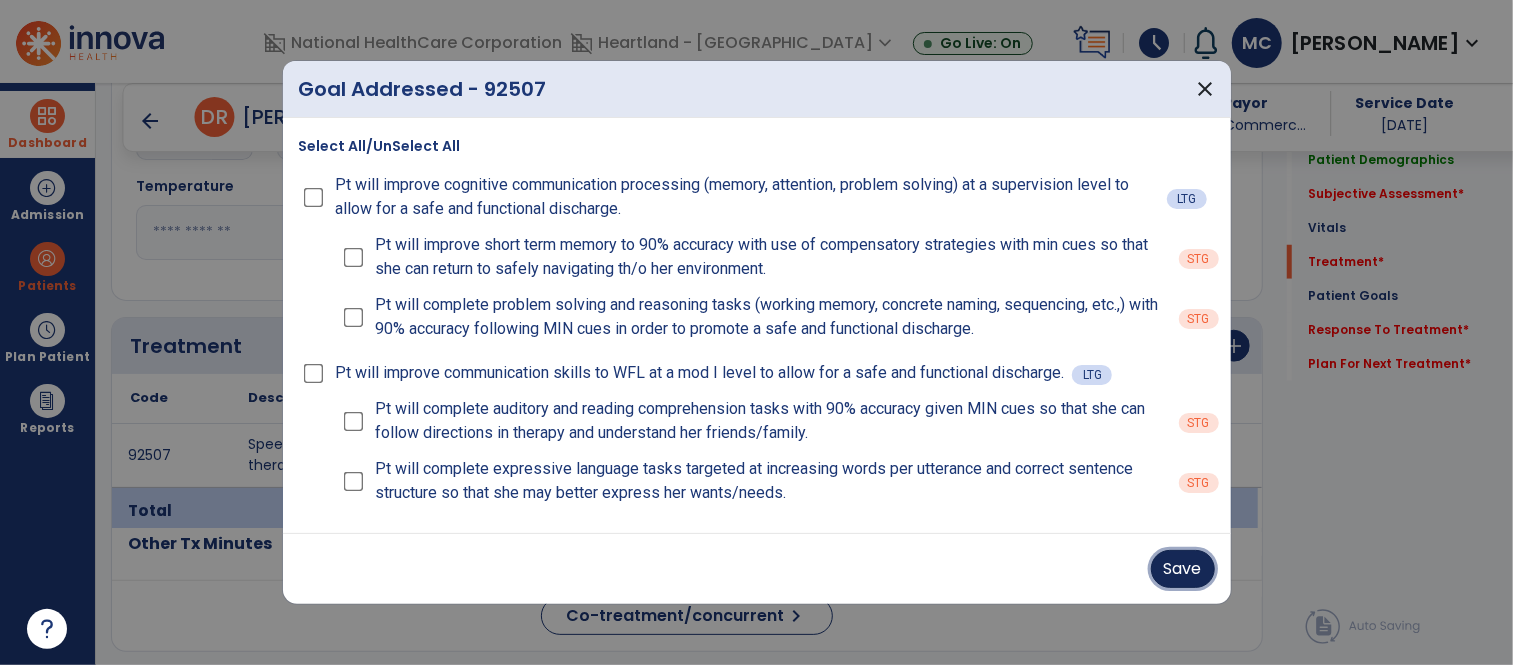 click on "Save" at bounding box center (1183, 569) 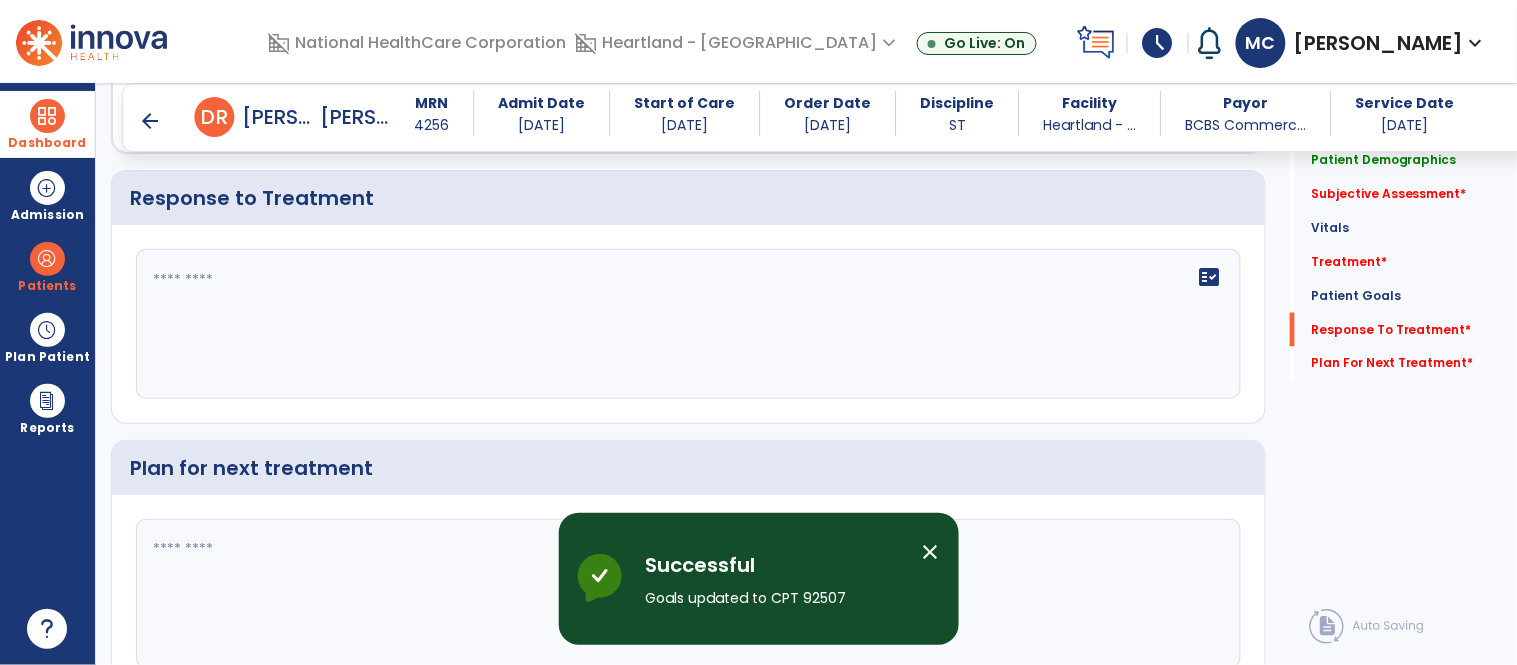 scroll, scrollTop: 2668, scrollLeft: 0, axis: vertical 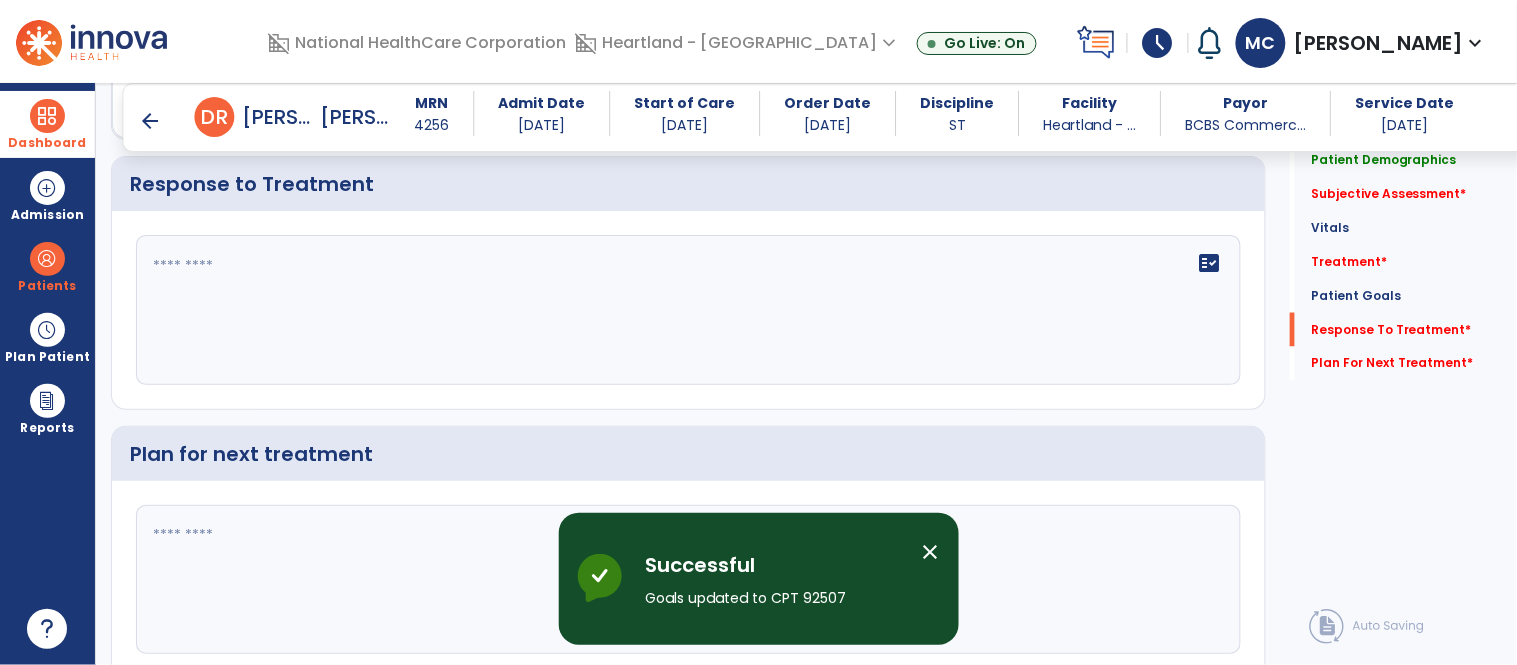 click on "fact_check" 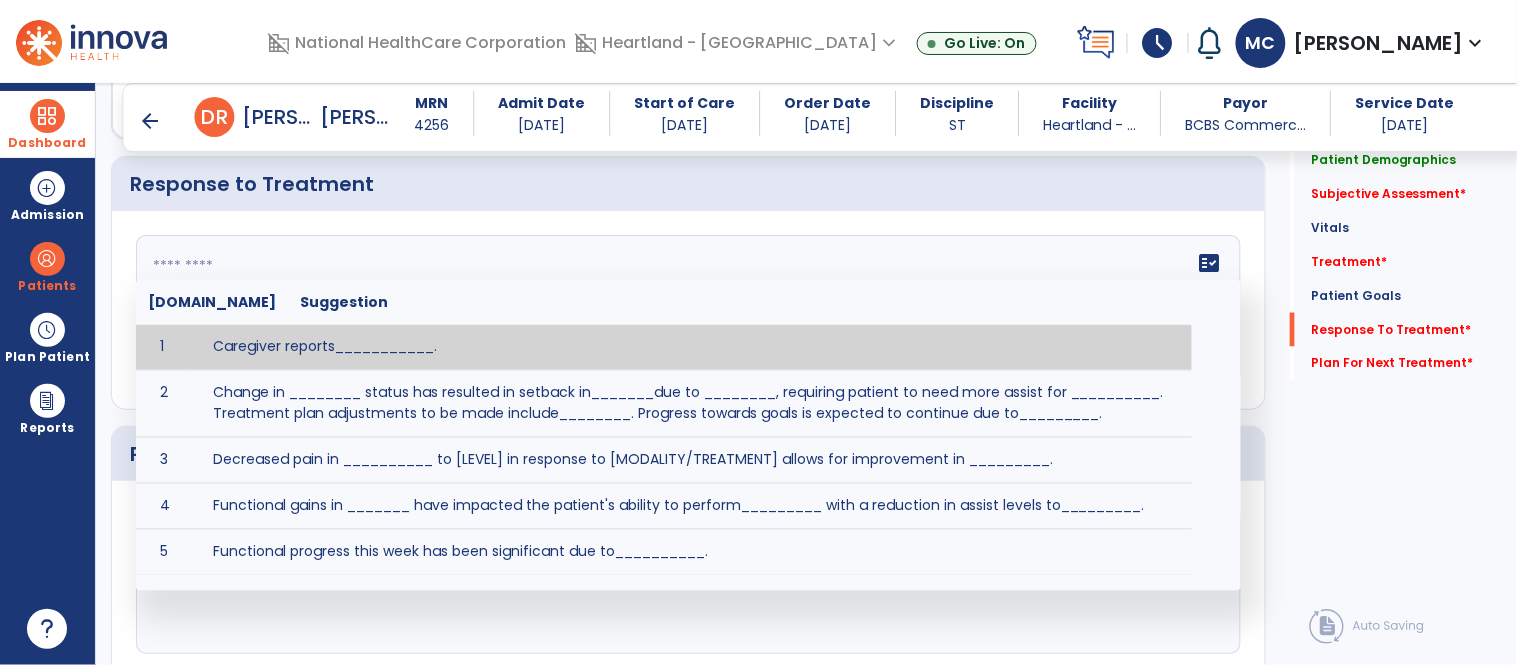 click on "fact_check  [DOMAIN_NAME] Suggestion 1 Caregiver reports___________. 2 Change in ________ status has resulted in setback in_______due to ________, requiring patient to need more assist for __________.   Treatment plan adjustments to be made include________.  Progress towards goals is expected to continue due to_________. 3 Decreased pain in __________ to [LEVEL] in response to [MODALITY/TREATMENT] allows for improvement in _________. 4 Functional gains in _______ have impacted the patient's ability to perform_________ with a reduction in assist levels to_________. 5 Functional progress this week has been significant due to__________. 6 Gains in ________ have improved the patient's ability to perform ______with decreased levels of assist to___________. 7 Improvement in ________allows patient to tolerate higher levels of challenges in_________. 8 Pain in [AREA] has decreased to [LEVEL] in response to [TREATMENT/MODALITY], allowing fore ease in completing__________. 9 10 11 12 13 14 15 16 17 18 19 20 21" 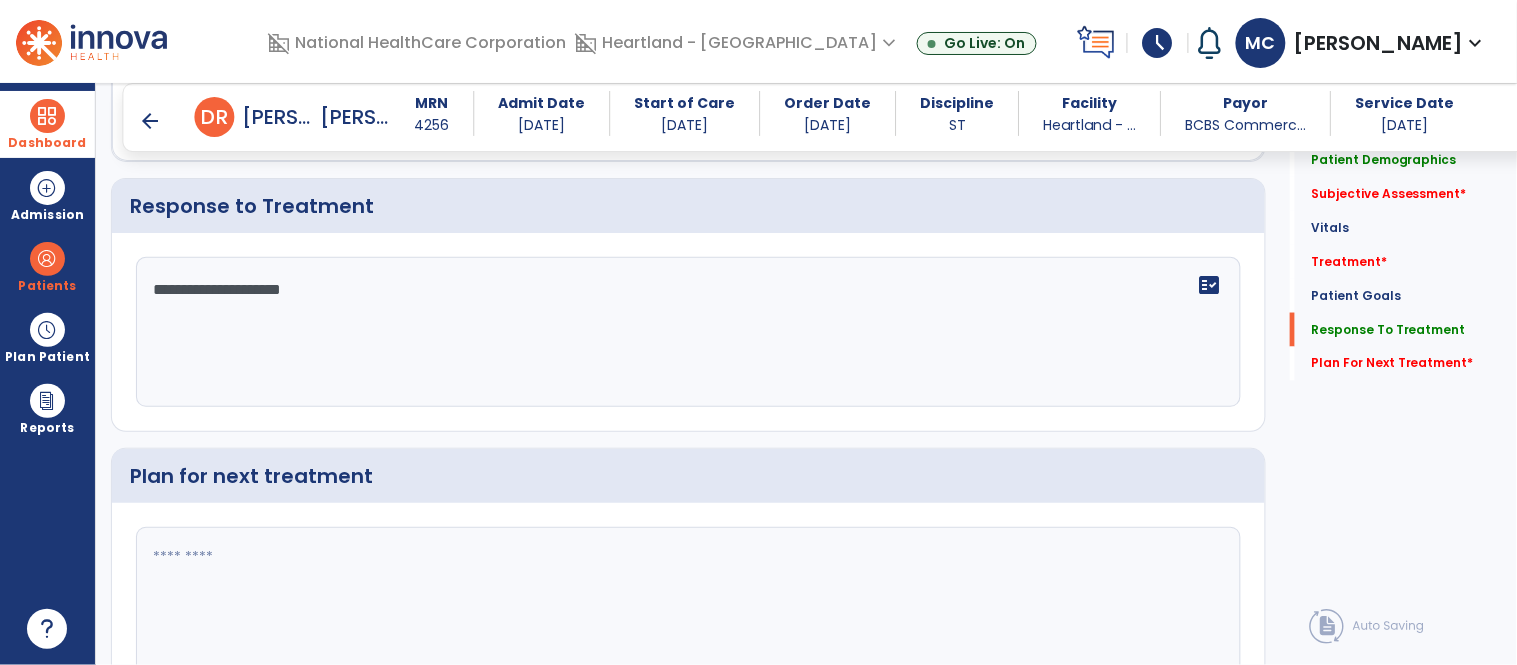 scroll, scrollTop: 2670, scrollLeft: 0, axis: vertical 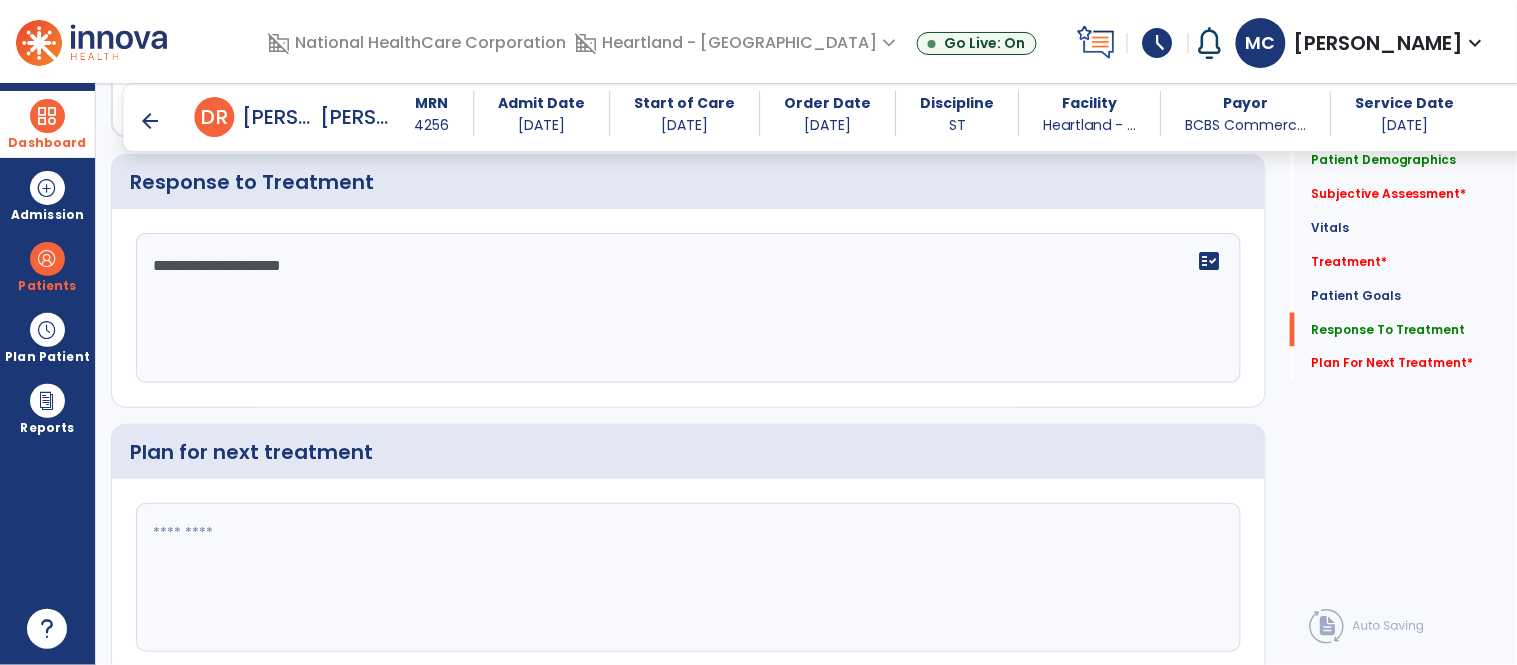 click on "**********" 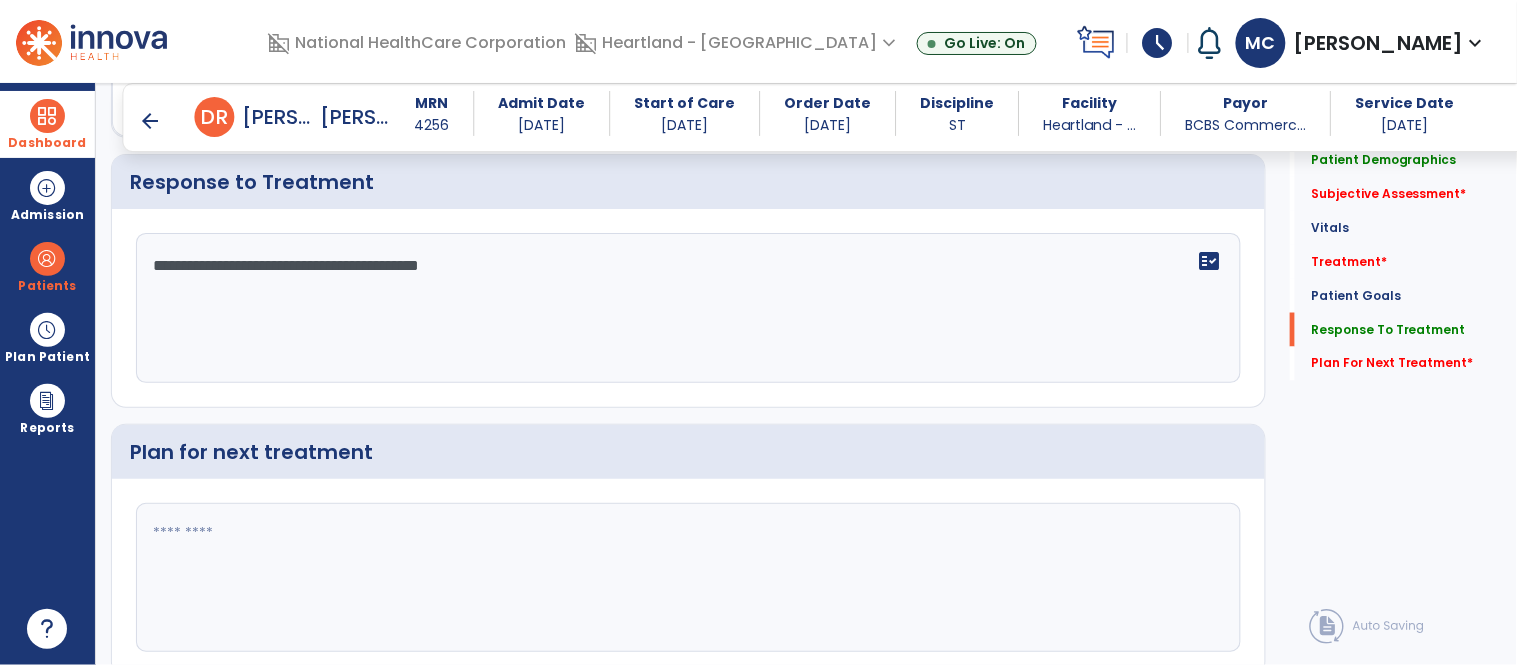 click on "**********" 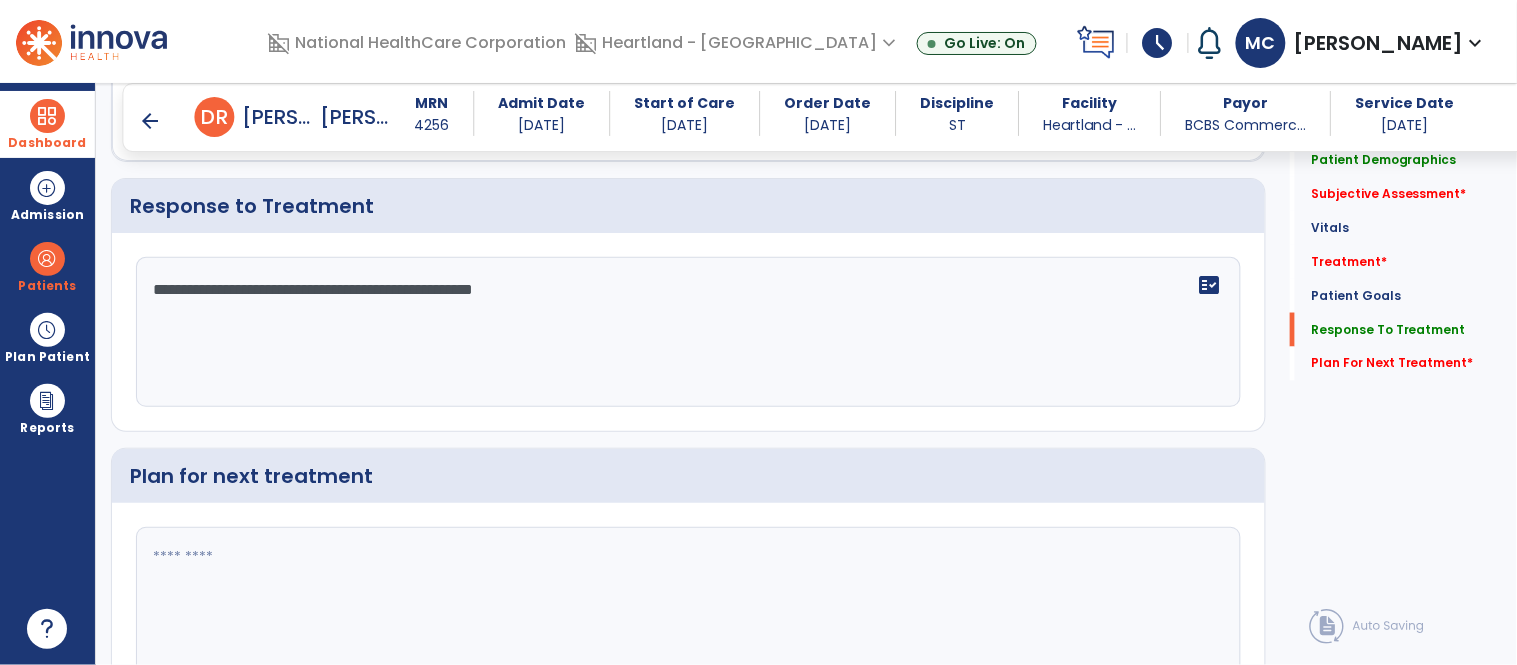 scroll, scrollTop: 2670, scrollLeft: 0, axis: vertical 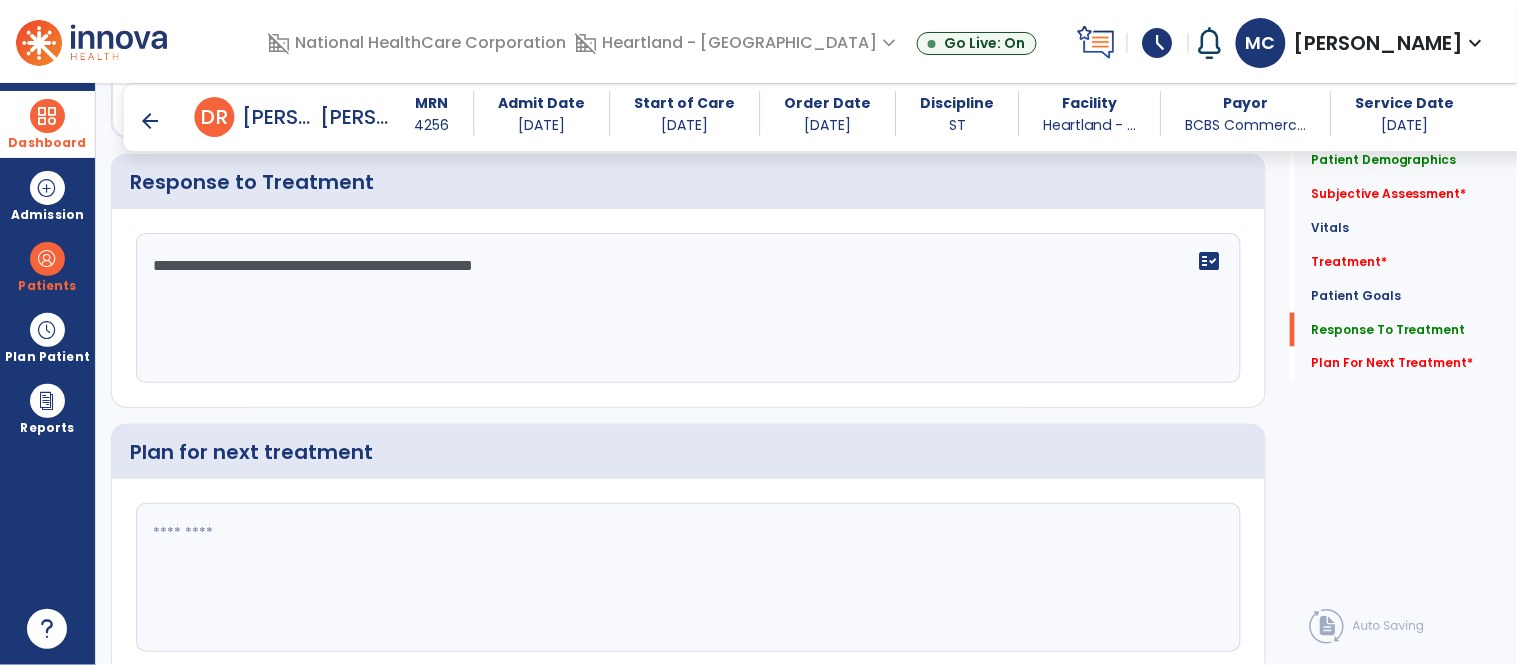 click on "**********" 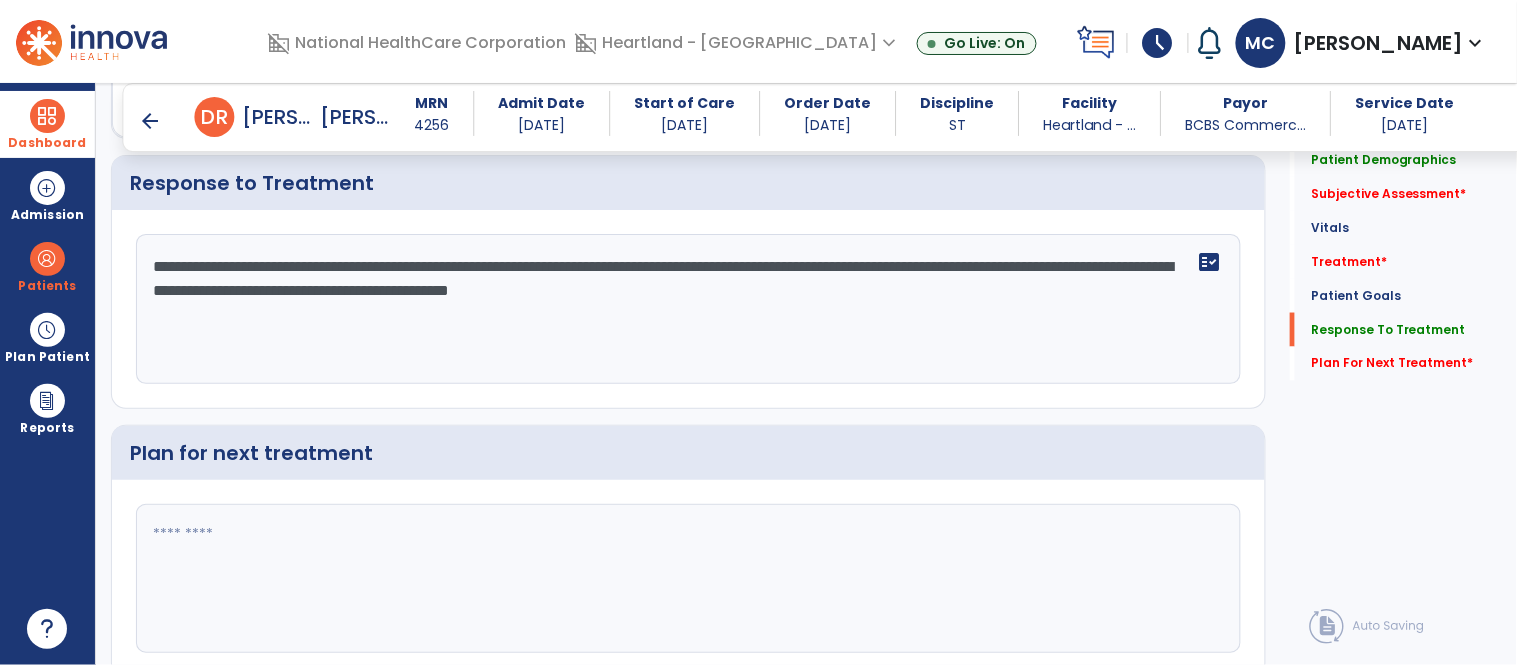 scroll, scrollTop: 2670, scrollLeft: 0, axis: vertical 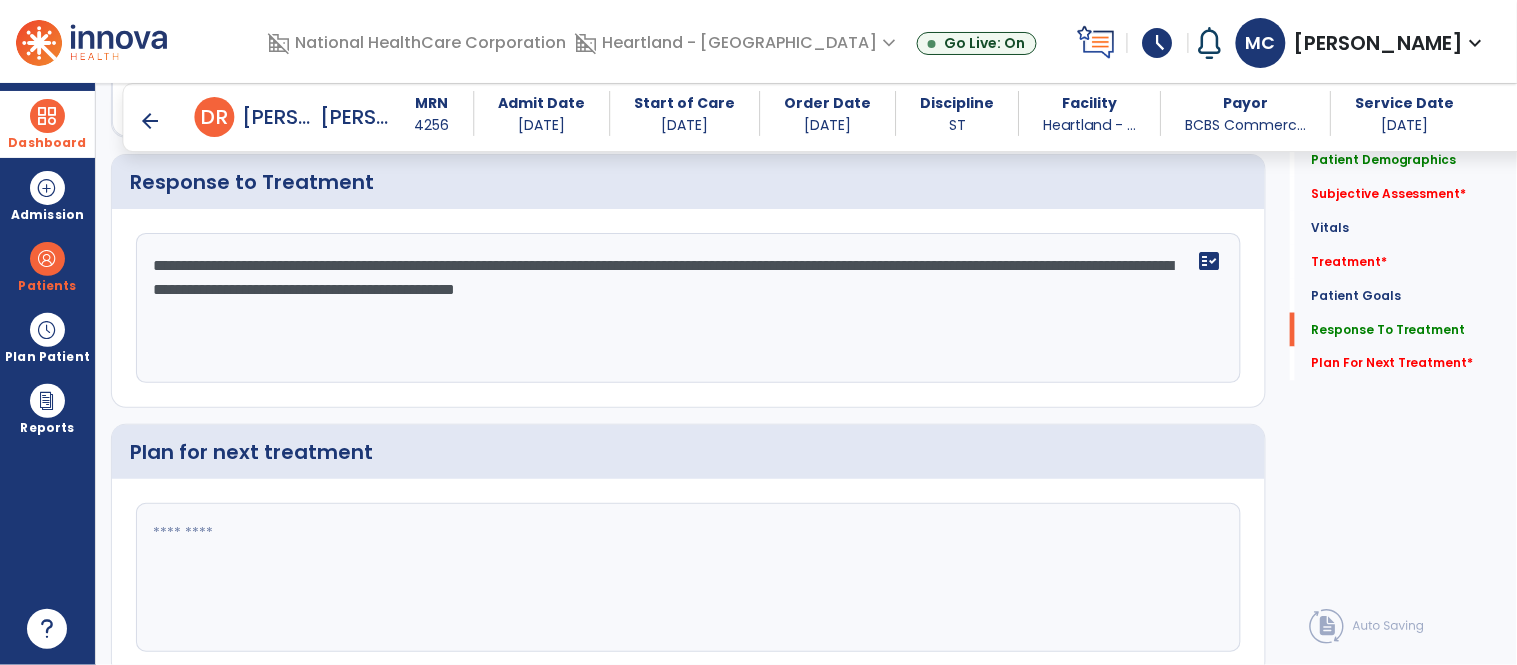 click on "**********" 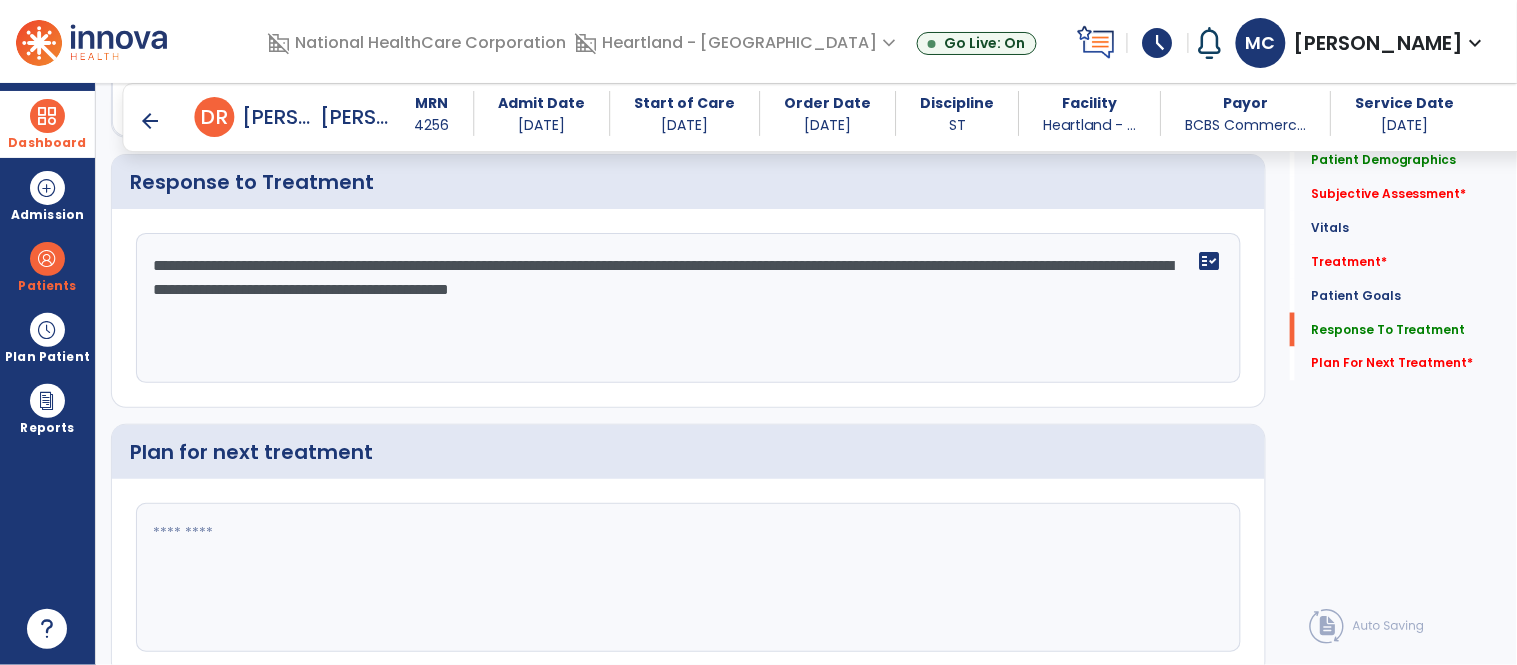 click on "**********" 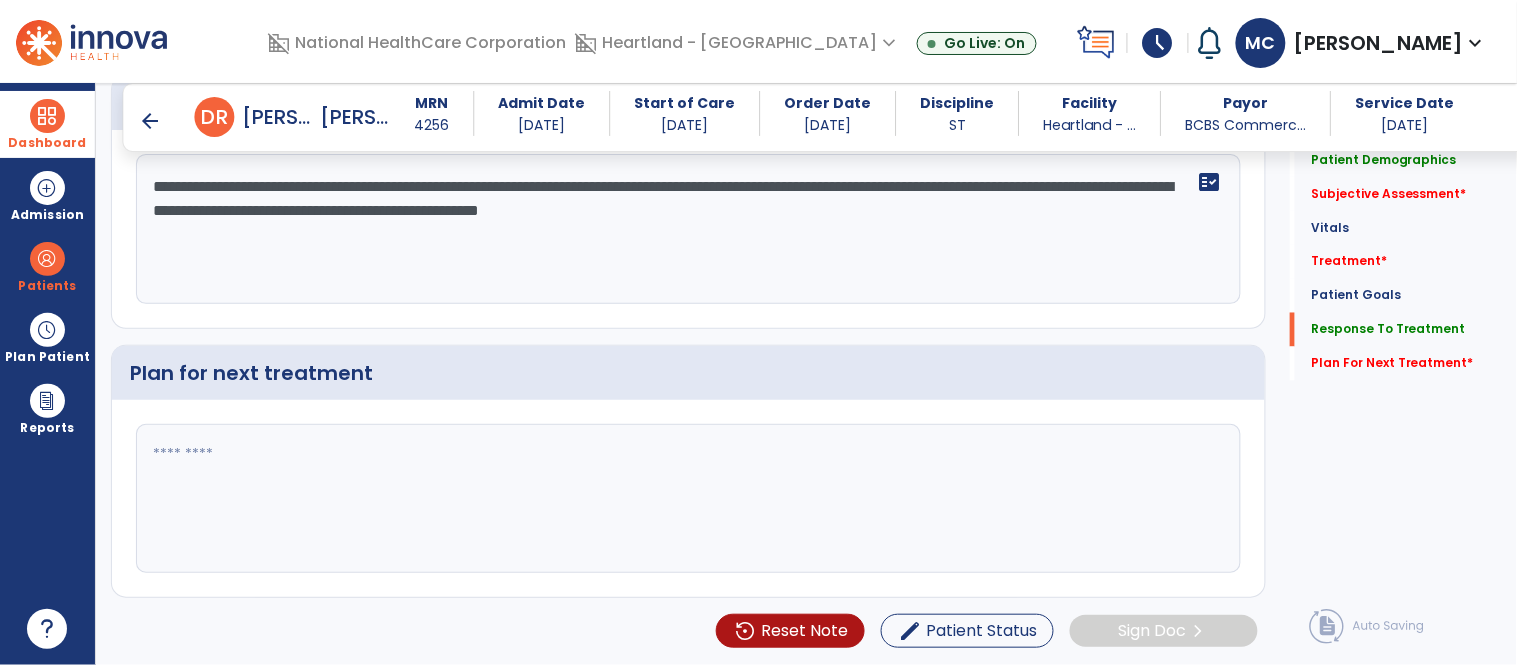 scroll, scrollTop: 2752, scrollLeft: 0, axis: vertical 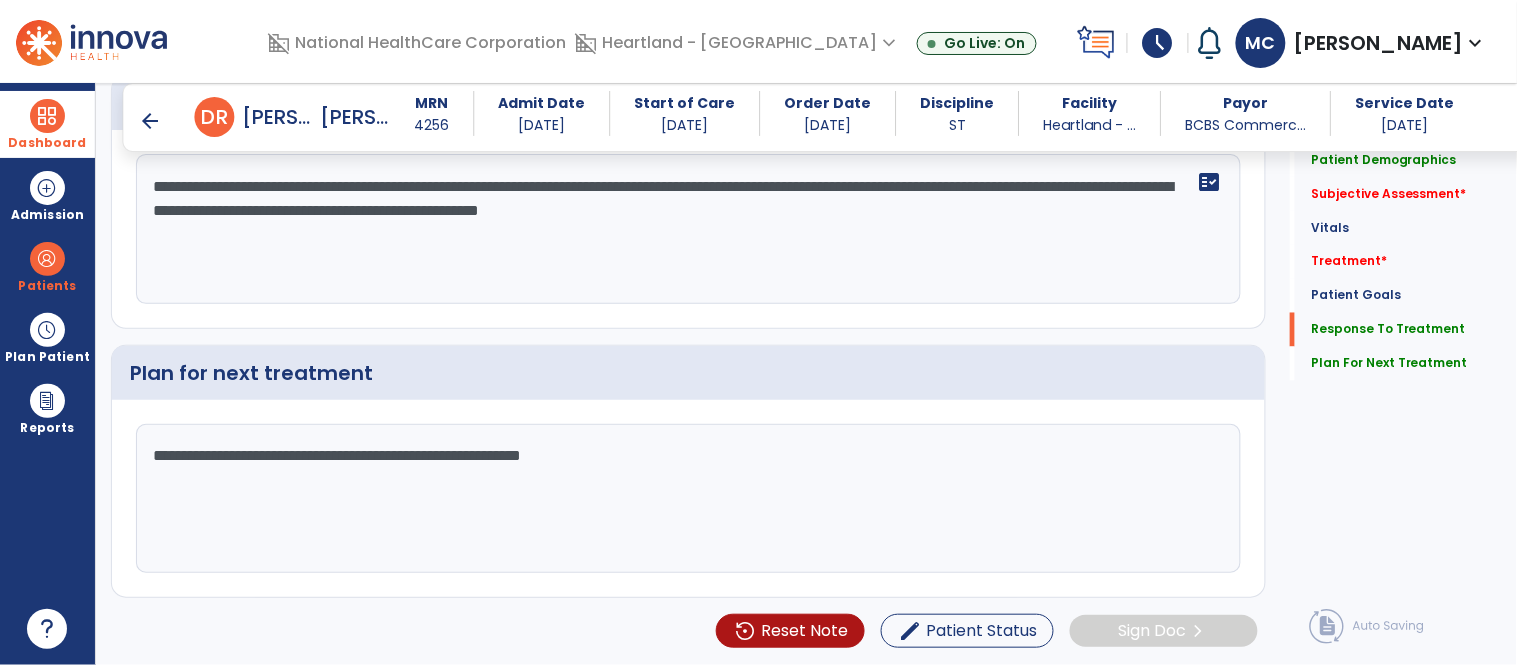 type on "**********" 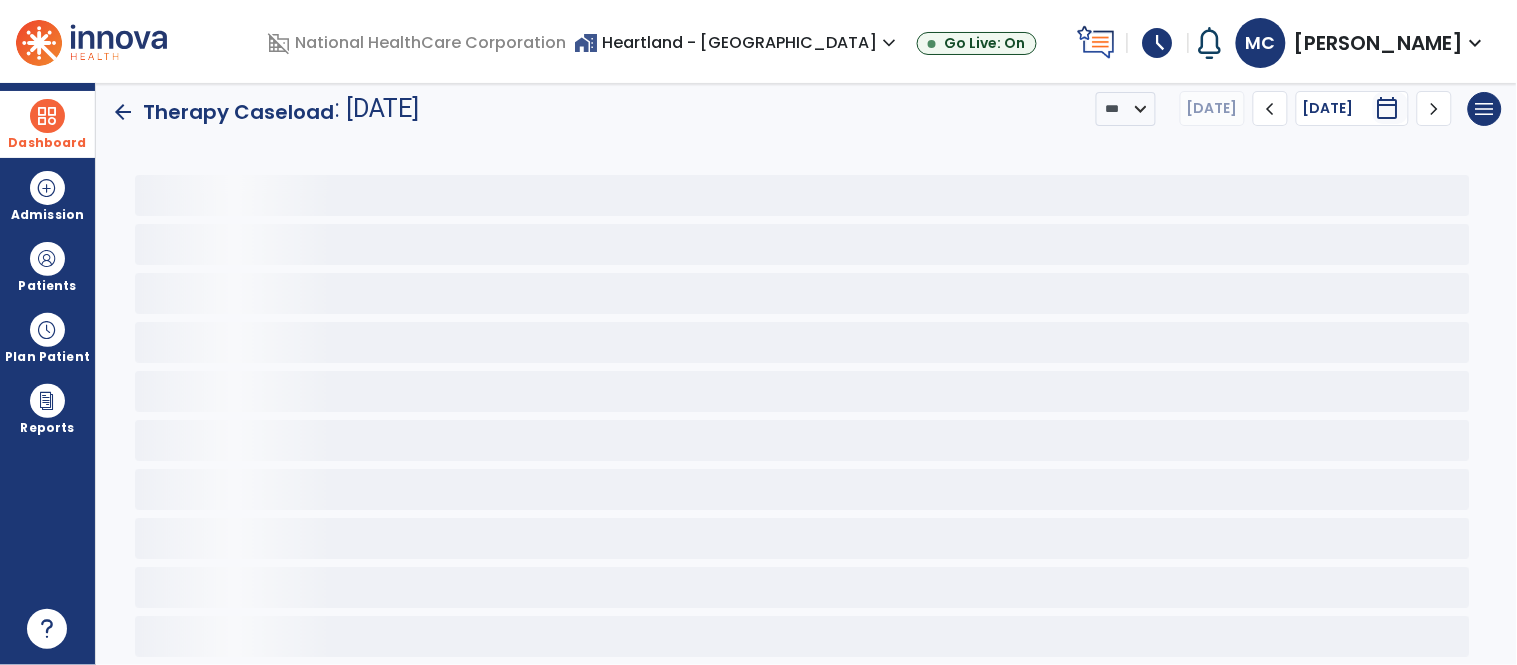 scroll, scrollTop: 4, scrollLeft: 0, axis: vertical 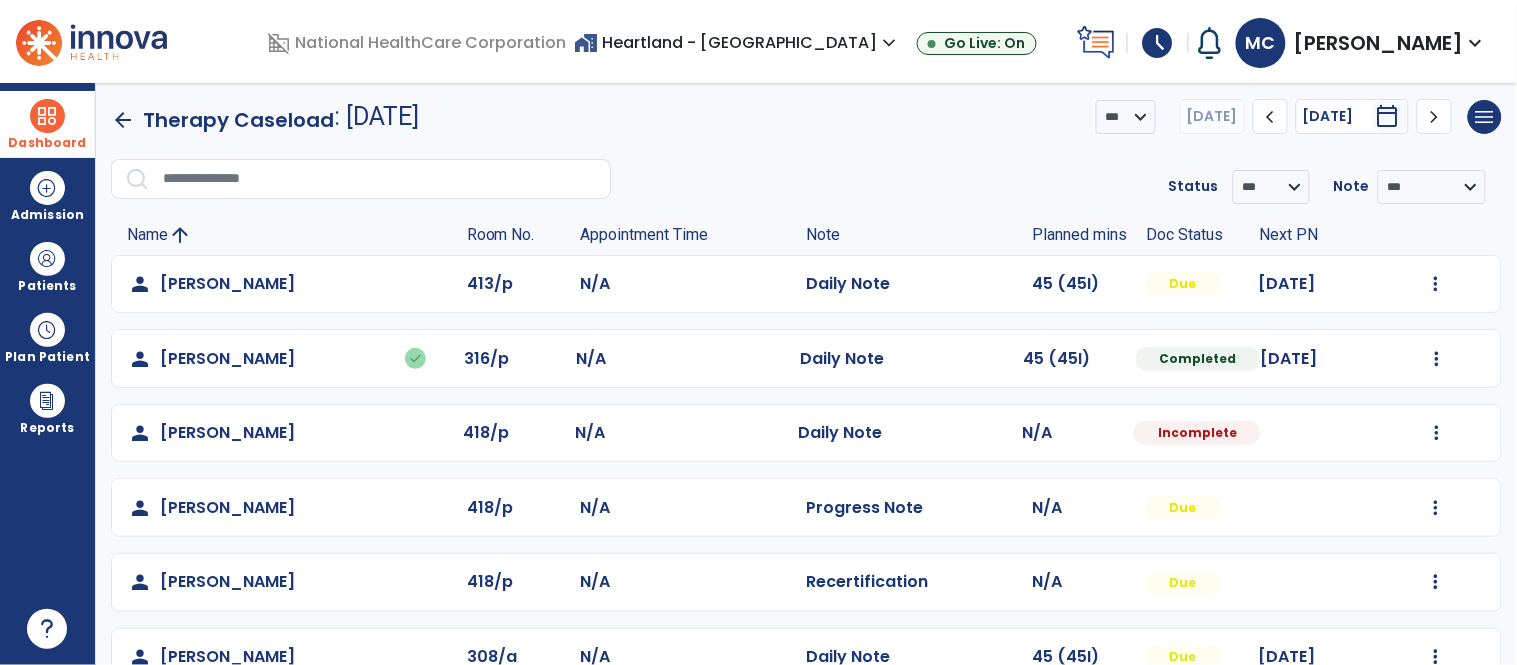 click on "Therapy Caseload" 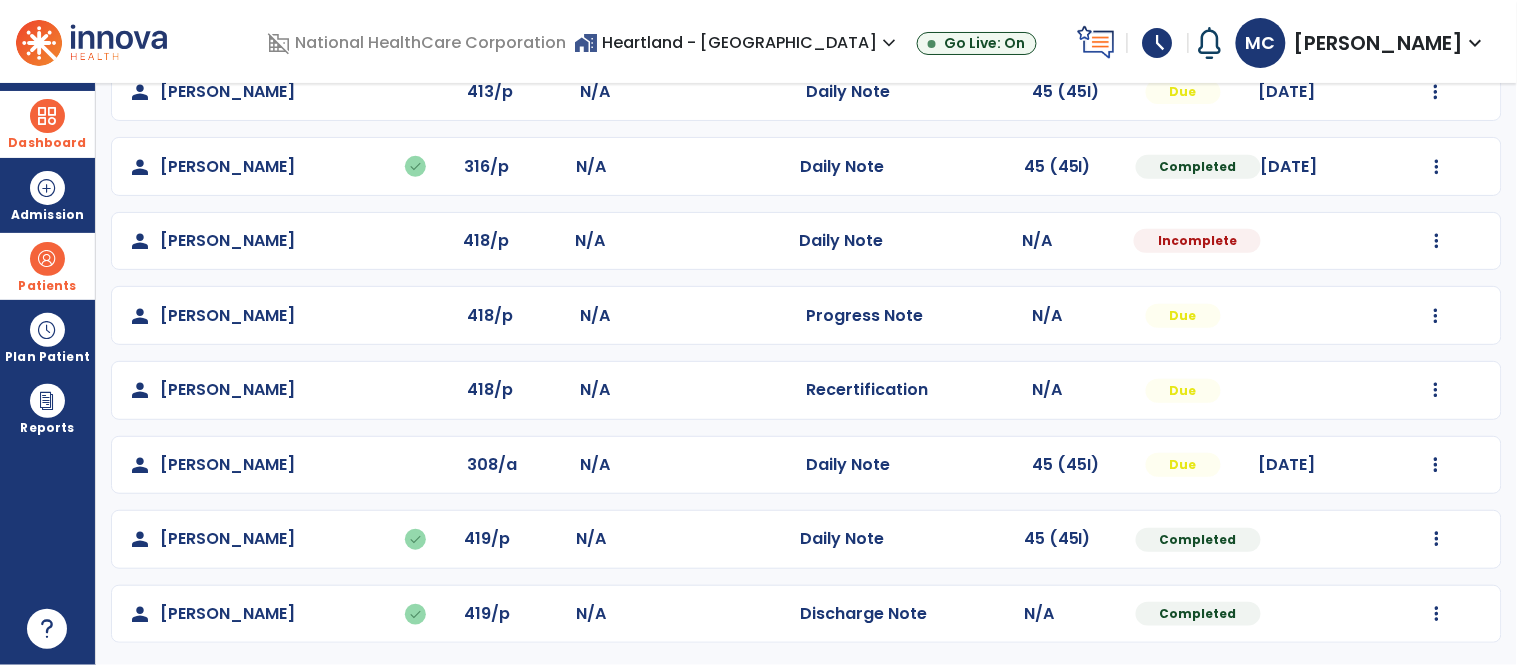 click at bounding box center [47, 259] 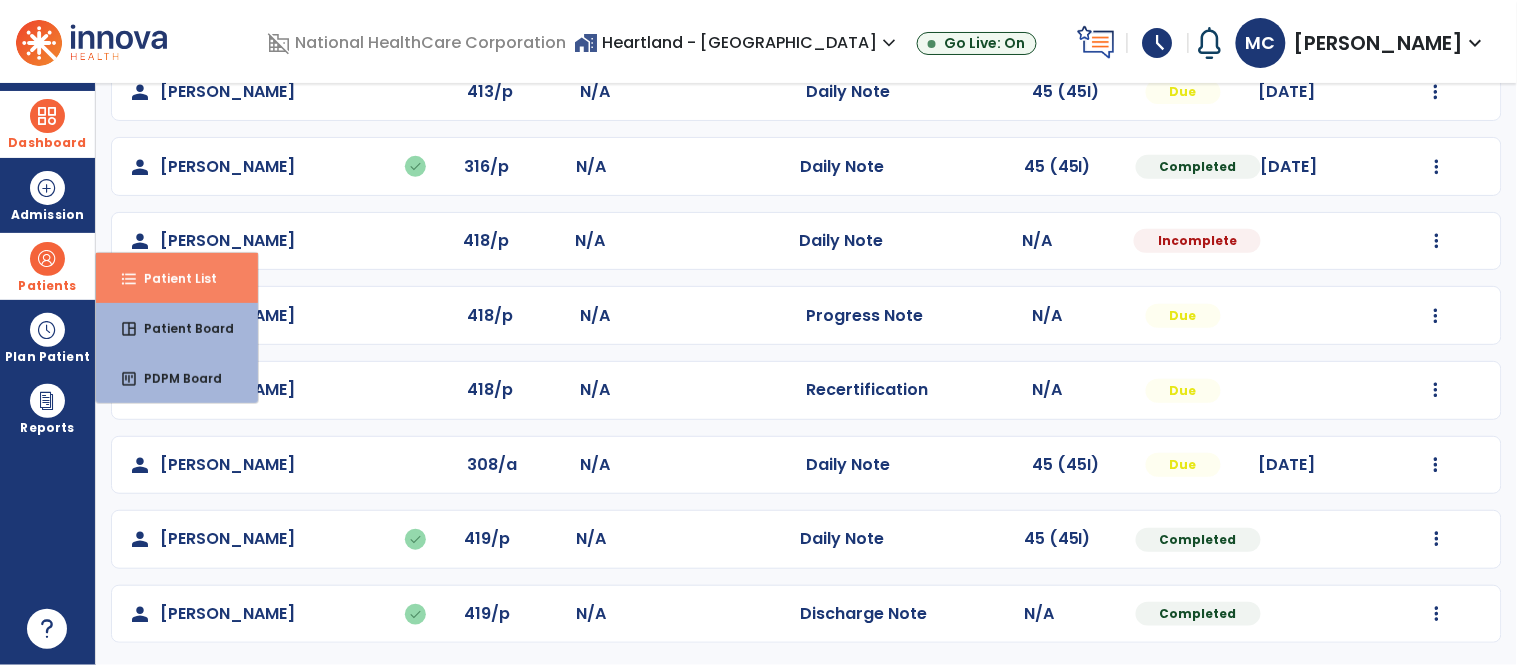 click on "format_list_bulleted  Patient List" at bounding box center [177, 278] 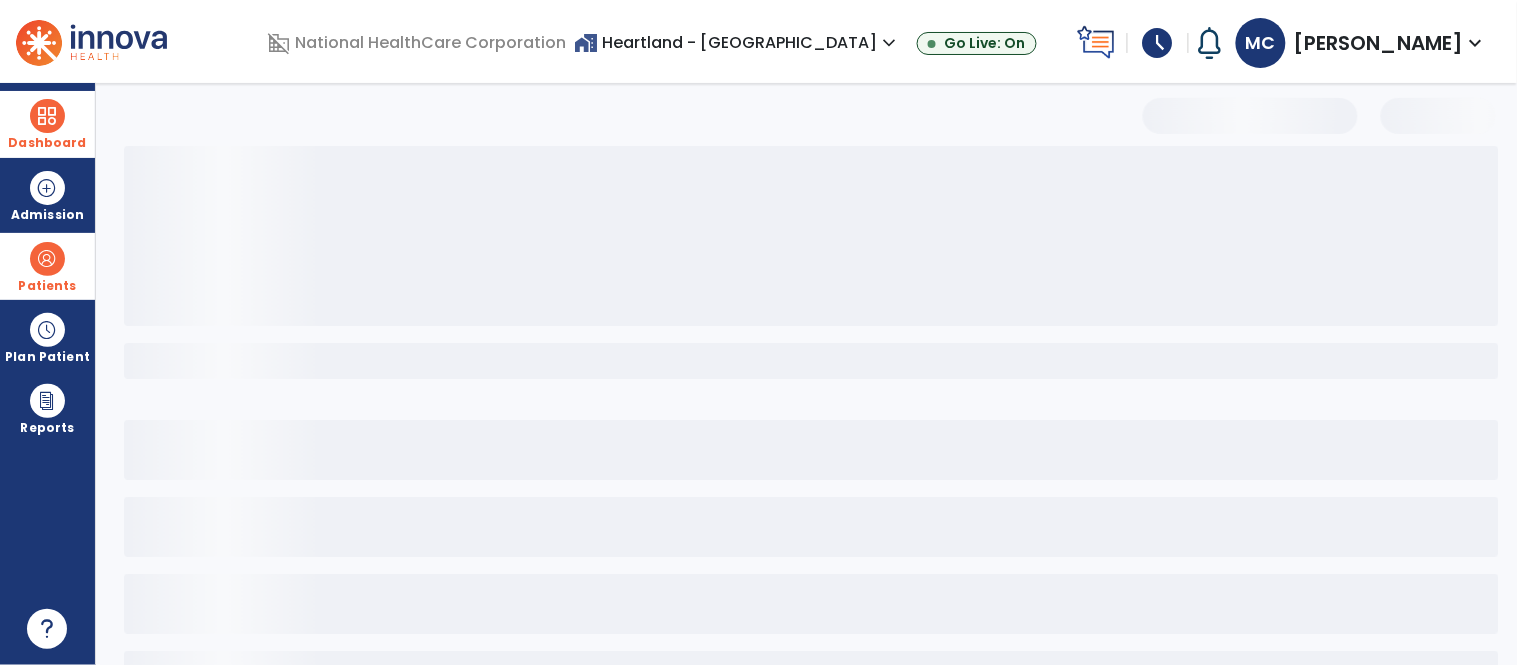 scroll, scrollTop: 0, scrollLeft: 0, axis: both 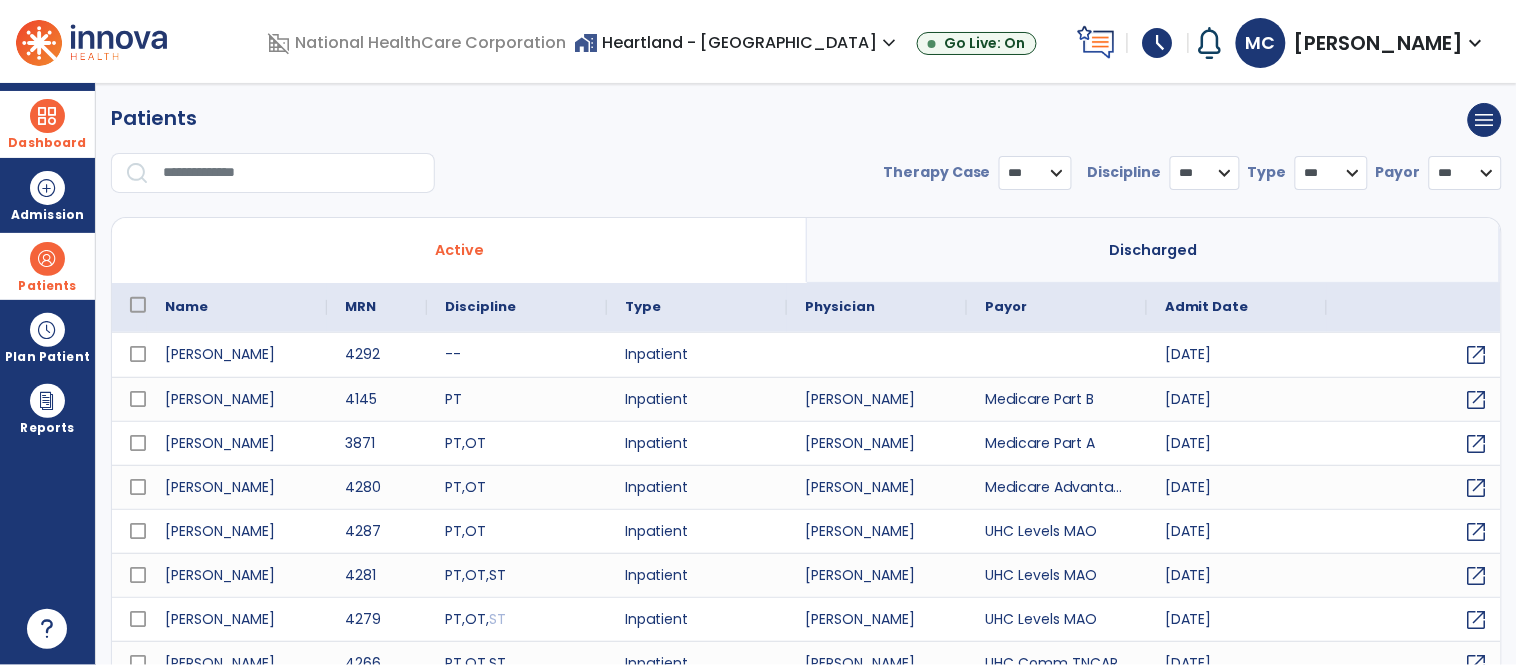 select on "***" 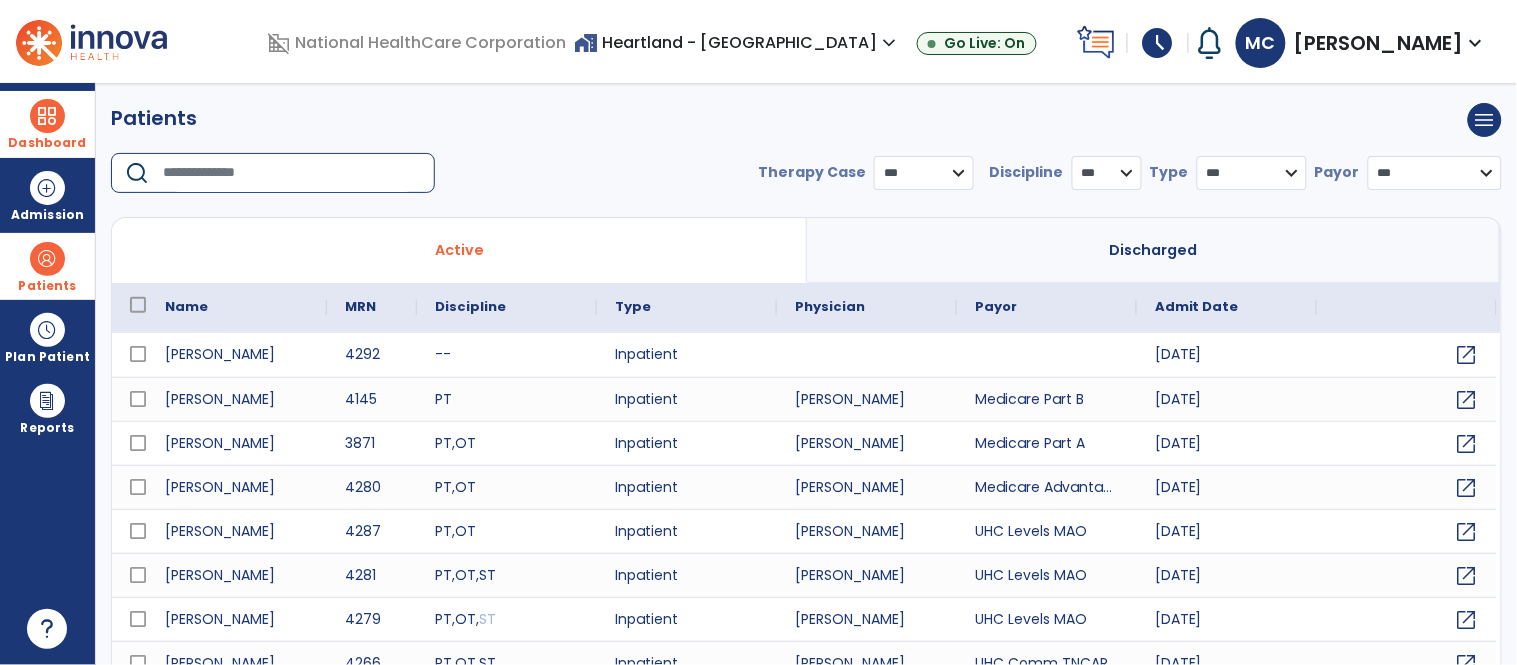 click at bounding box center [292, 173] 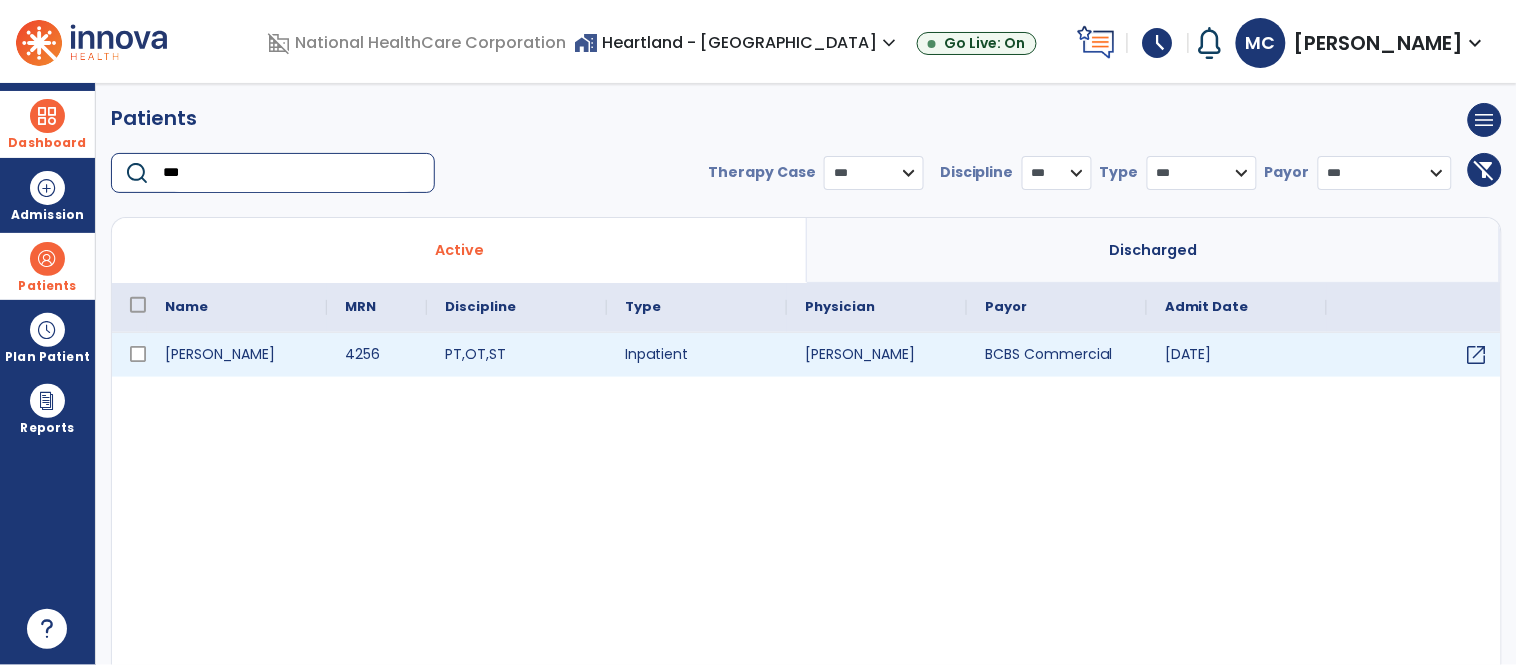 type on "***" 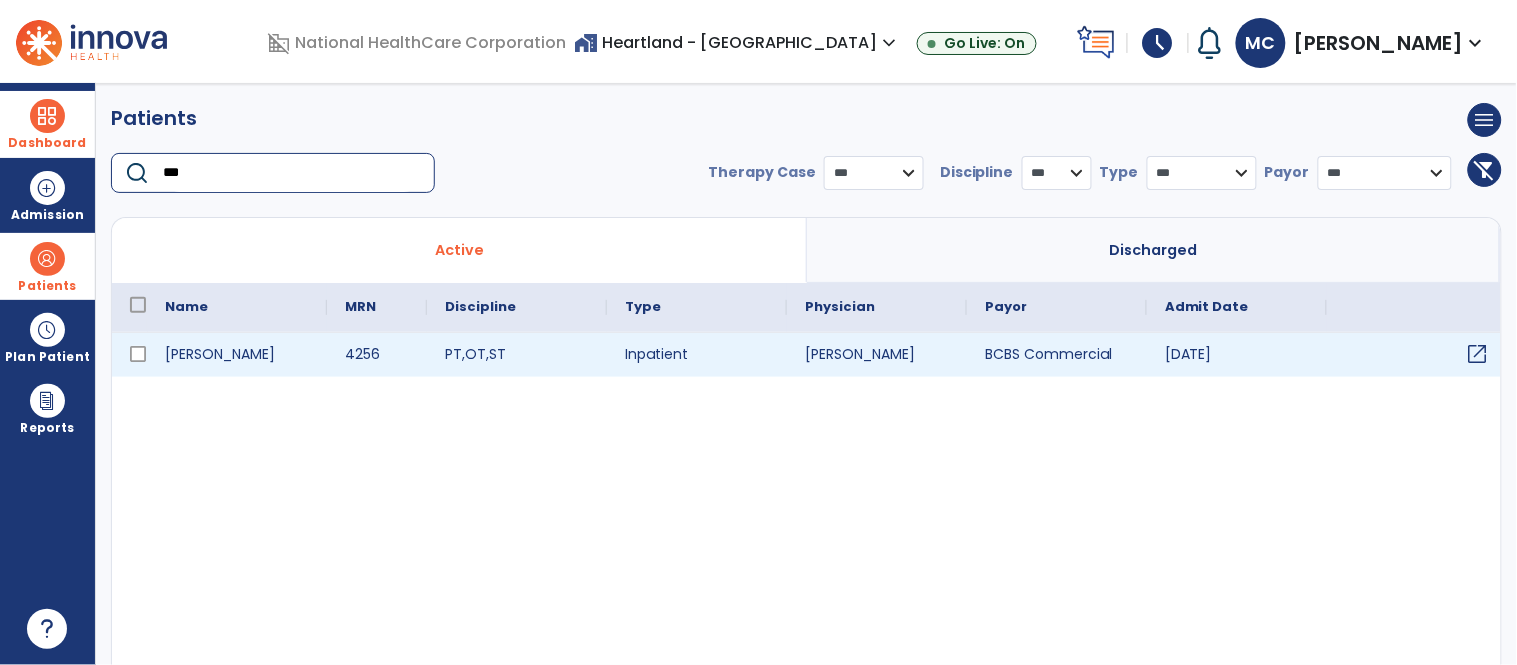 click on "open_in_new" at bounding box center (1478, 354) 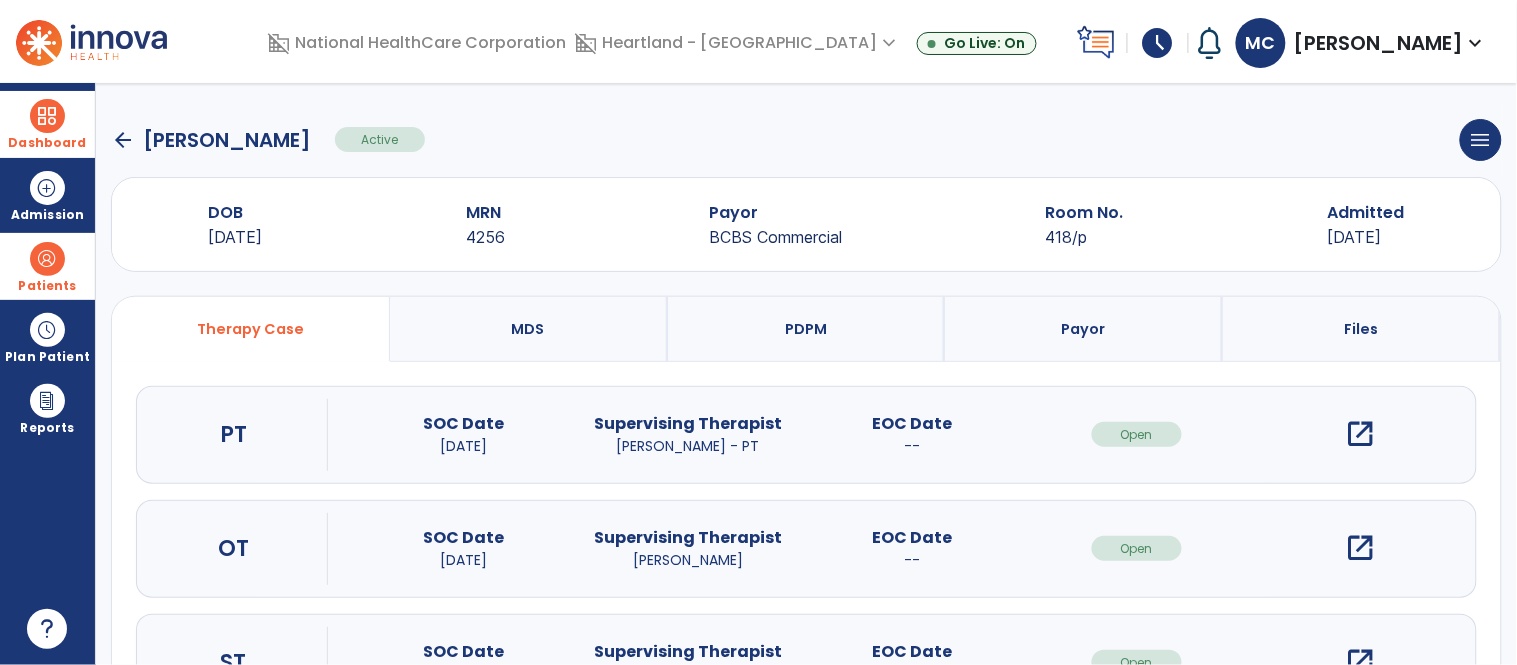 scroll, scrollTop: 96, scrollLeft: 0, axis: vertical 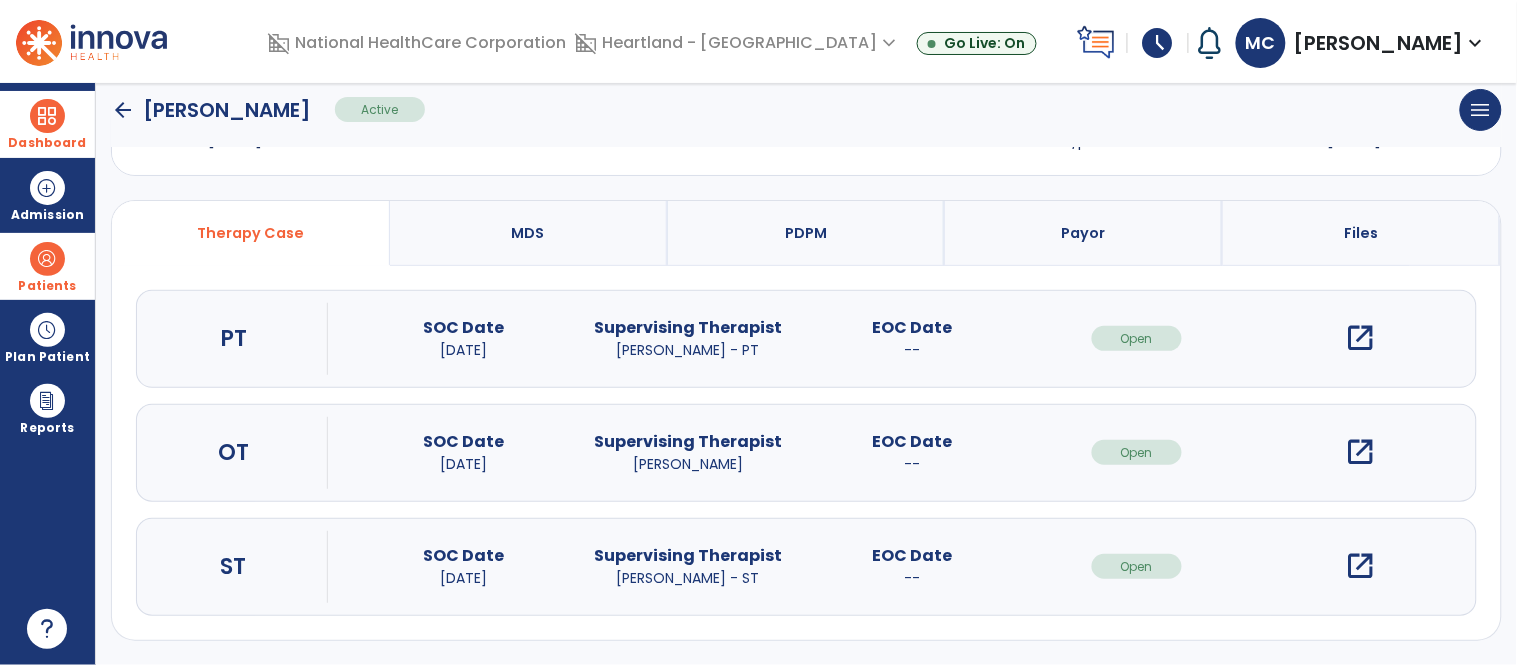 click on "open_in_new" at bounding box center (1361, 566) 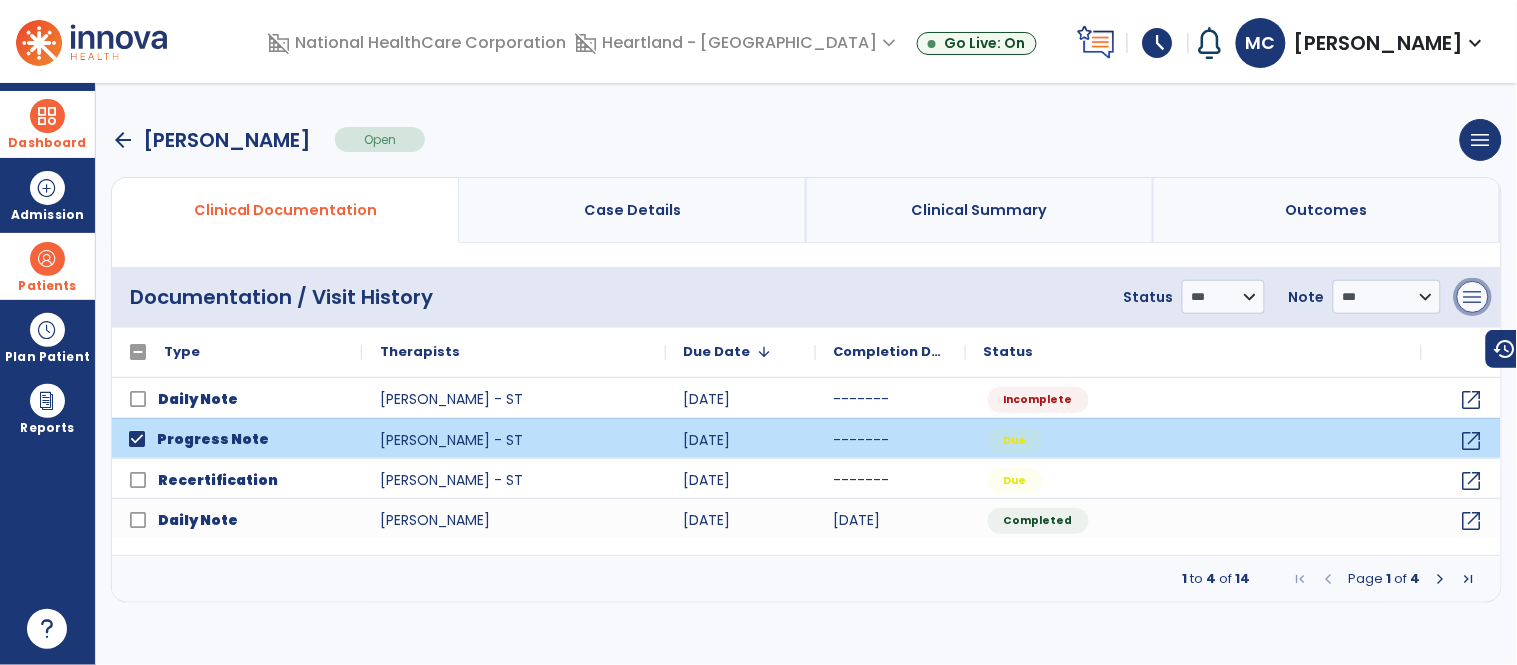 click on "menu" at bounding box center [1473, 297] 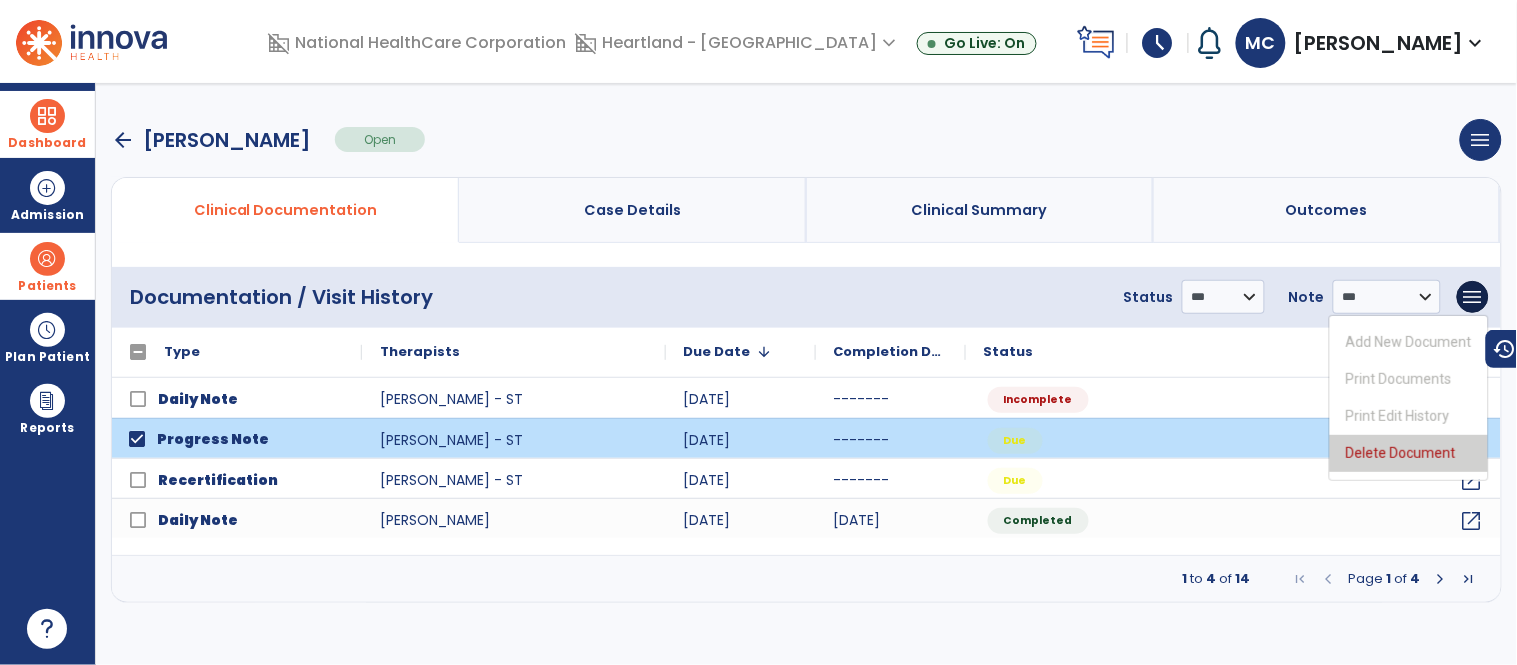 click on "Delete Document" at bounding box center [1409, 453] 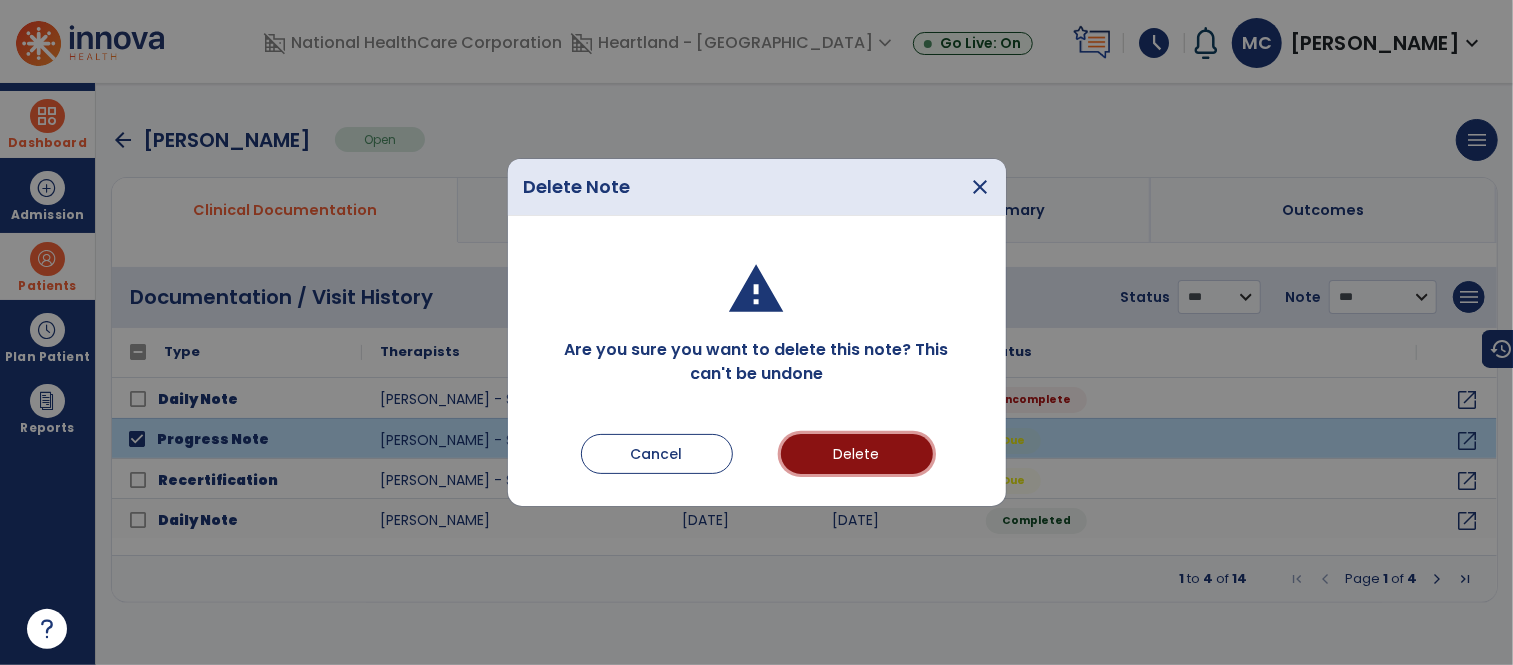 click on "Delete" at bounding box center (857, 454) 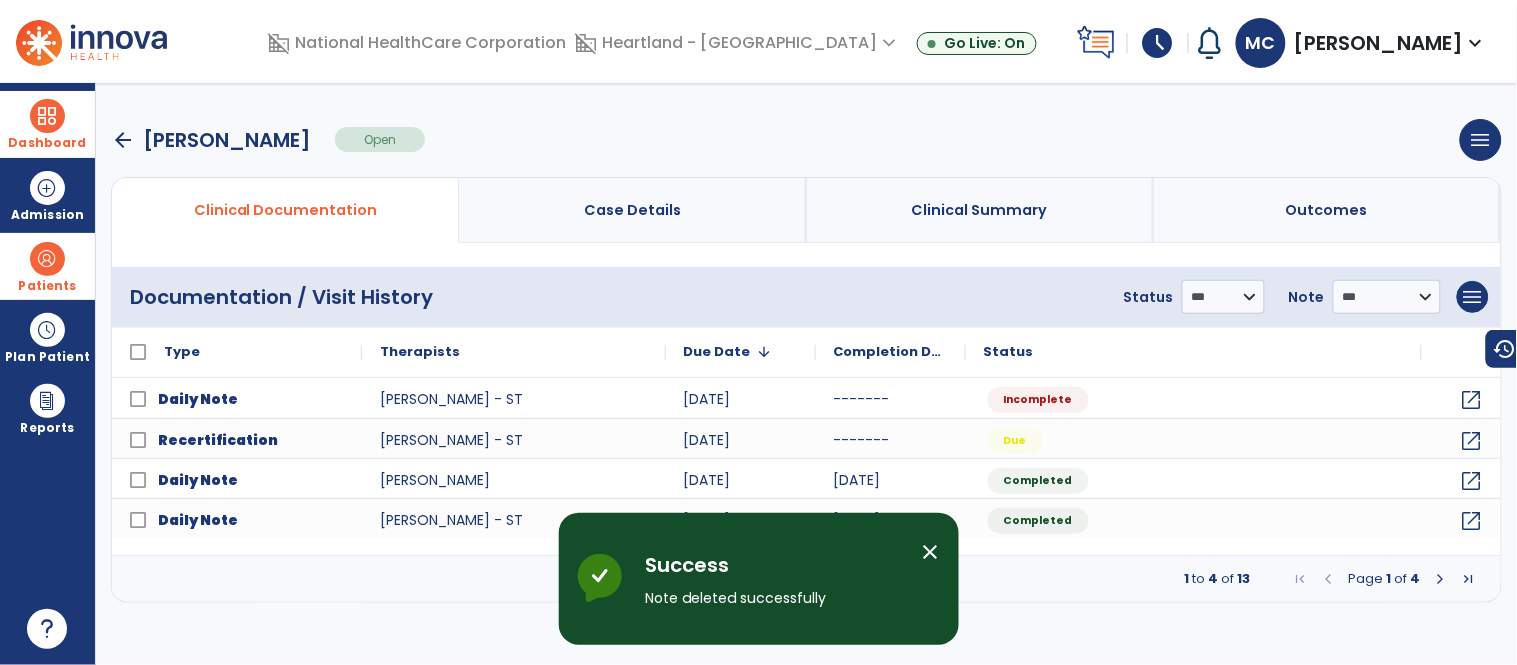click at bounding box center (47, 116) 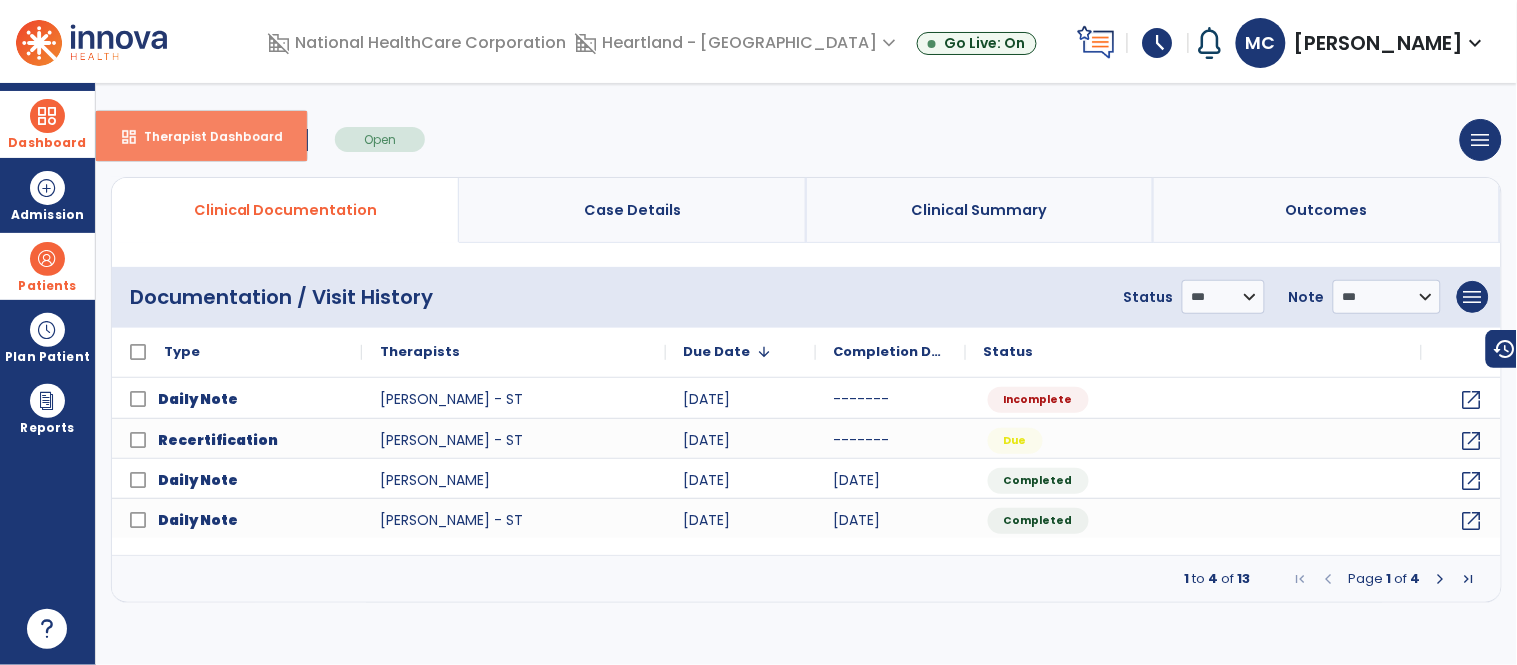 click on "dashboard  Therapist Dashboard" at bounding box center (201, 136) 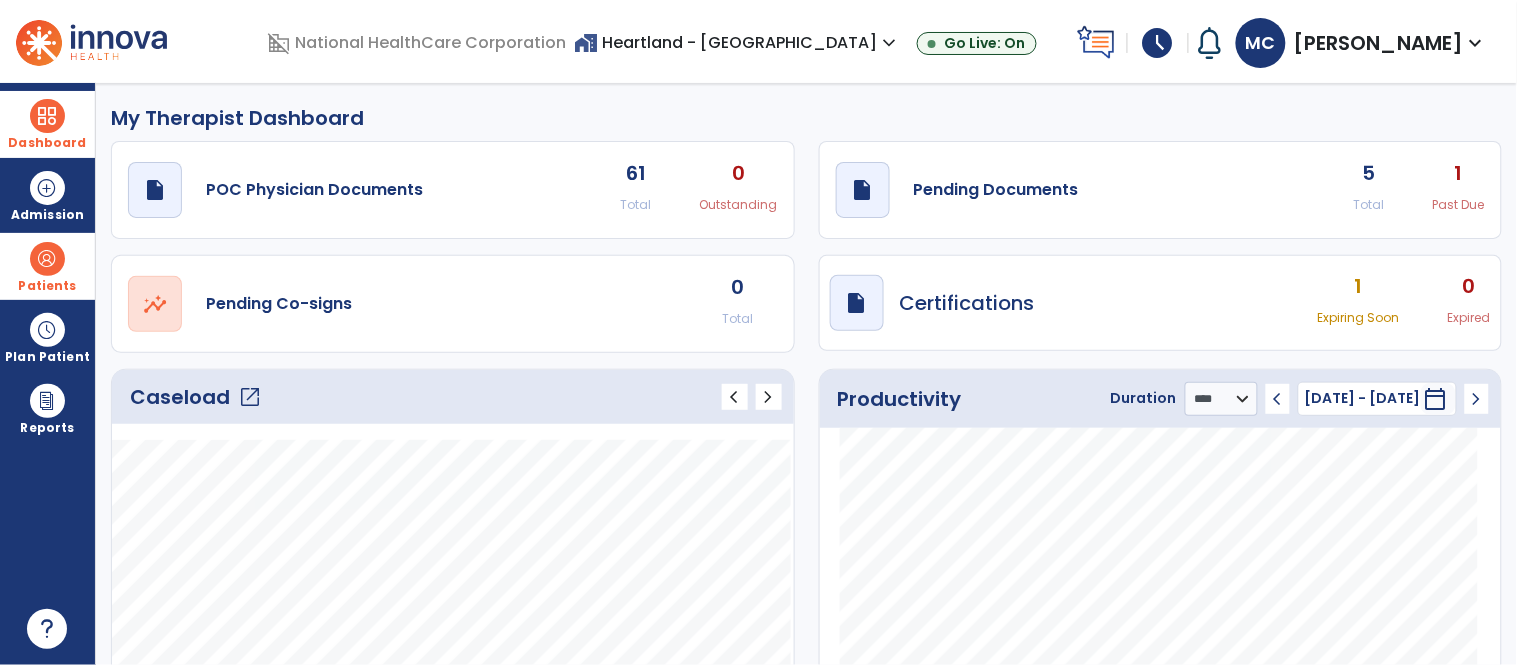 click on "open_in_new" 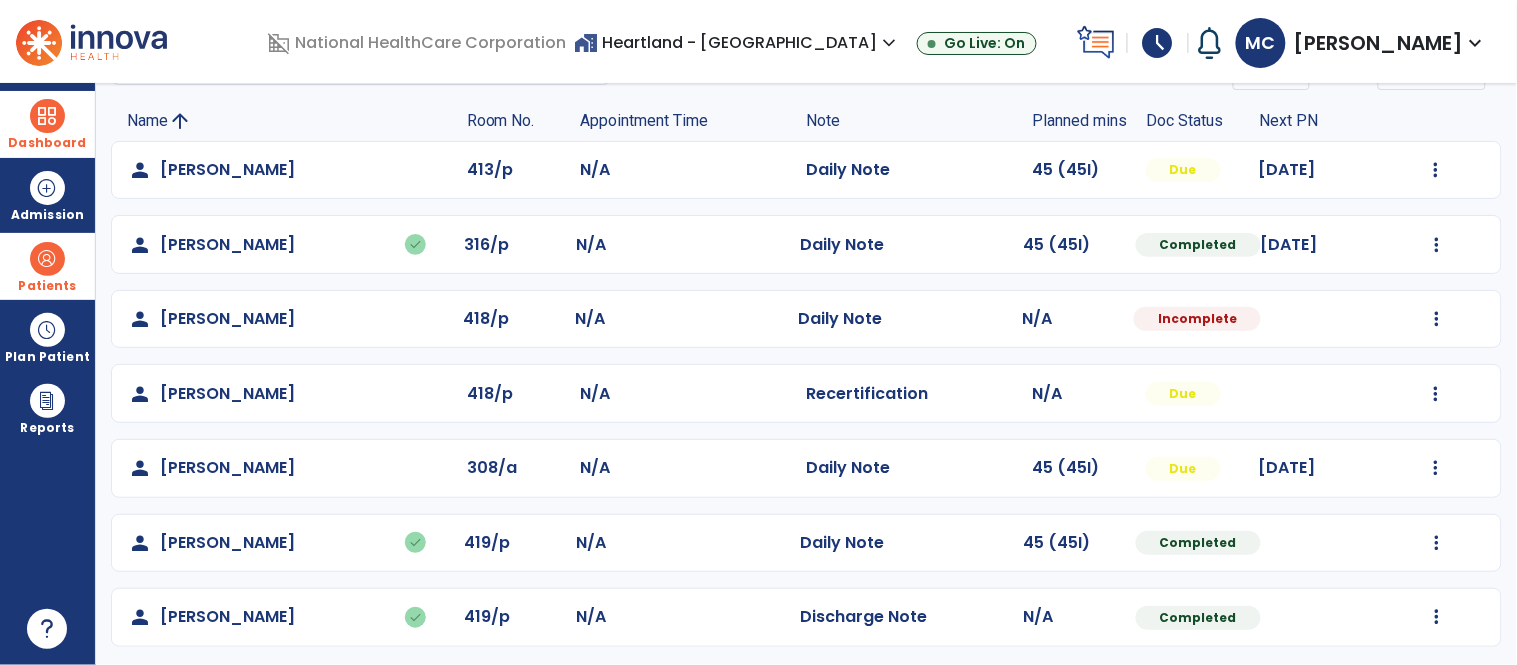 scroll, scrollTop: 122, scrollLeft: 0, axis: vertical 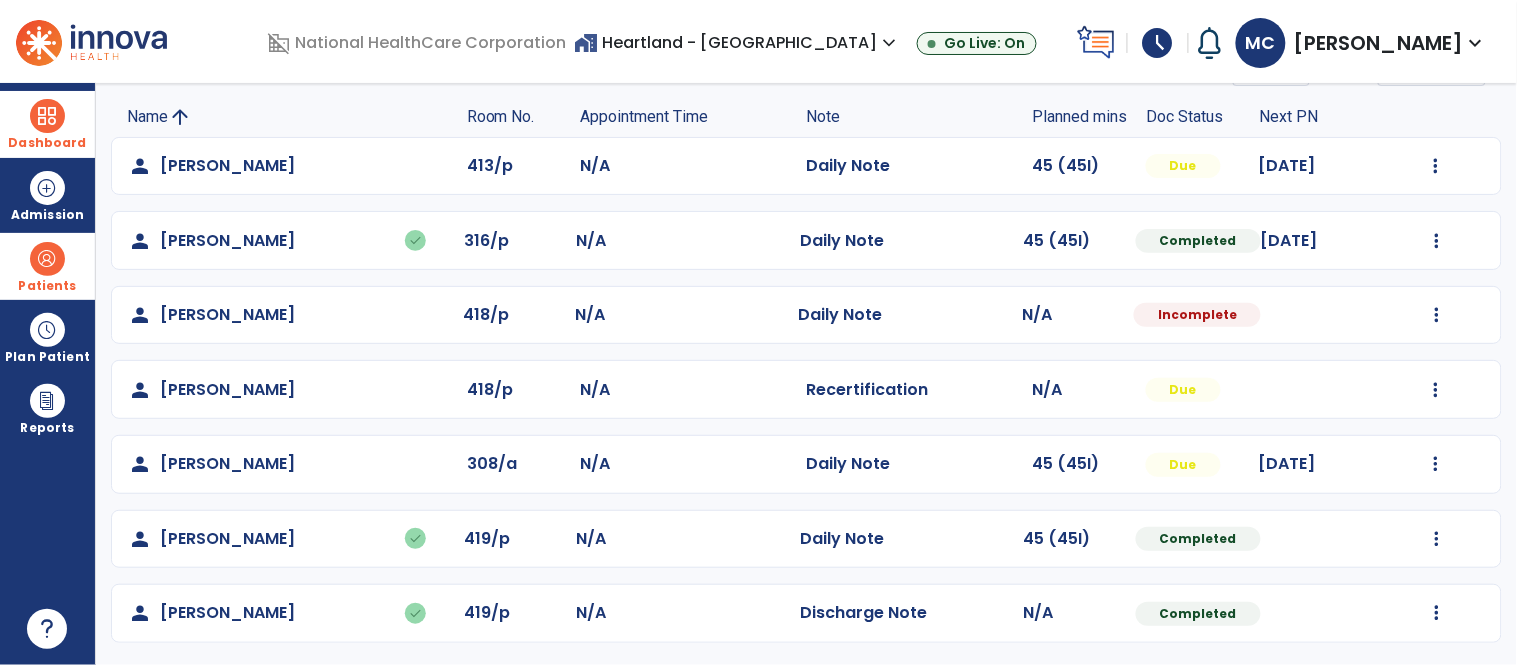 click 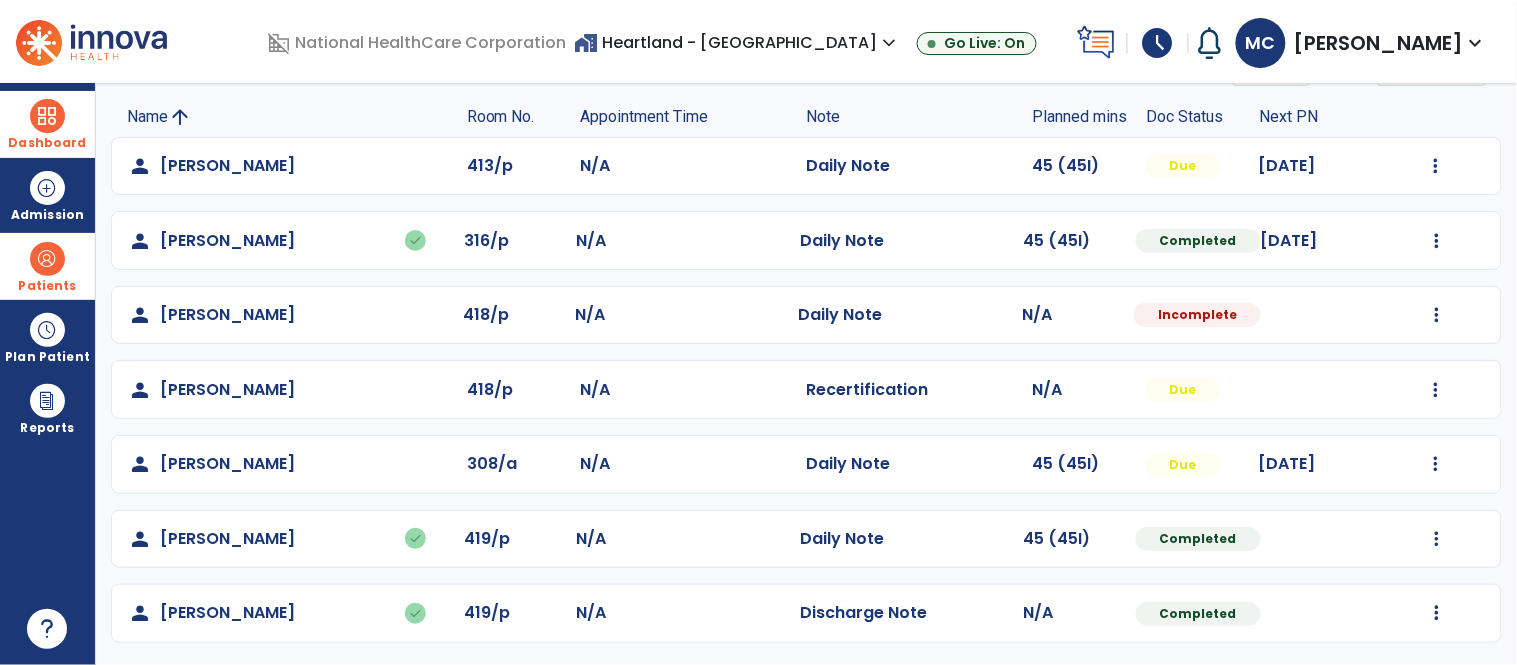 click 